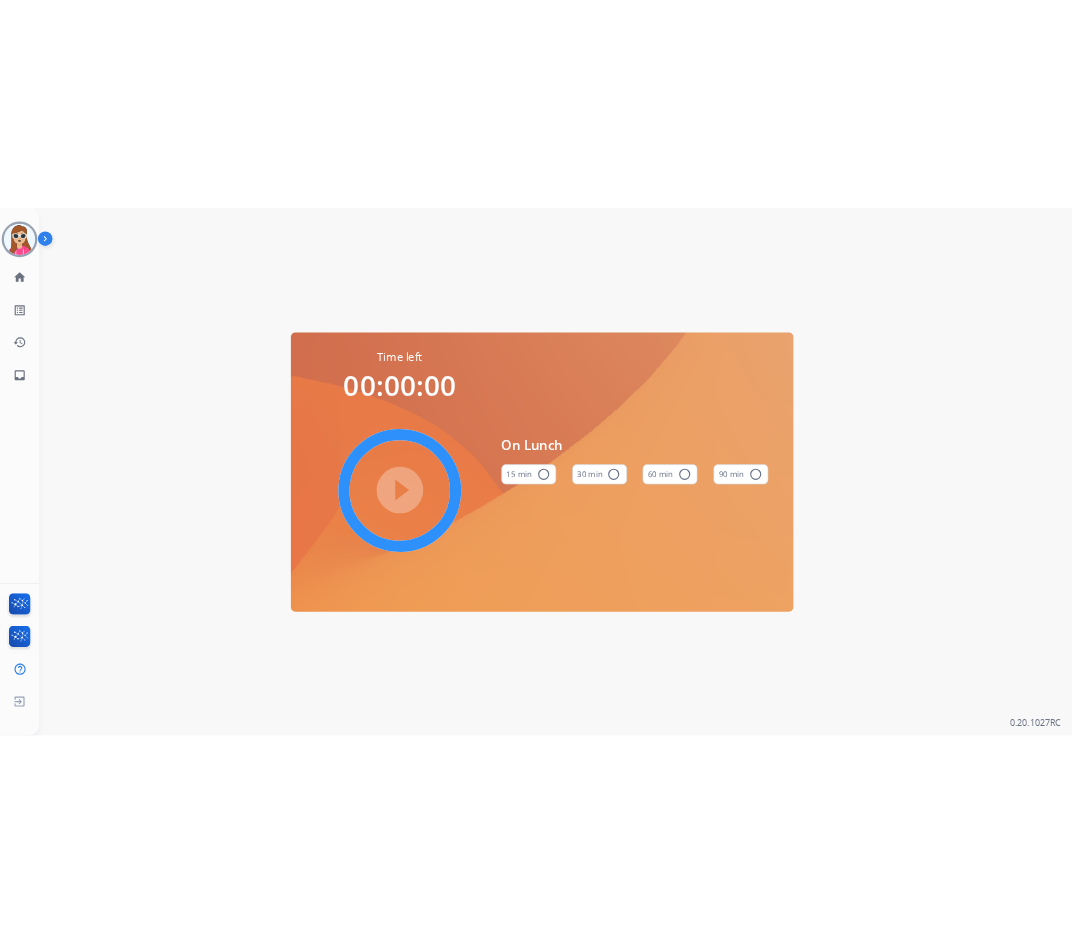 scroll, scrollTop: 0, scrollLeft: 0, axis: both 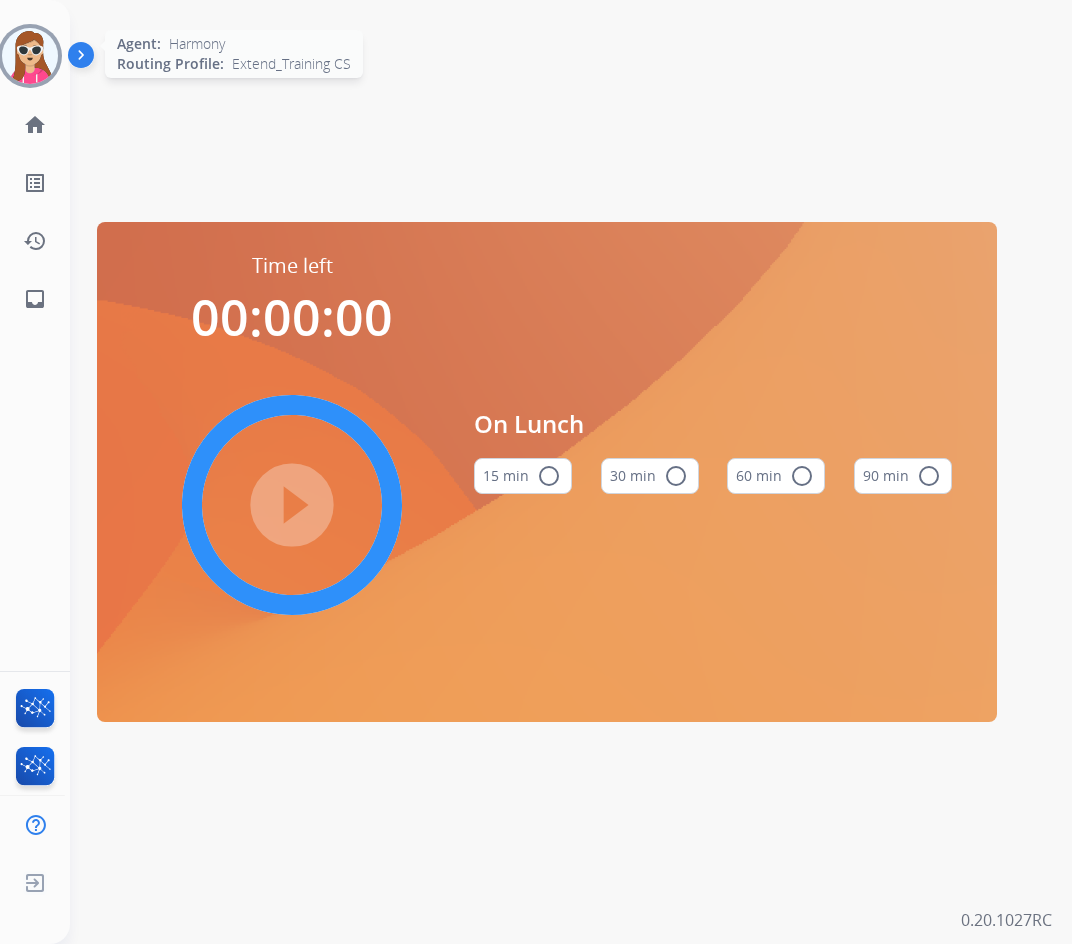 click at bounding box center (30, 56) 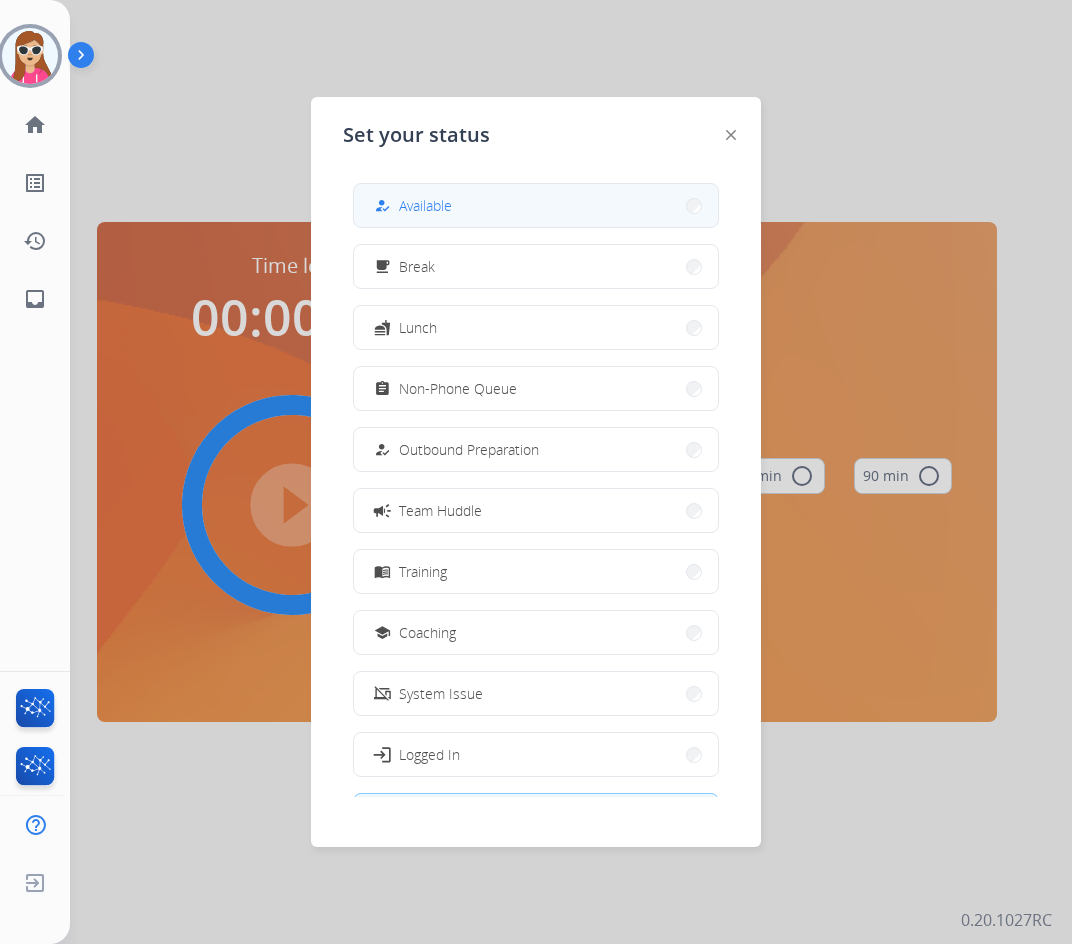 click on "how_to_reg Available" at bounding box center (536, 205) 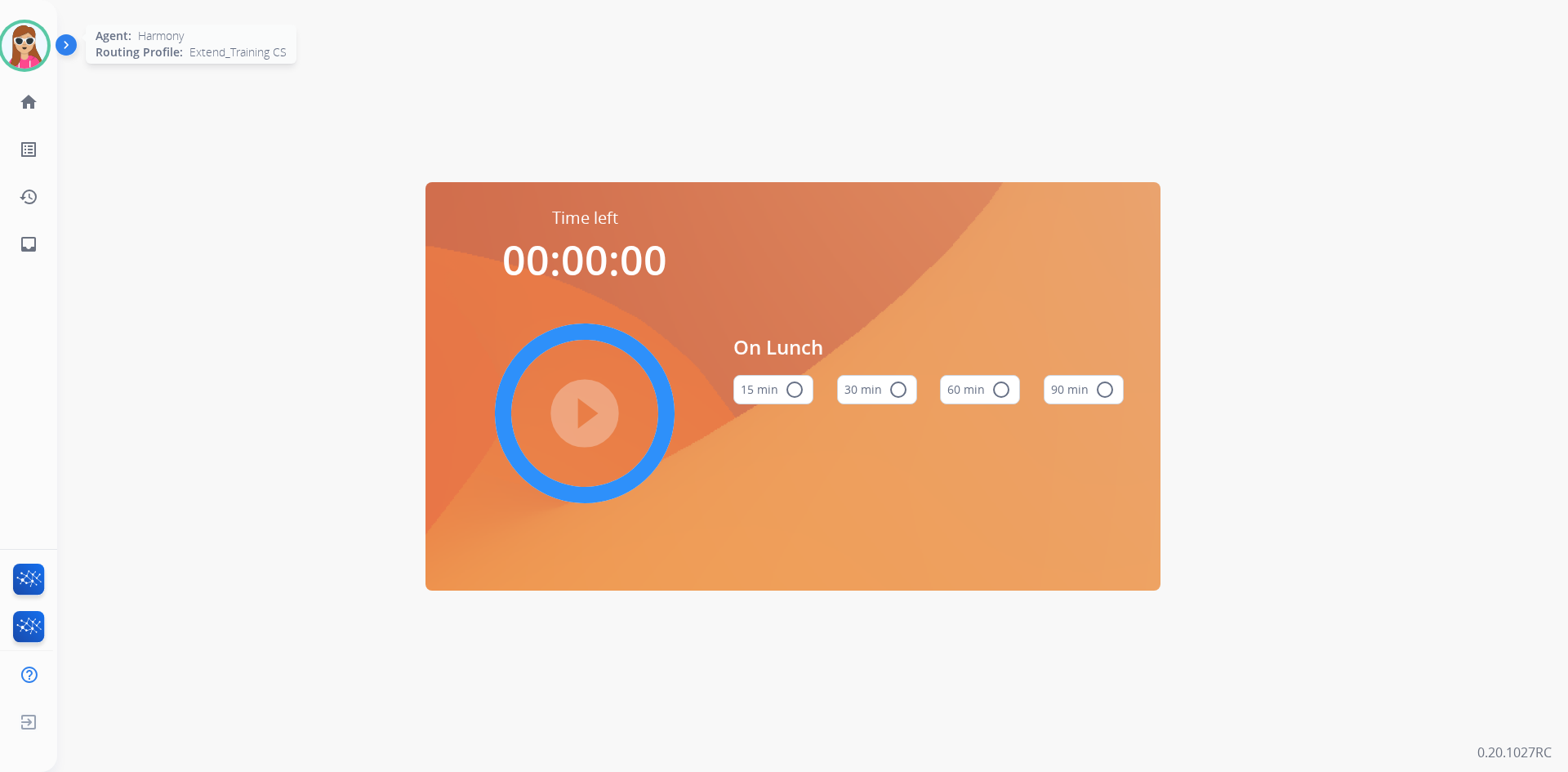 click at bounding box center [24, 46] 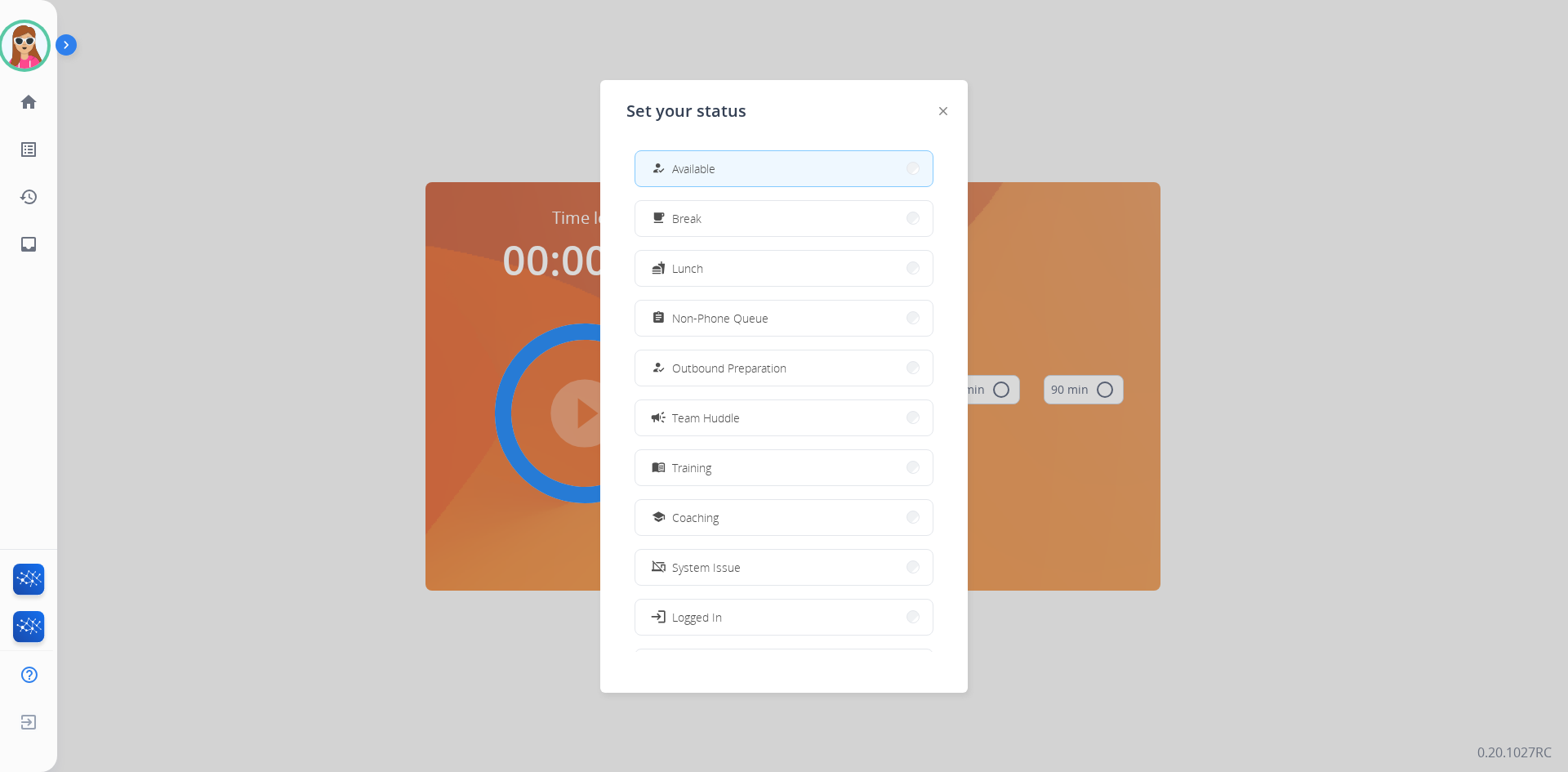 click at bounding box center (943, 110) 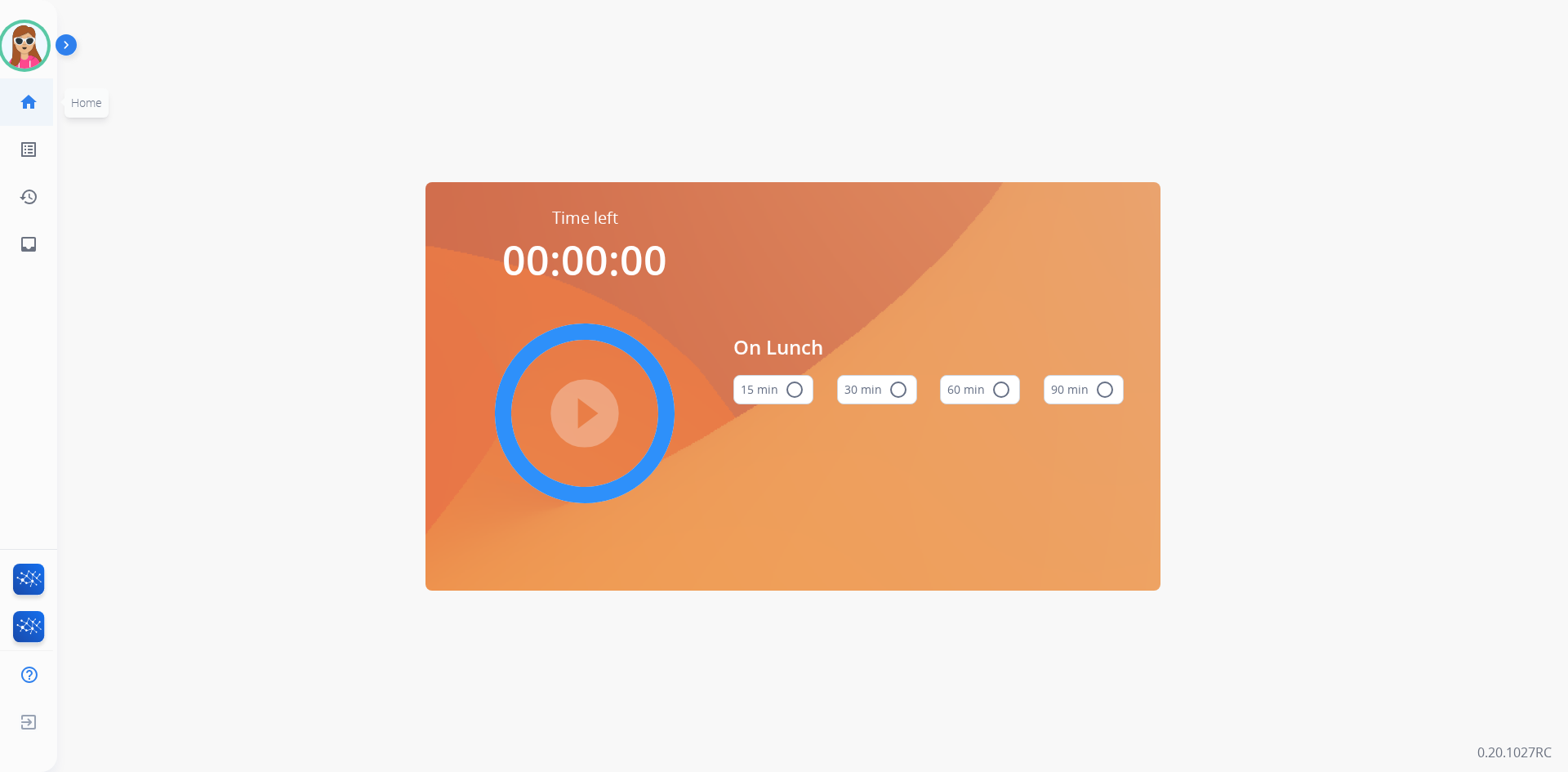 click on "home" at bounding box center [29, 102] 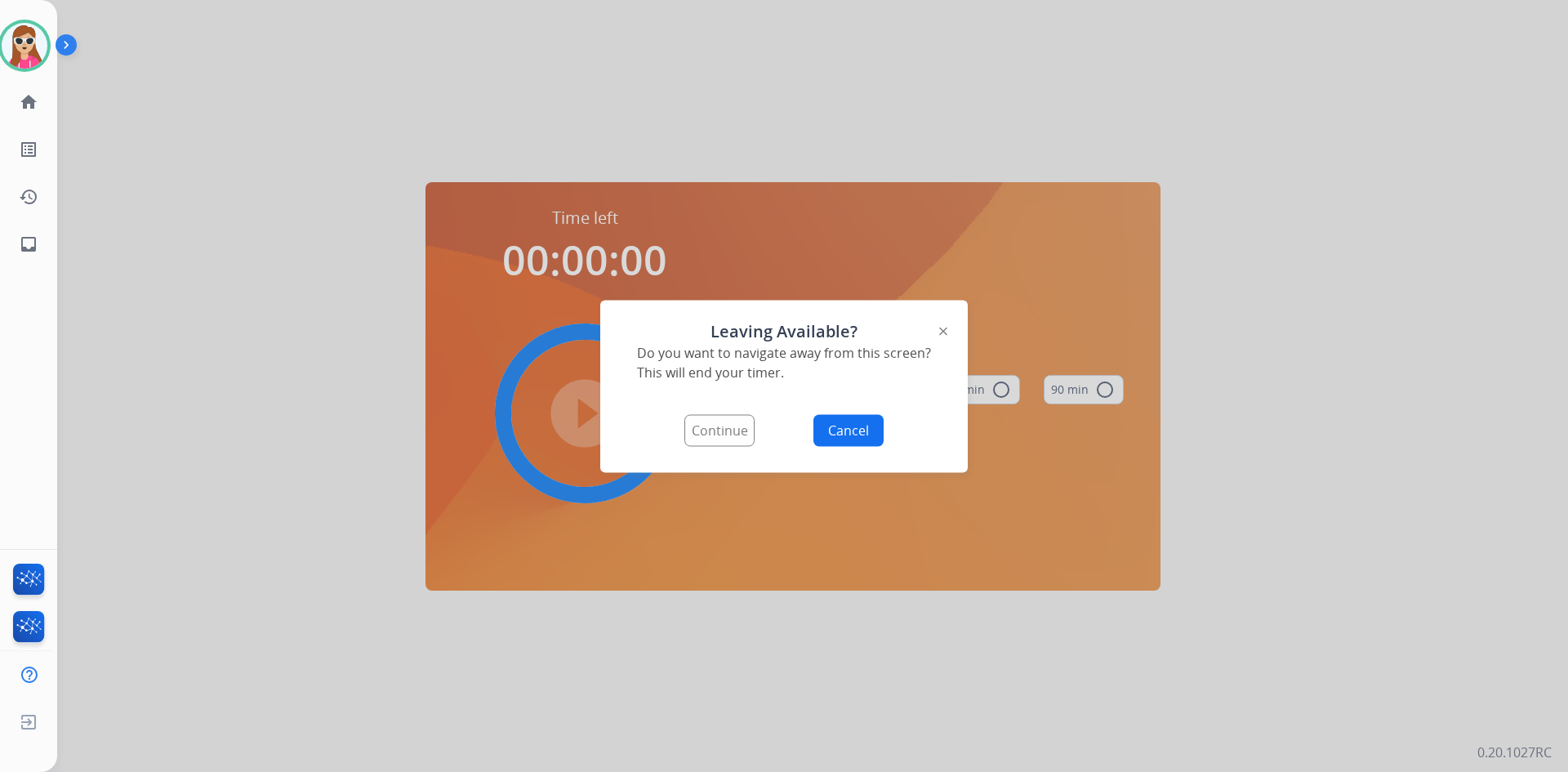 click on "Continue" at bounding box center (719, 430) 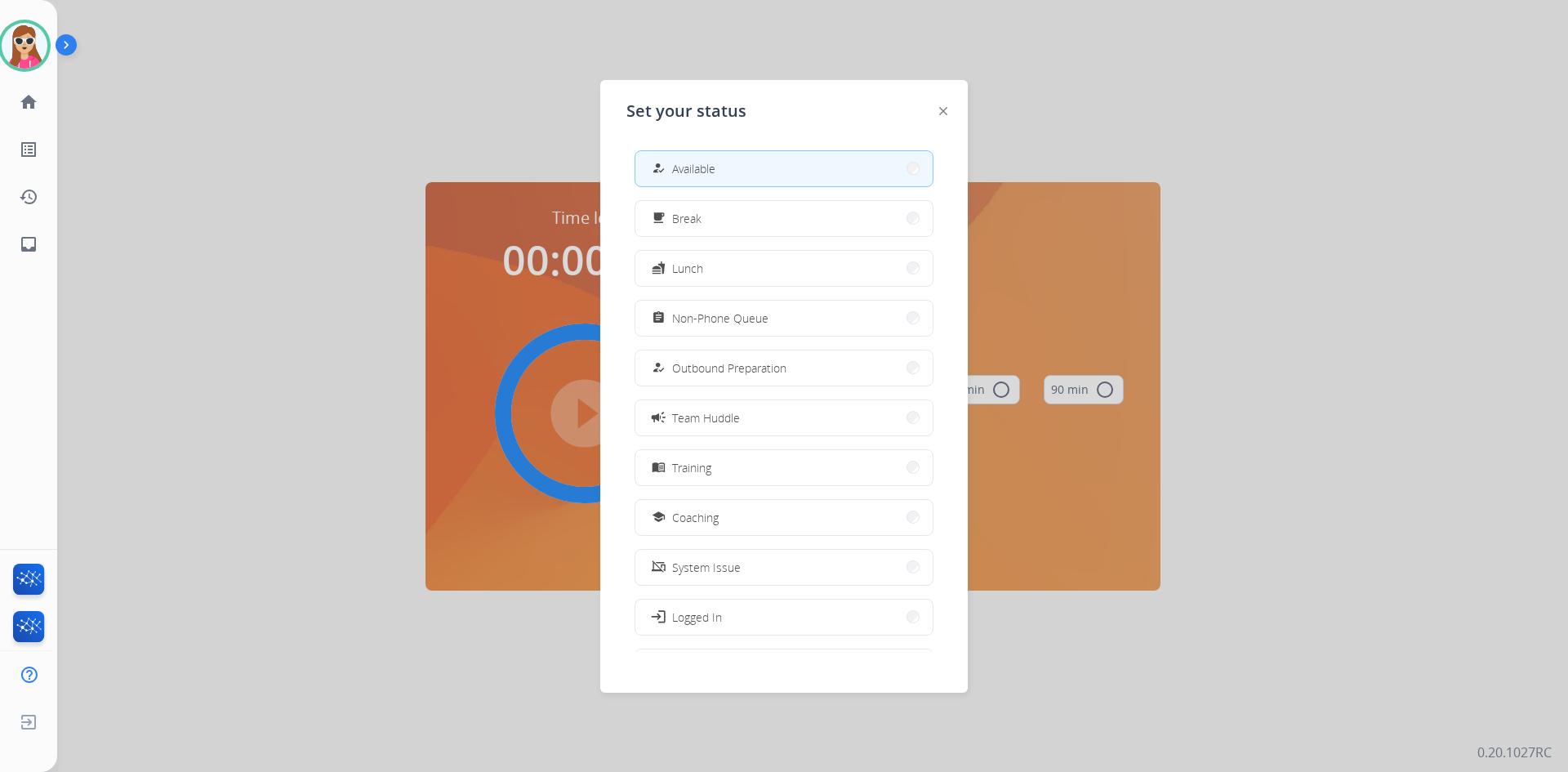 click on "how_to_reg Available" at bounding box center [784, 168] 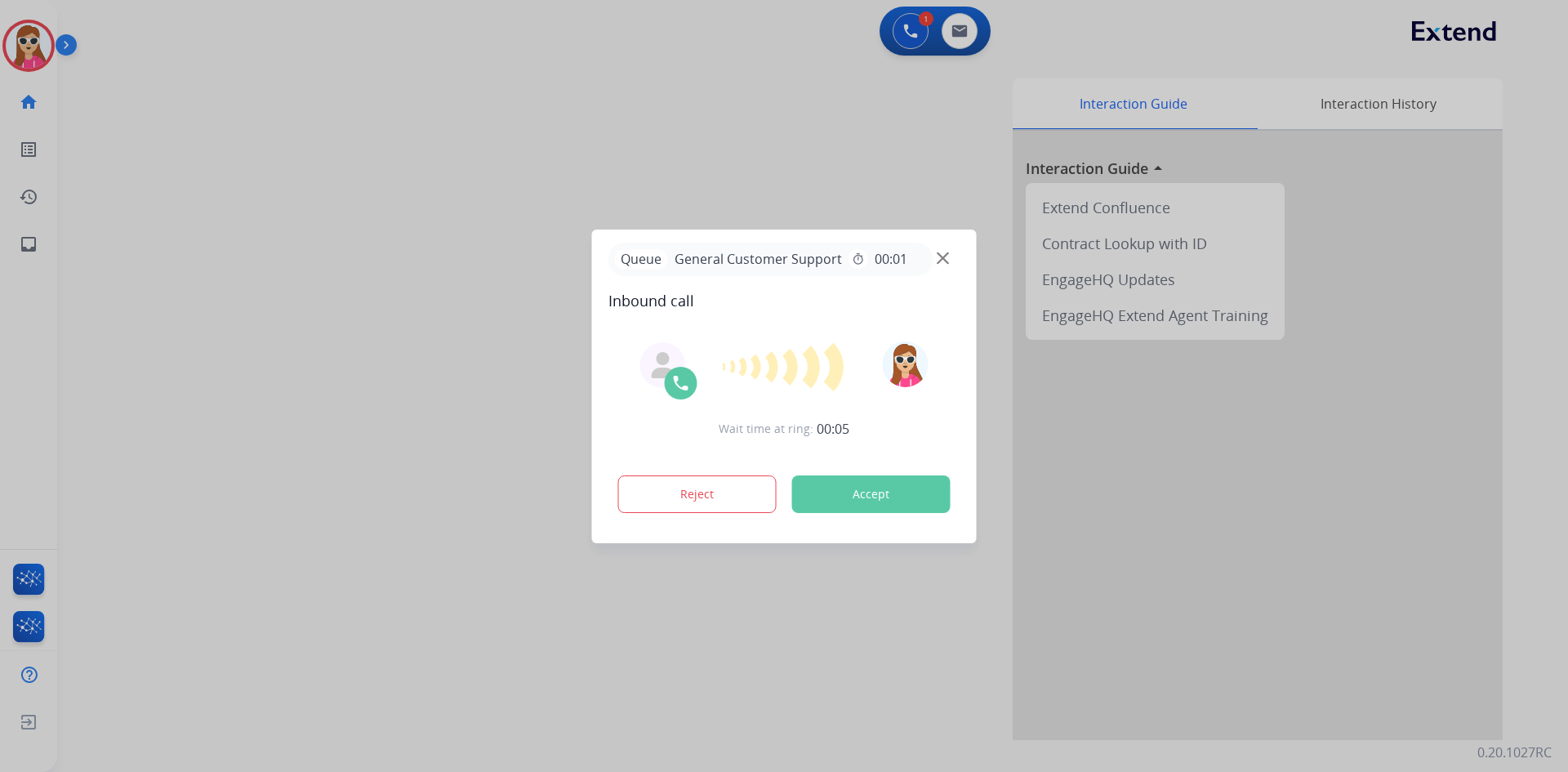 click on "Accept" at bounding box center [871, 494] 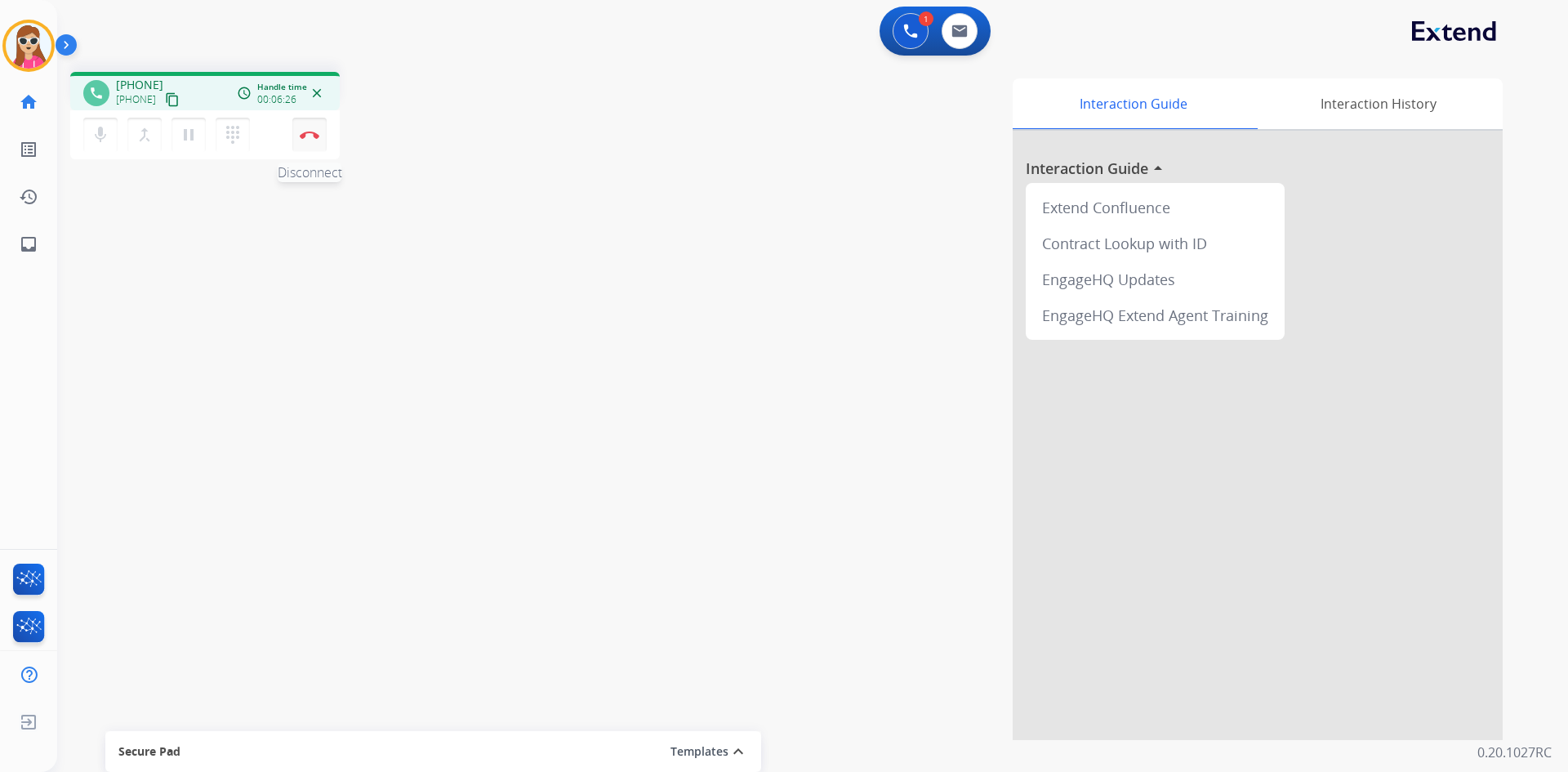 click on "Disconnect" at bounding box center (310, 135) 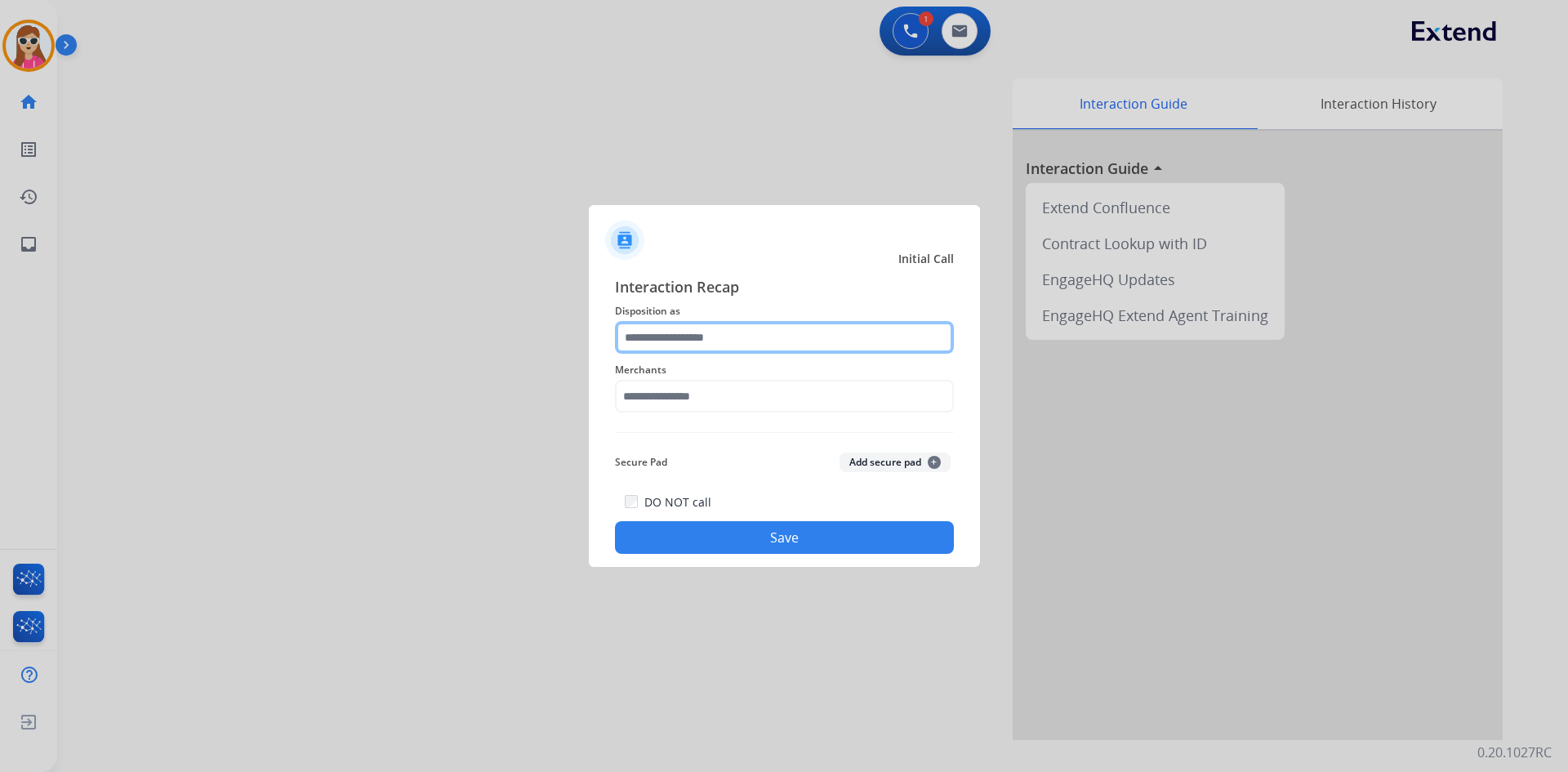 click 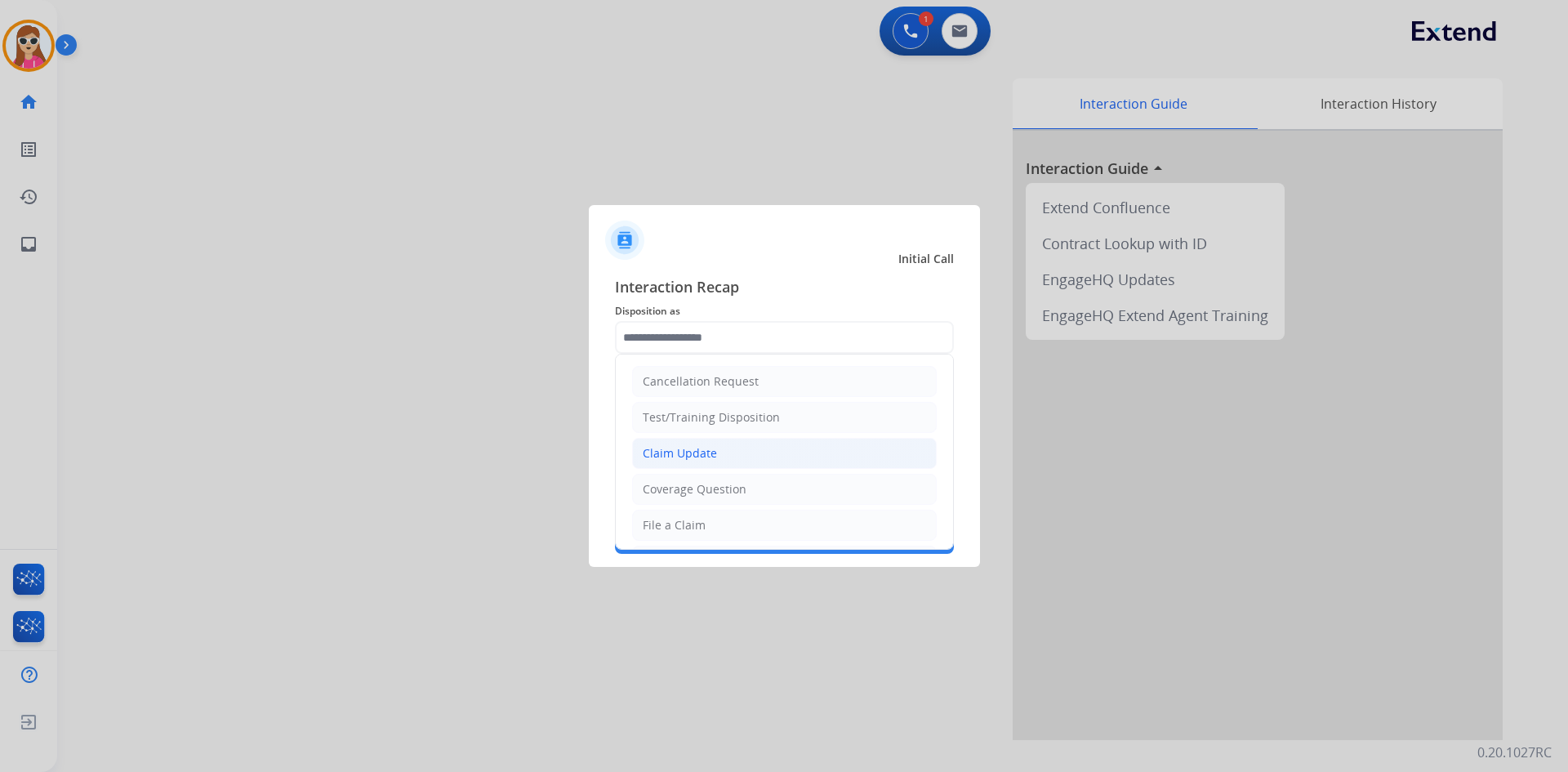 click on "Claim Update" 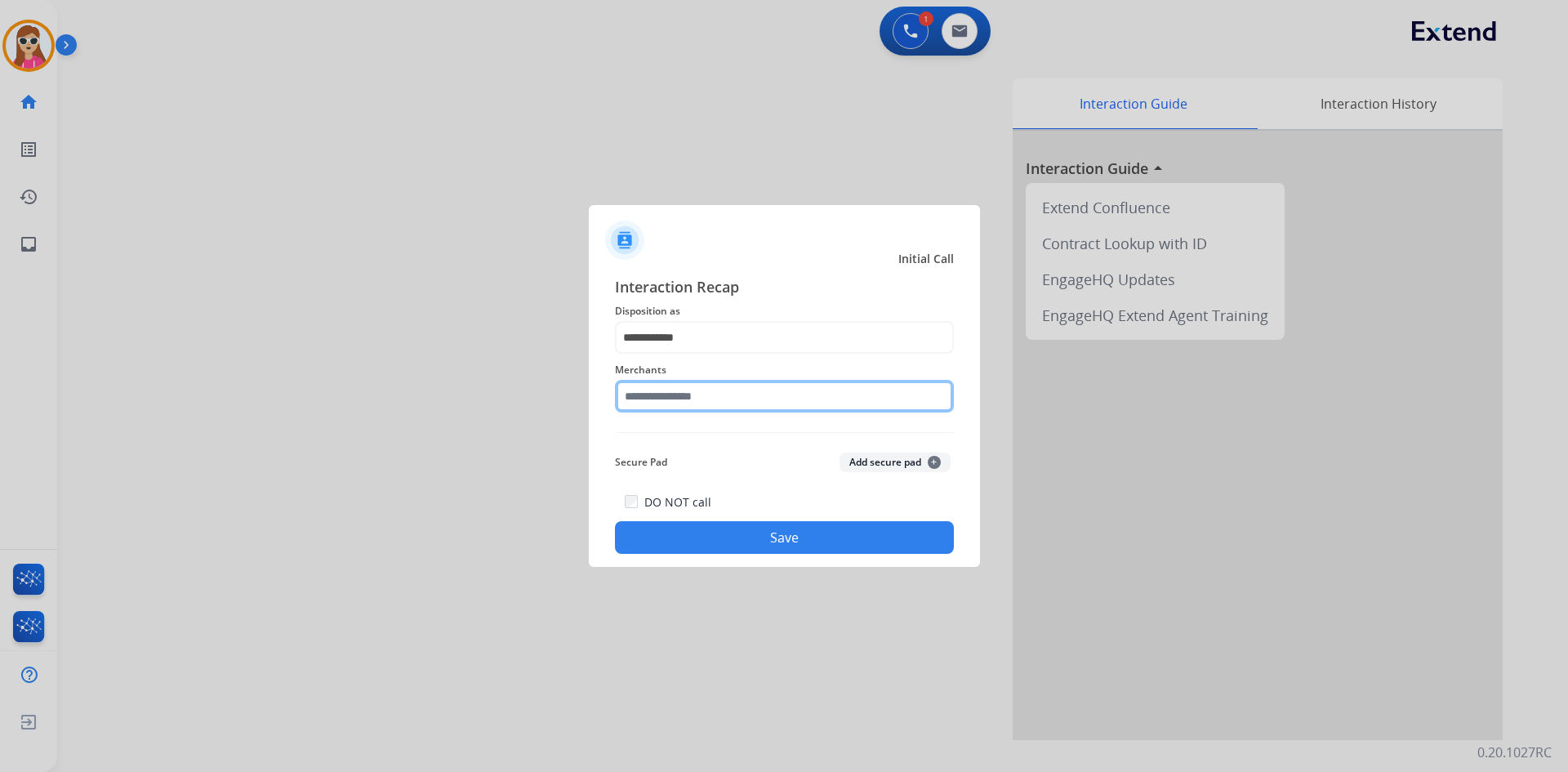 click 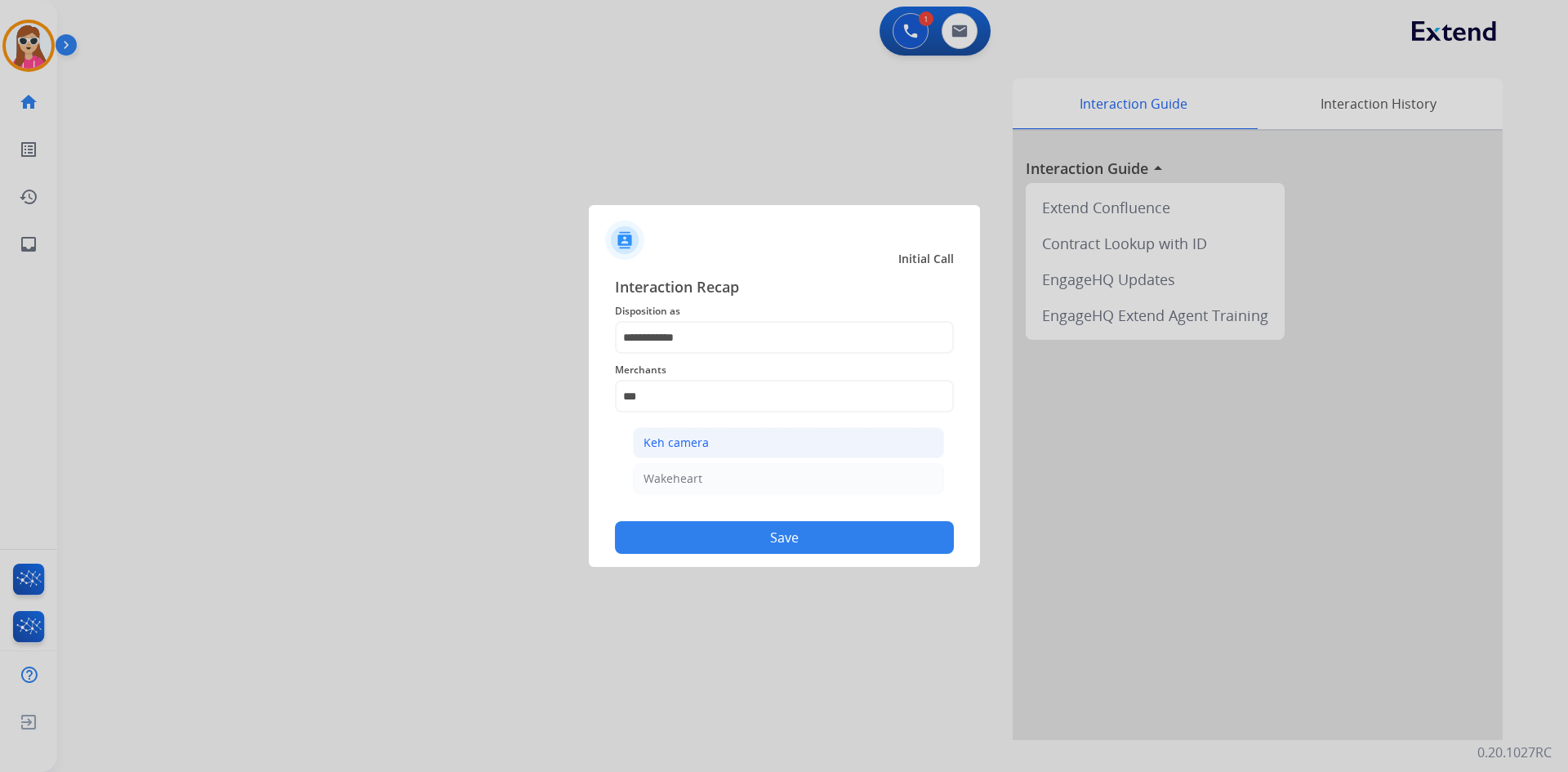 click on "Keh camera" 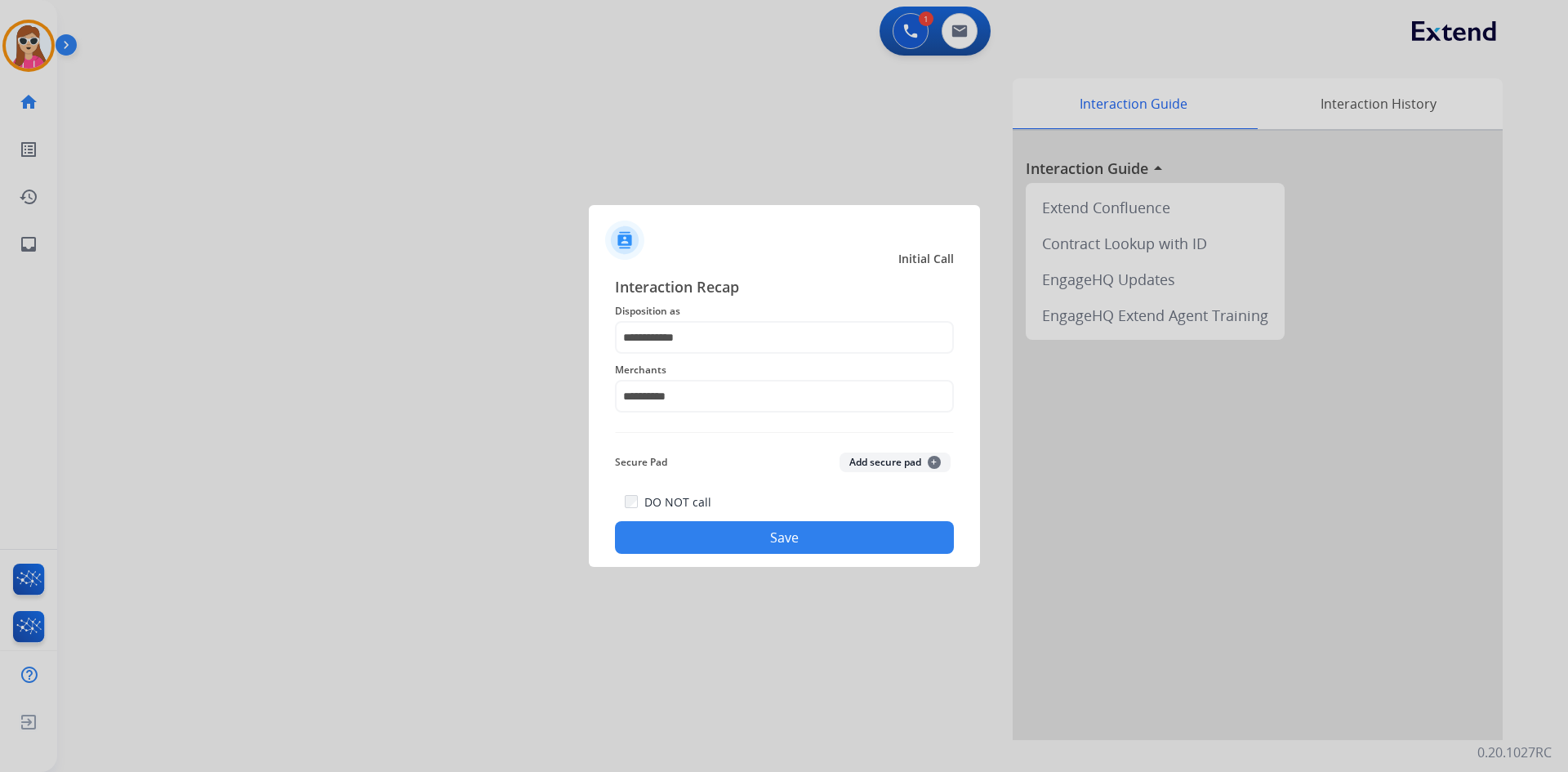 click on "Save" 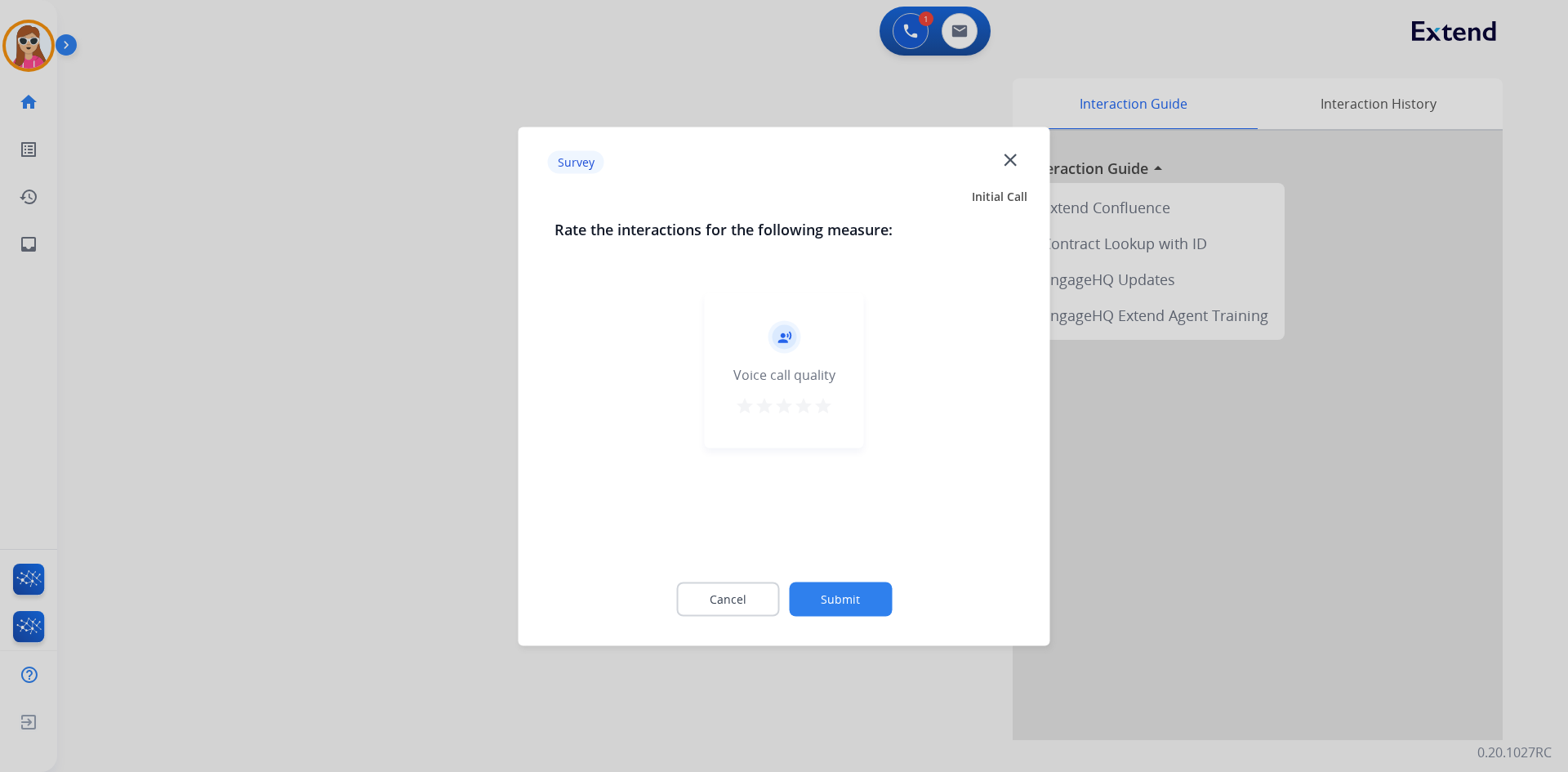 click on "star" at bounding box center (823, 405) 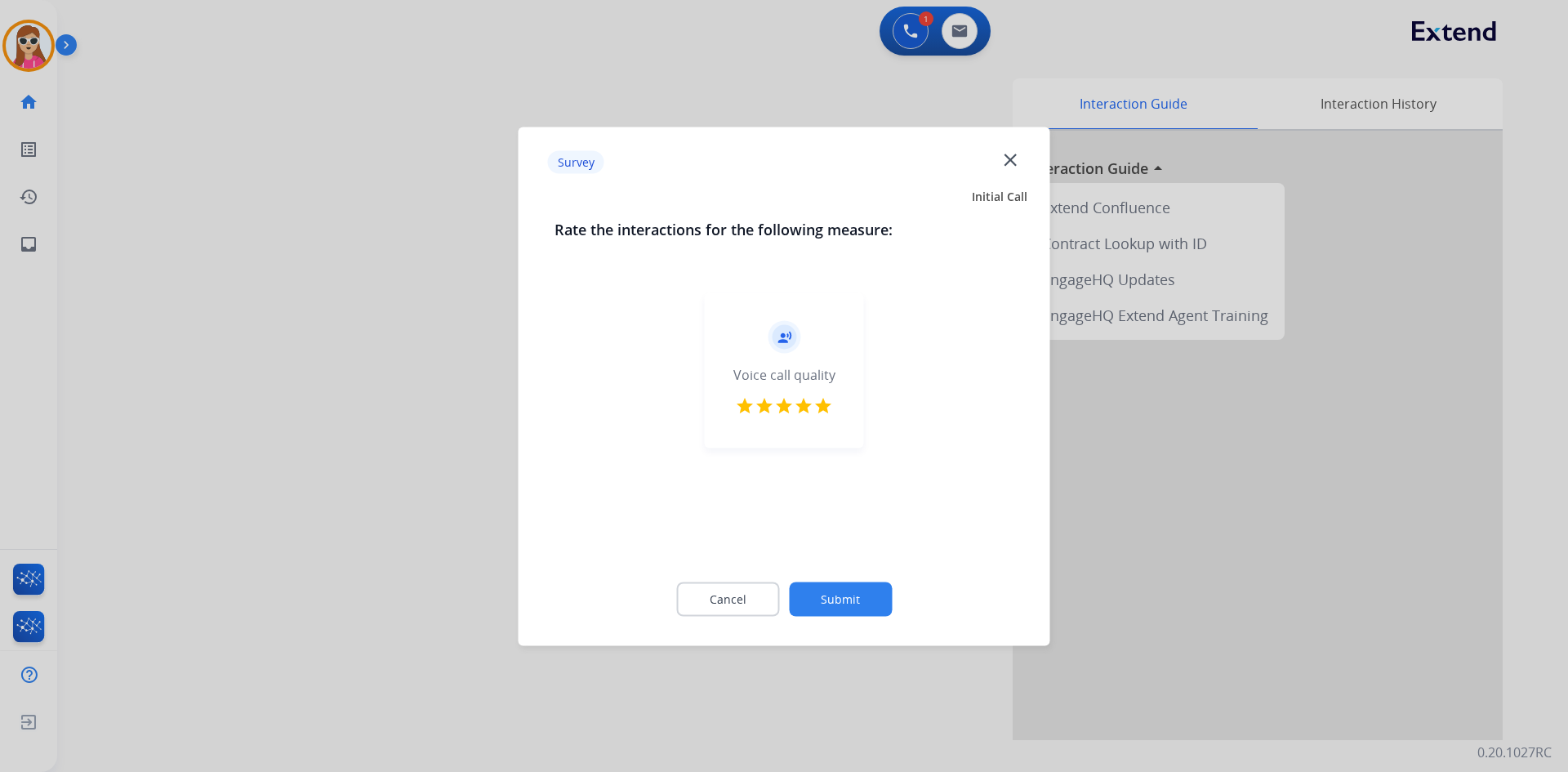 click on "Submit" 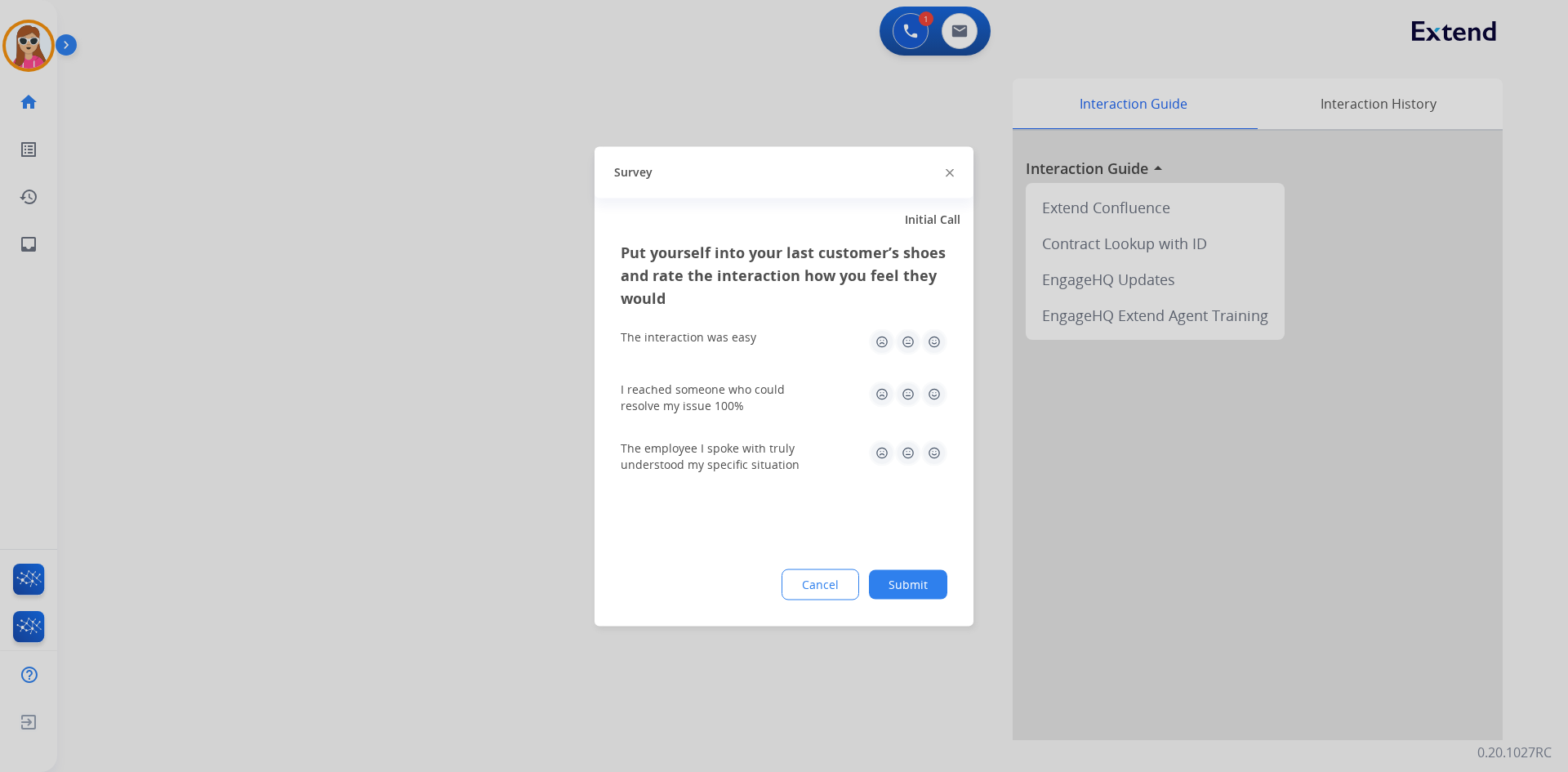 click 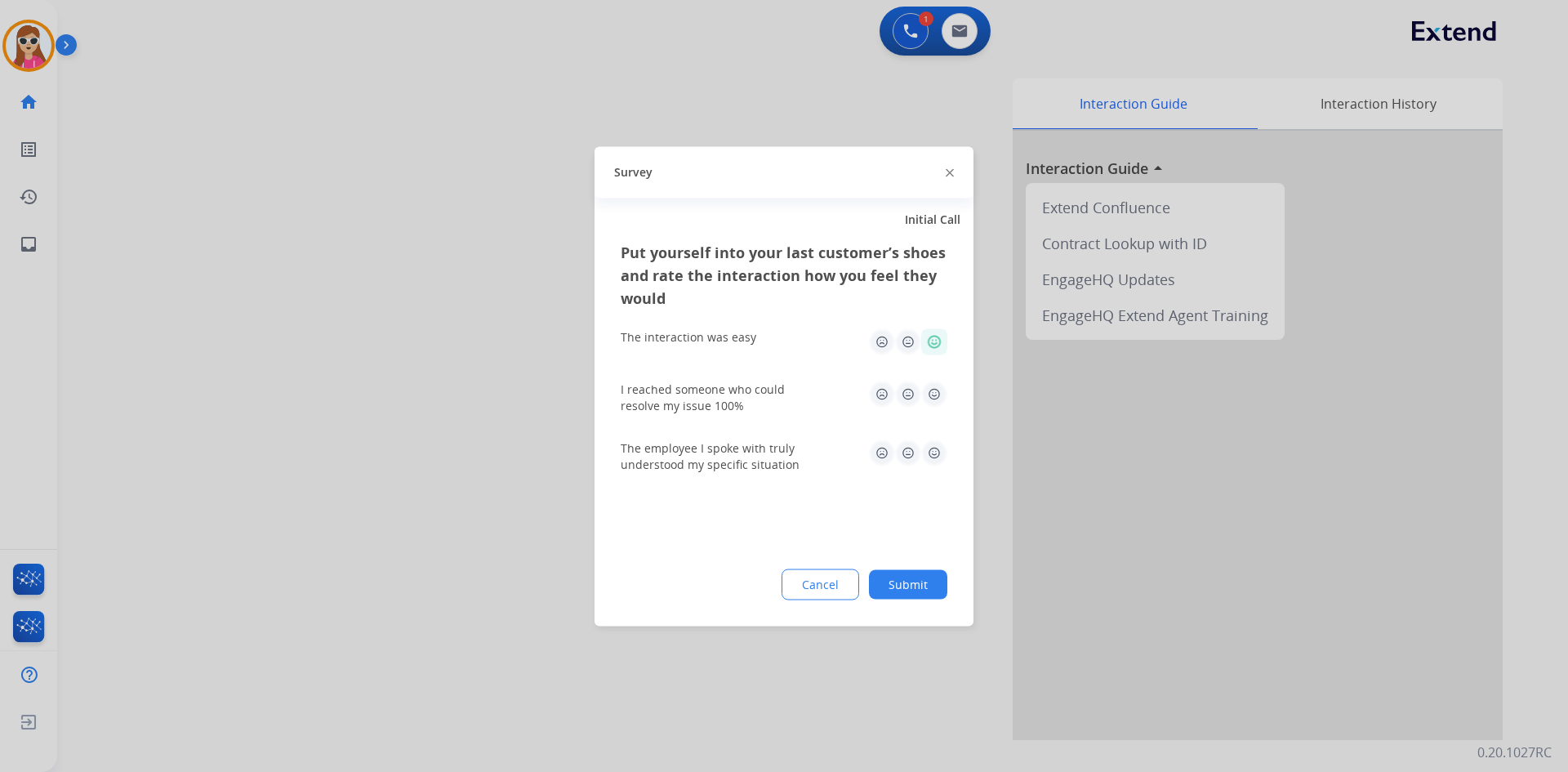 click 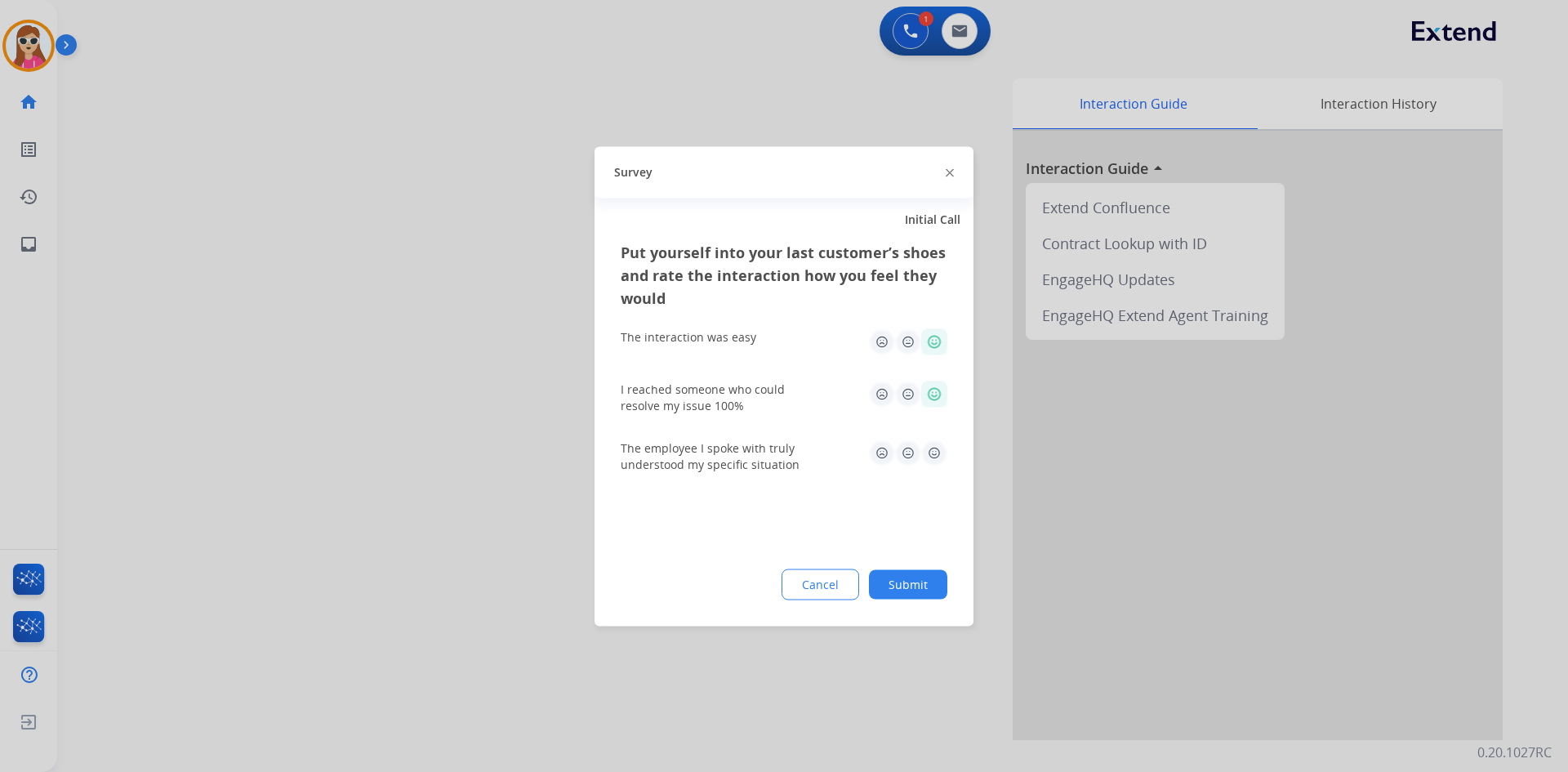 click 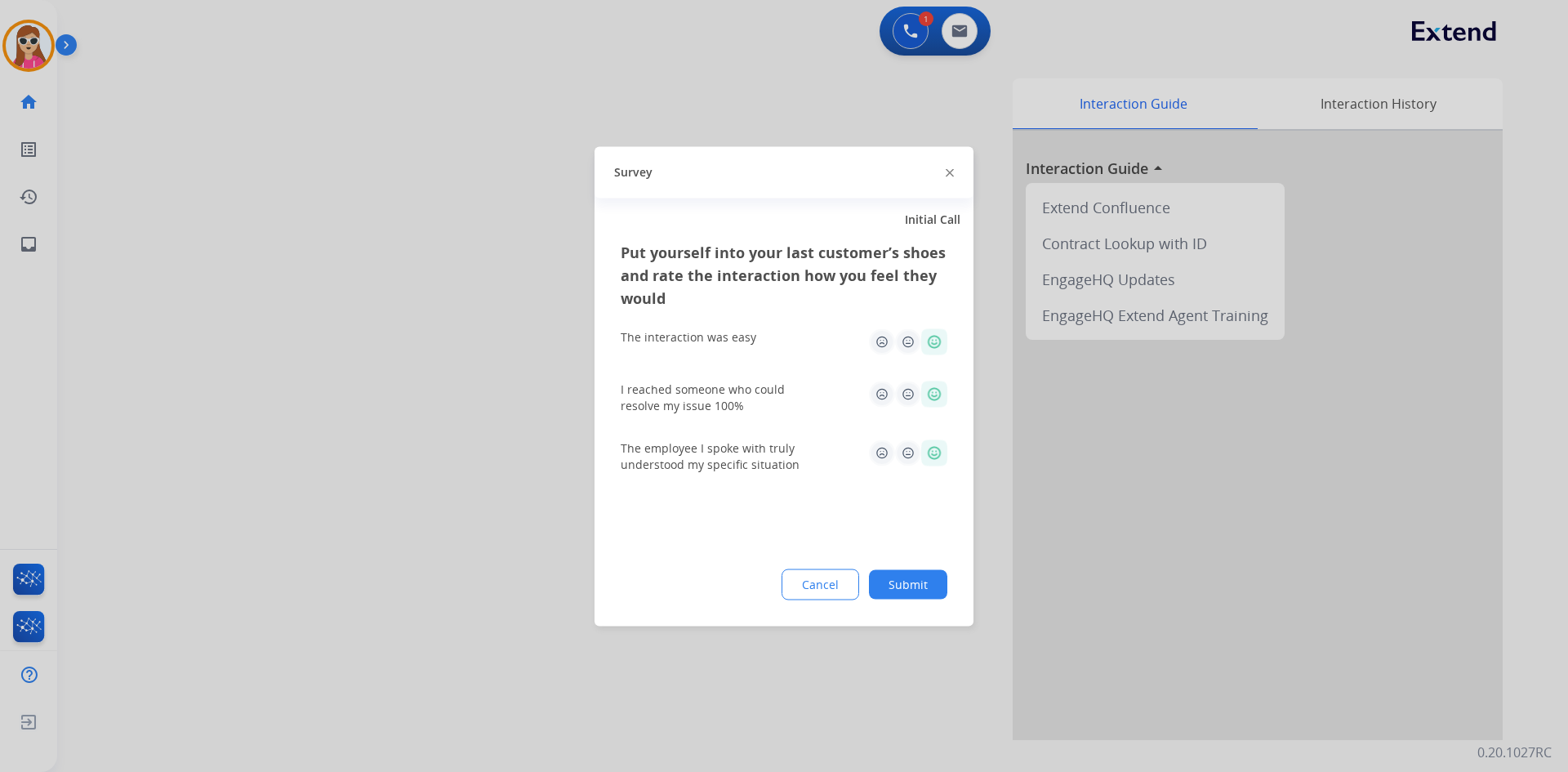 click on "Submit" 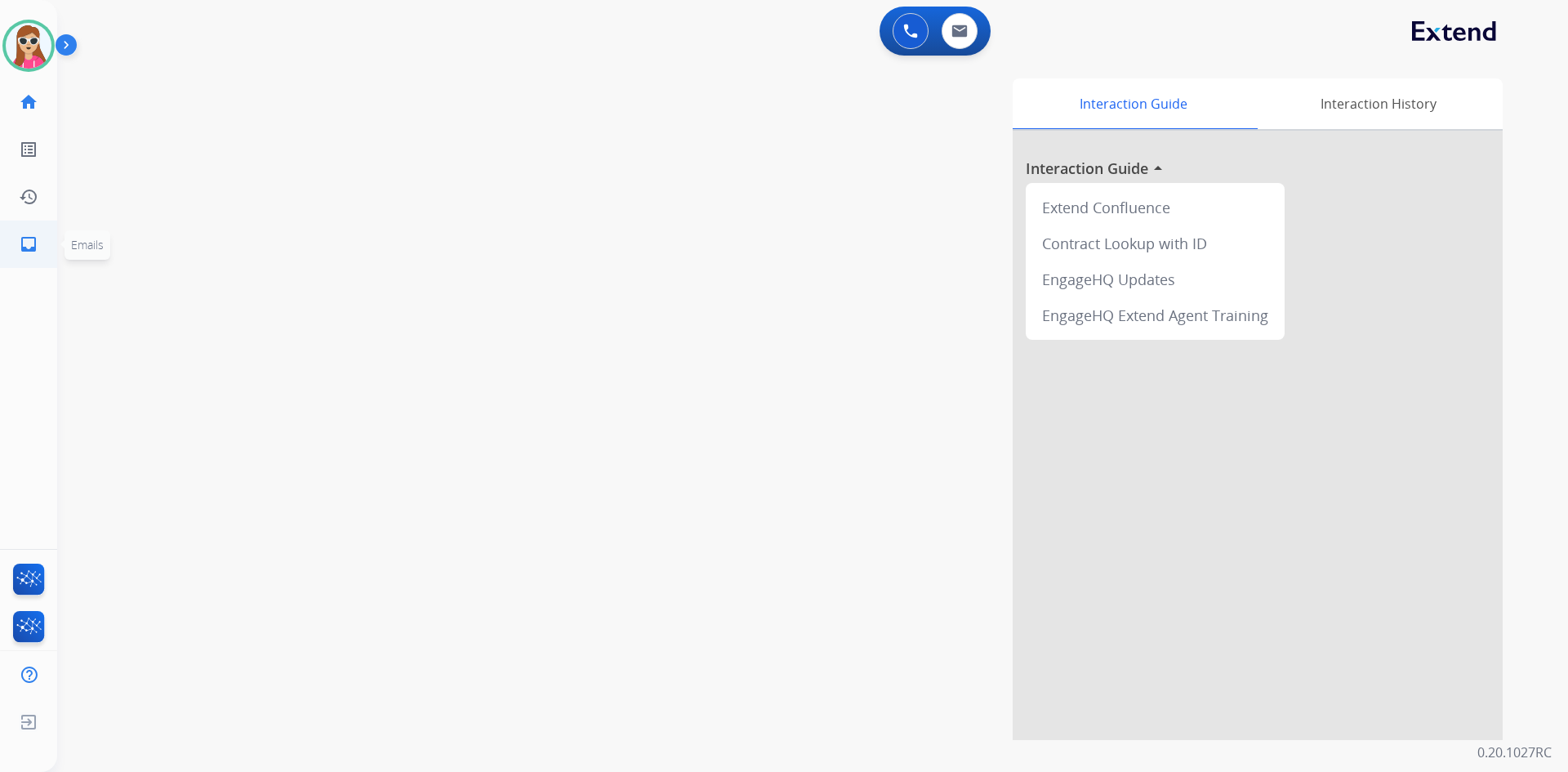 click on "inbox  Emails" 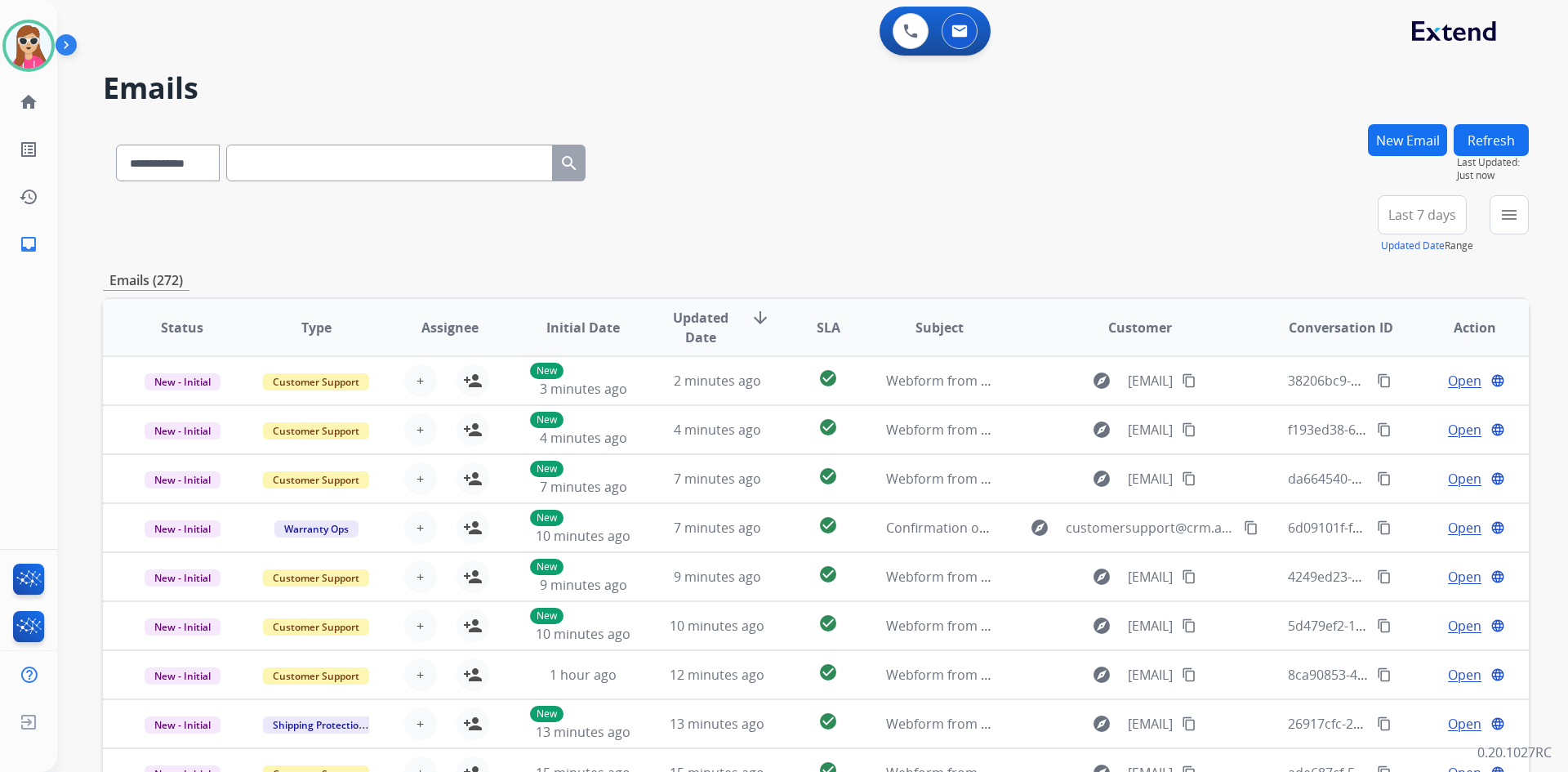 click on "New Email" at bounding box center (1407, 140) 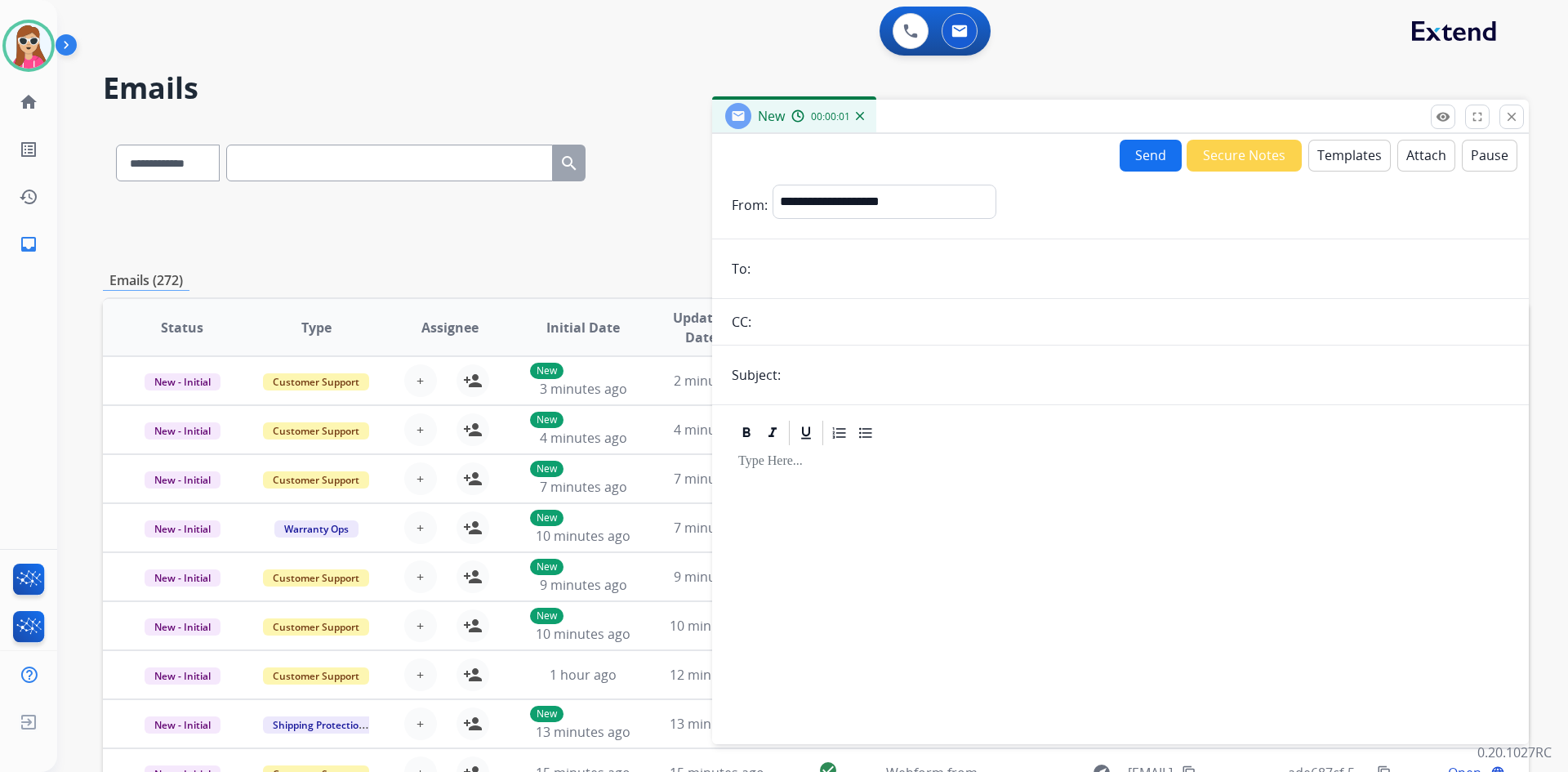 click on "Templates" at bounding box center (1349, 155) 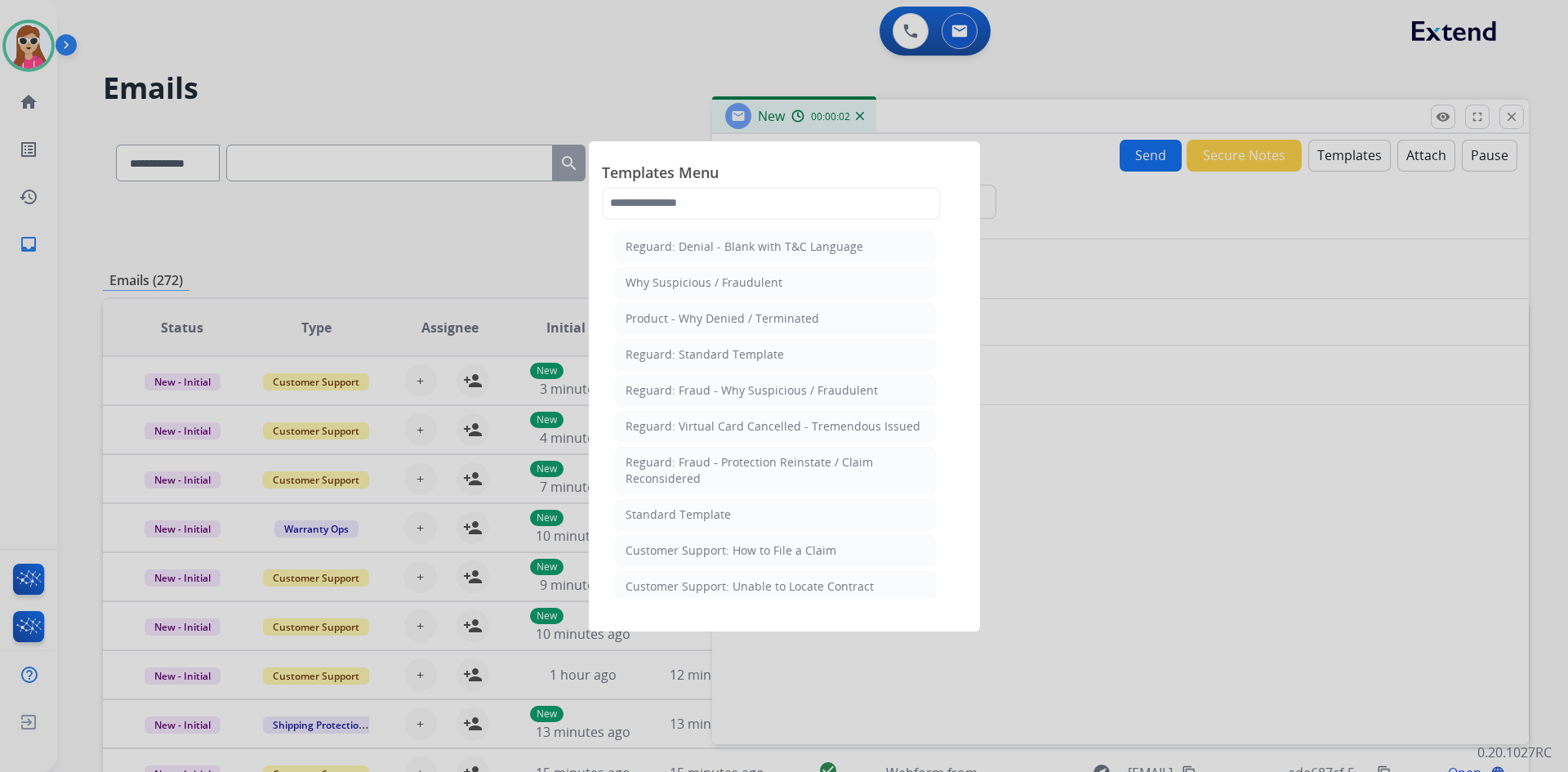 click on "Standard Template" 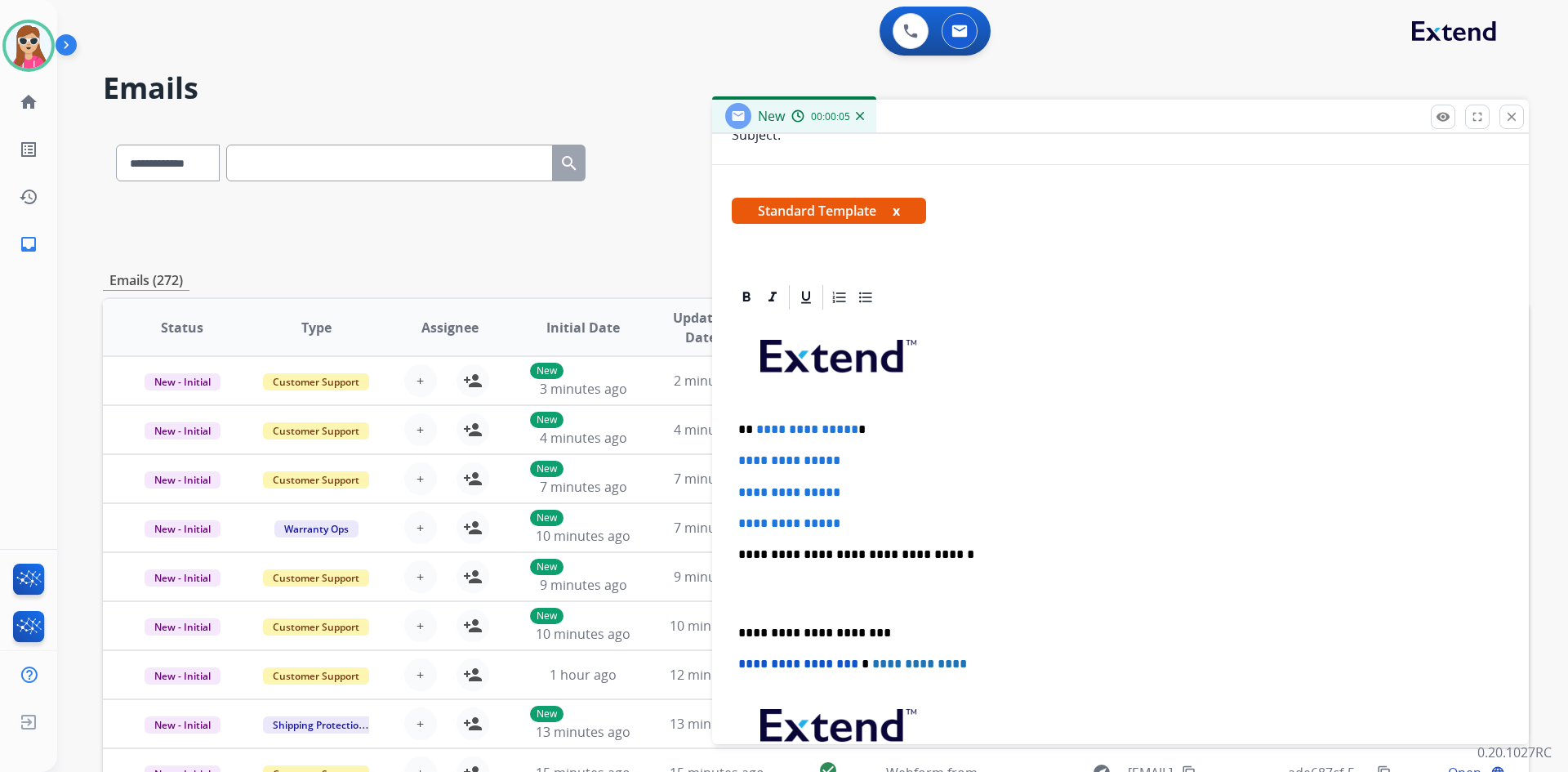 scroll, scrollTop: 245, scrollLeft: 0, axis: vertical 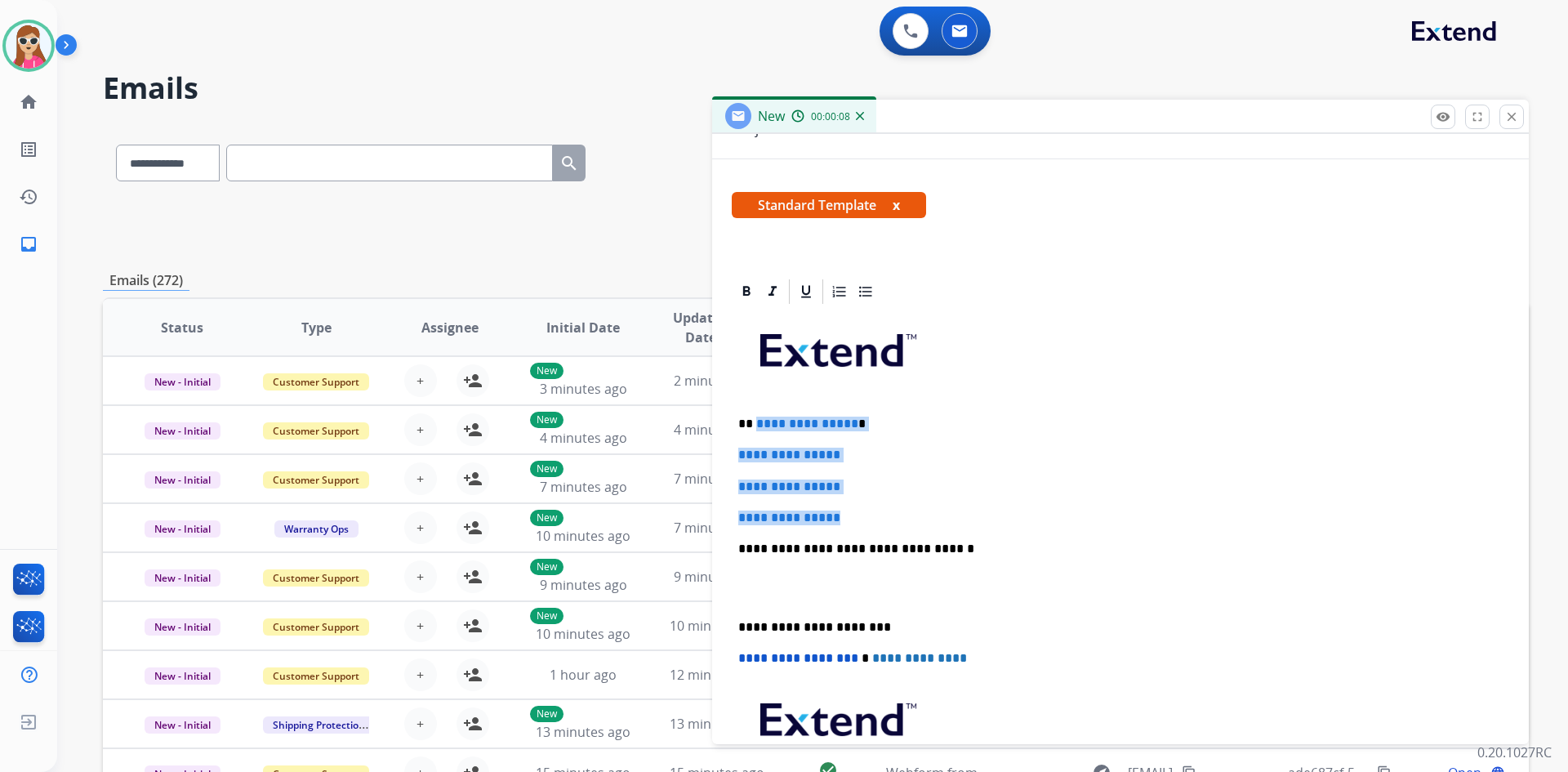 drag, startPoint x: 755, startPoint y: 415, endPoint x: 862, endPoint y: 517, distance: 147.8276 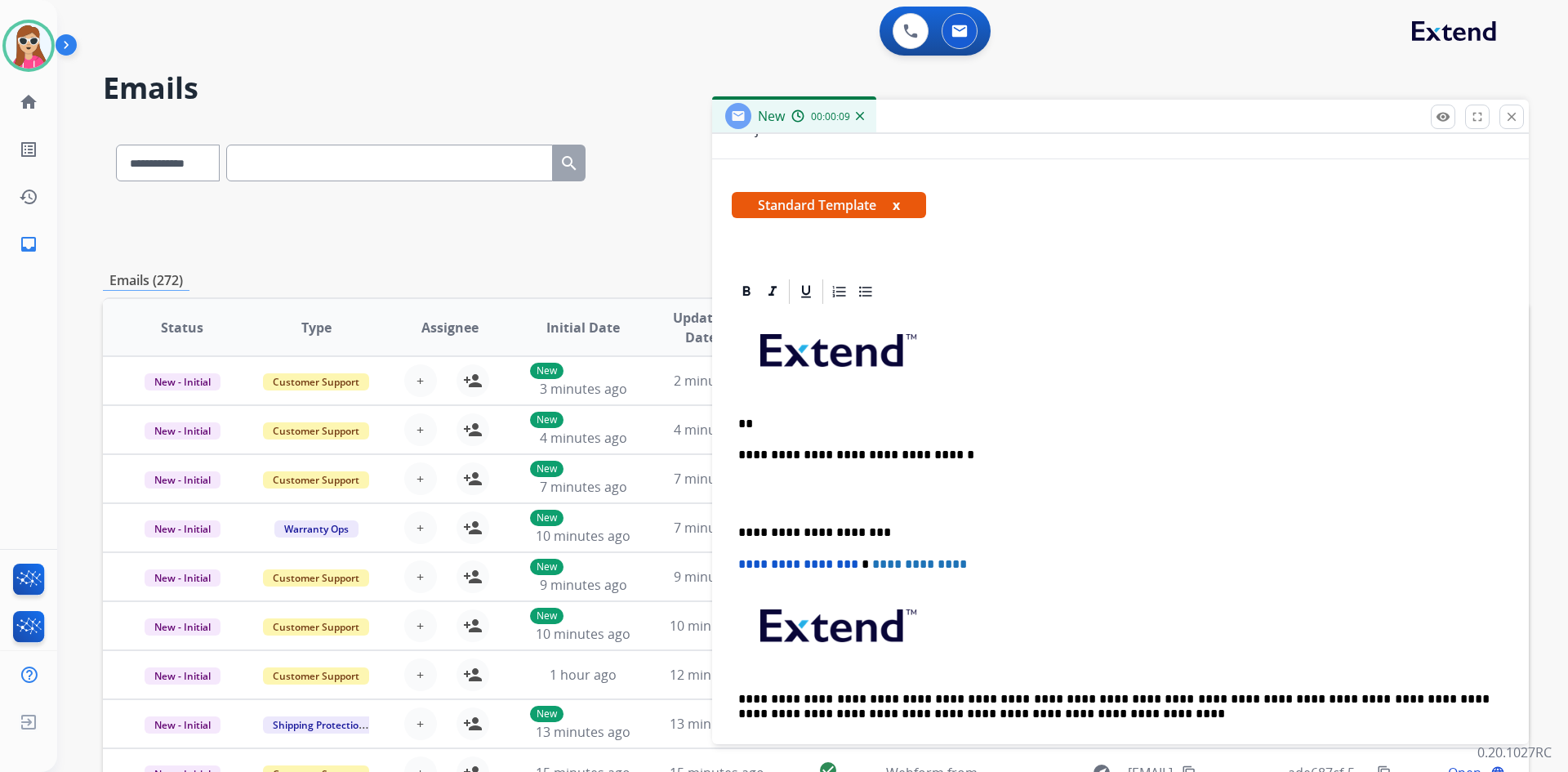 type 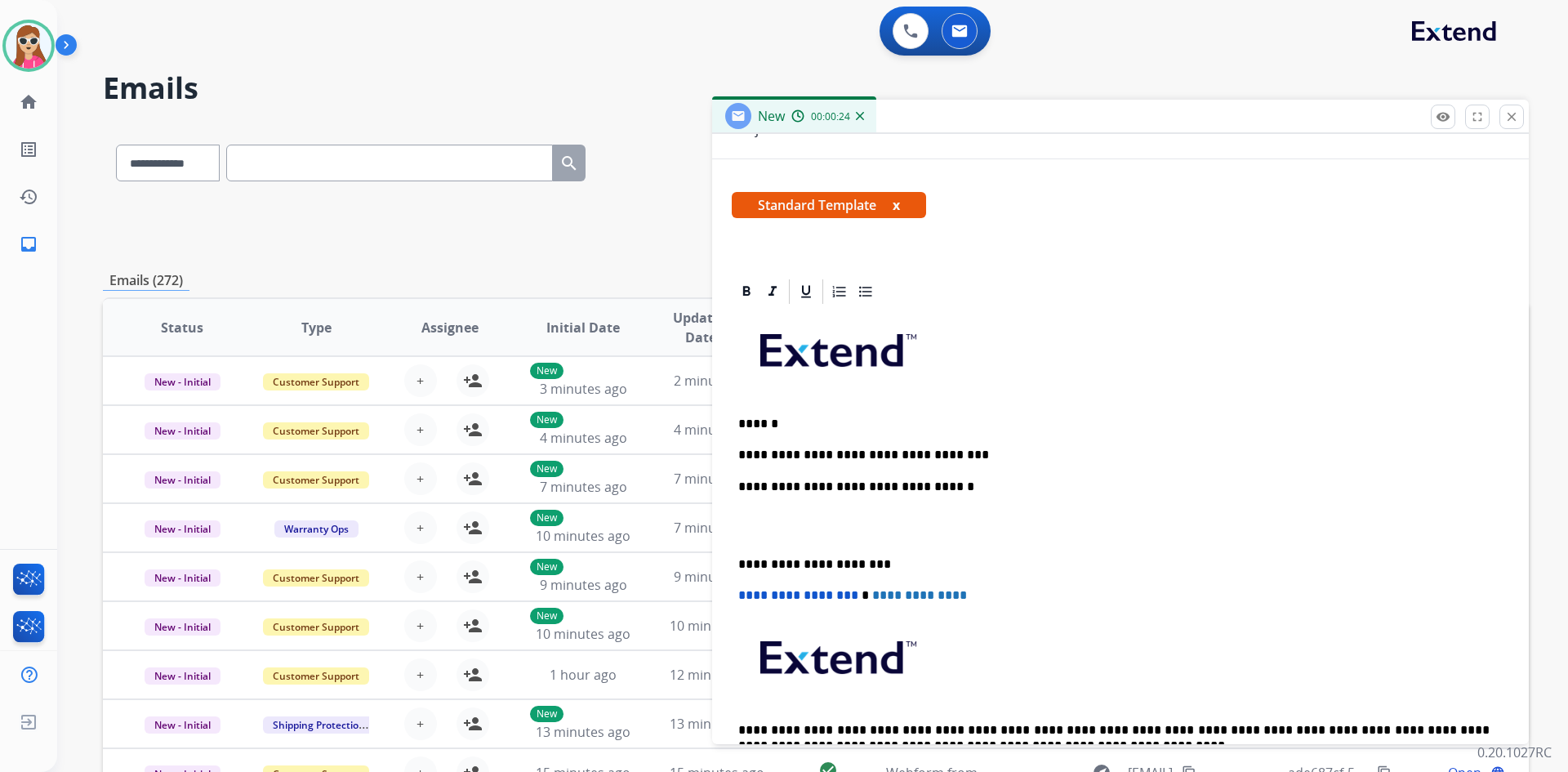 click on "**********" at bounding box center [1114, 455] 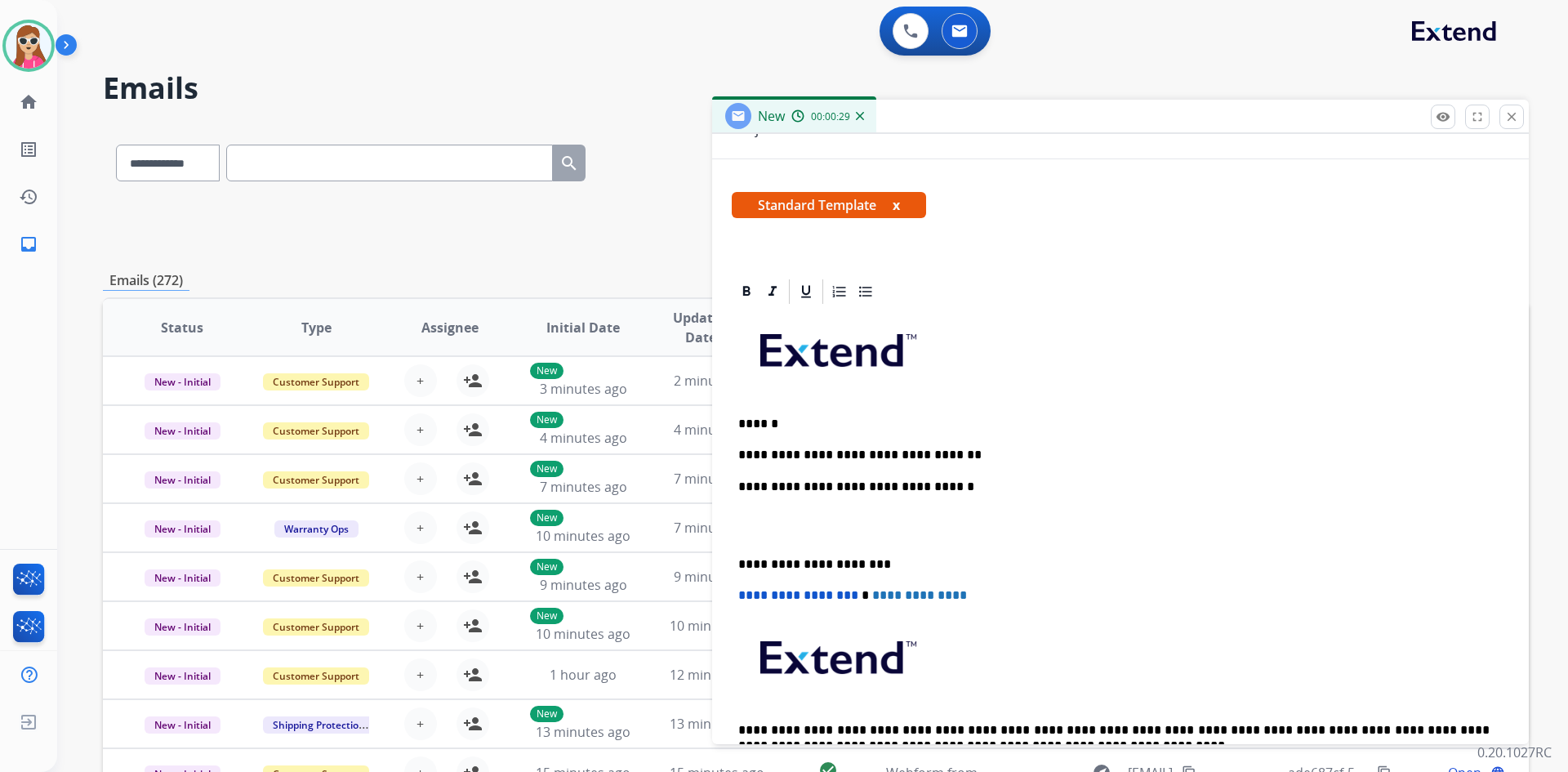 click on "**********" at bounding box center [1114, 455] 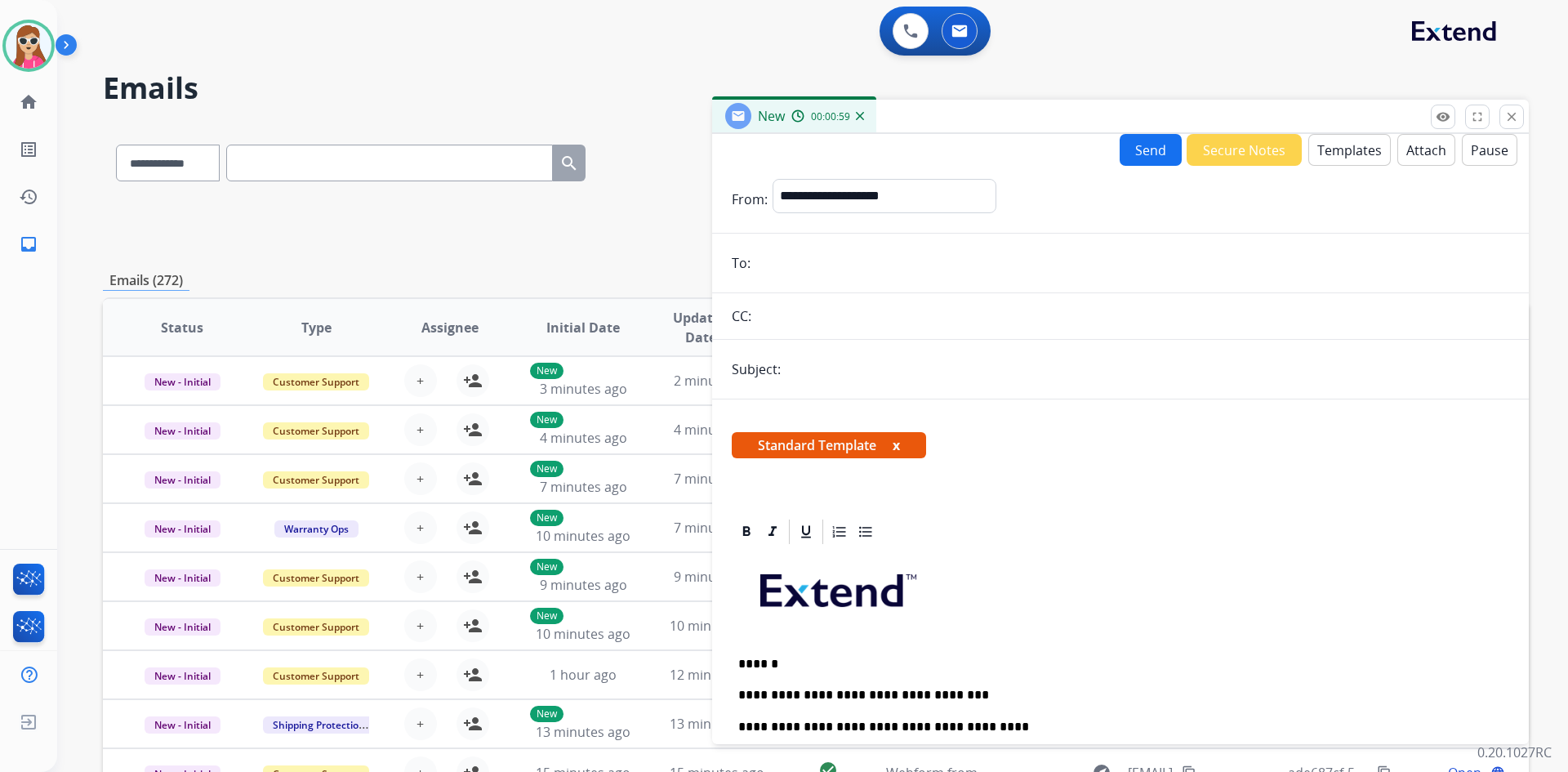scroll, scrollTop: 0, scrollLeft: 0, axis: both 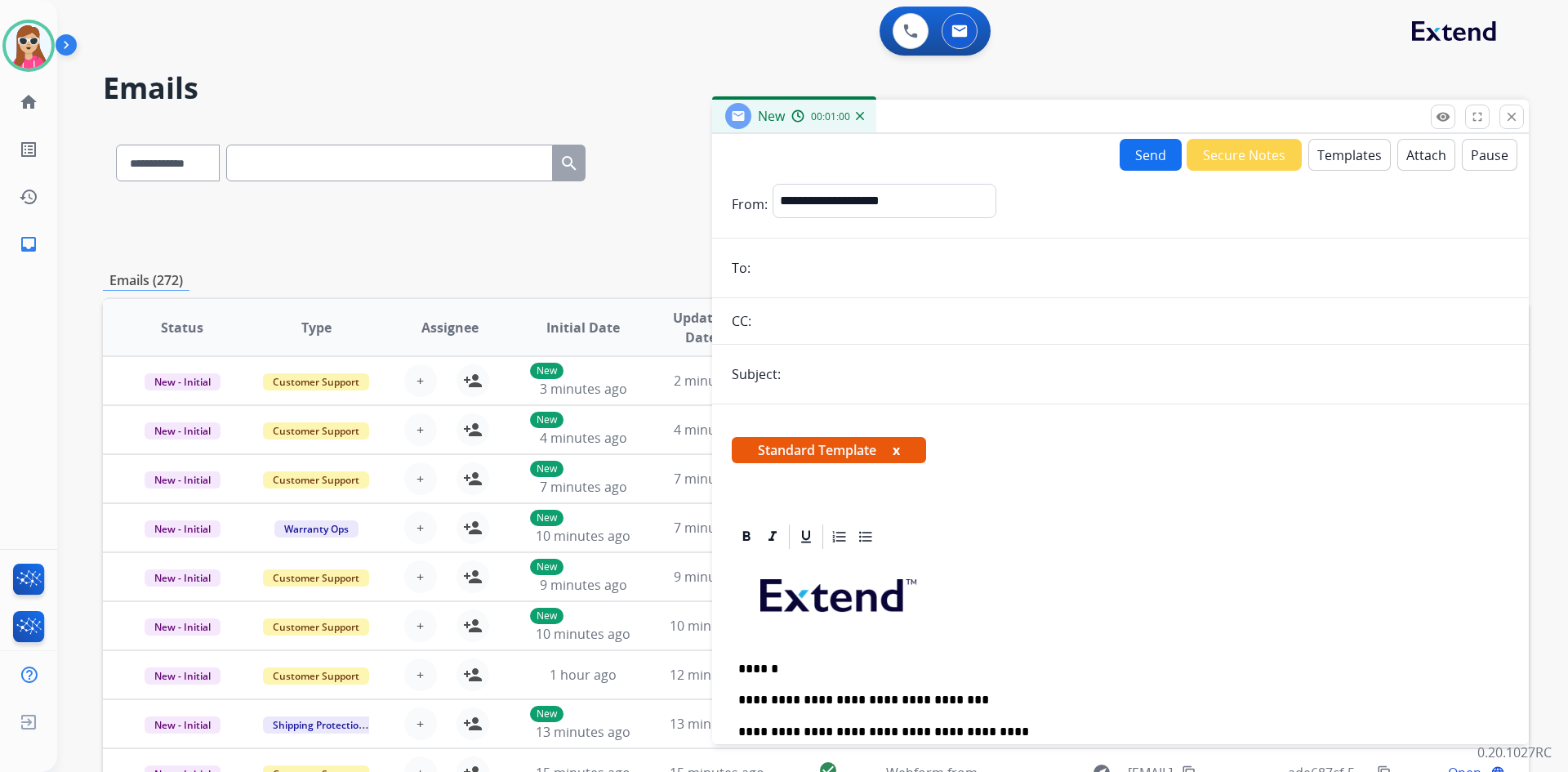 click at bounding box center [1132, 268] 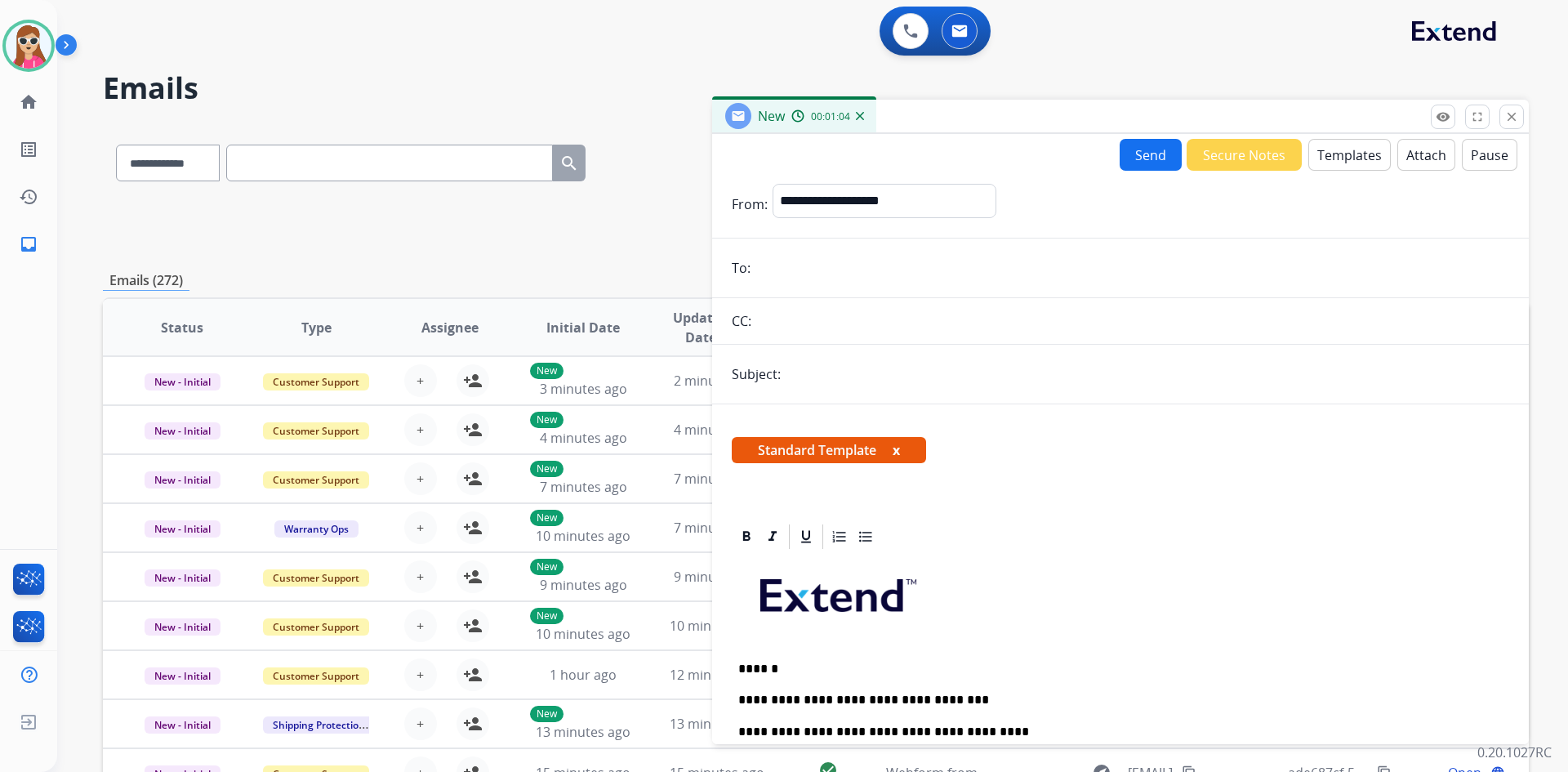 paste on "**********" 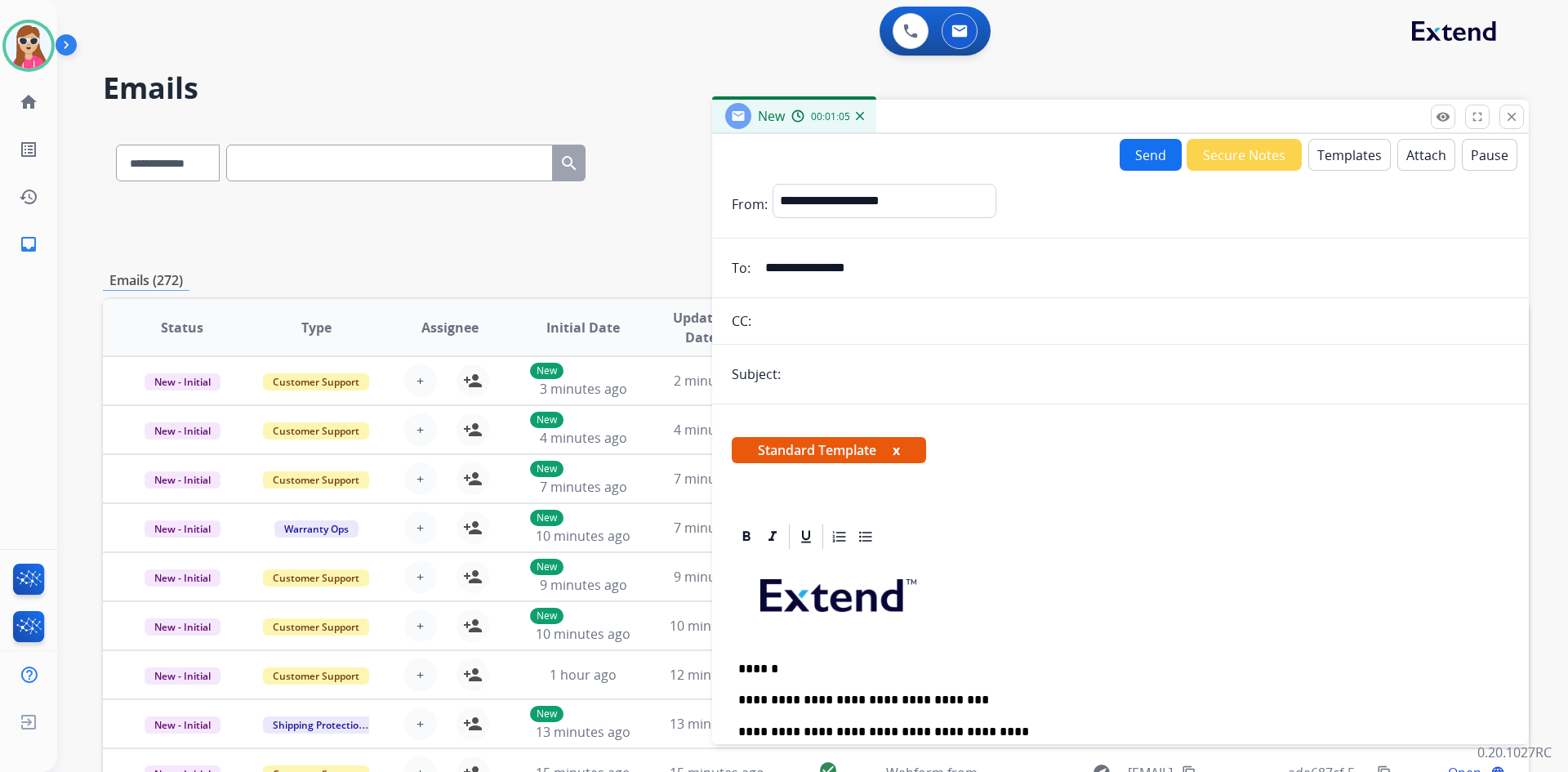 type on "**********" 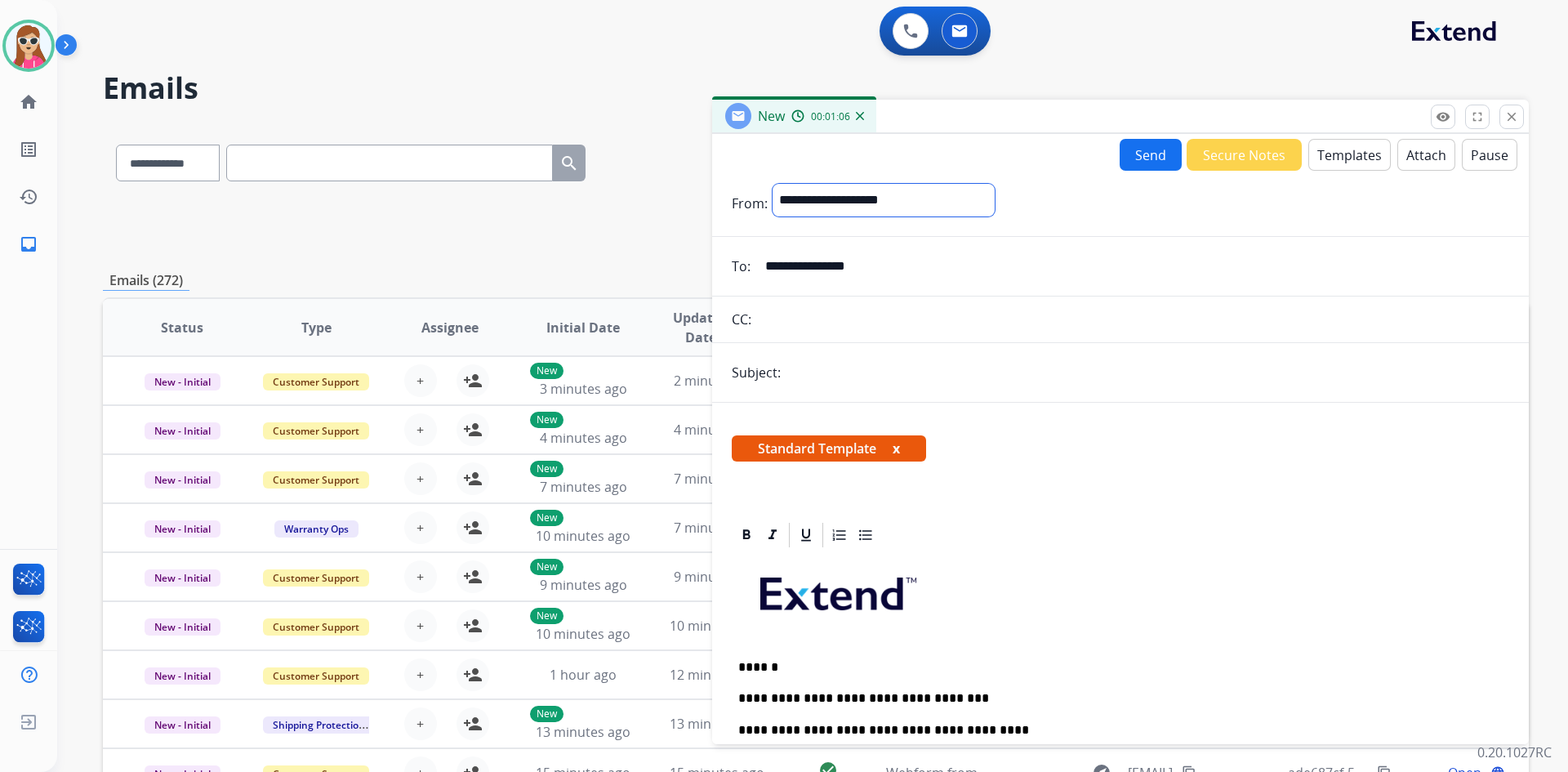 click on "**********" at bounding box center (884, 200) 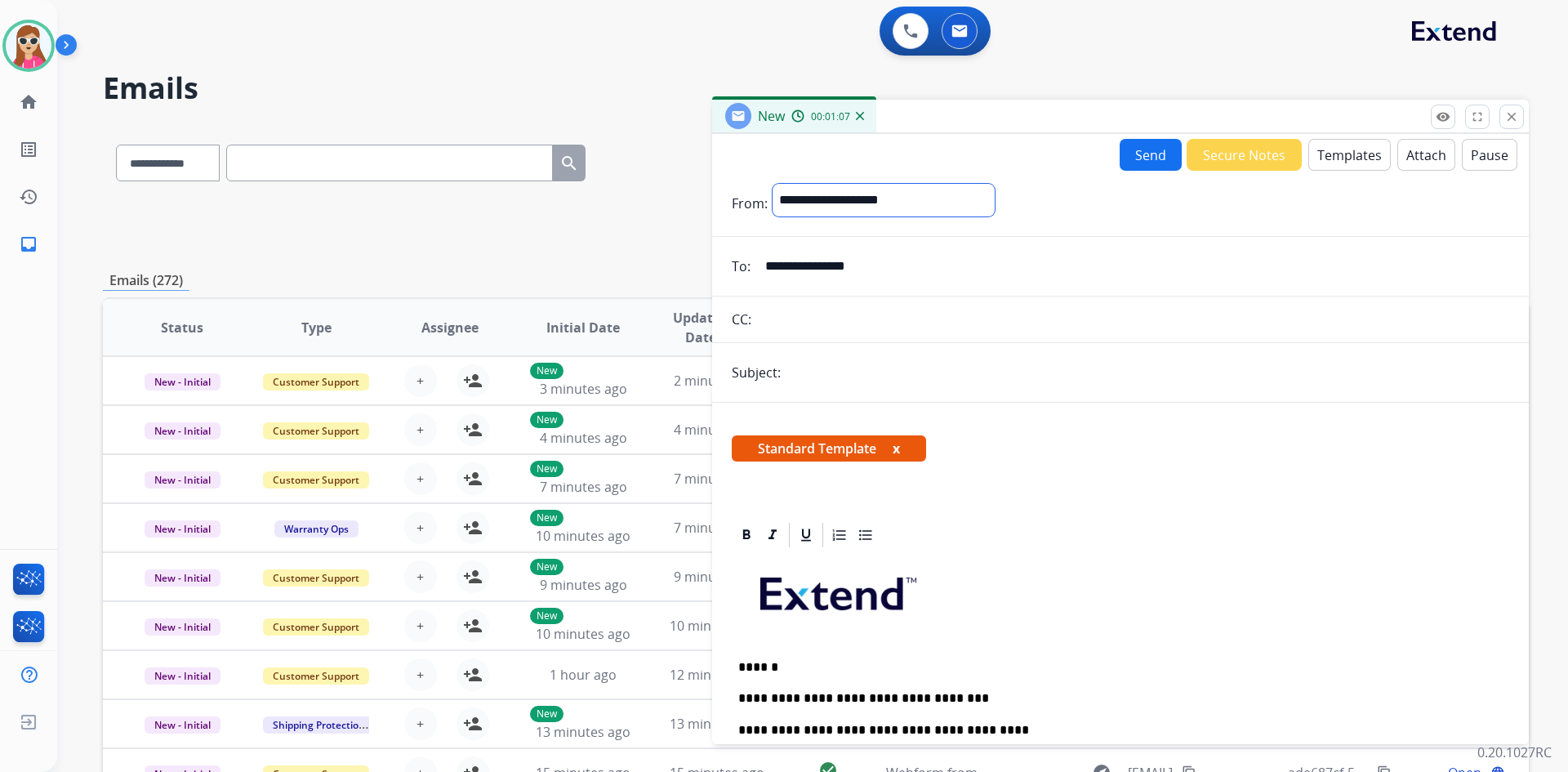select on "**********" 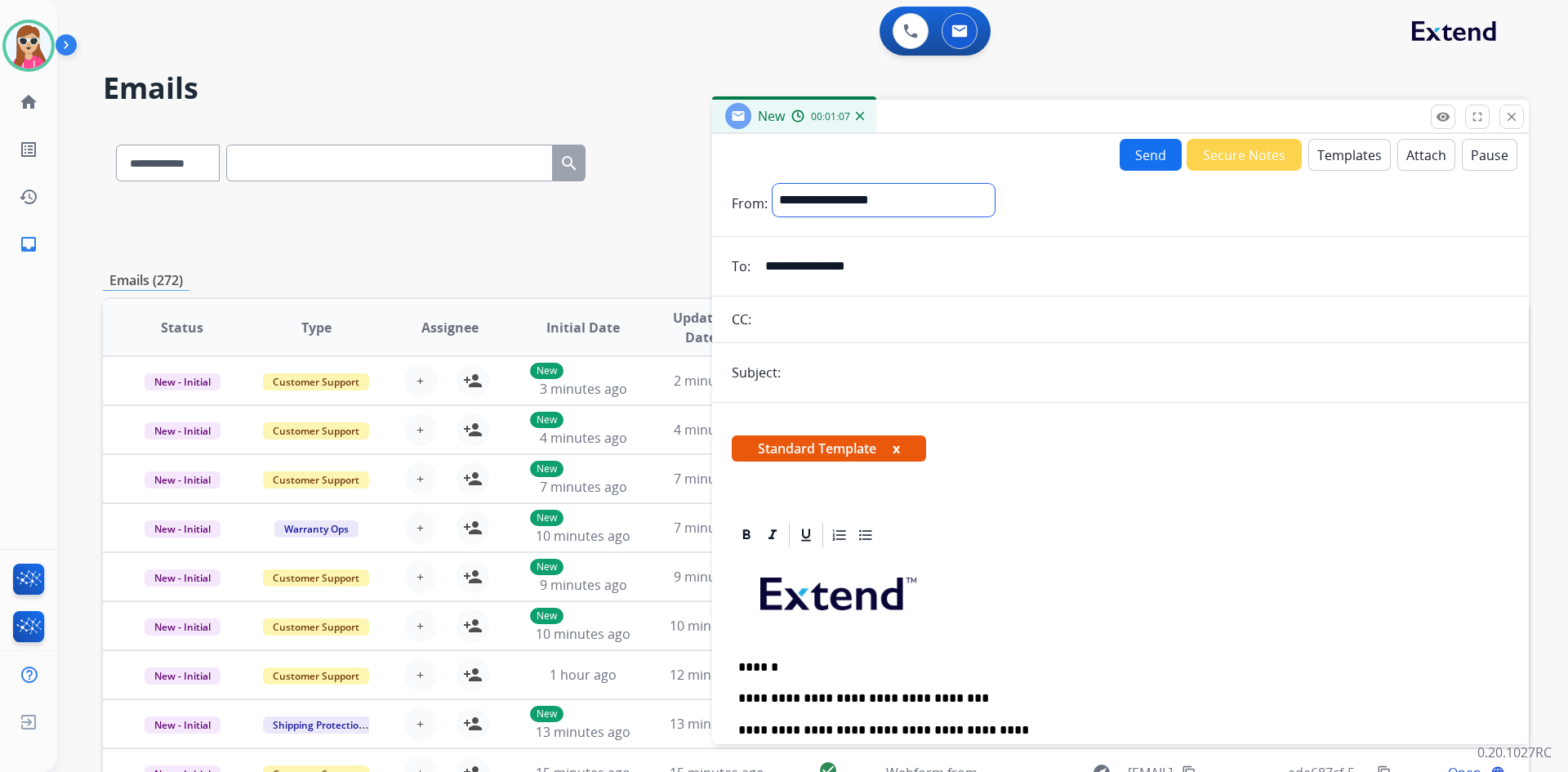 click on "**********" at bounding box center [884, 200] 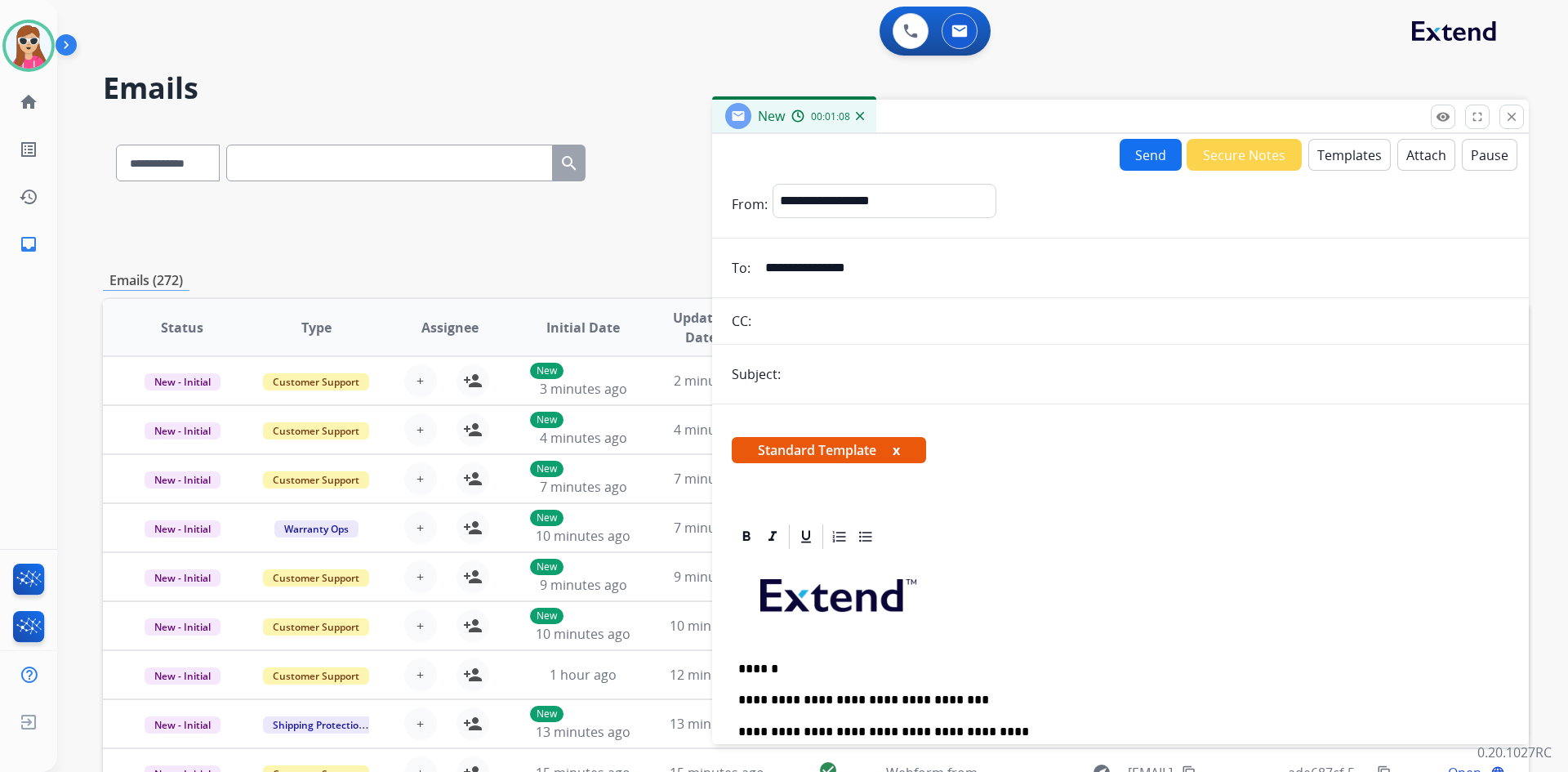 click on "Send" at bounding box center (1151, 154) 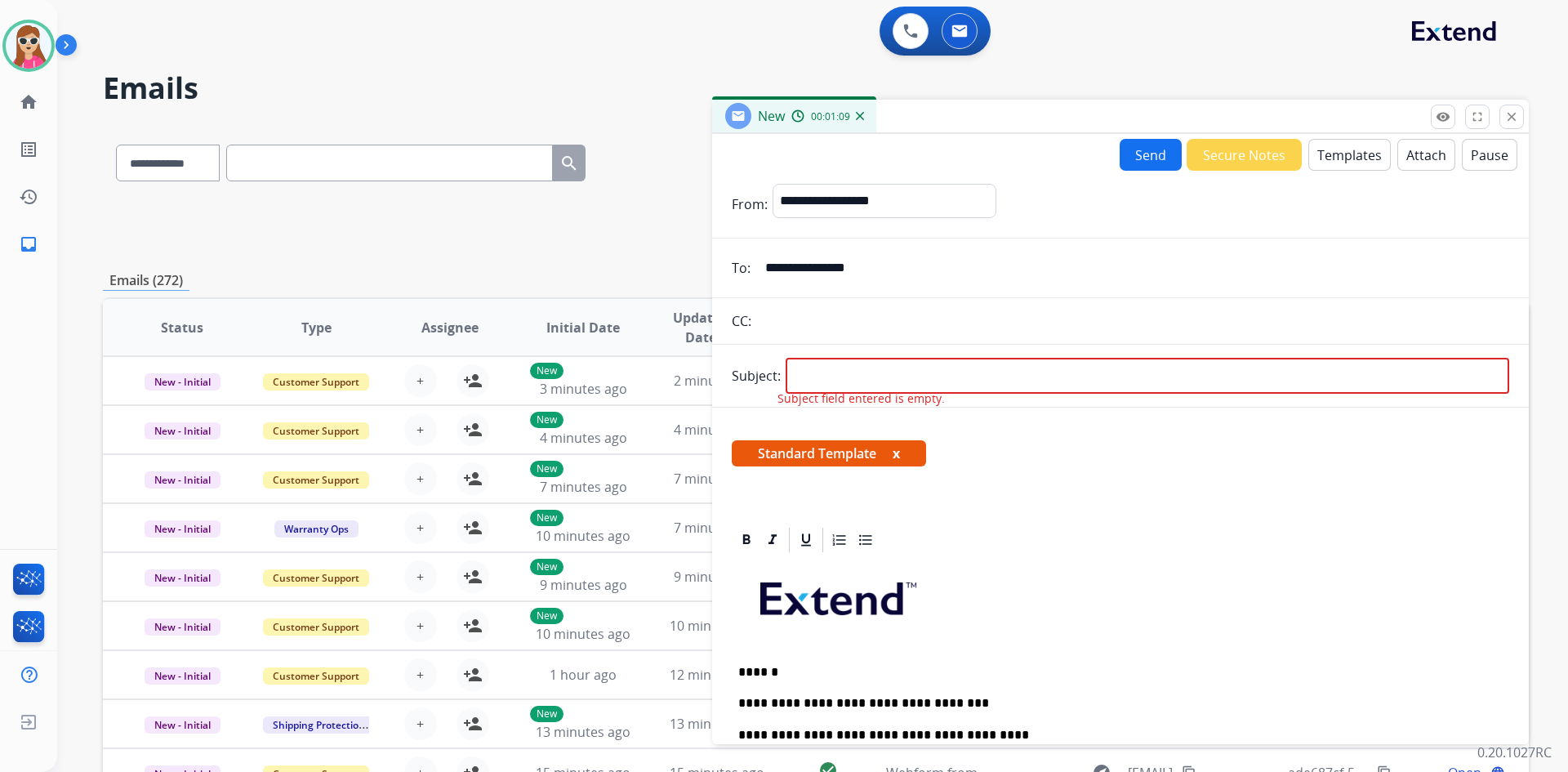 click on "**********" at bounding box center [1120, 633] 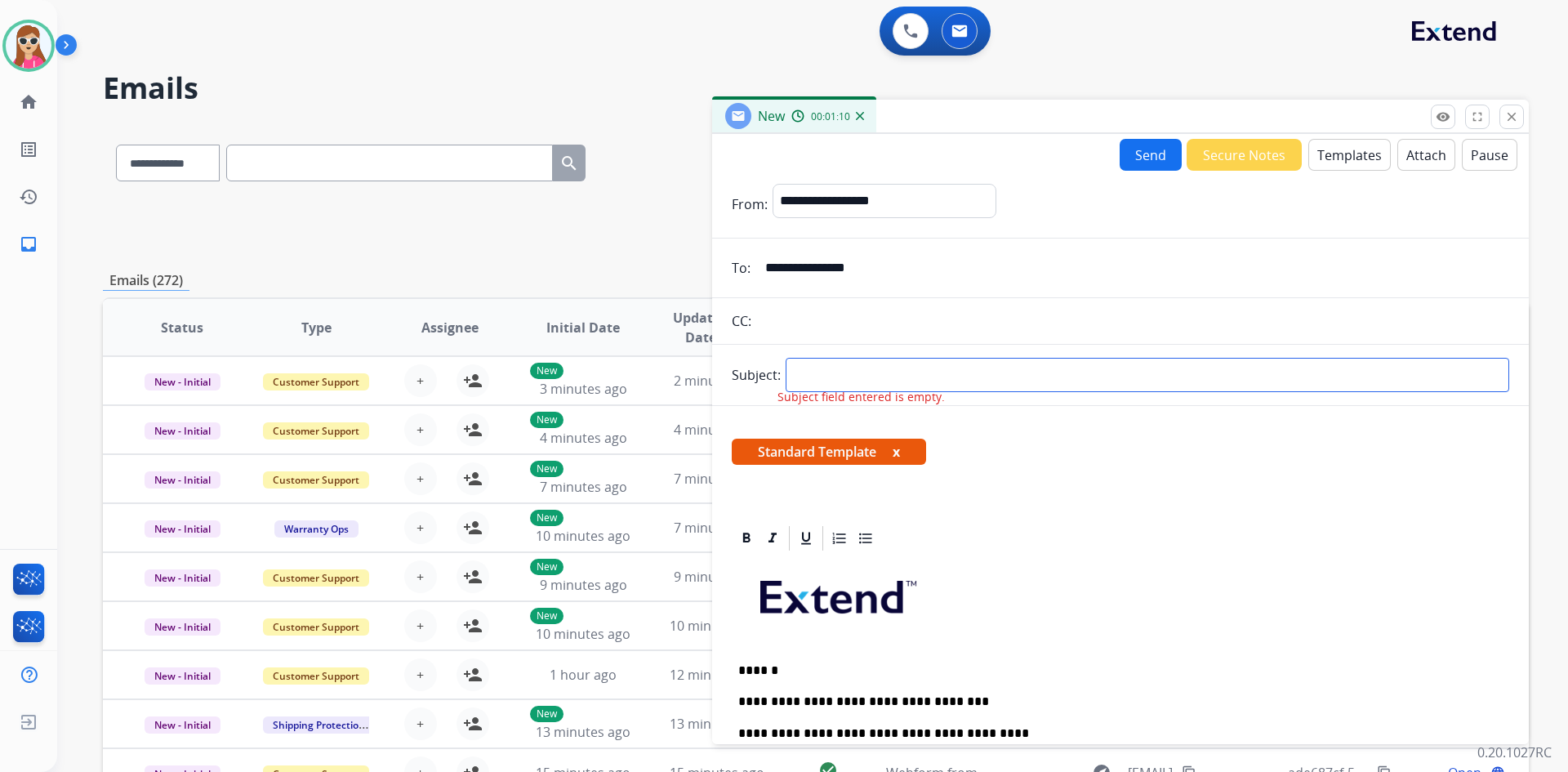 click at bounding box center (1147, 375) 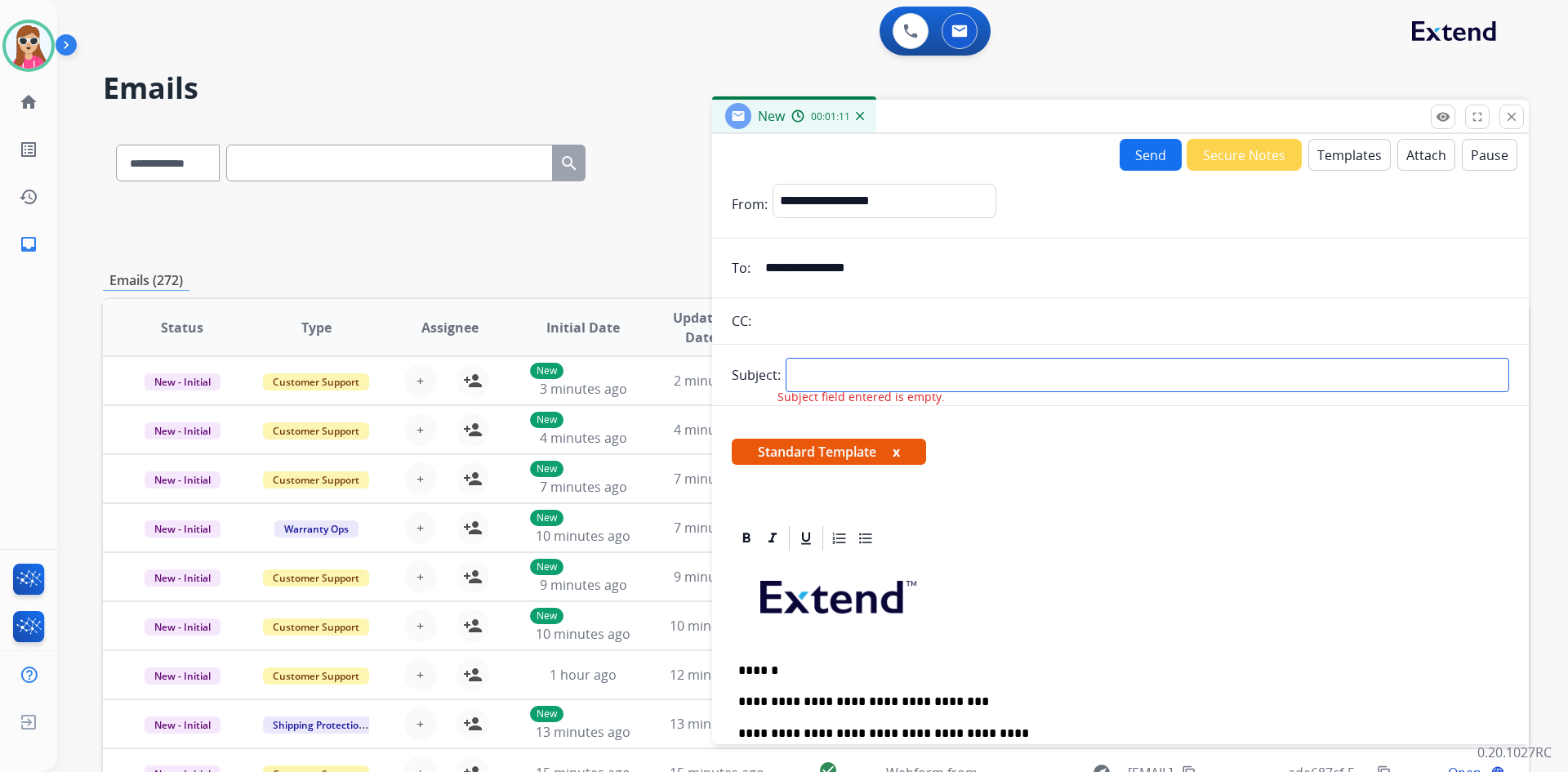 type on "**********" 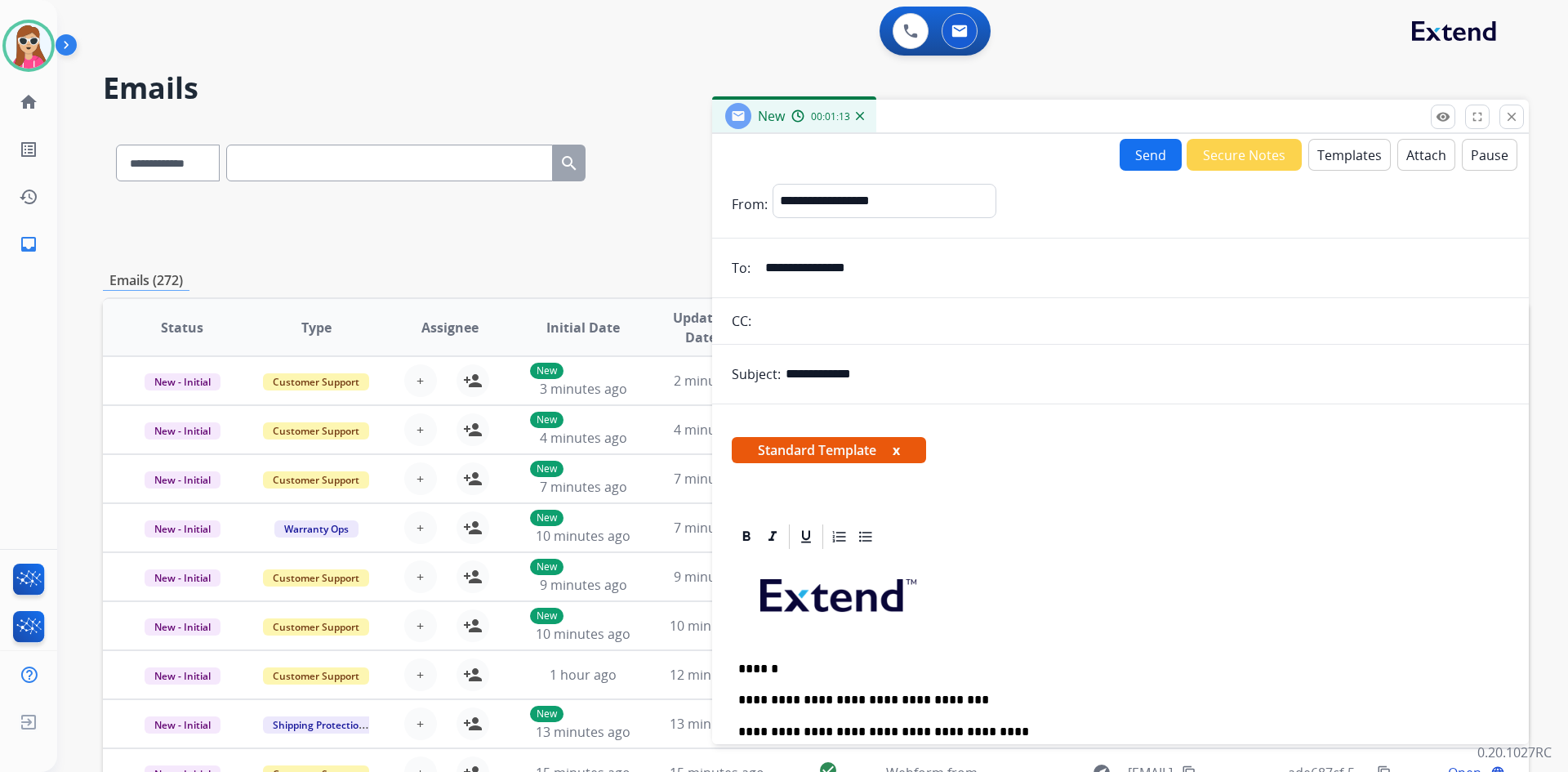 drag, startPoint x: 933, startPoint y: 385, endPoint x: 771, endPoint y: 367, distance: 162.99693 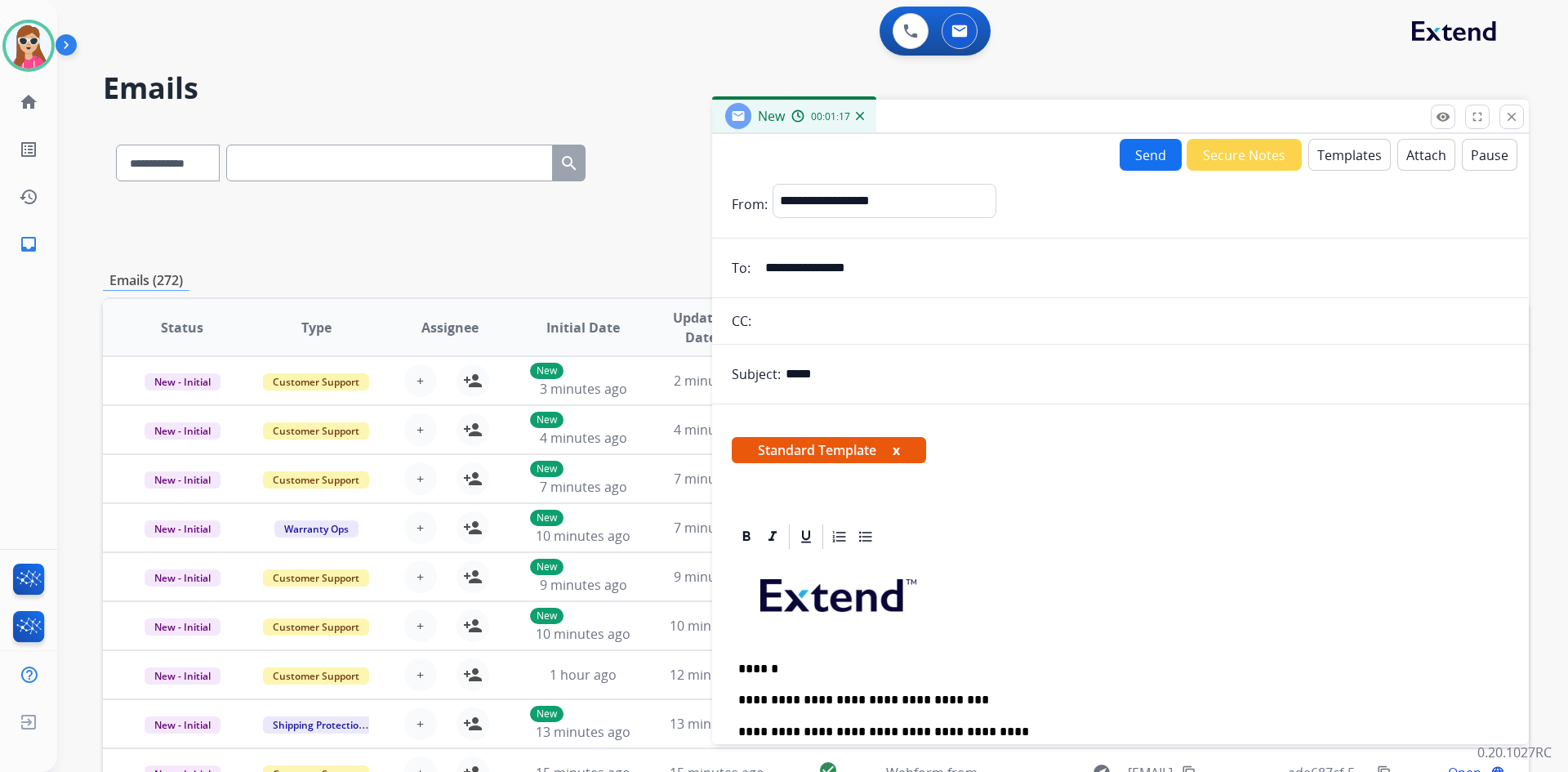 type on "**********" 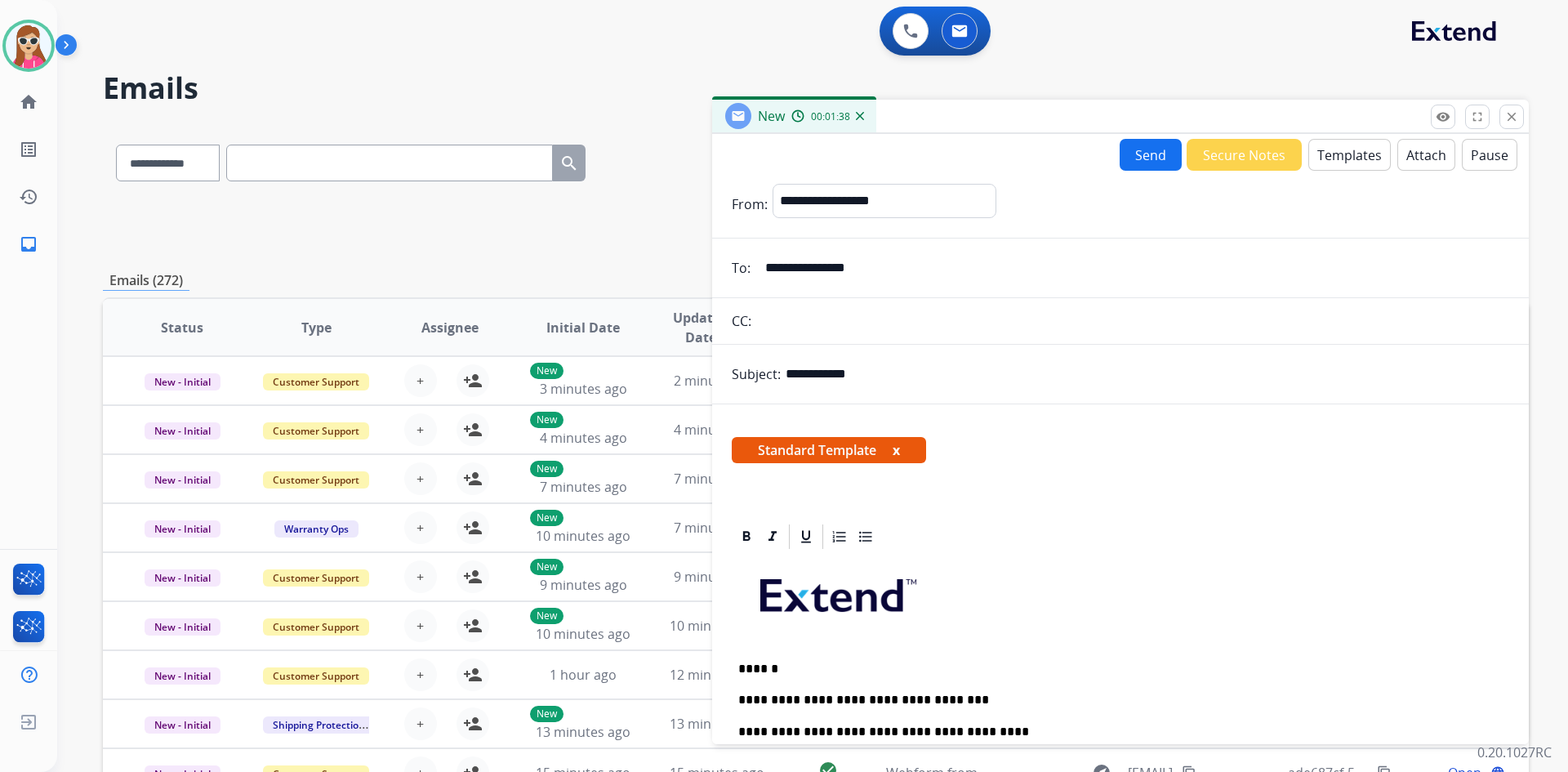 click on "Send" at bounding box center [1151, 154] 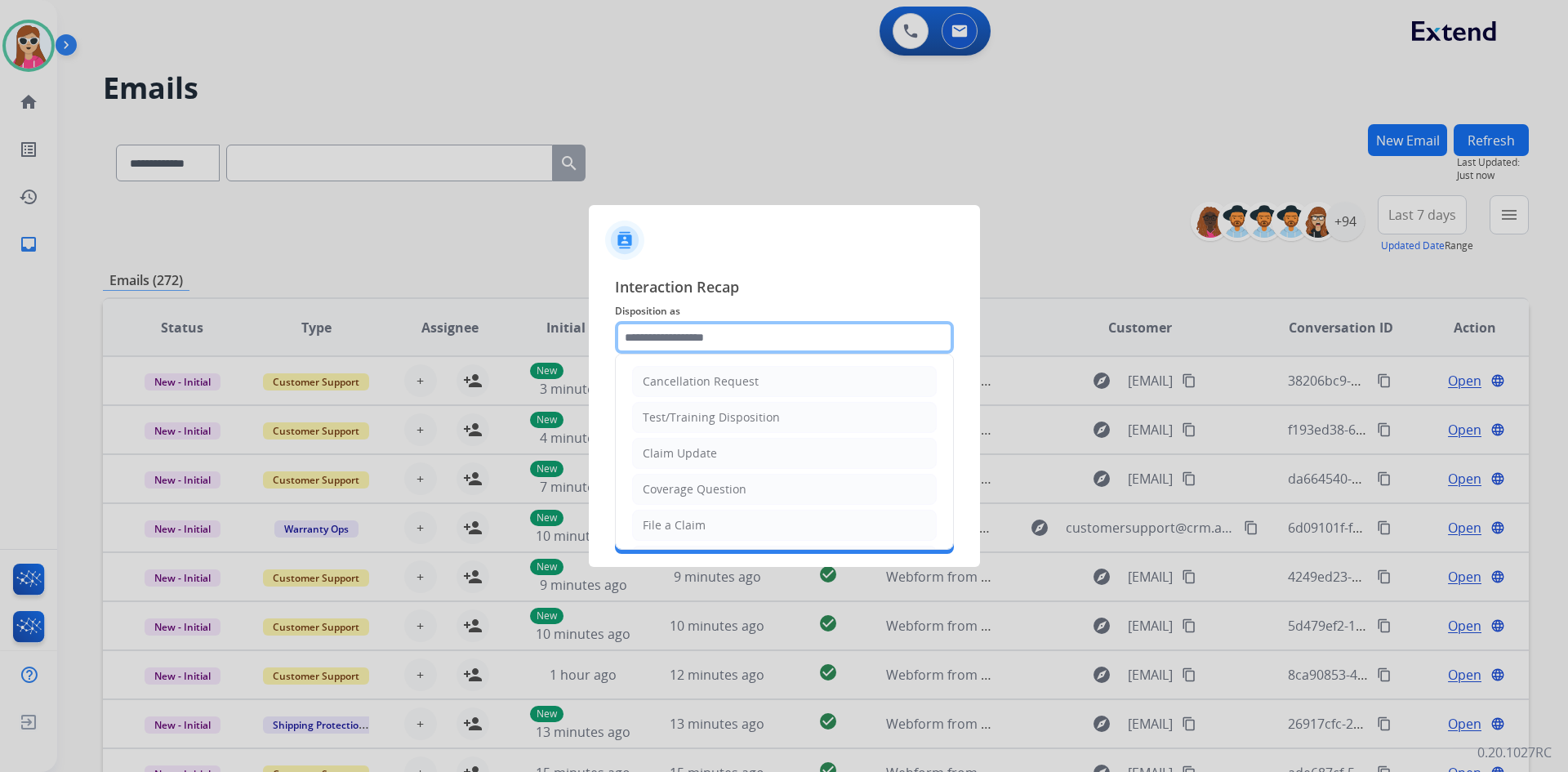 click 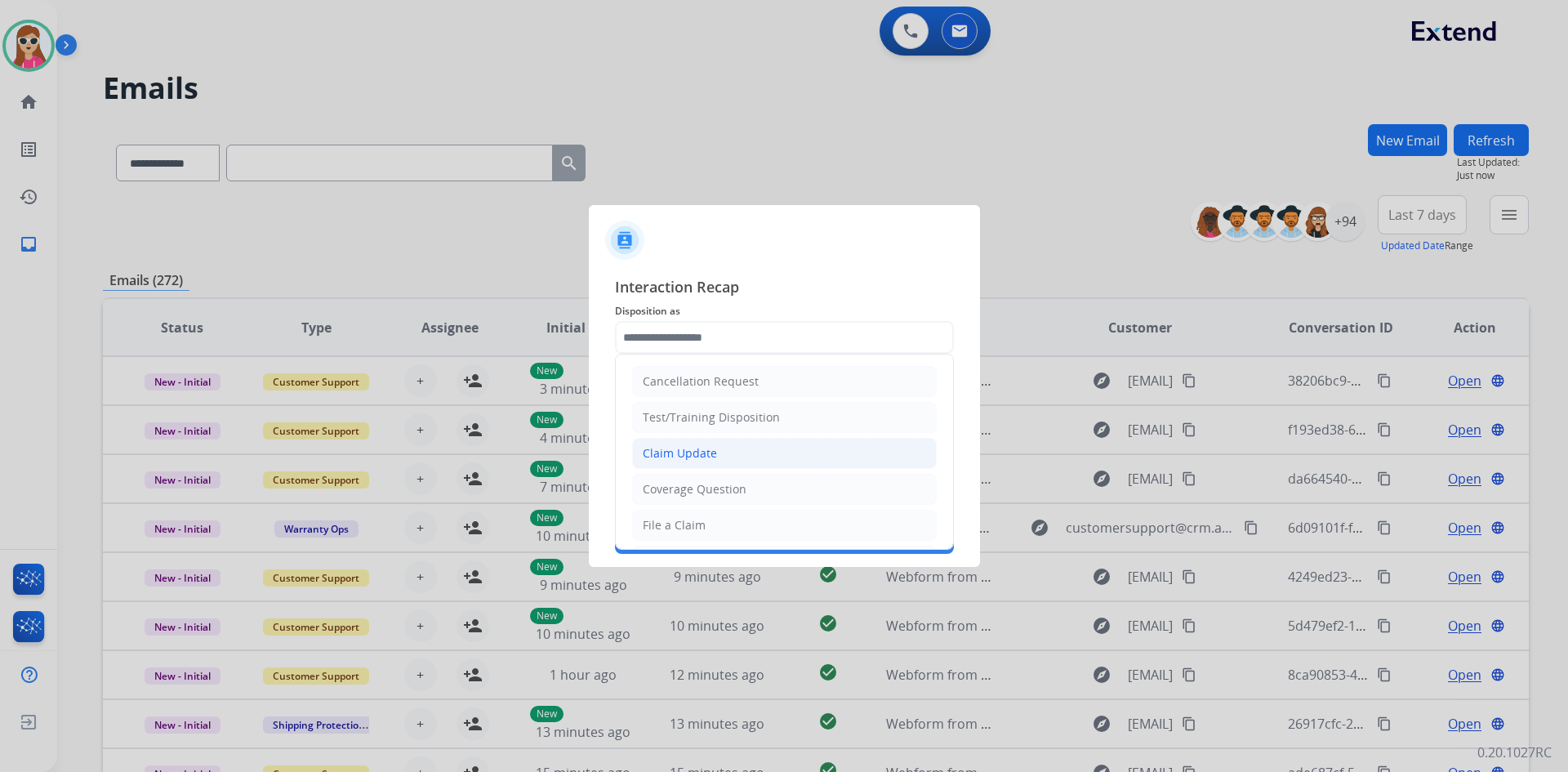 click on "Claim Update" 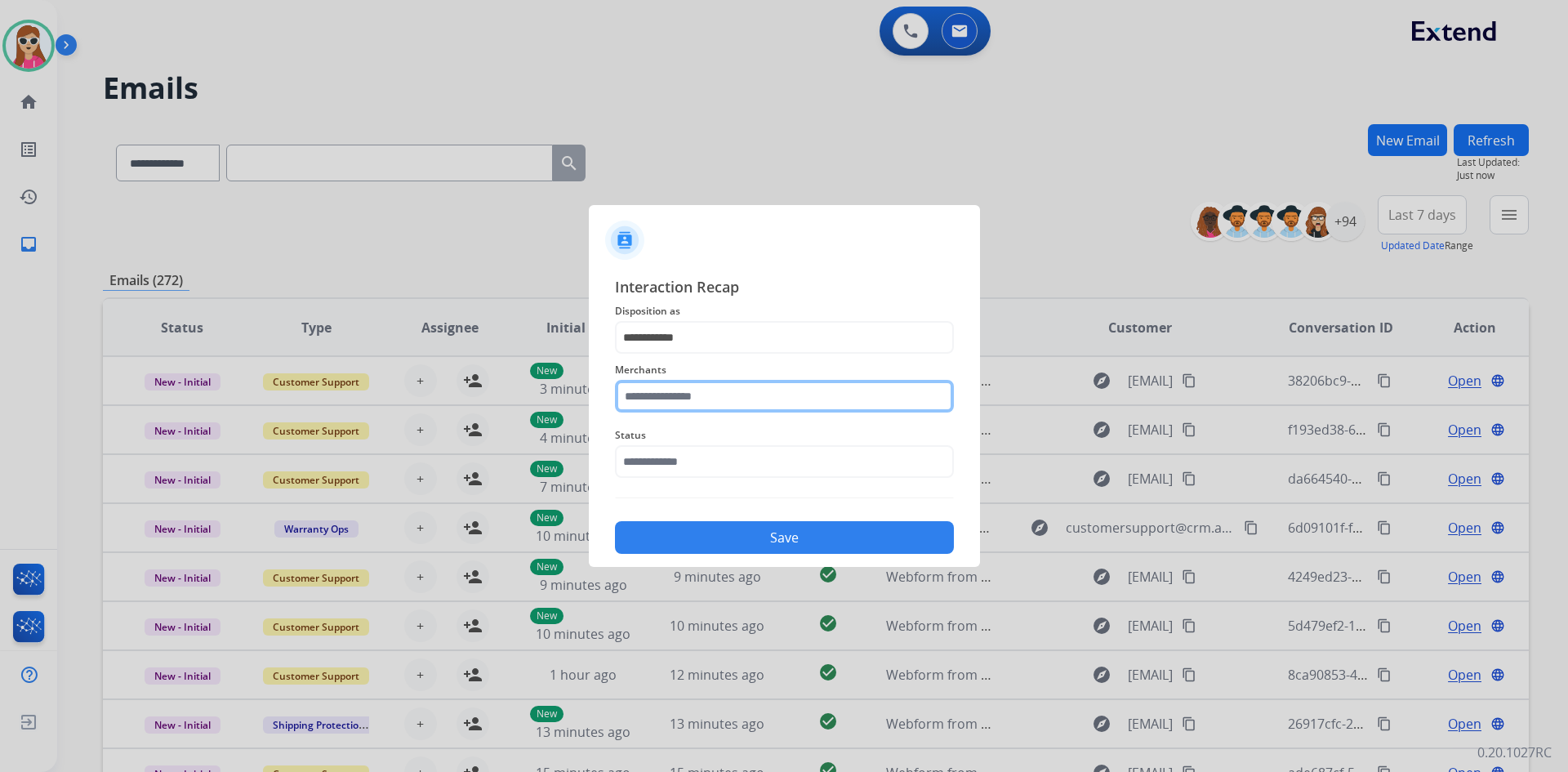 click 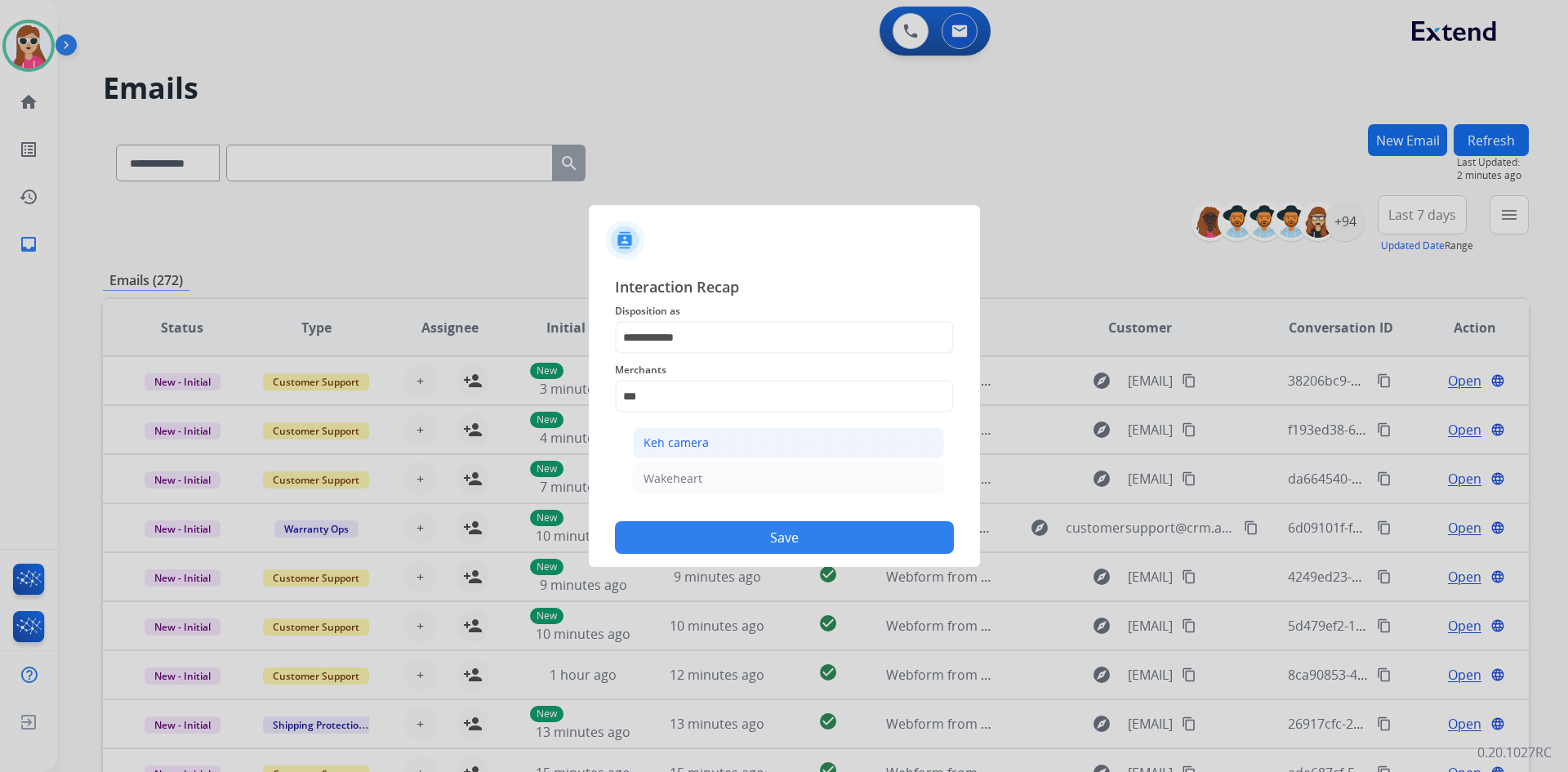 click on "Keh camera" 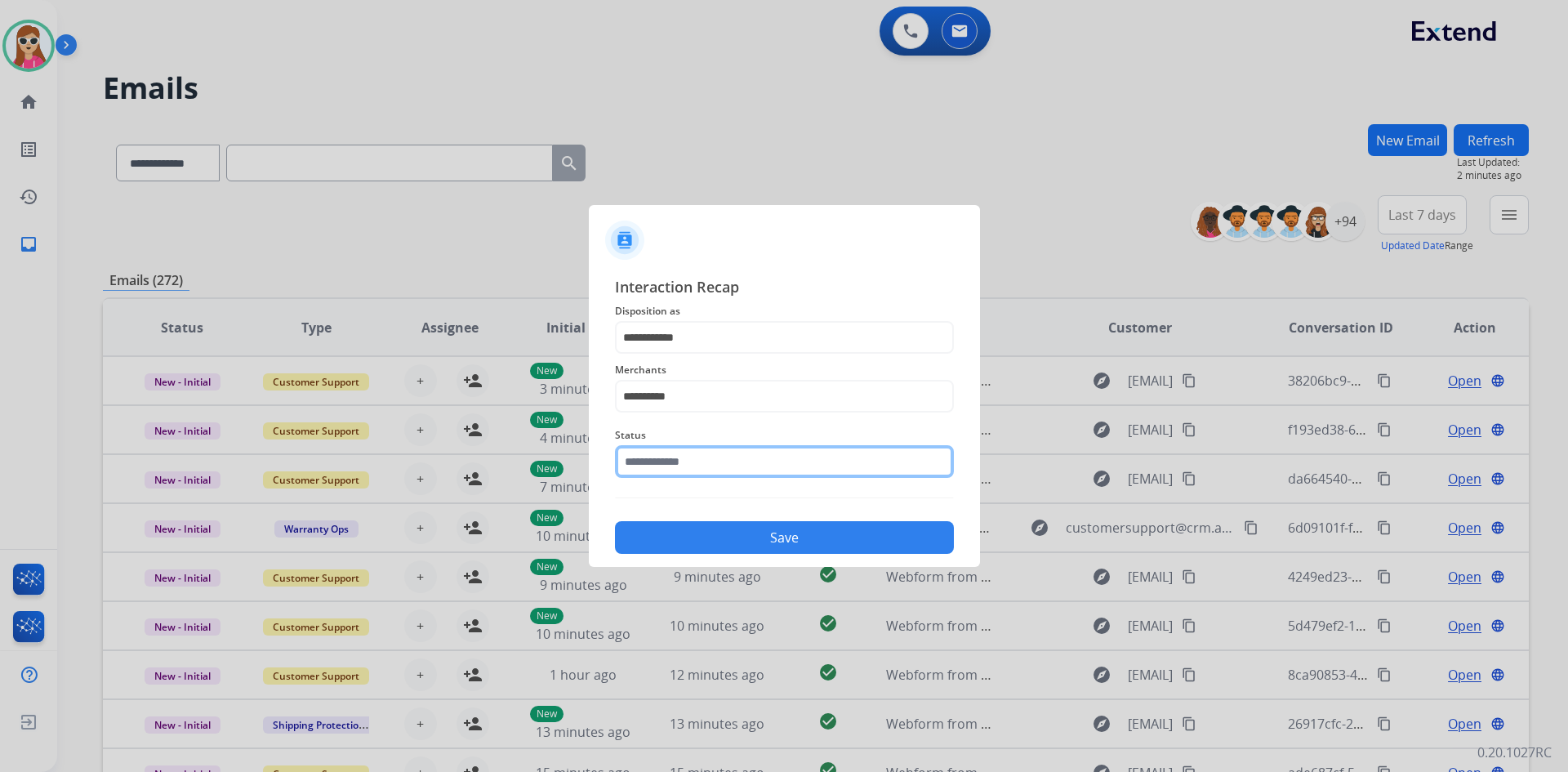 click 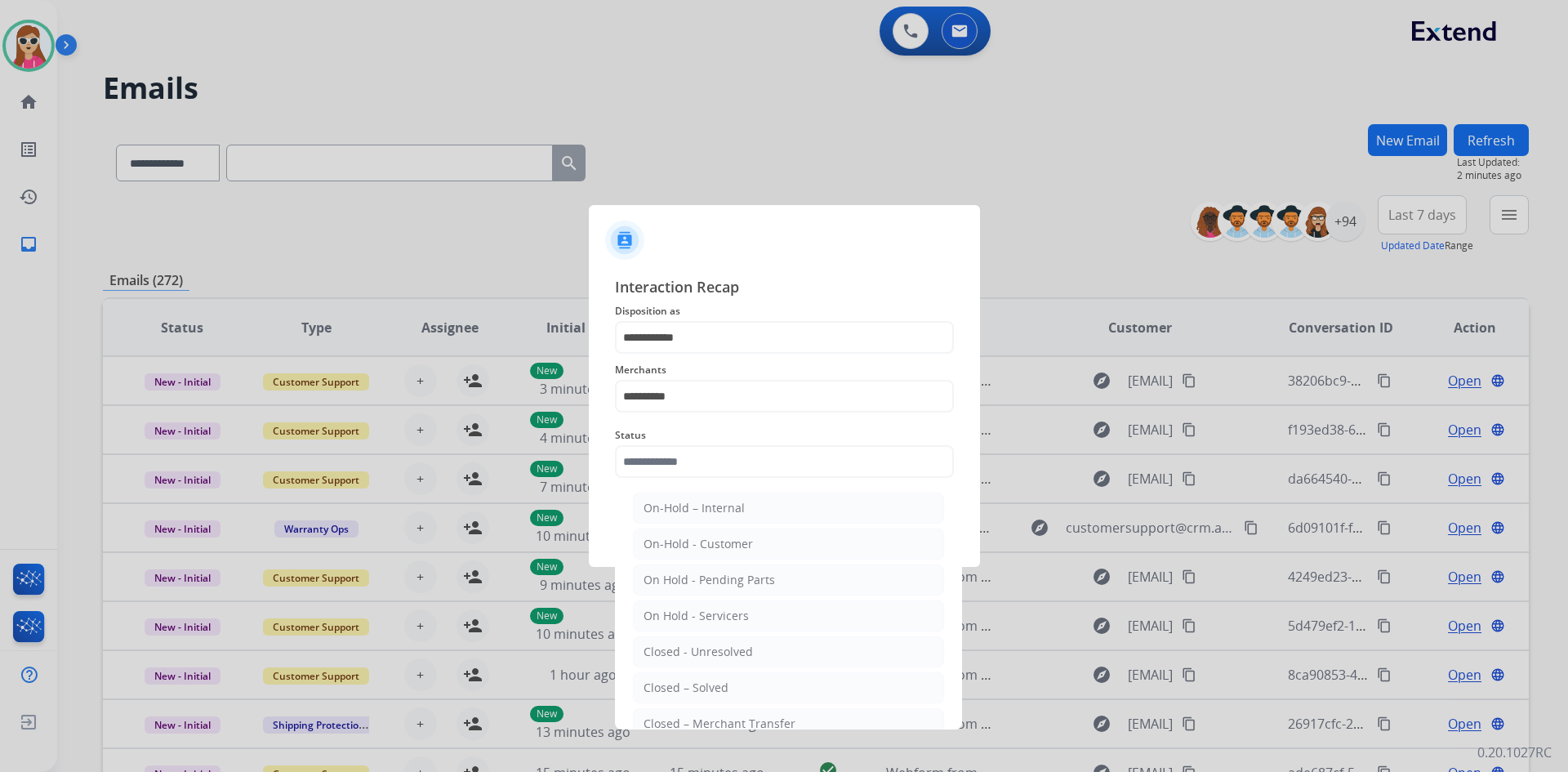 drag, startPoint x: 859, startPoint y: 683, endPoint x: 866, endPoint y: 663, distance: 21.18962 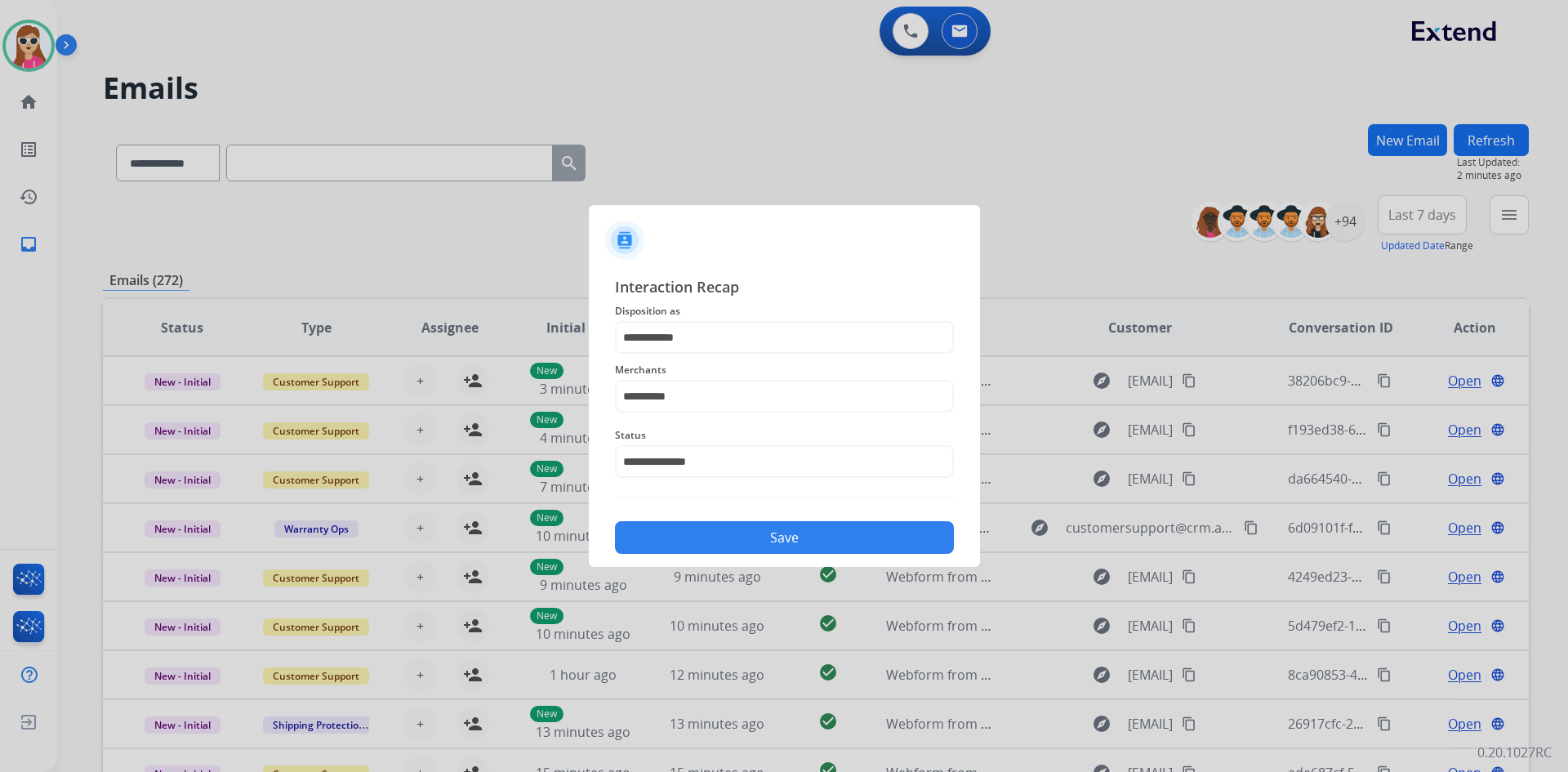 click on "Save" 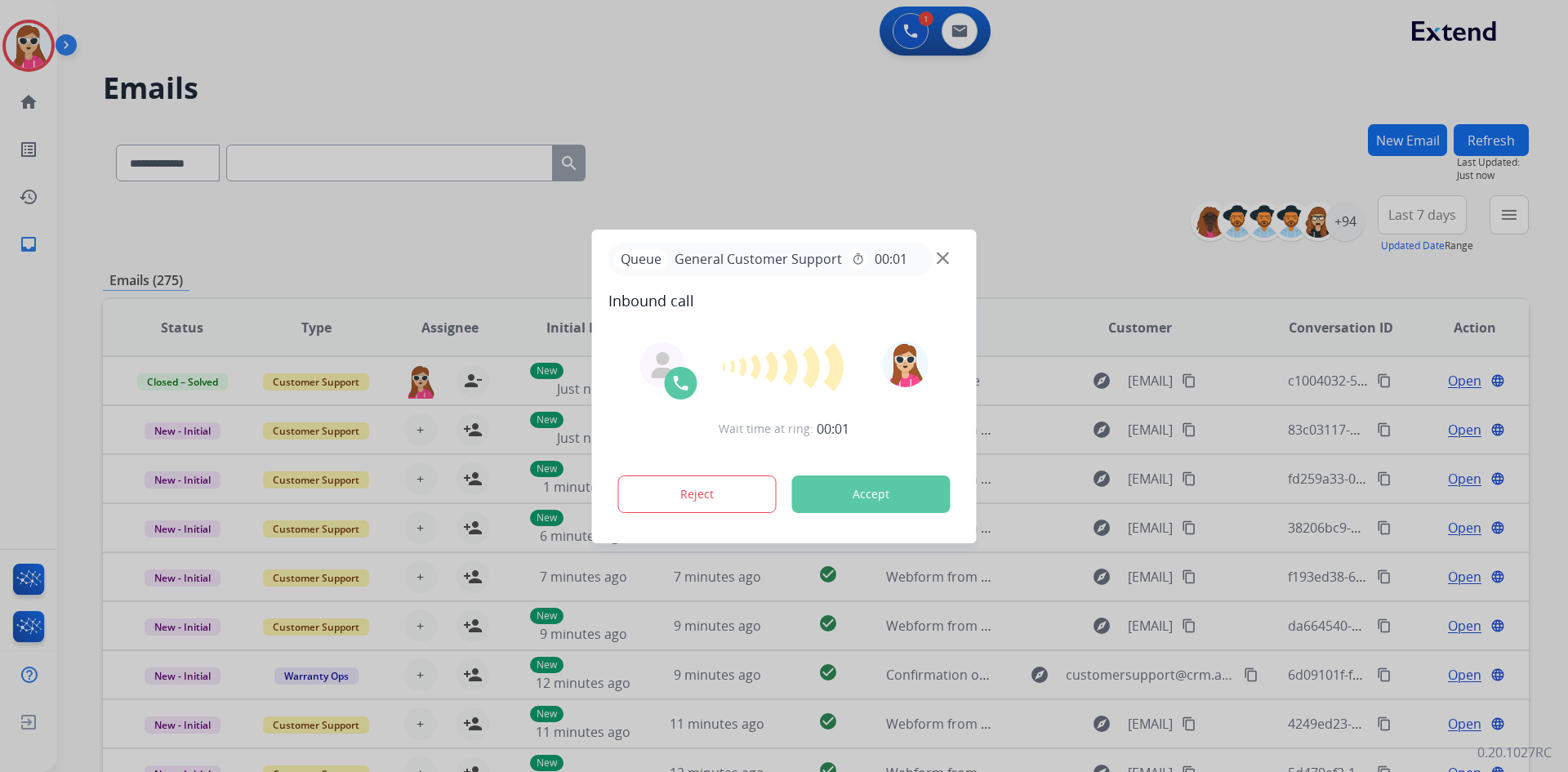 click on "Accept" at bounding box center [871, 494] 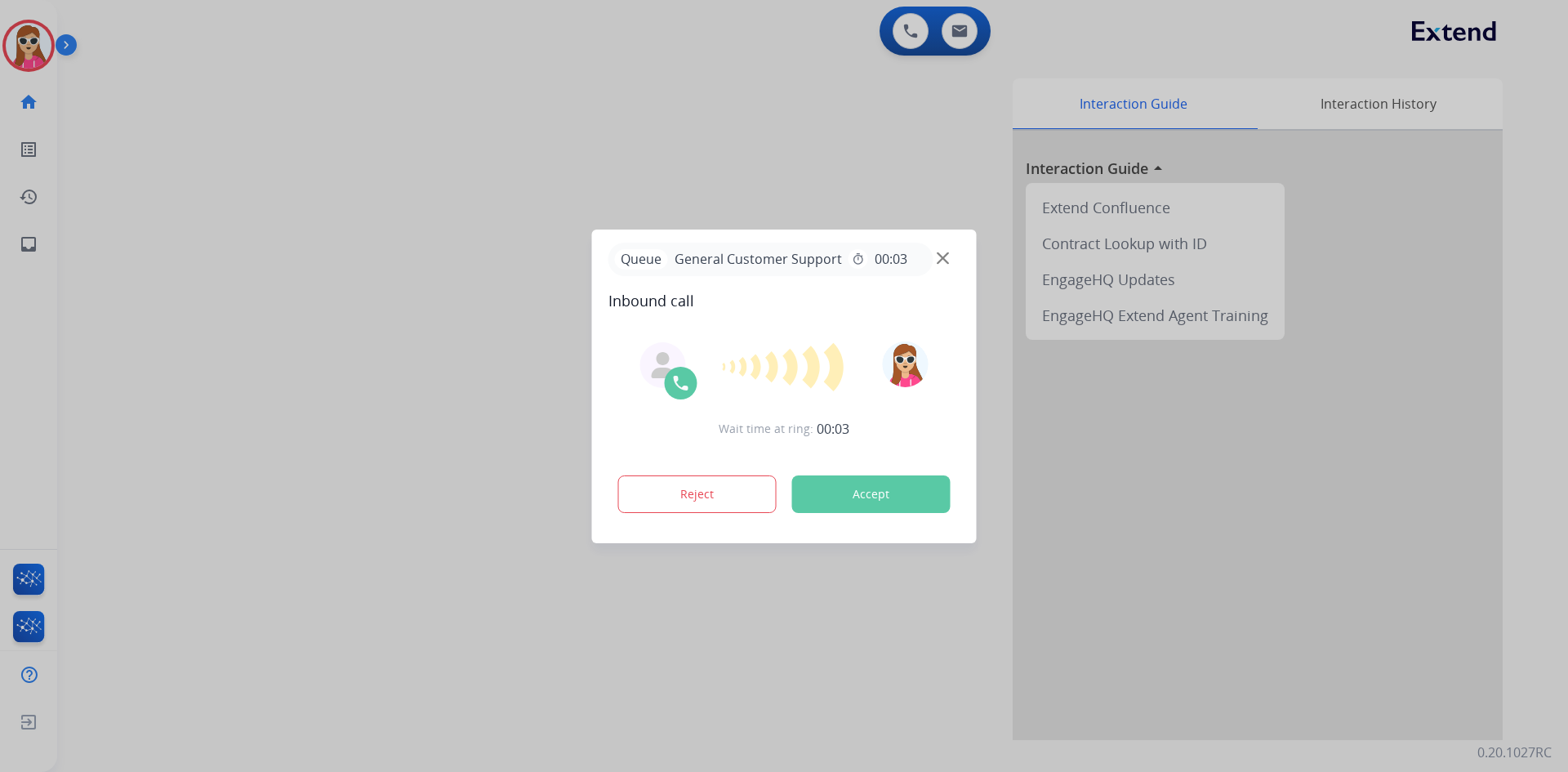click on "Accept" at bounding box center [871, 494] 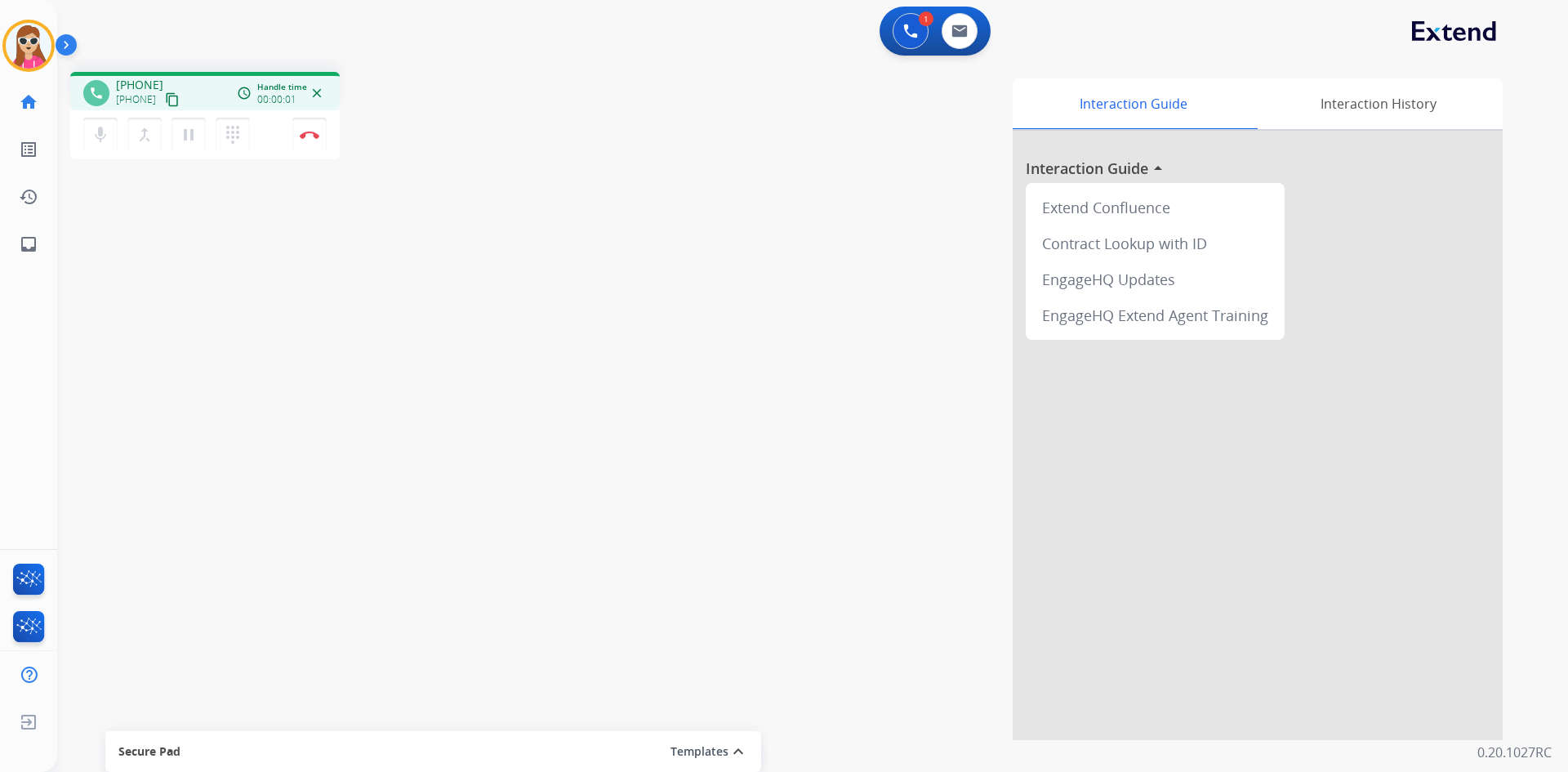 click on "content_copy" at bounding box center (172, 100) 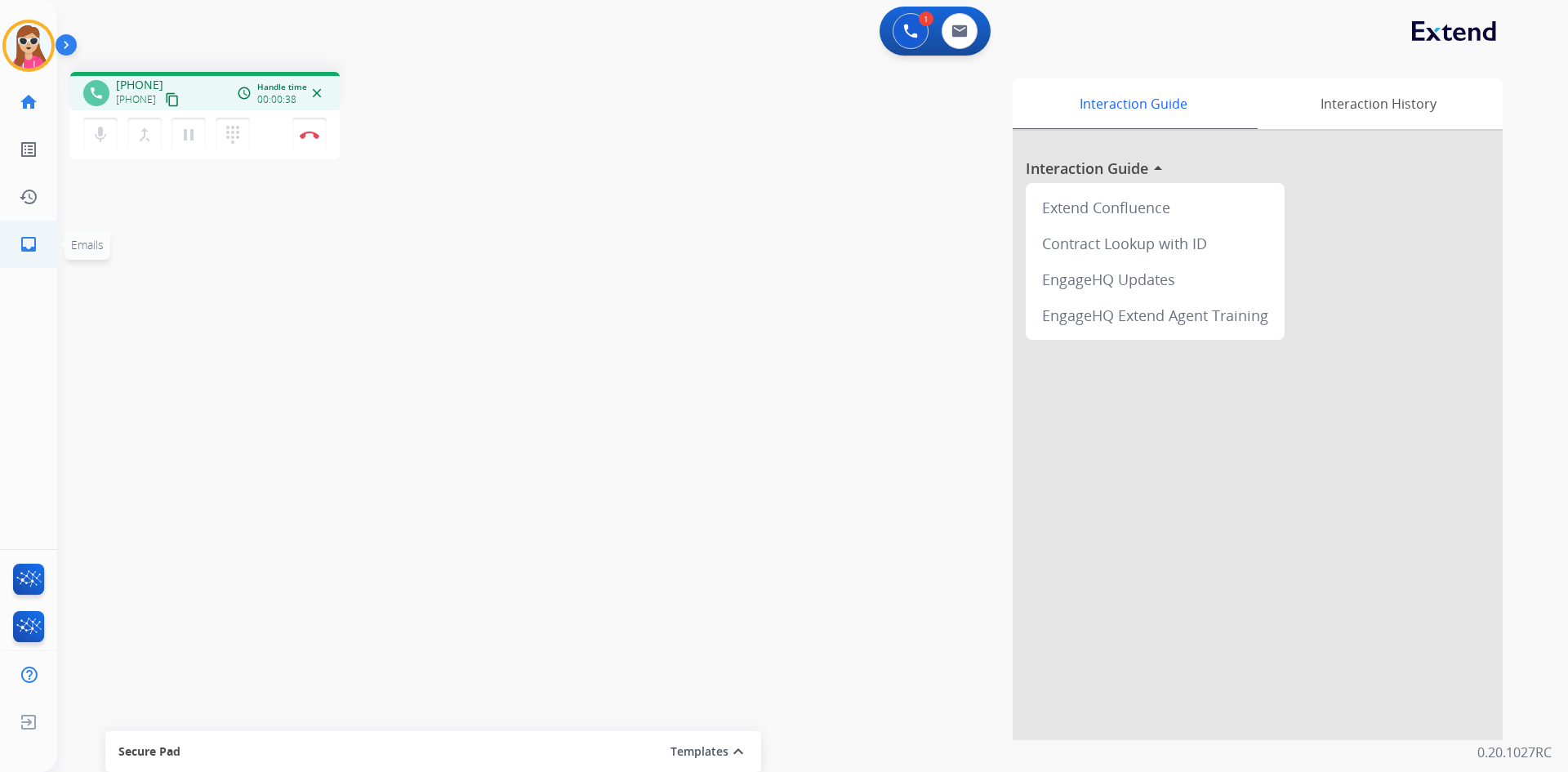 click on "inbox  Emails" 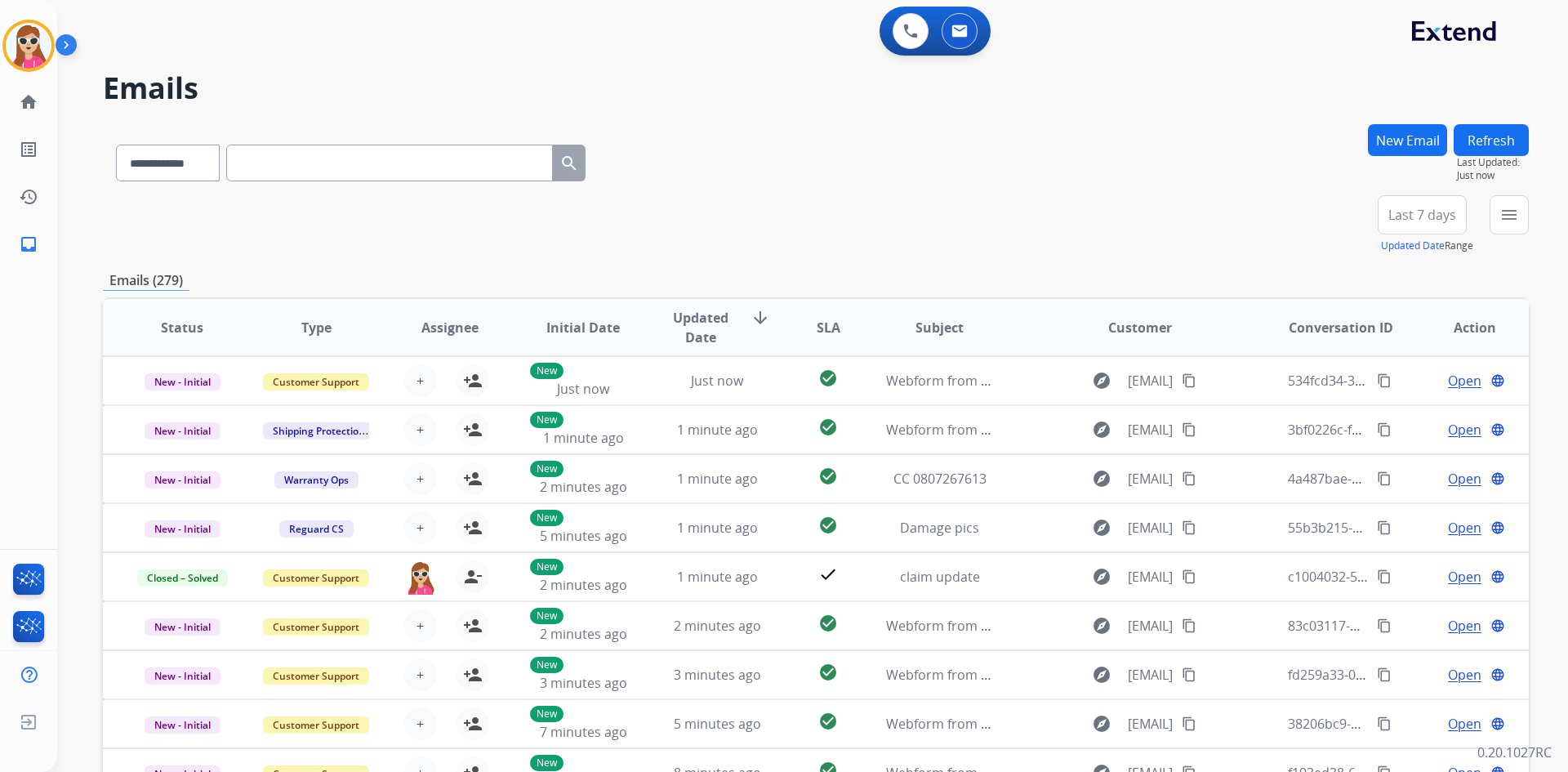click on "New Email" at bounding box center (1407, 140) 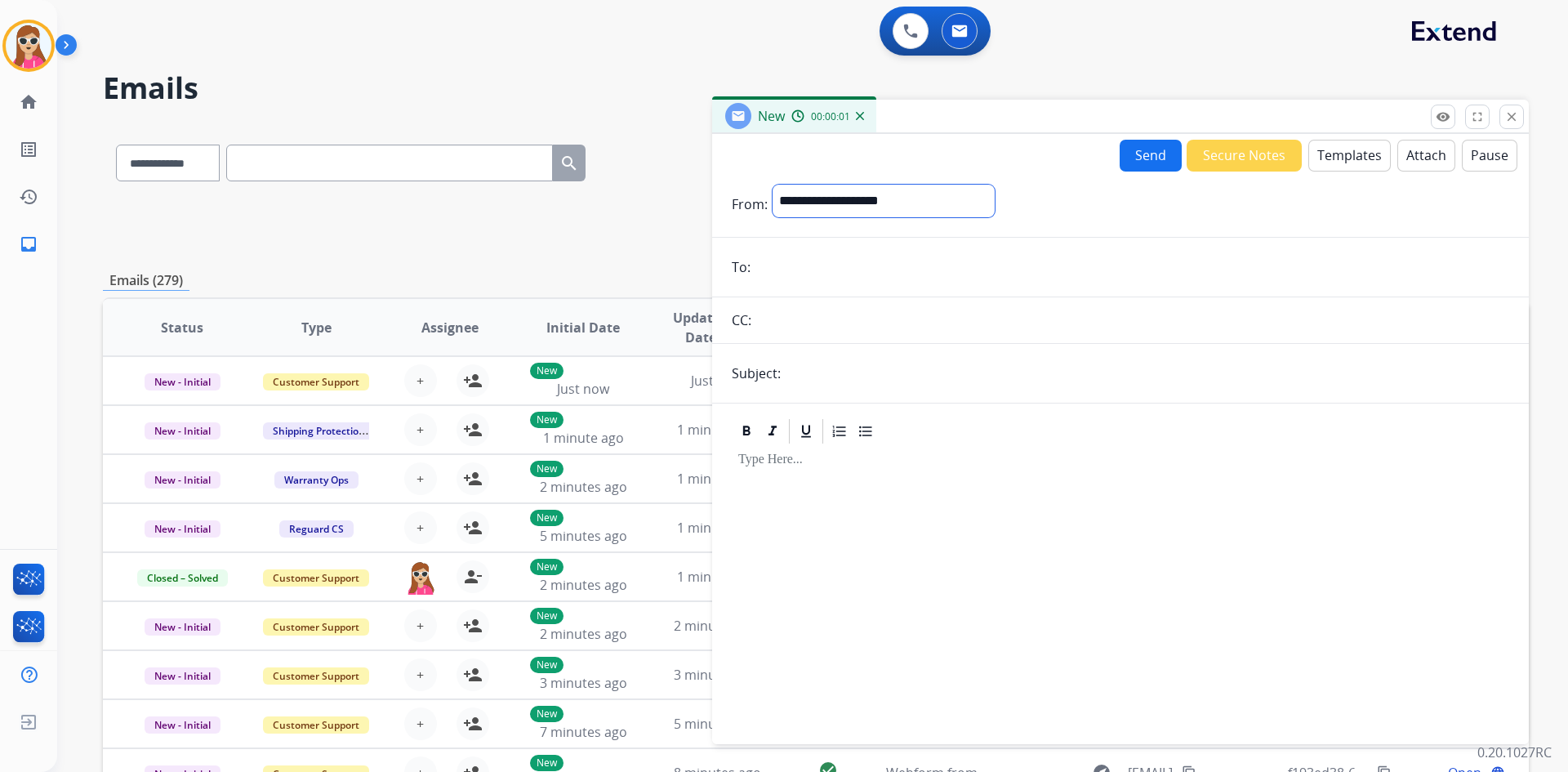 click on "**********" at bounding box center (884, 201) 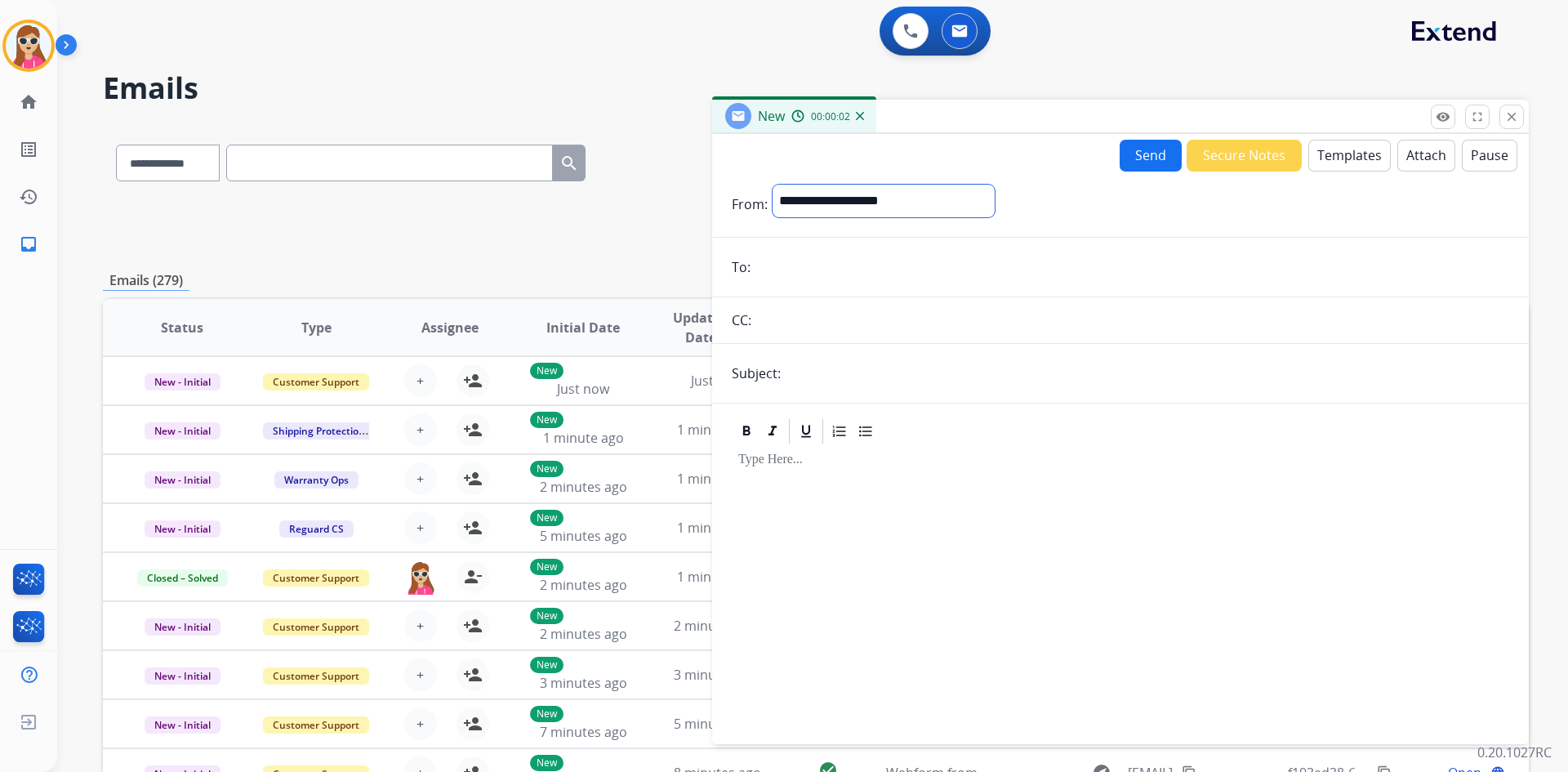 select on "**********" 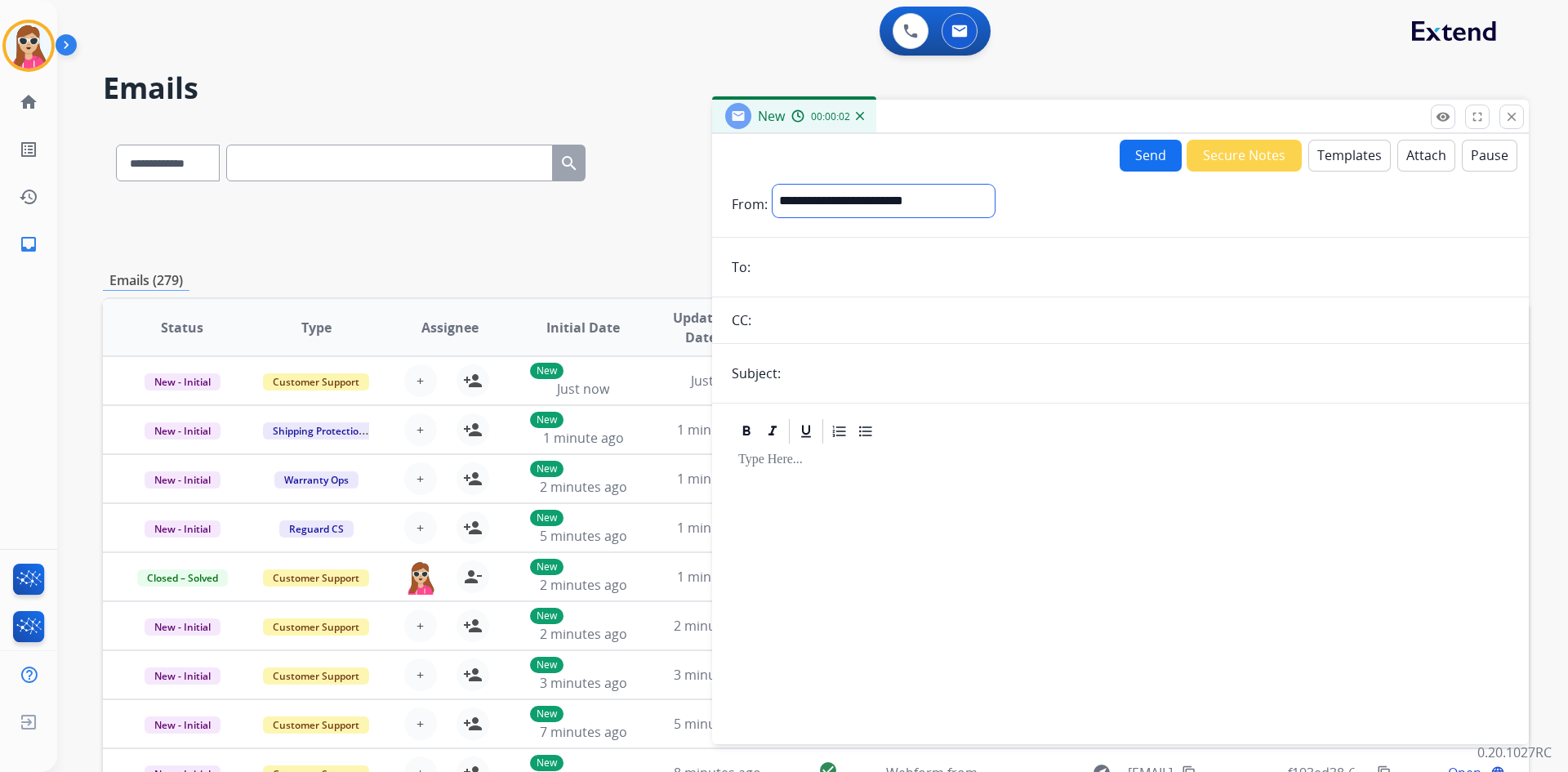 click on "**********" at bounding box center [884, 201] 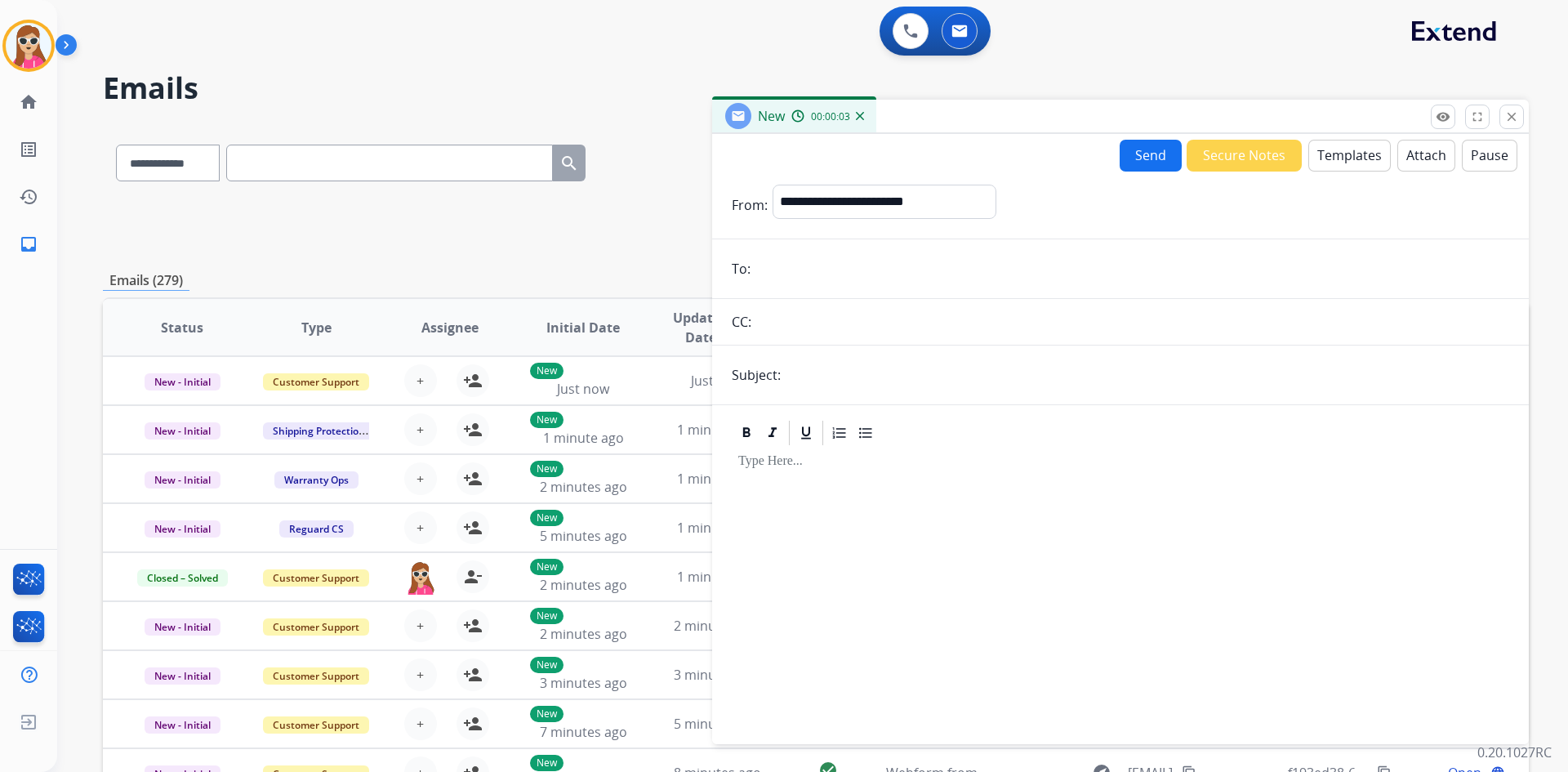 click on "Templates" at bounding box center (1349, 155) 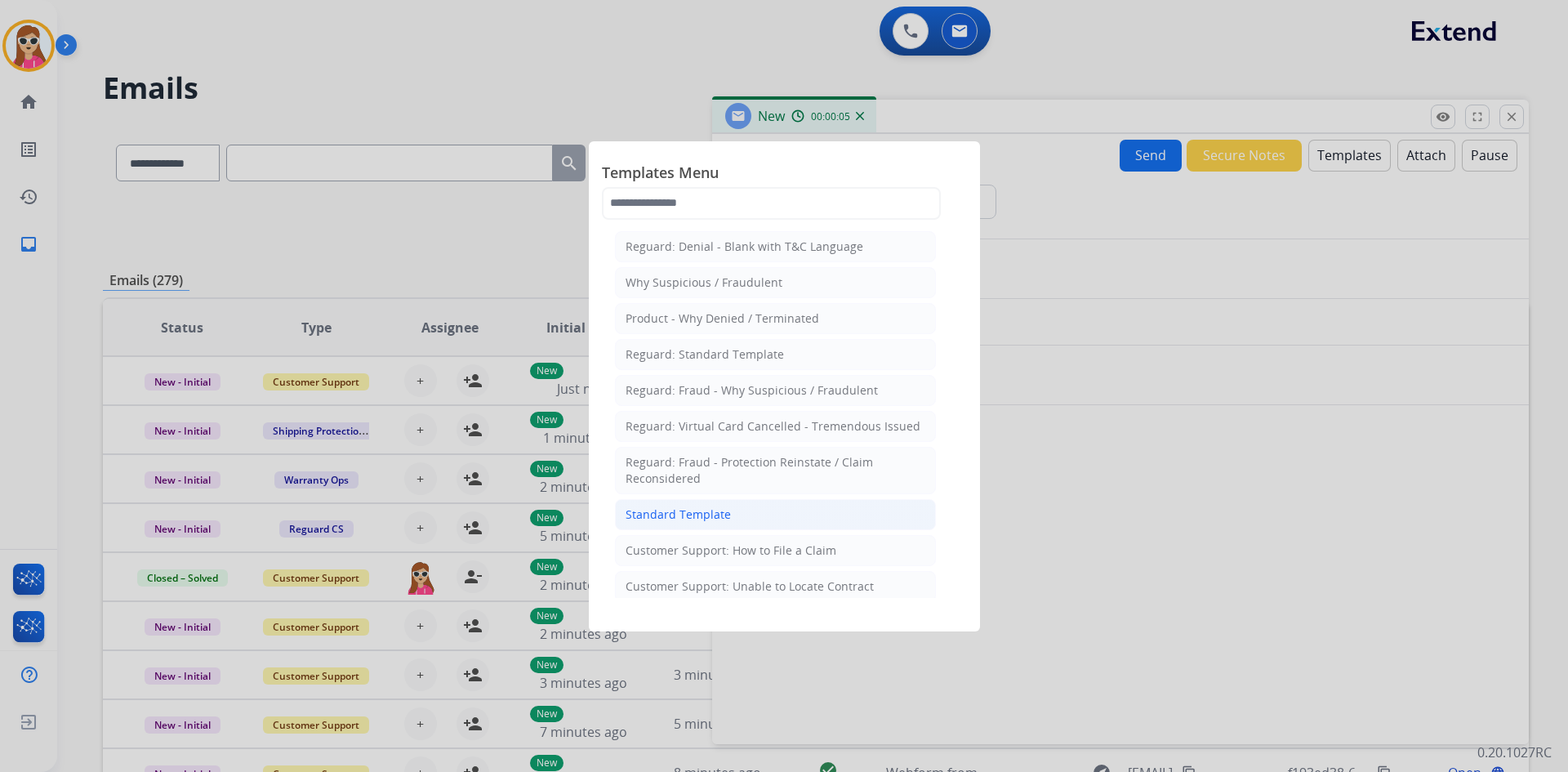 click on "Standard Template" 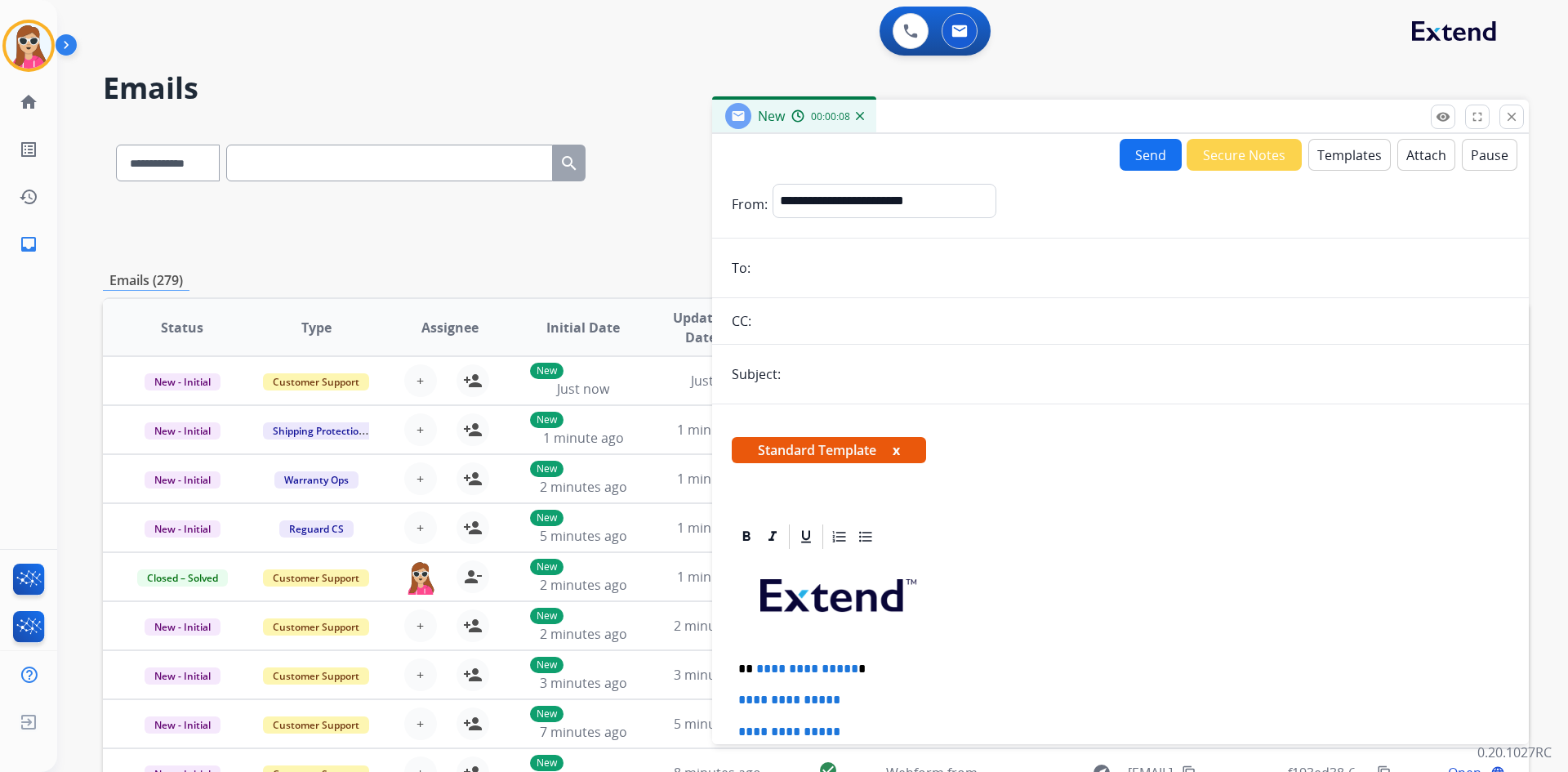 click at bounding box center (1132, 268) 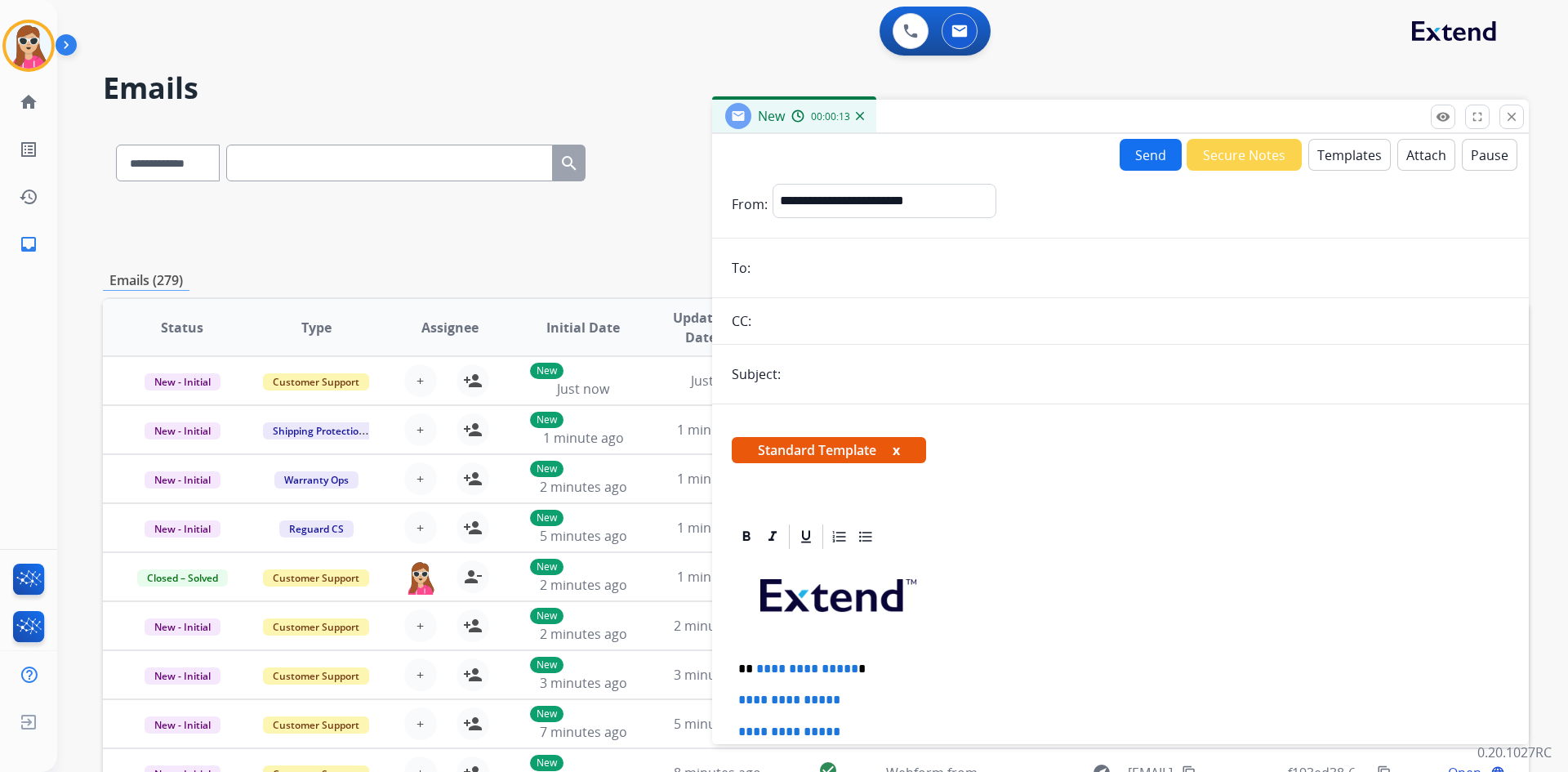 paste on "**********" 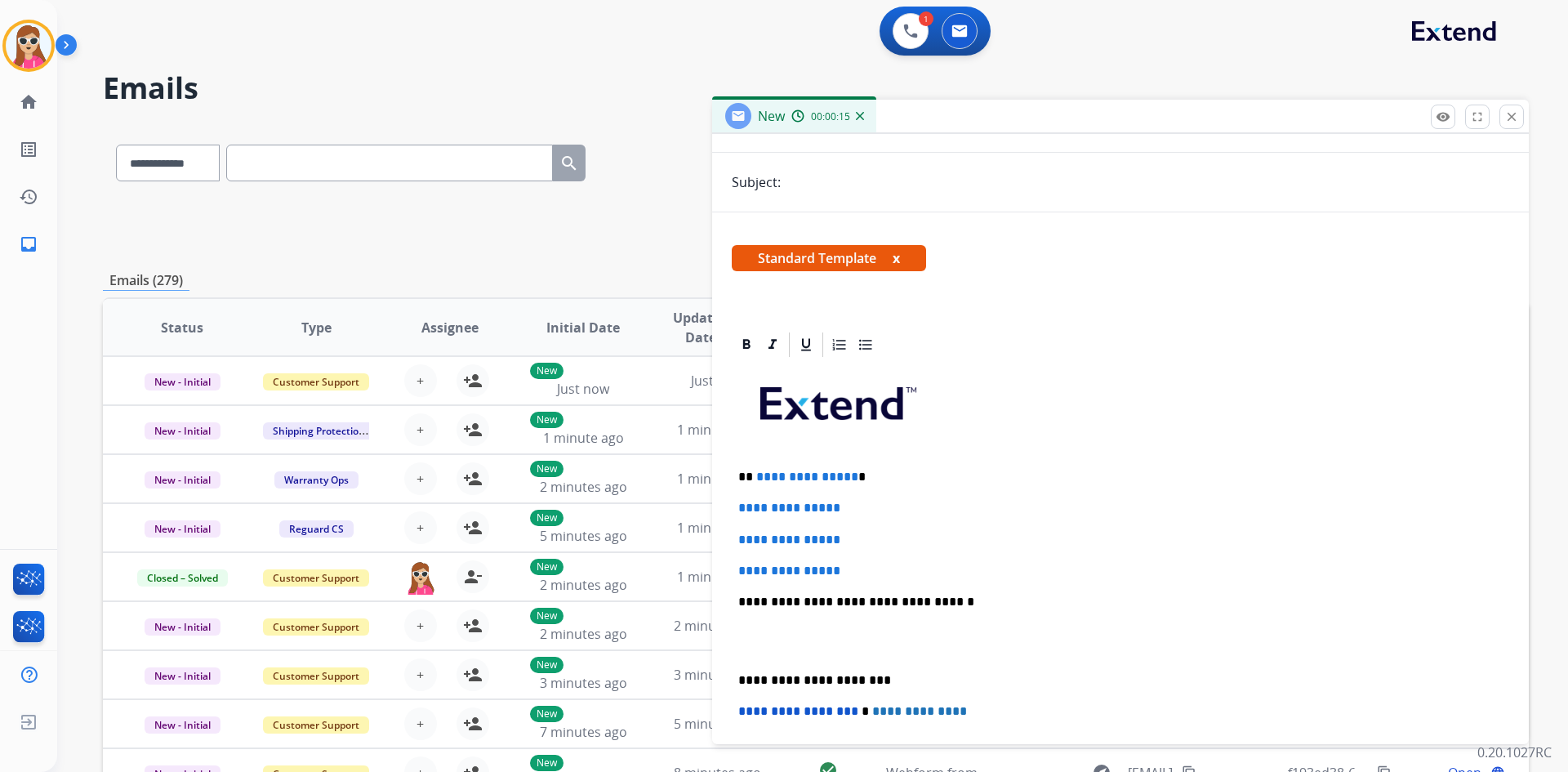 scroll, scrollTop: 163, scrollLeft: 0, axis: vertical 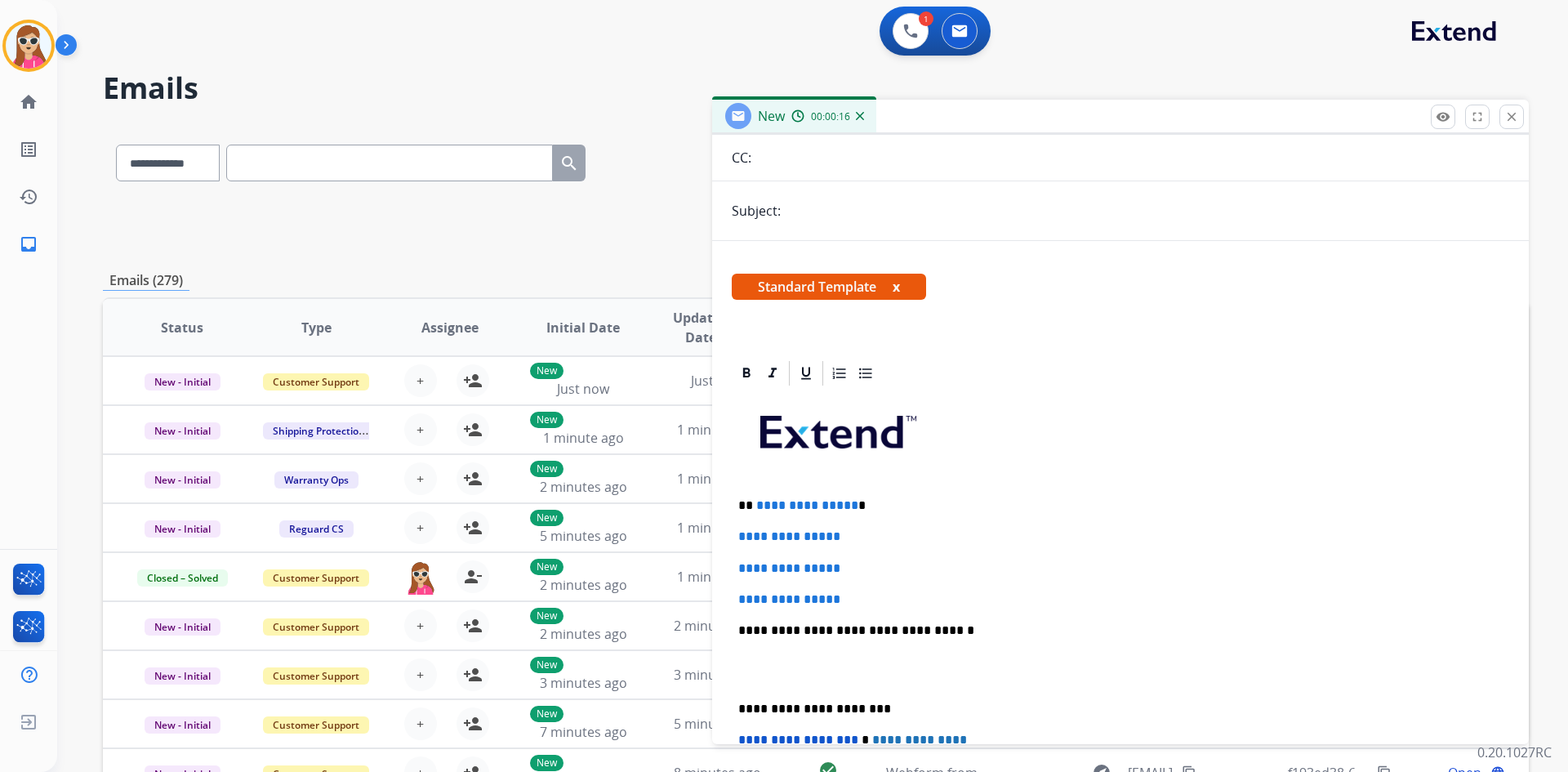type on "**********" 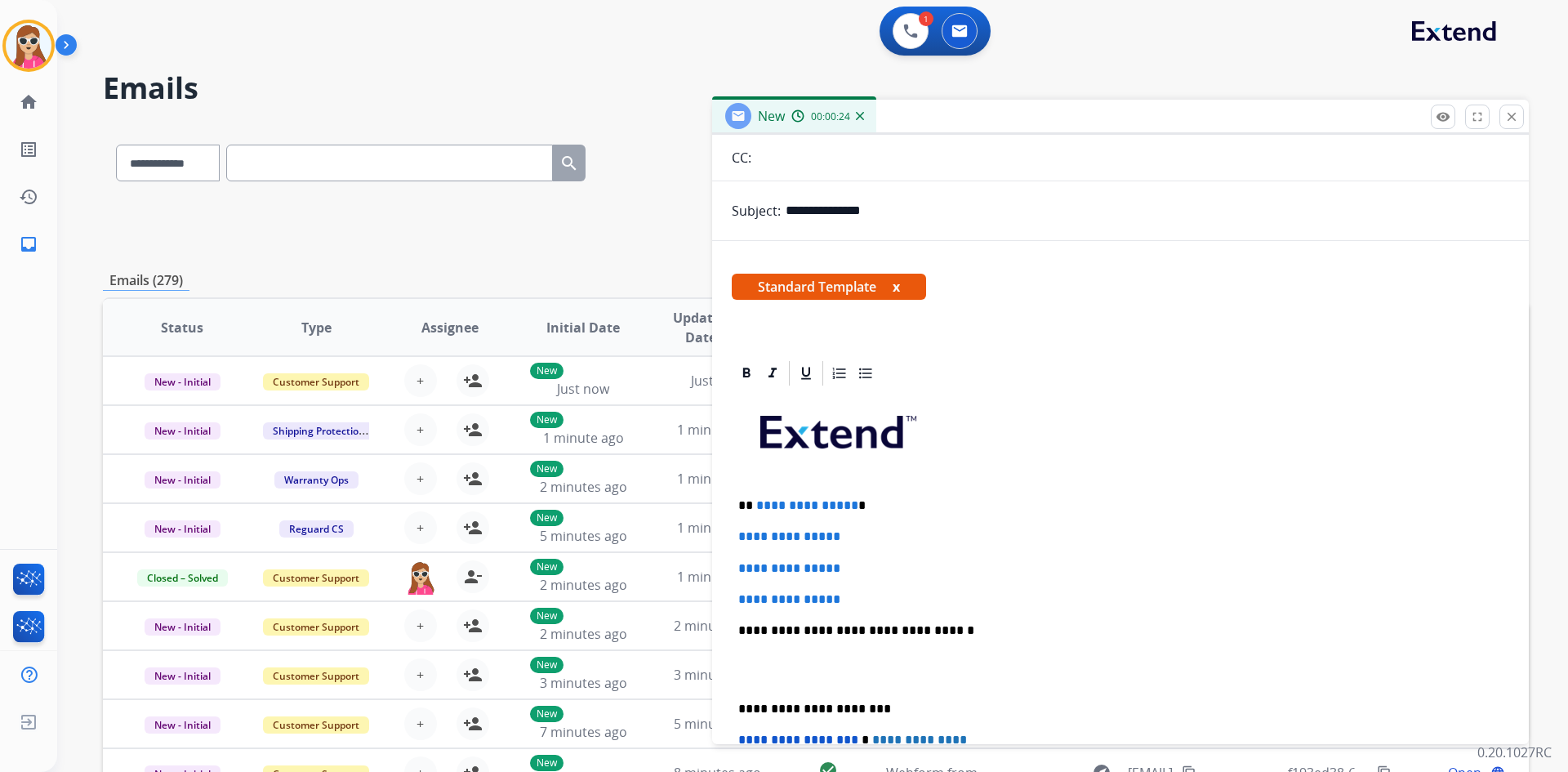 type on "**********" 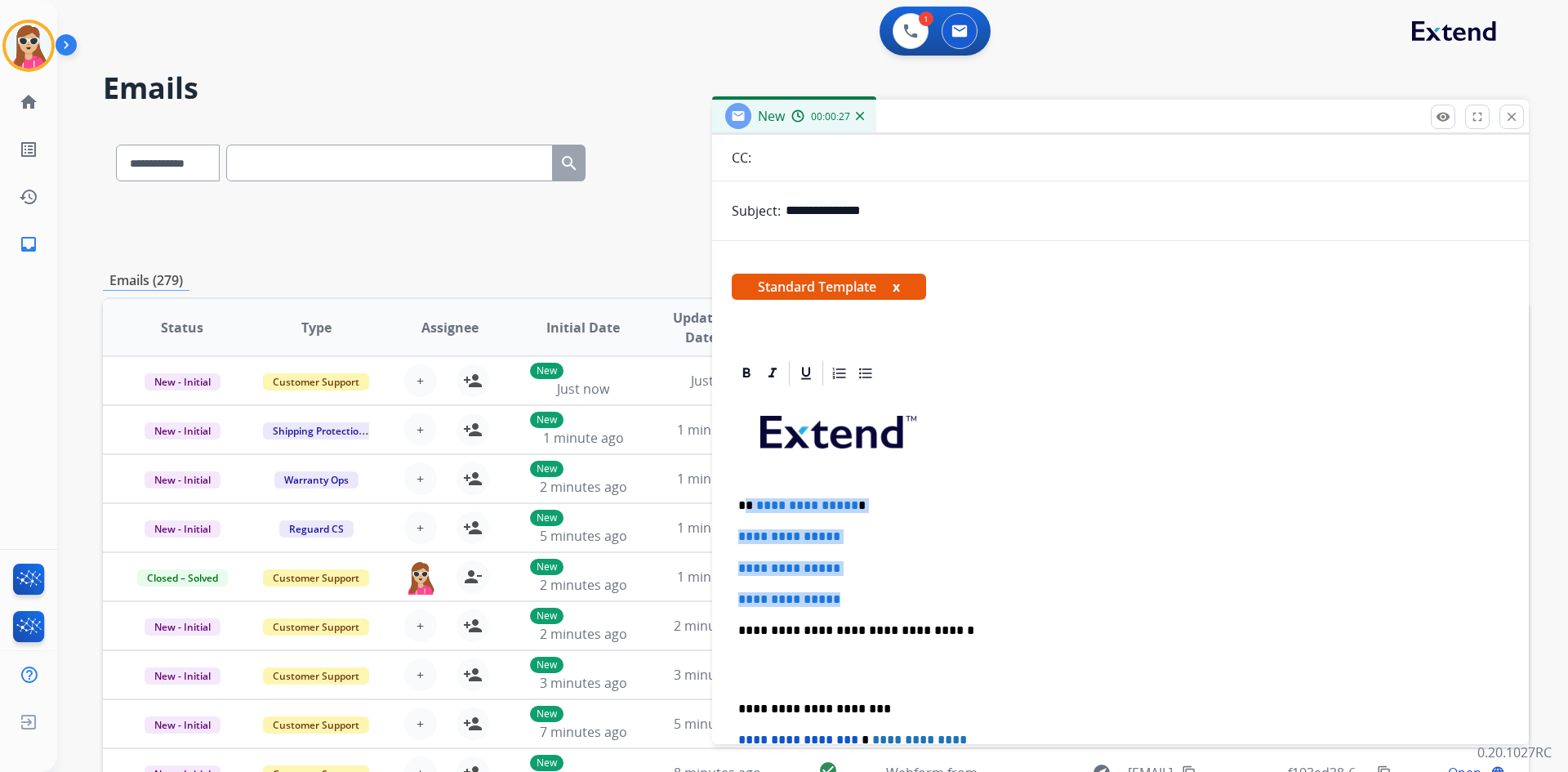 drag, startPoint x: 745, startPoint y: 511, endPoint x: 890, endPoint y: 589, distance: 164.64811 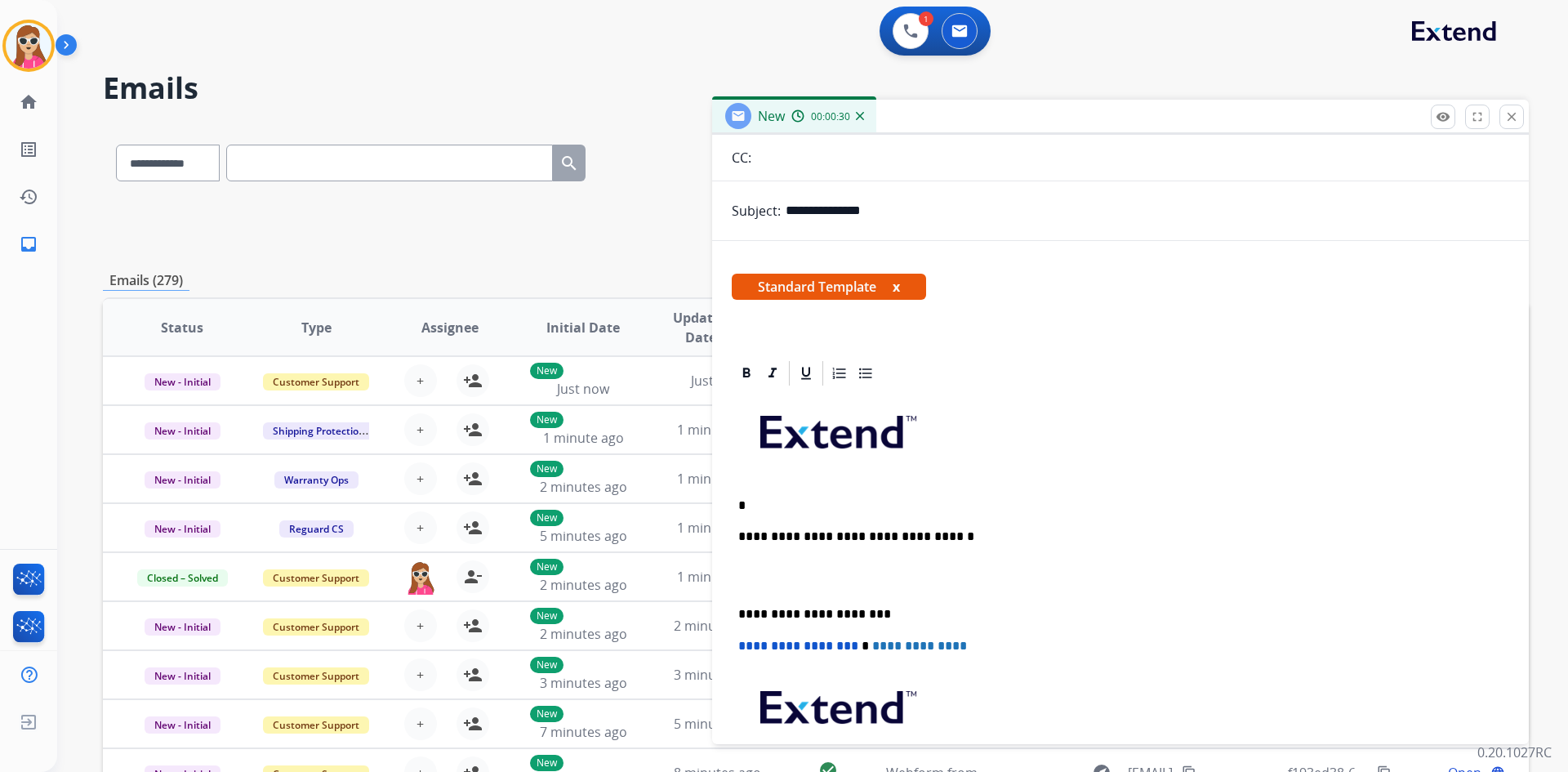 type 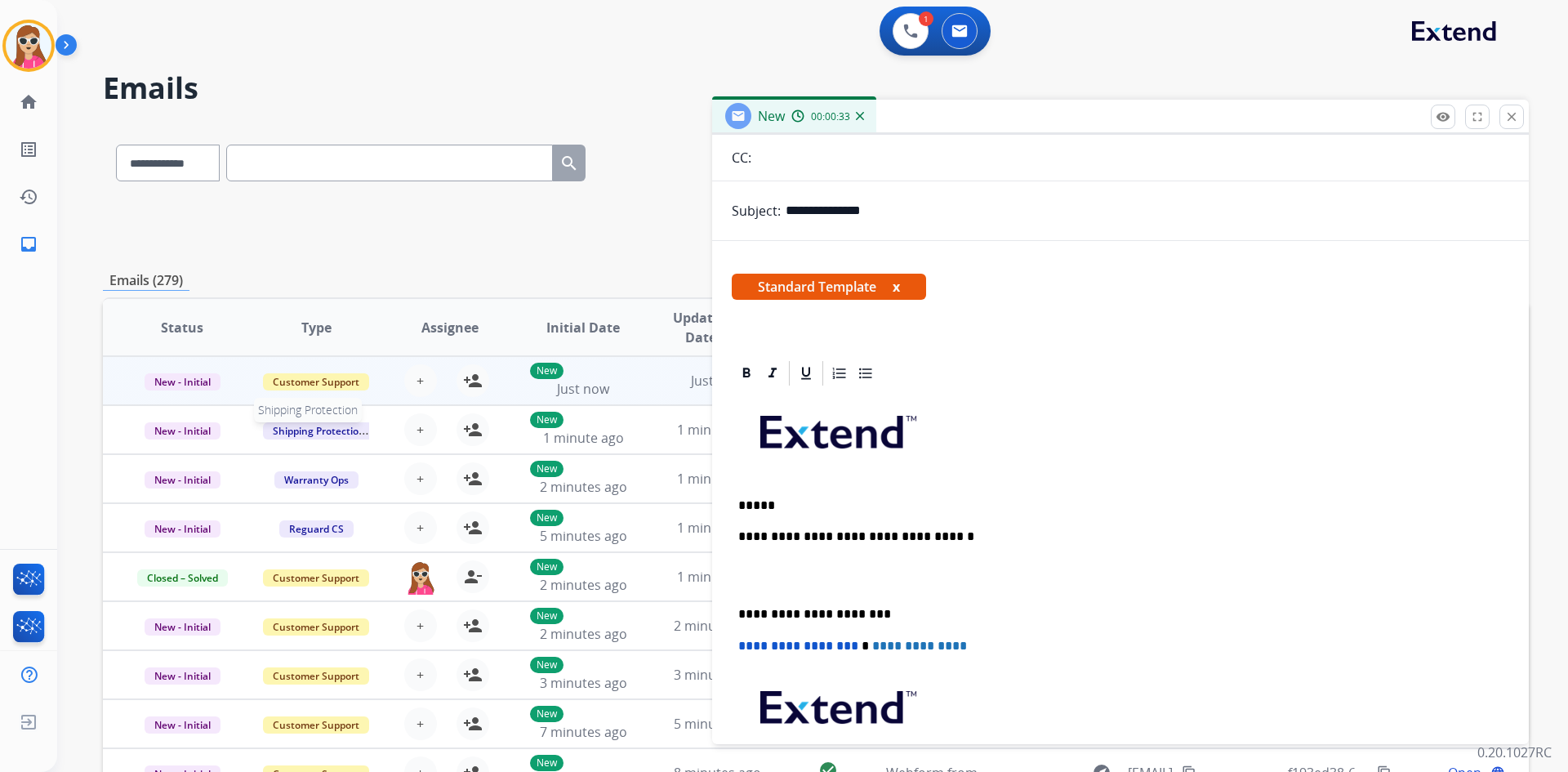 scroll, scrollTop: 2, scrollLeft: 0, axis: vertical 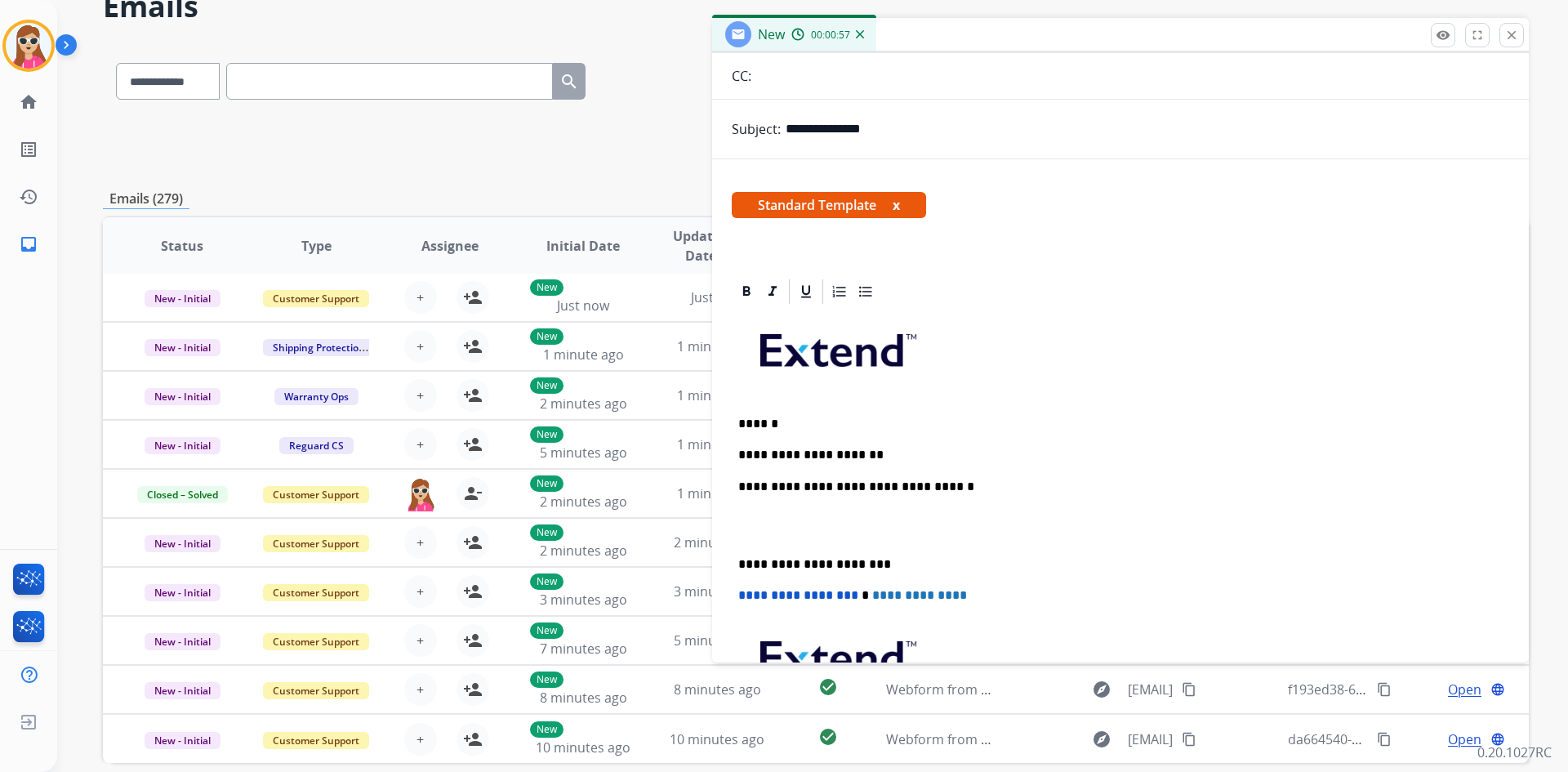 click on "**********" at bounding box center (1114, 455) 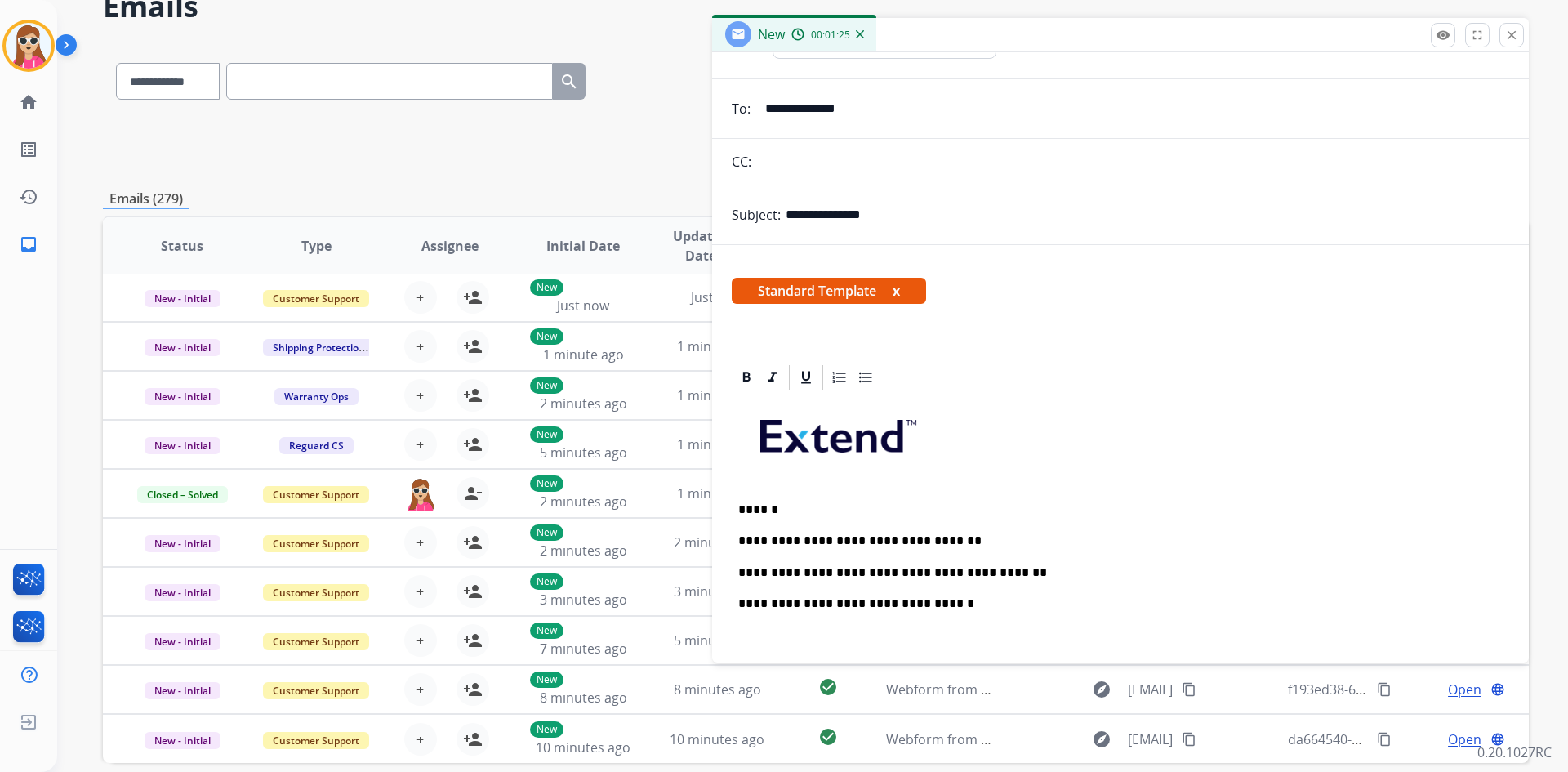 scroll, scrollTop: 0, scrollLeft: 0, axis: both 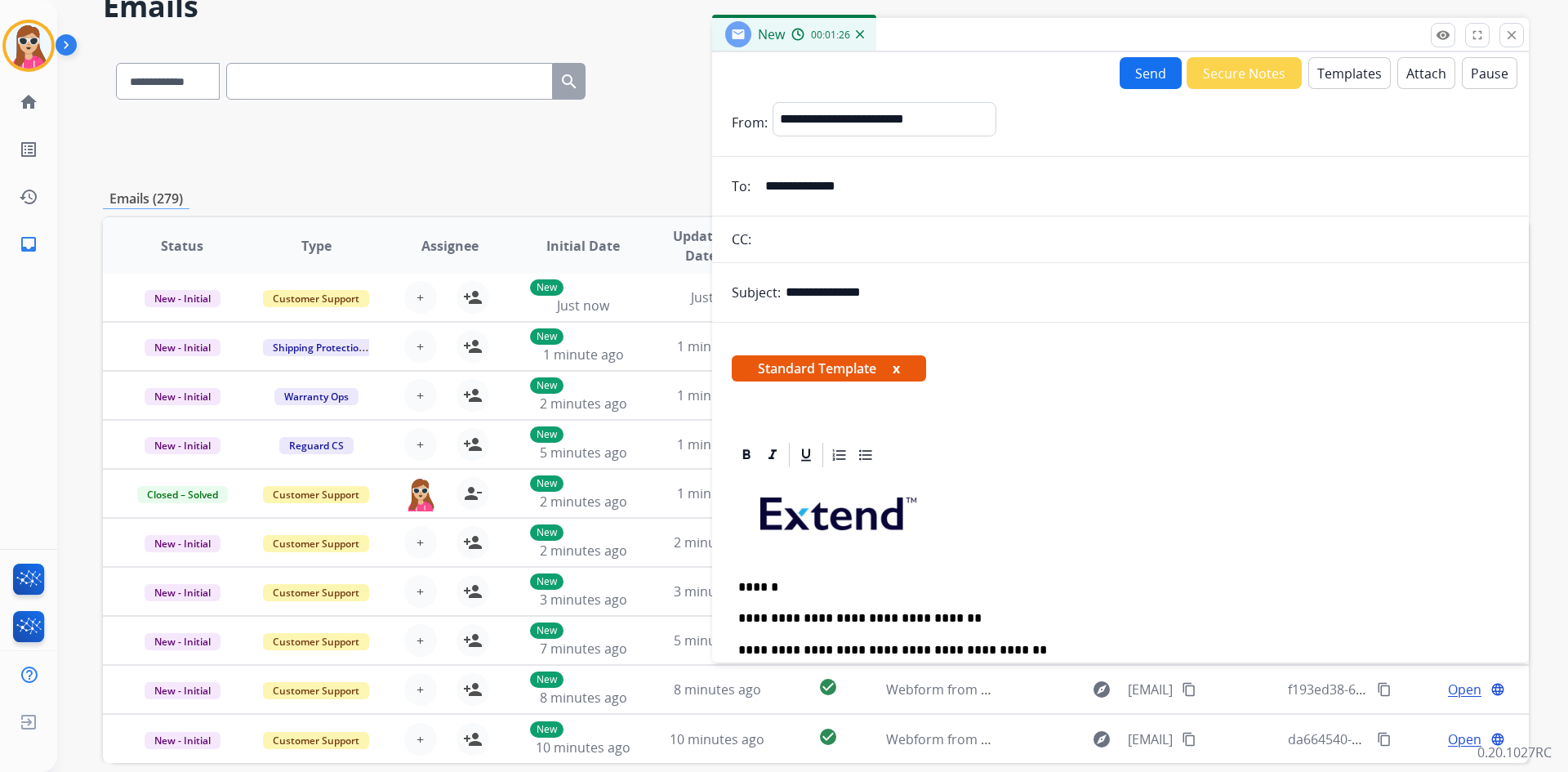 click on "Send" at bounding box center [1151, 73] 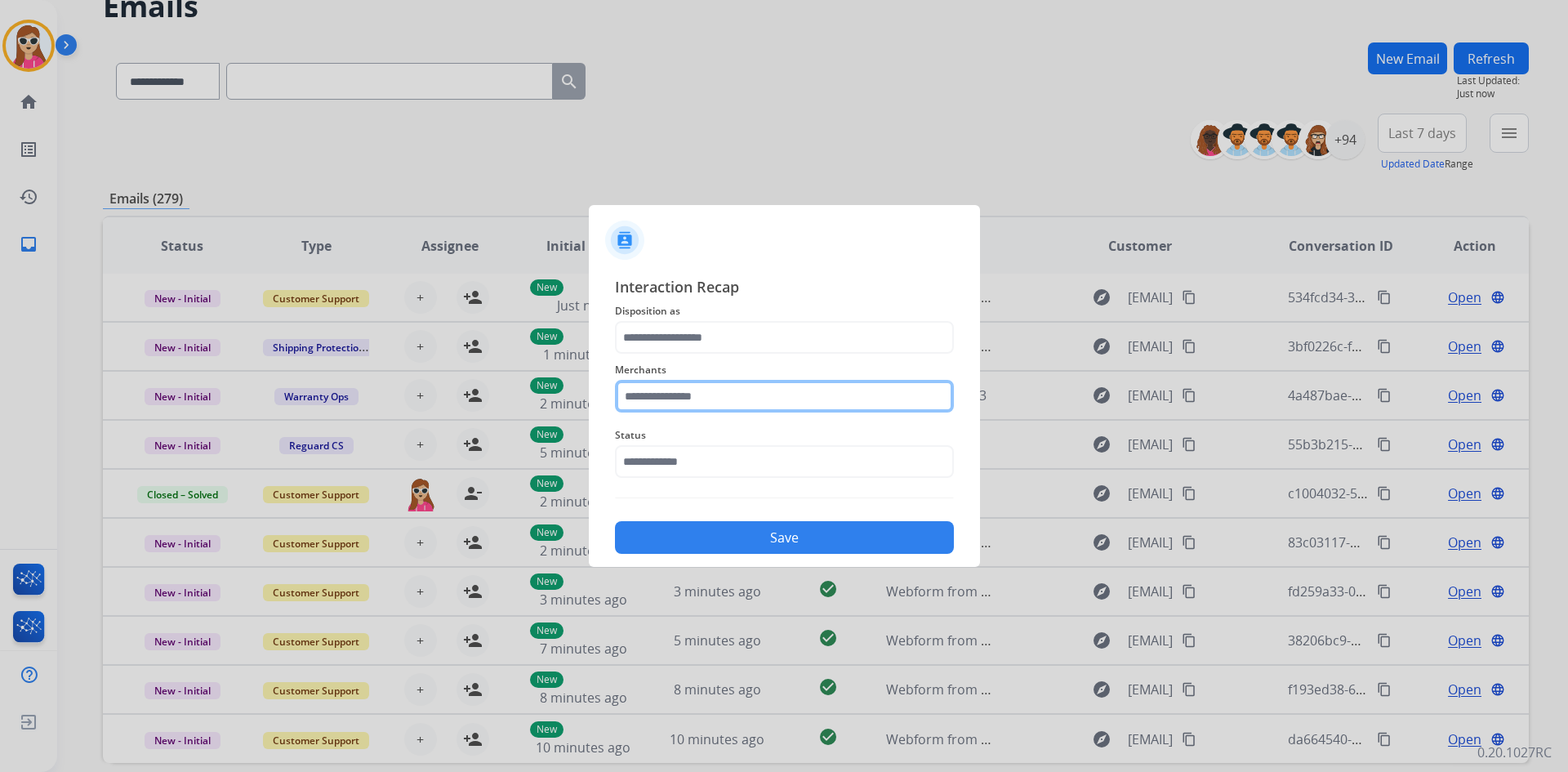 click 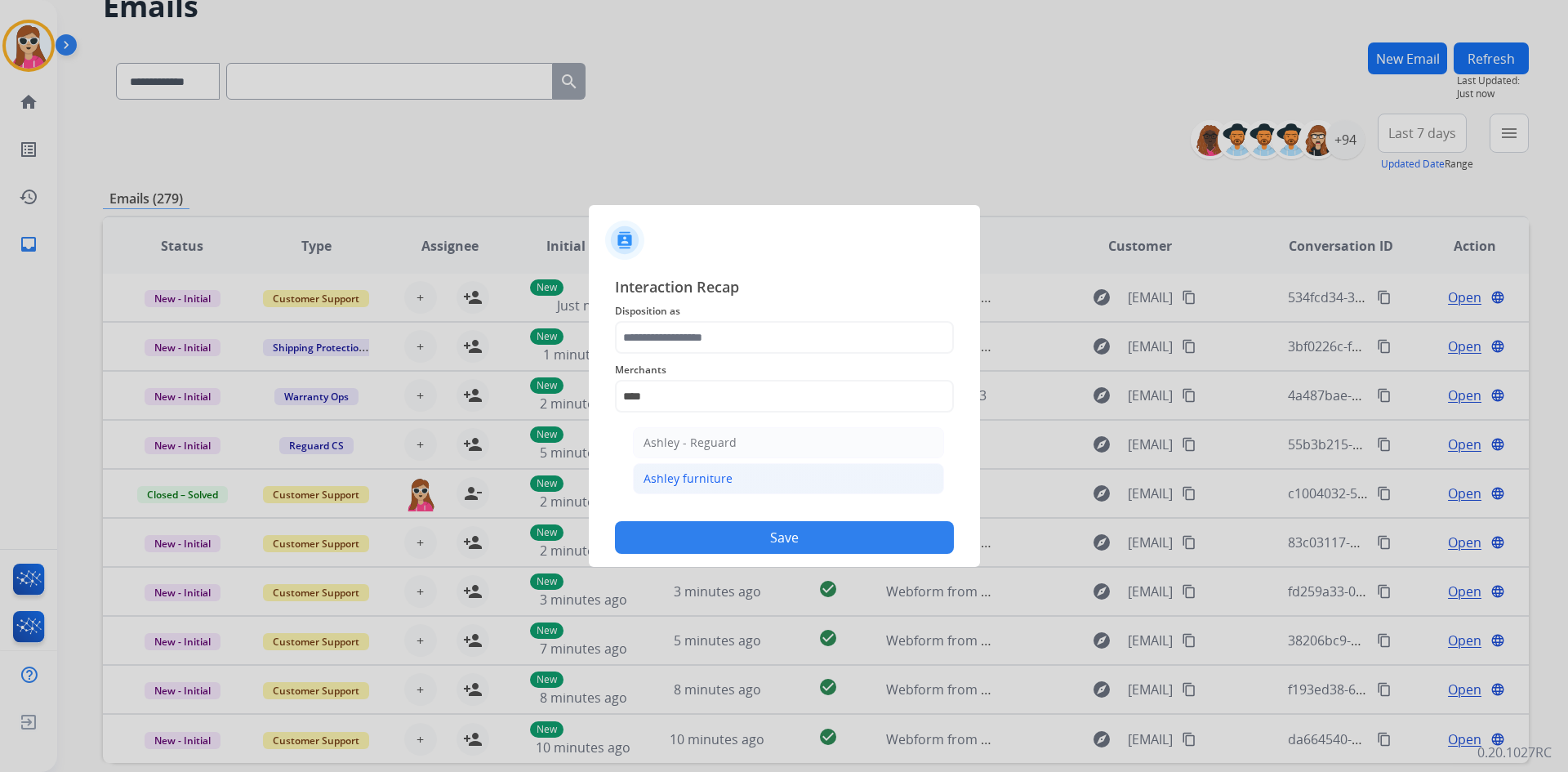 click on "Ashley furniture" 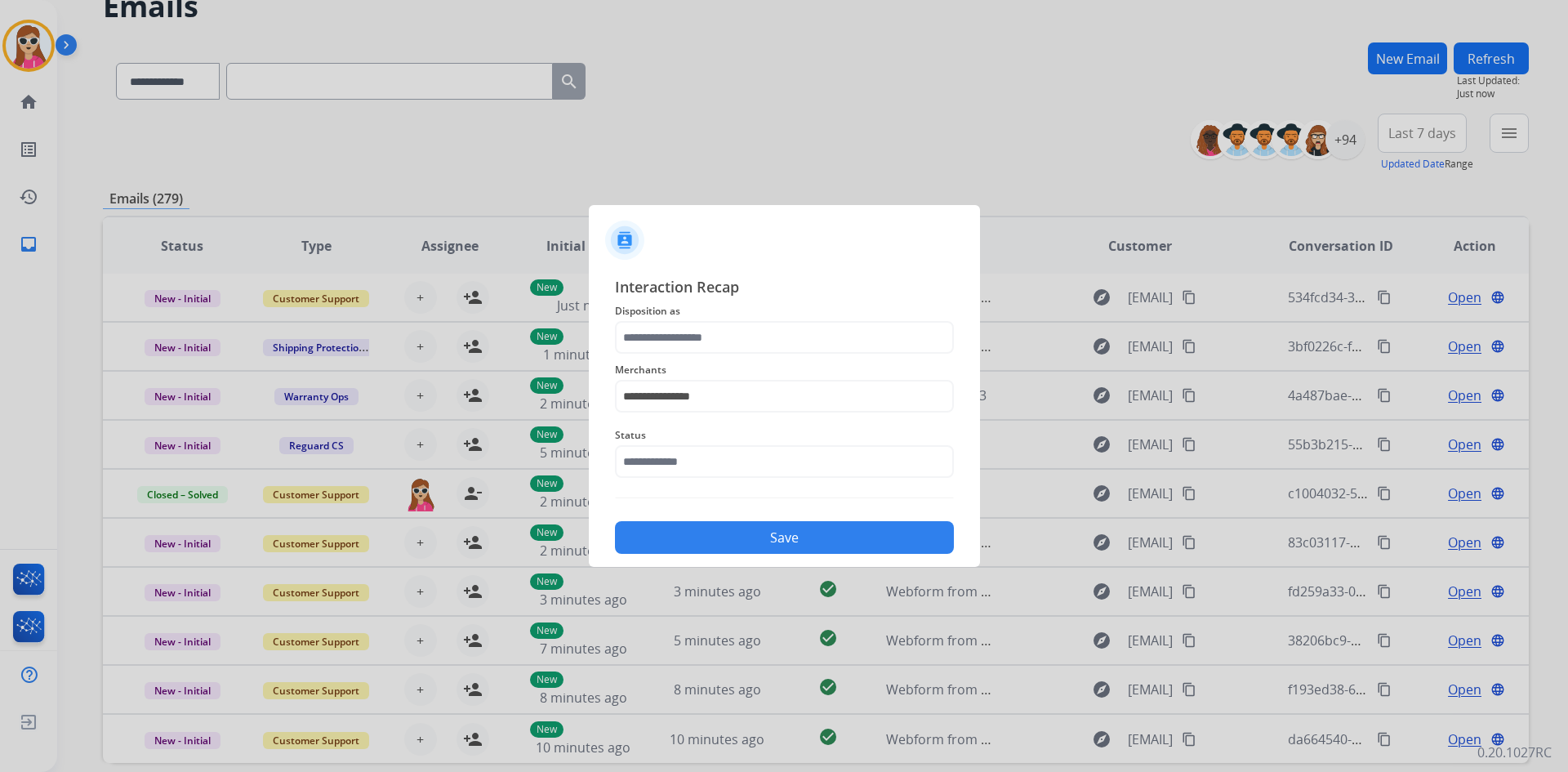 click on "Status" 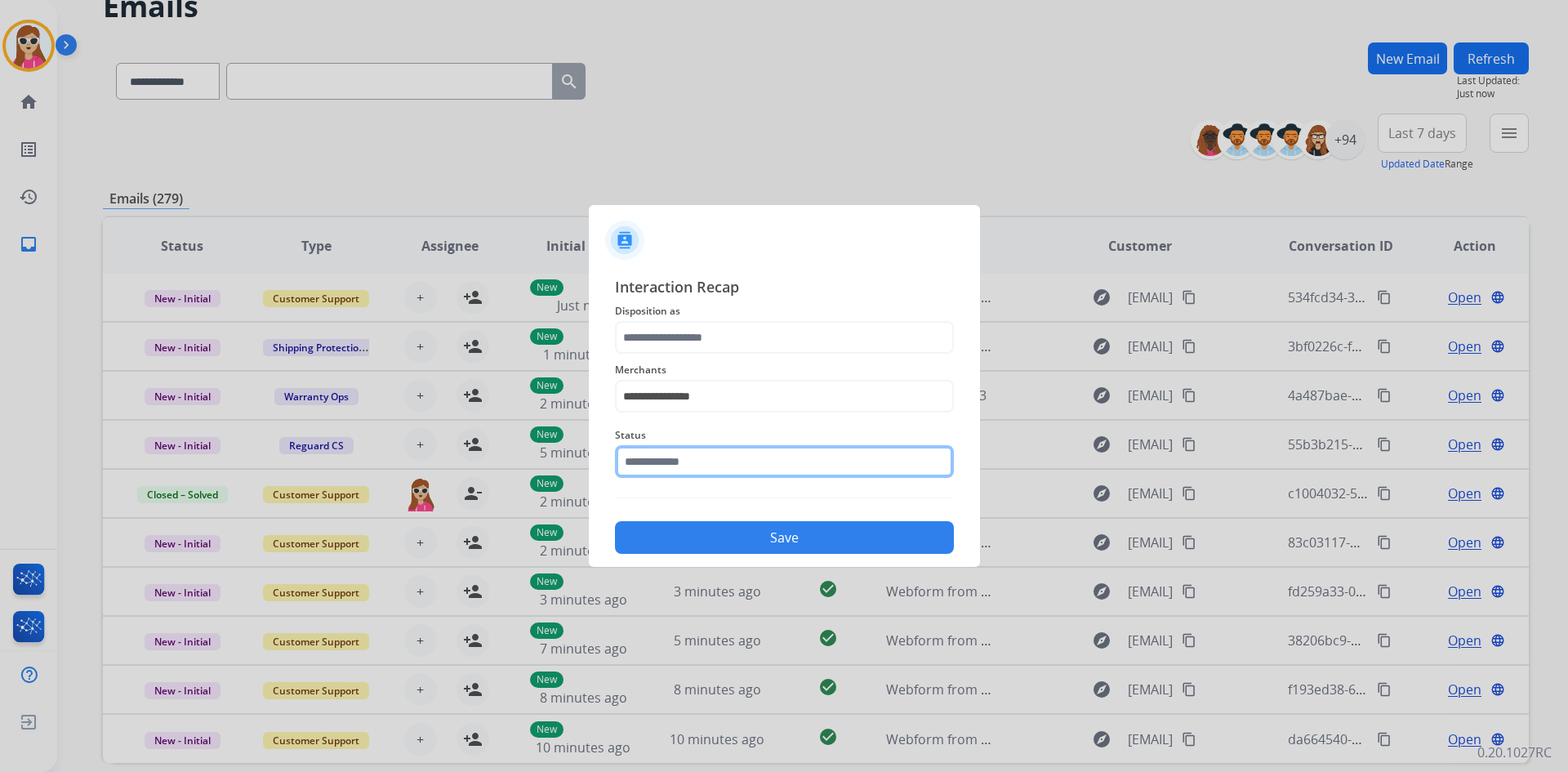 click 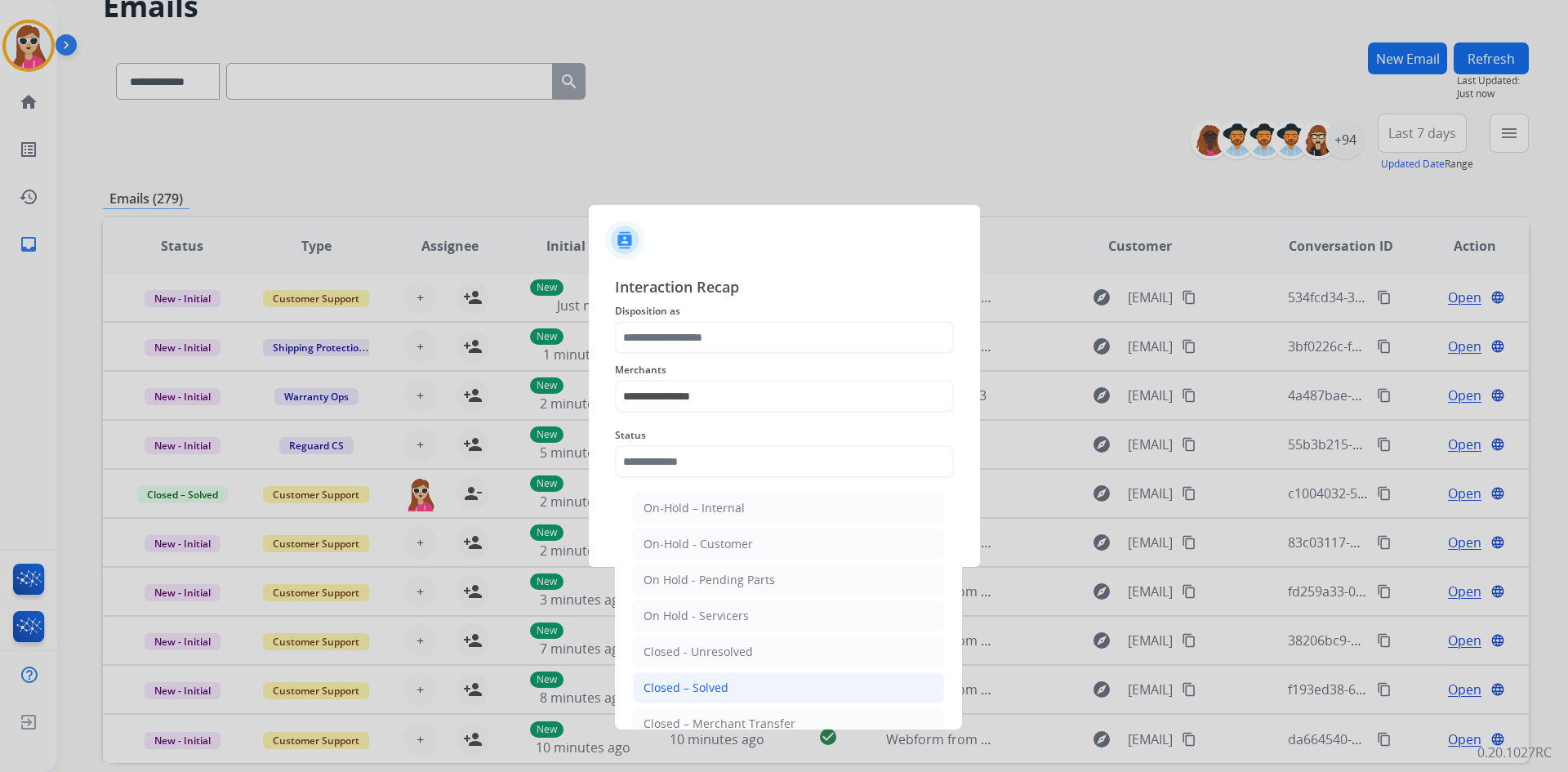 click on "Closed – Solved" 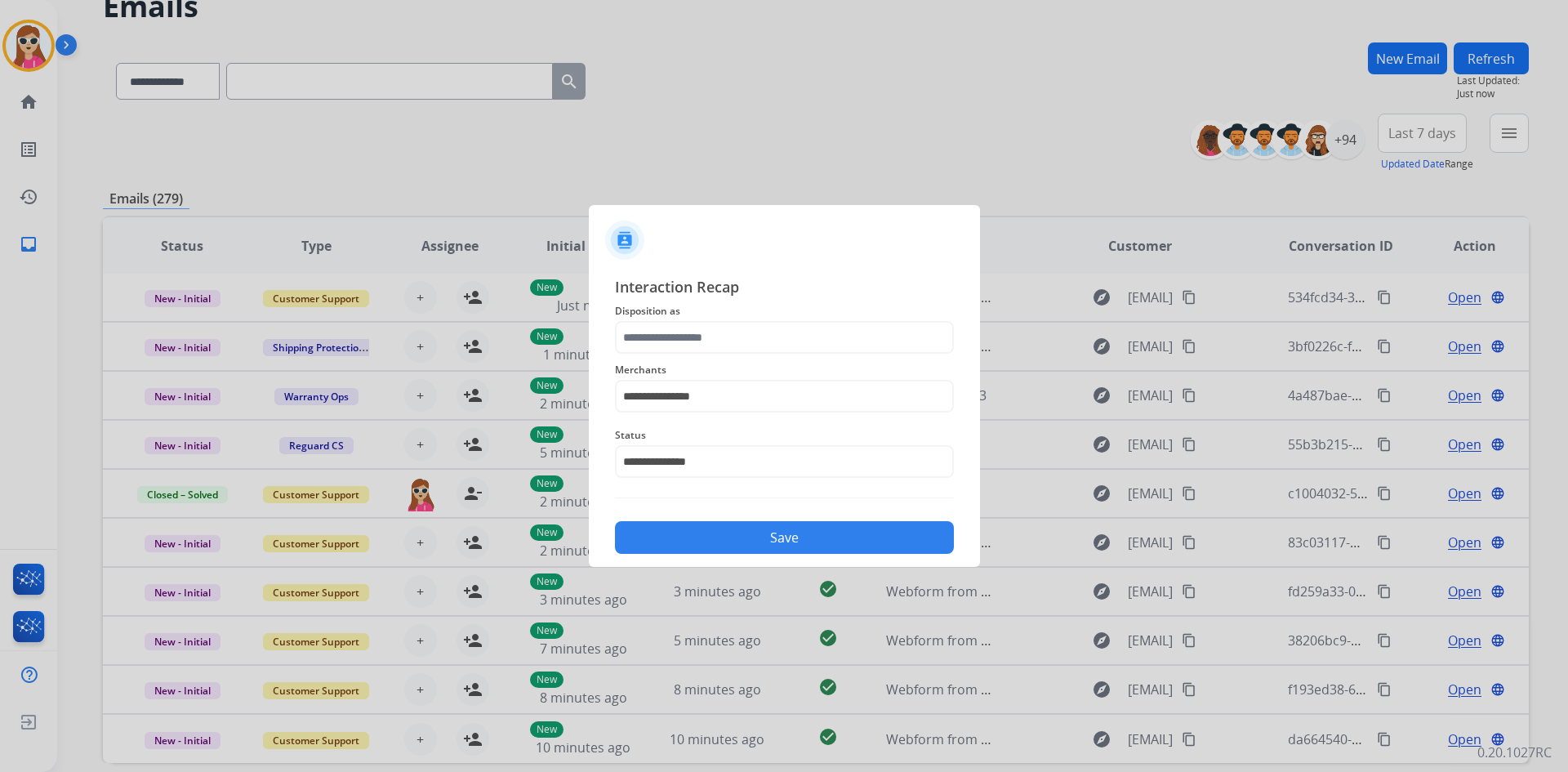 click on "Save" 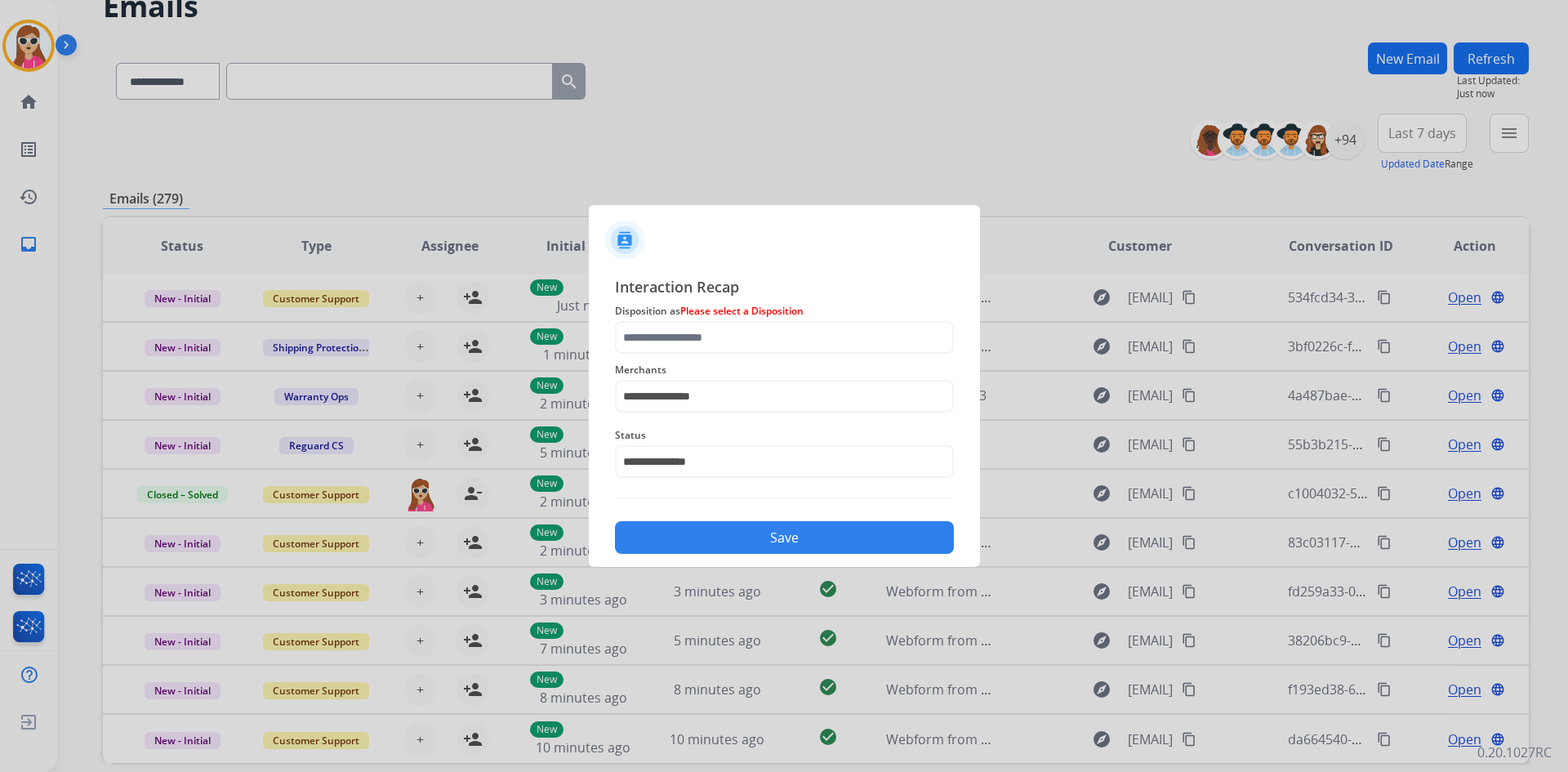 click on "Save" 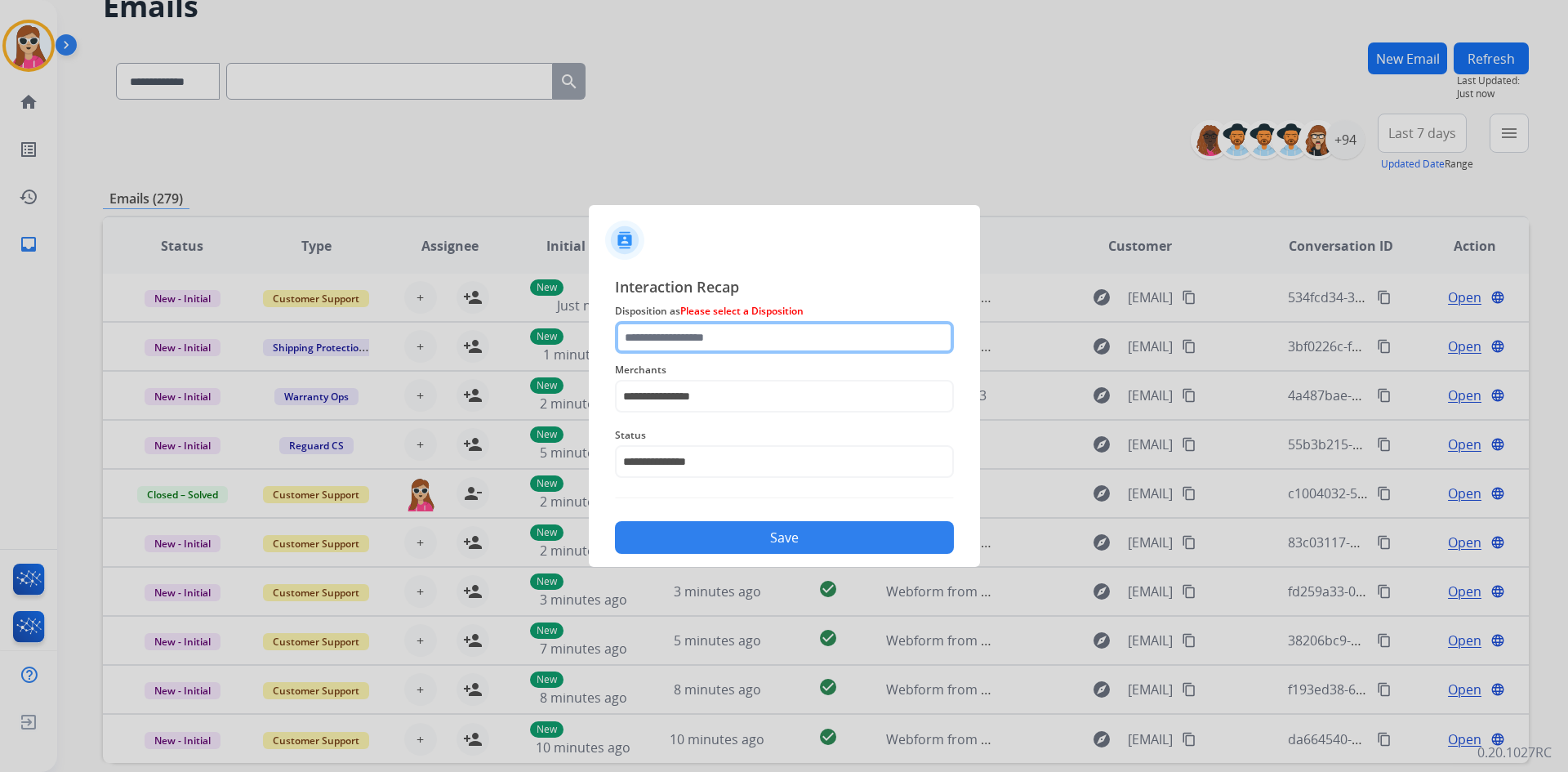 click 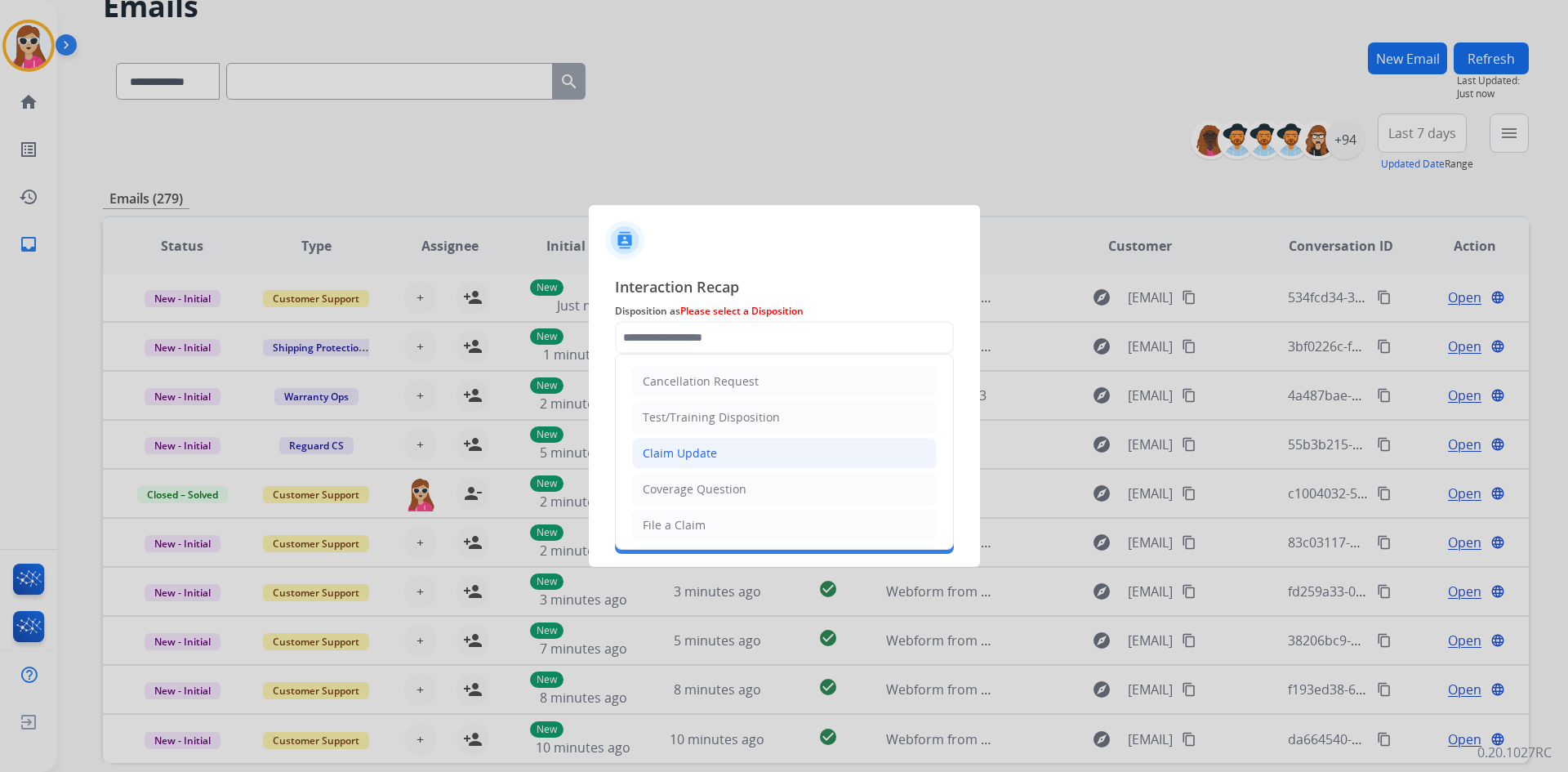 click on "Claim Update" 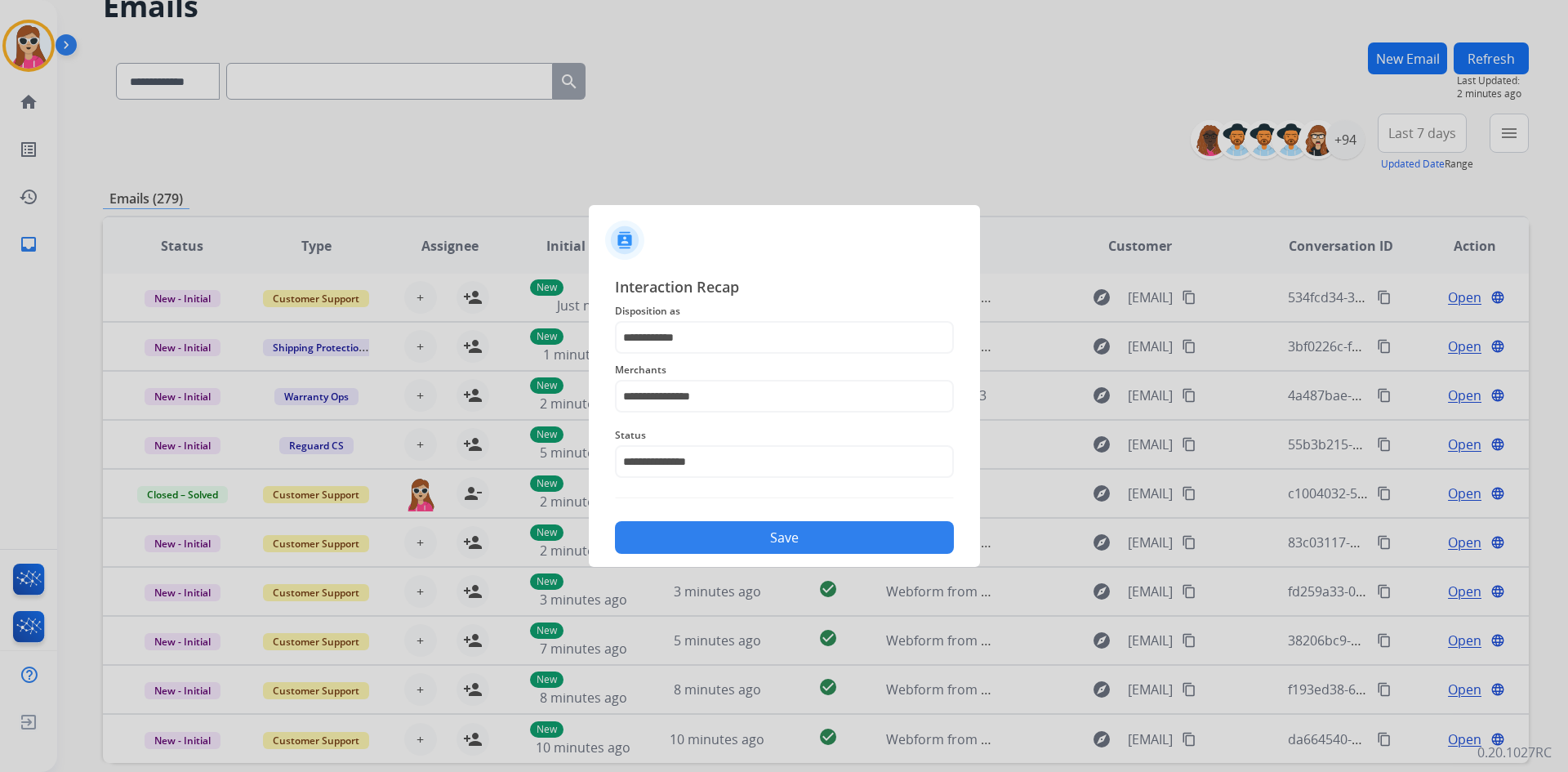 click on "Save" 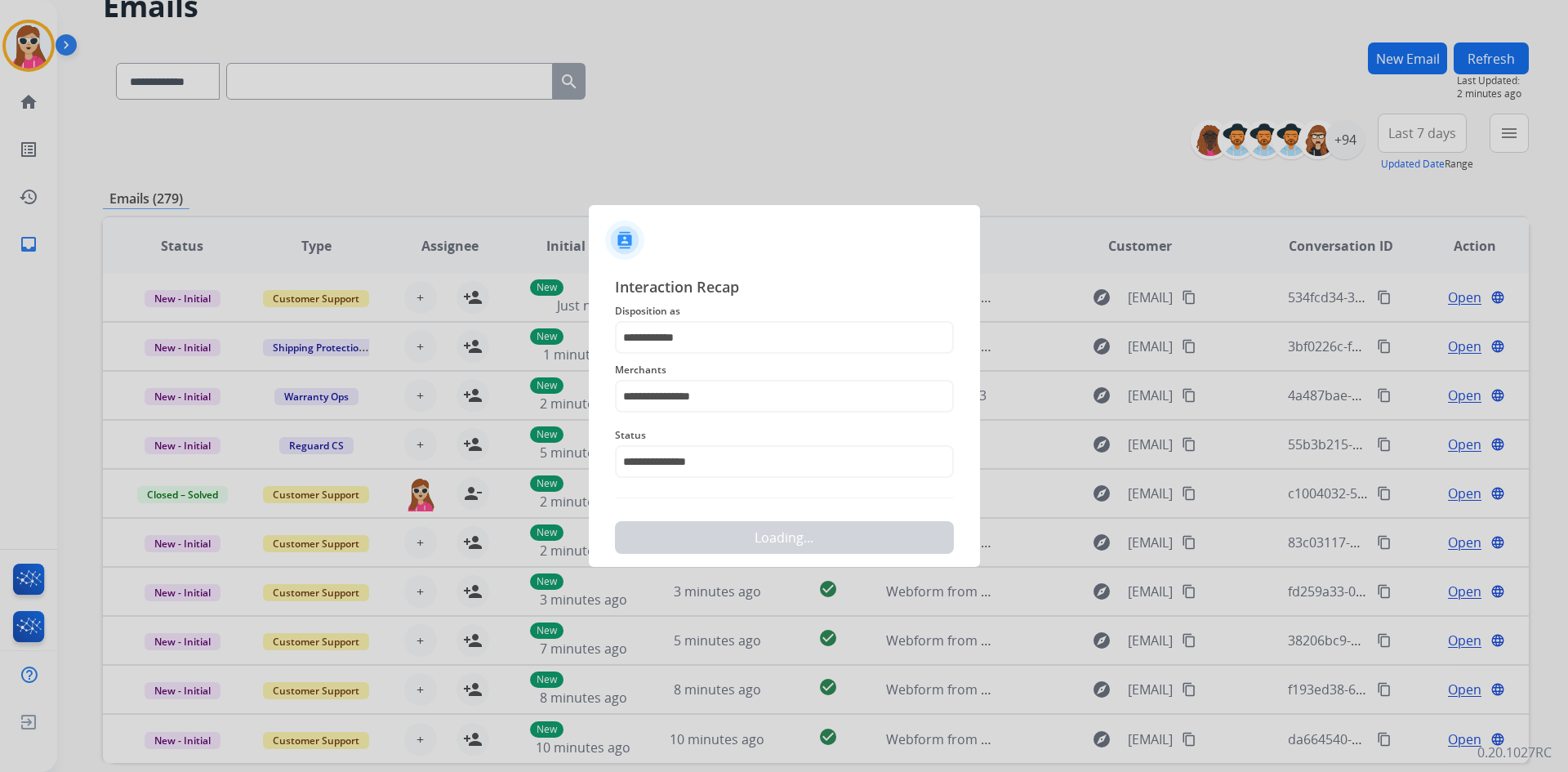scroll, scrollTop: 0, scrollLeft: 0, axis: both 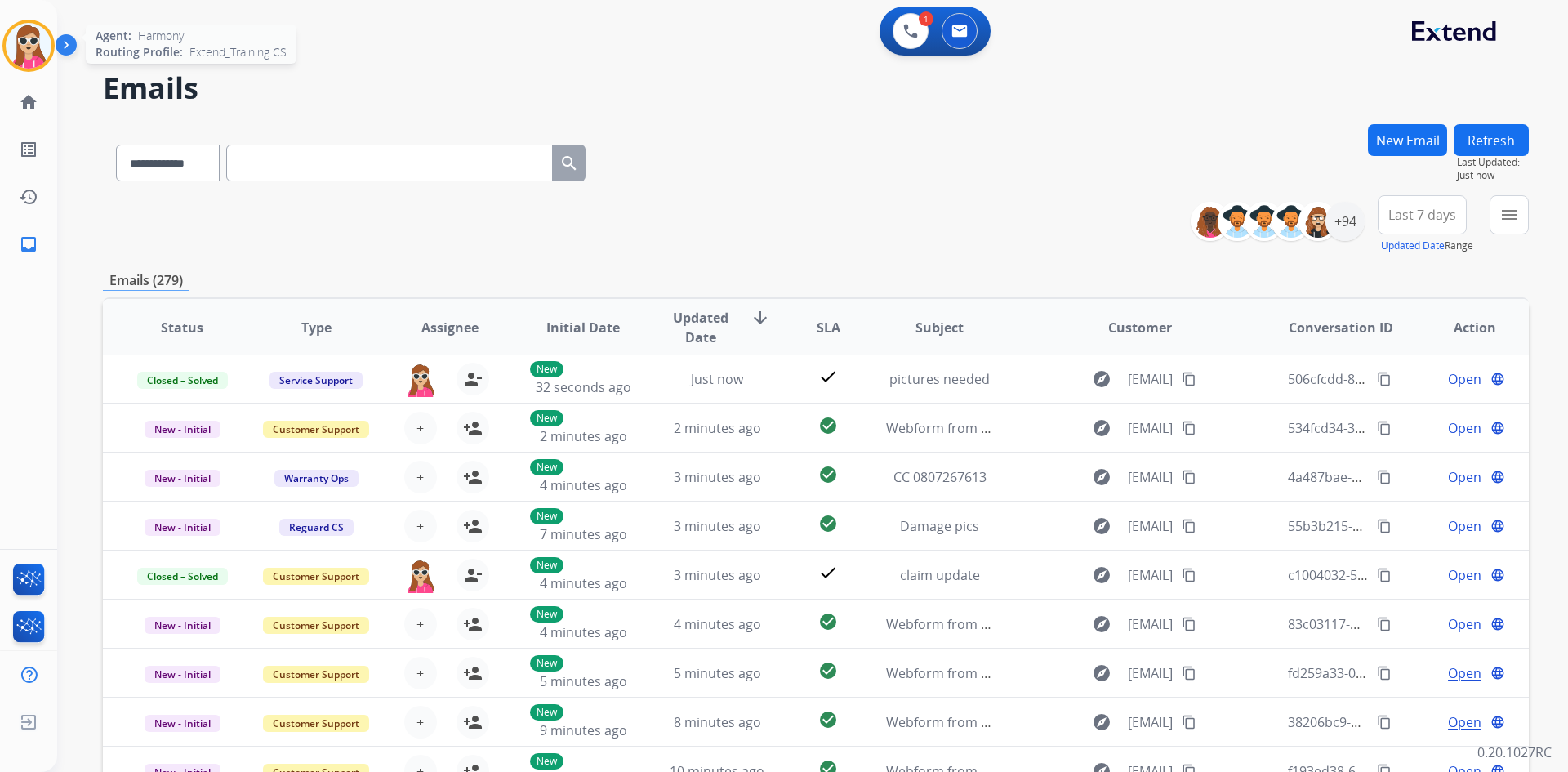click at bounding box center (29, 46) 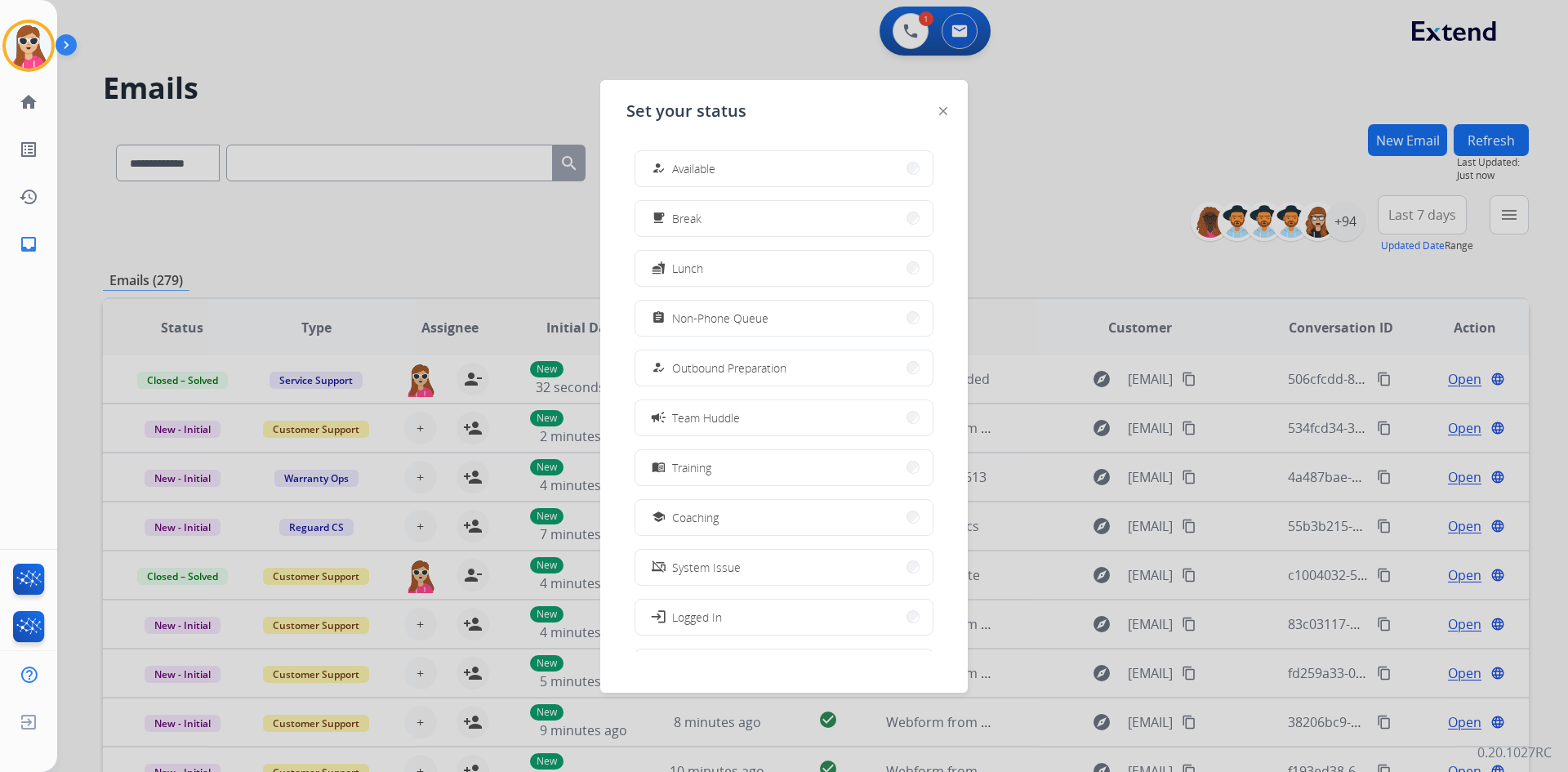 click at bounding box center [784, 386] 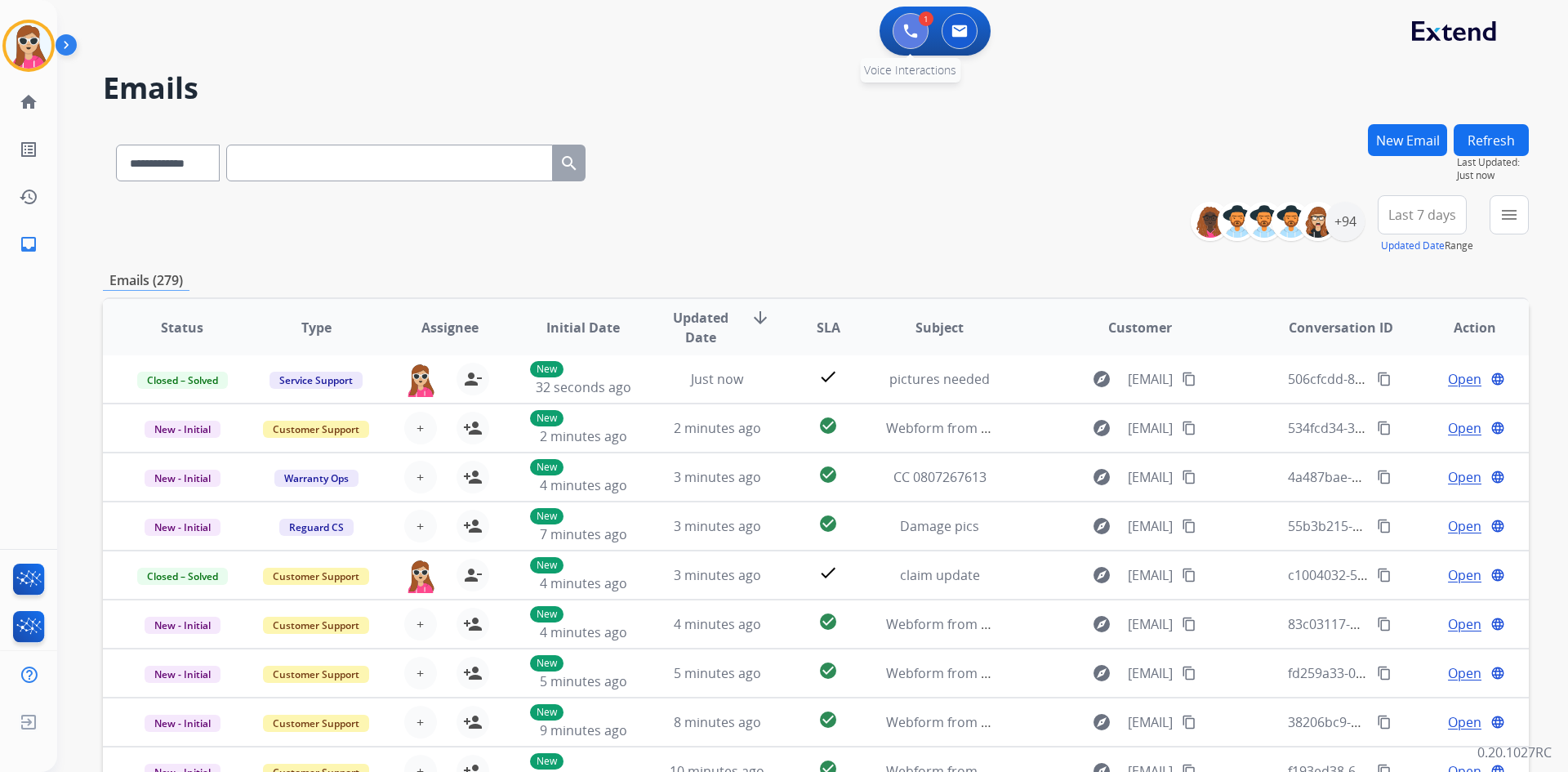 click at bounding box center [911, 31] 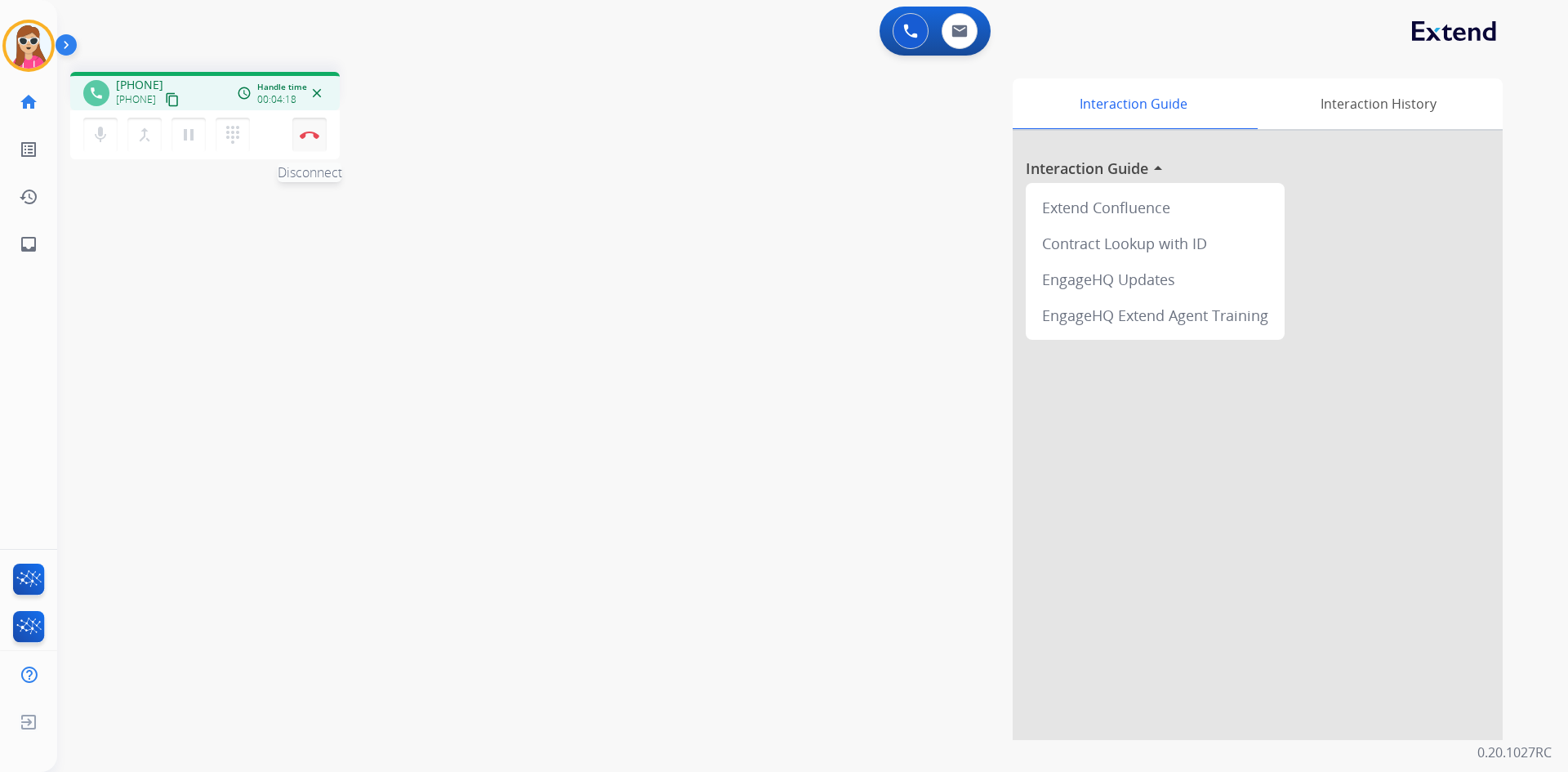 click on "Disconnect" at bounding box center (310, 135) 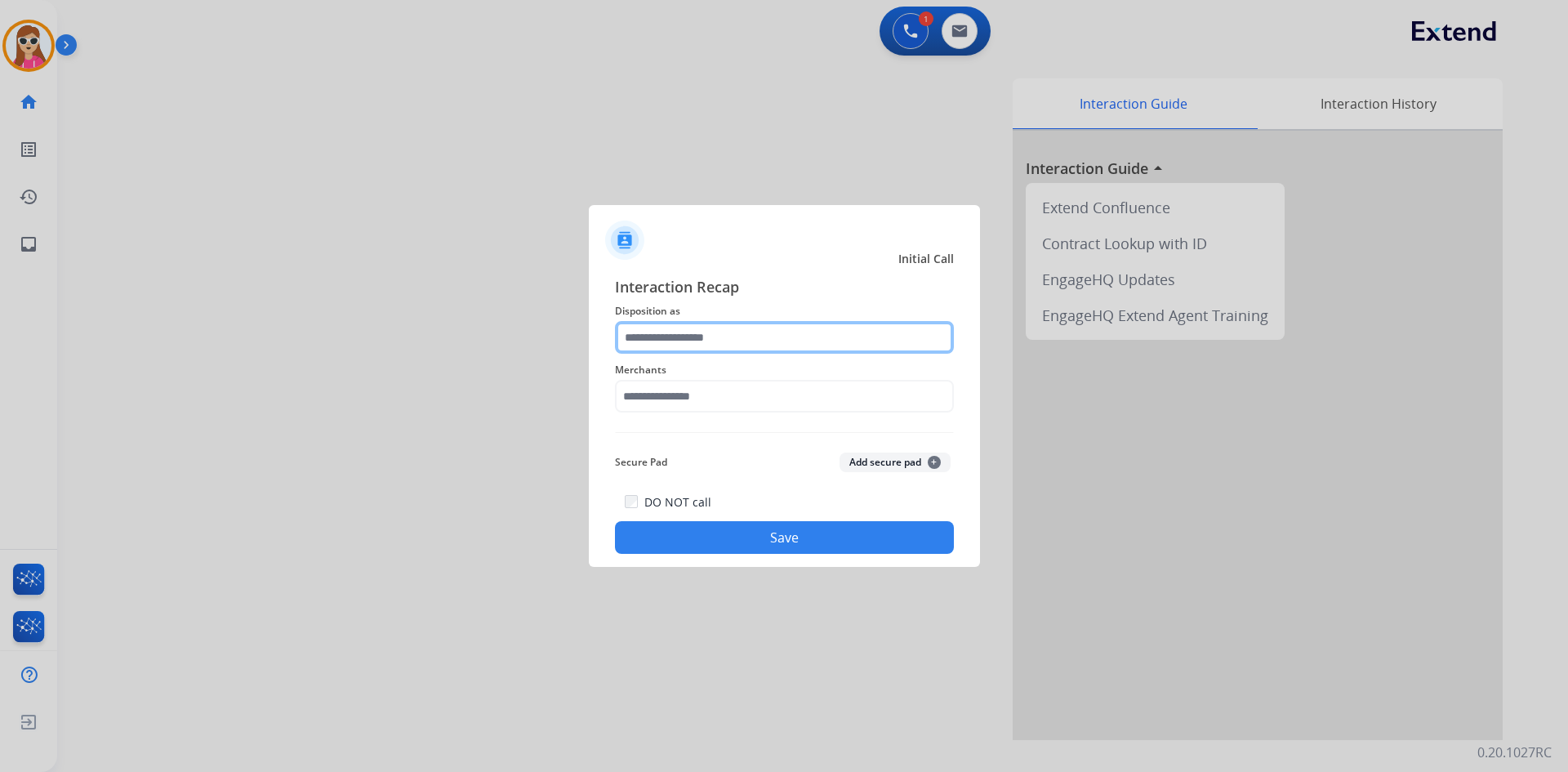 click 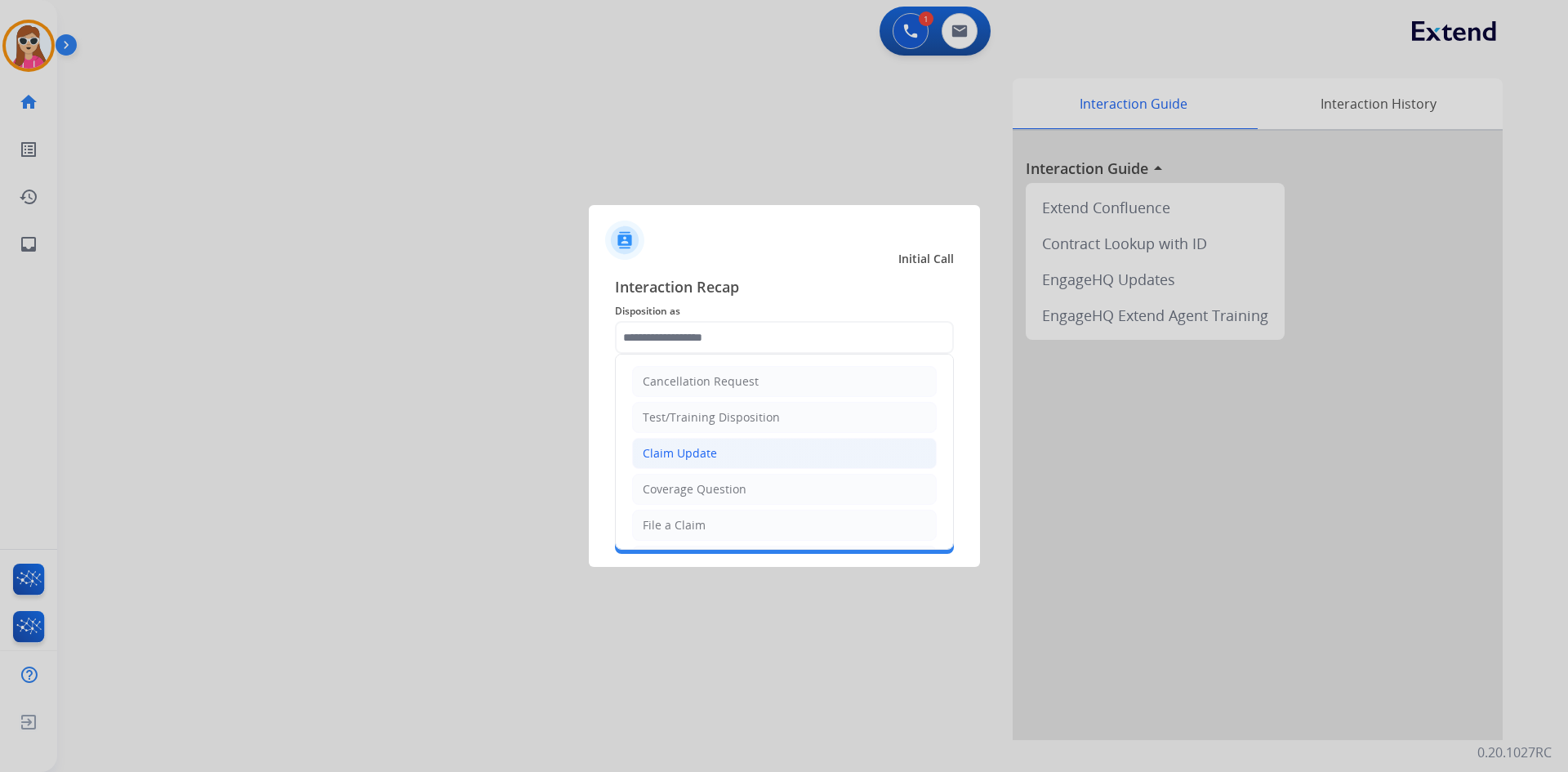 click on "Claim Update" 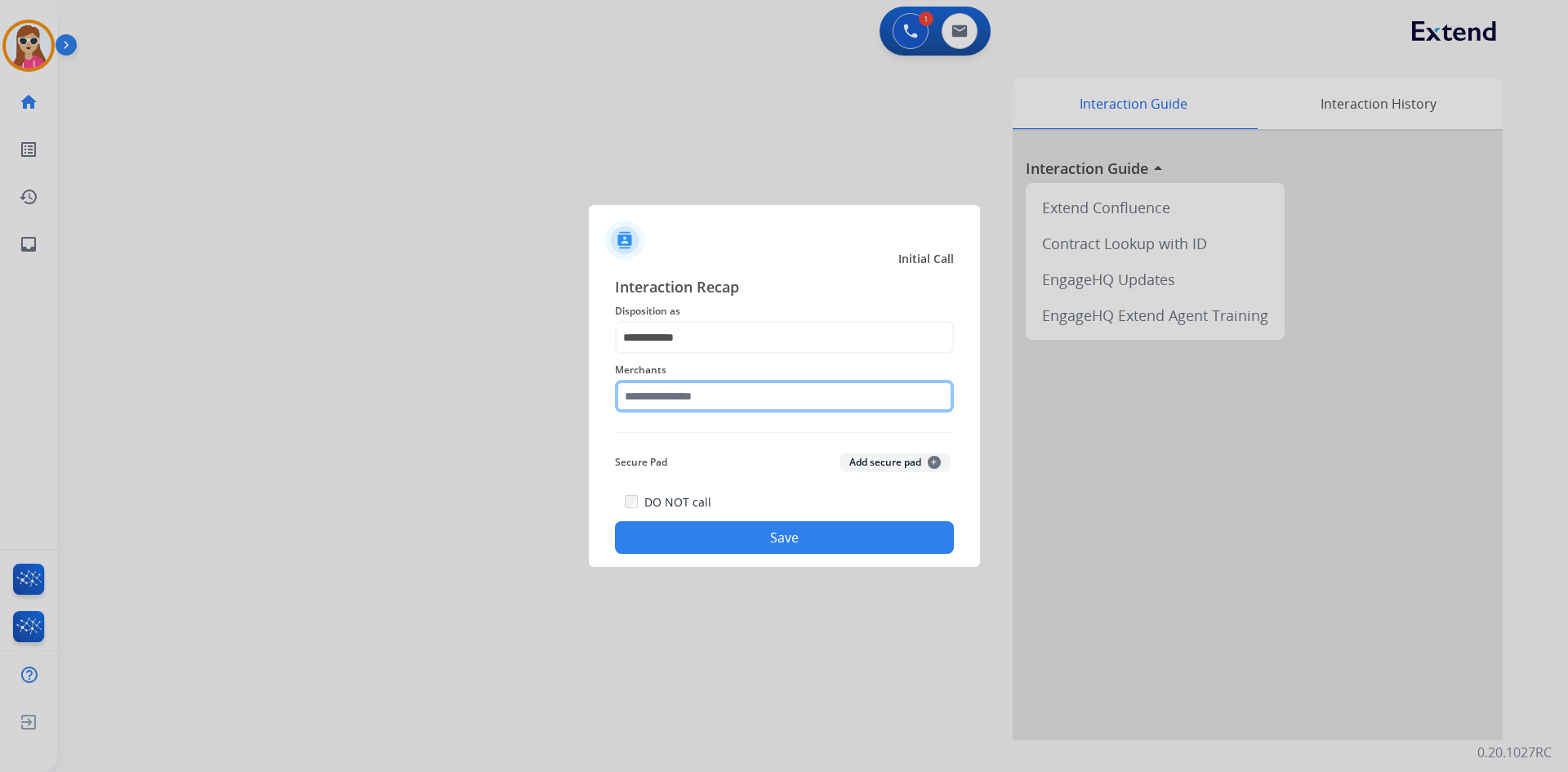 click 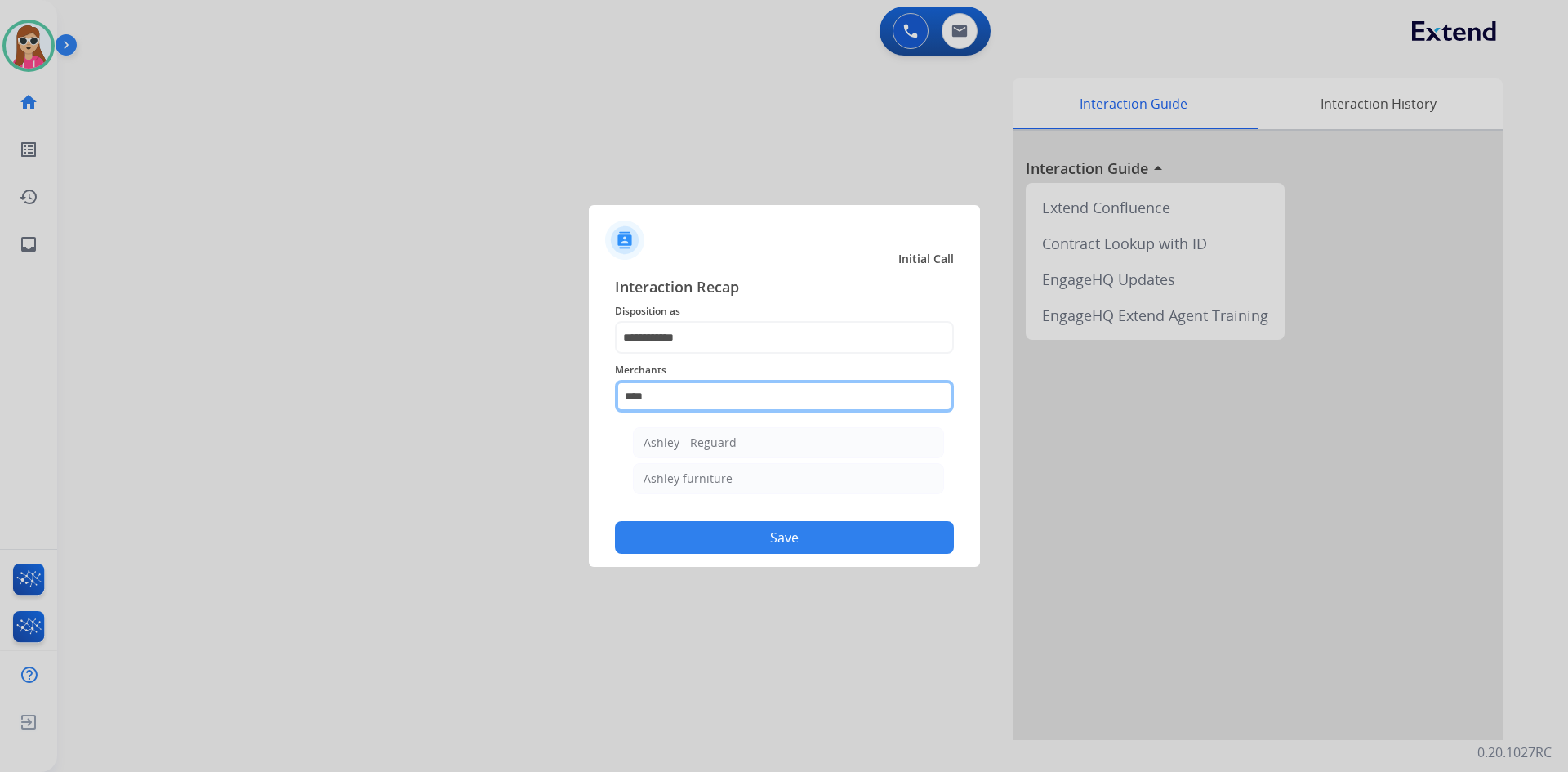 scroll, scrollTop: 0, scrollLeft: 0, axis: both 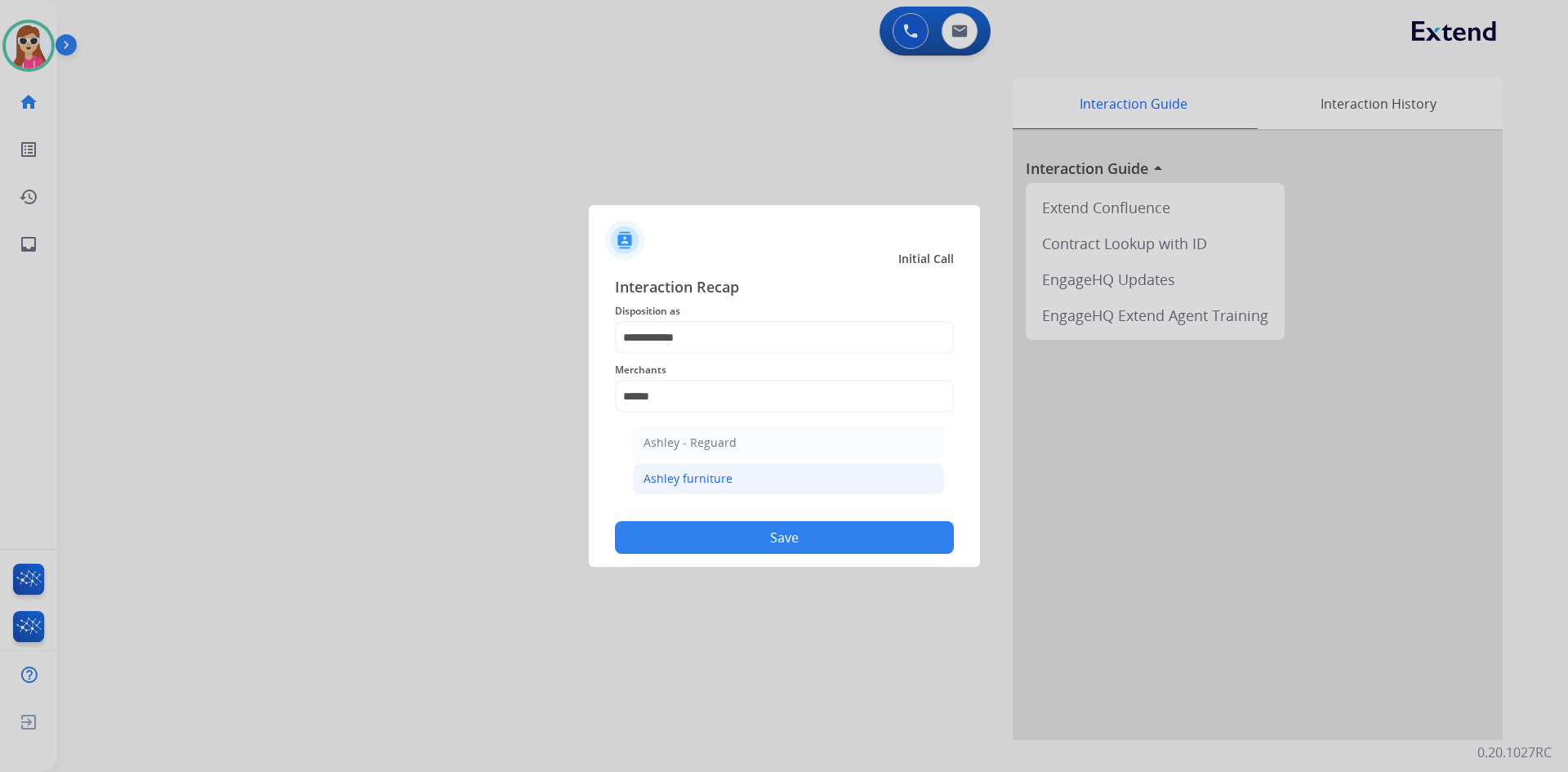 click on "Ashley furniture" 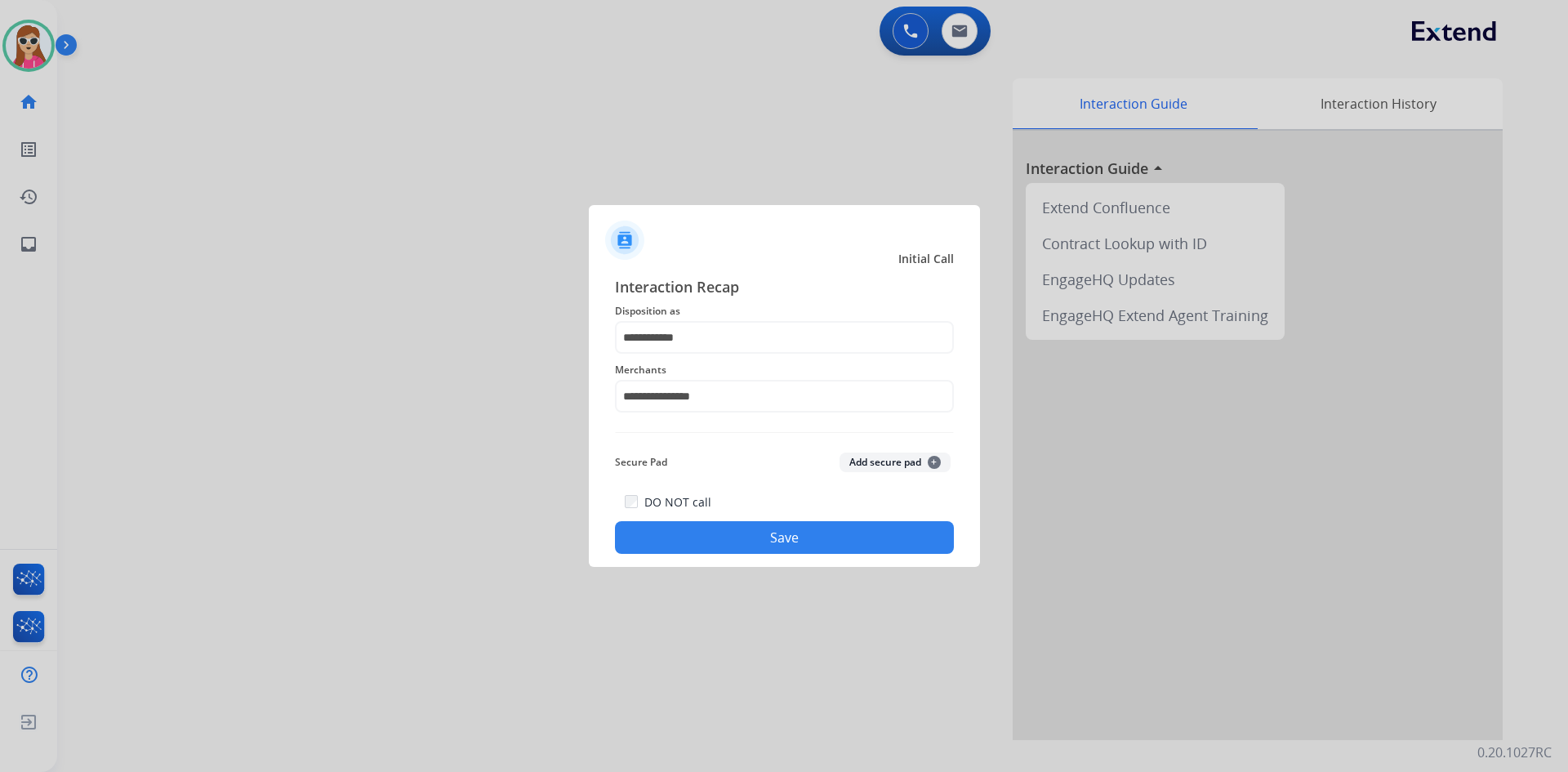 click on "Save" 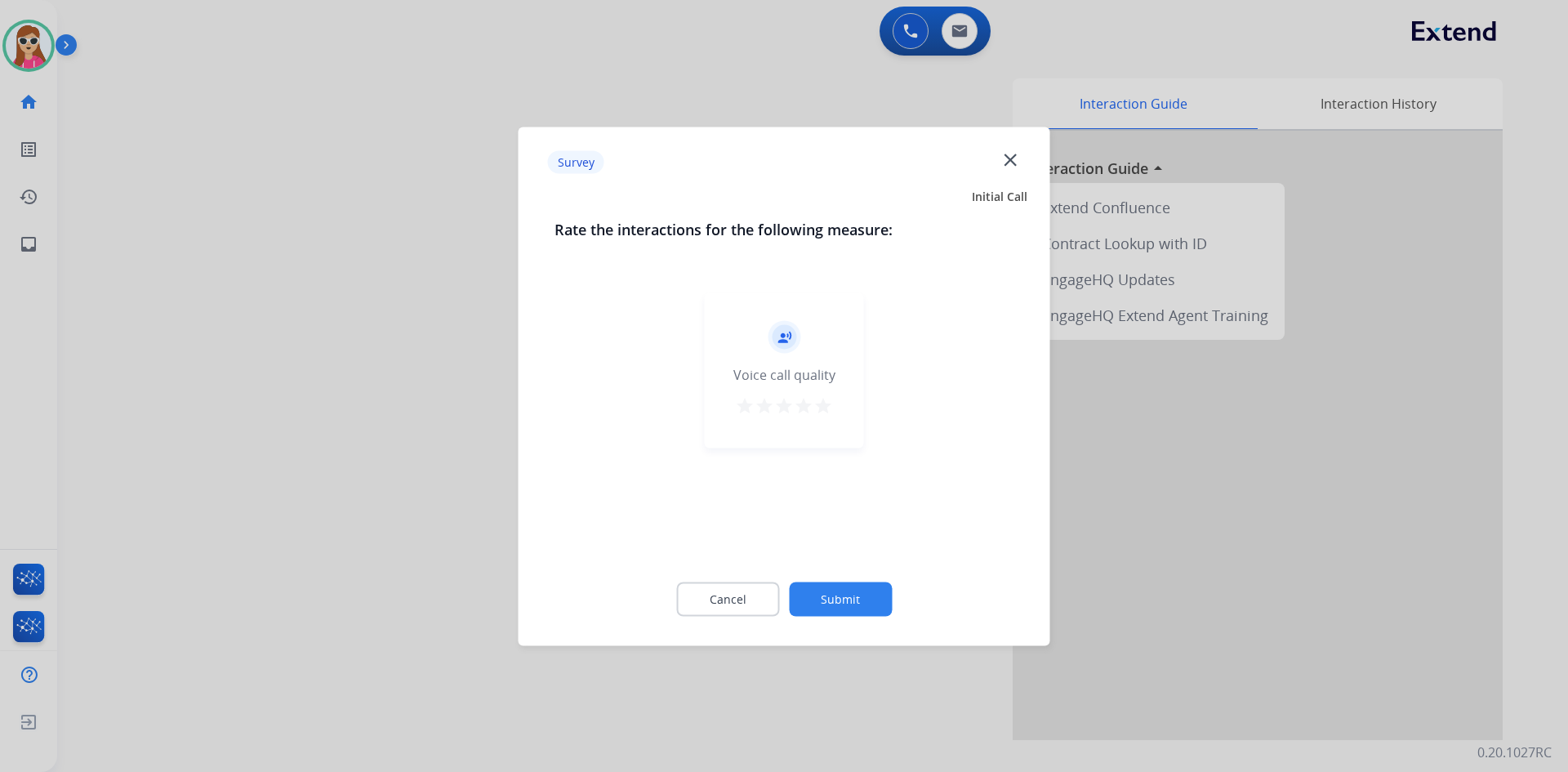click on "star" at bounding box center (823, 405) 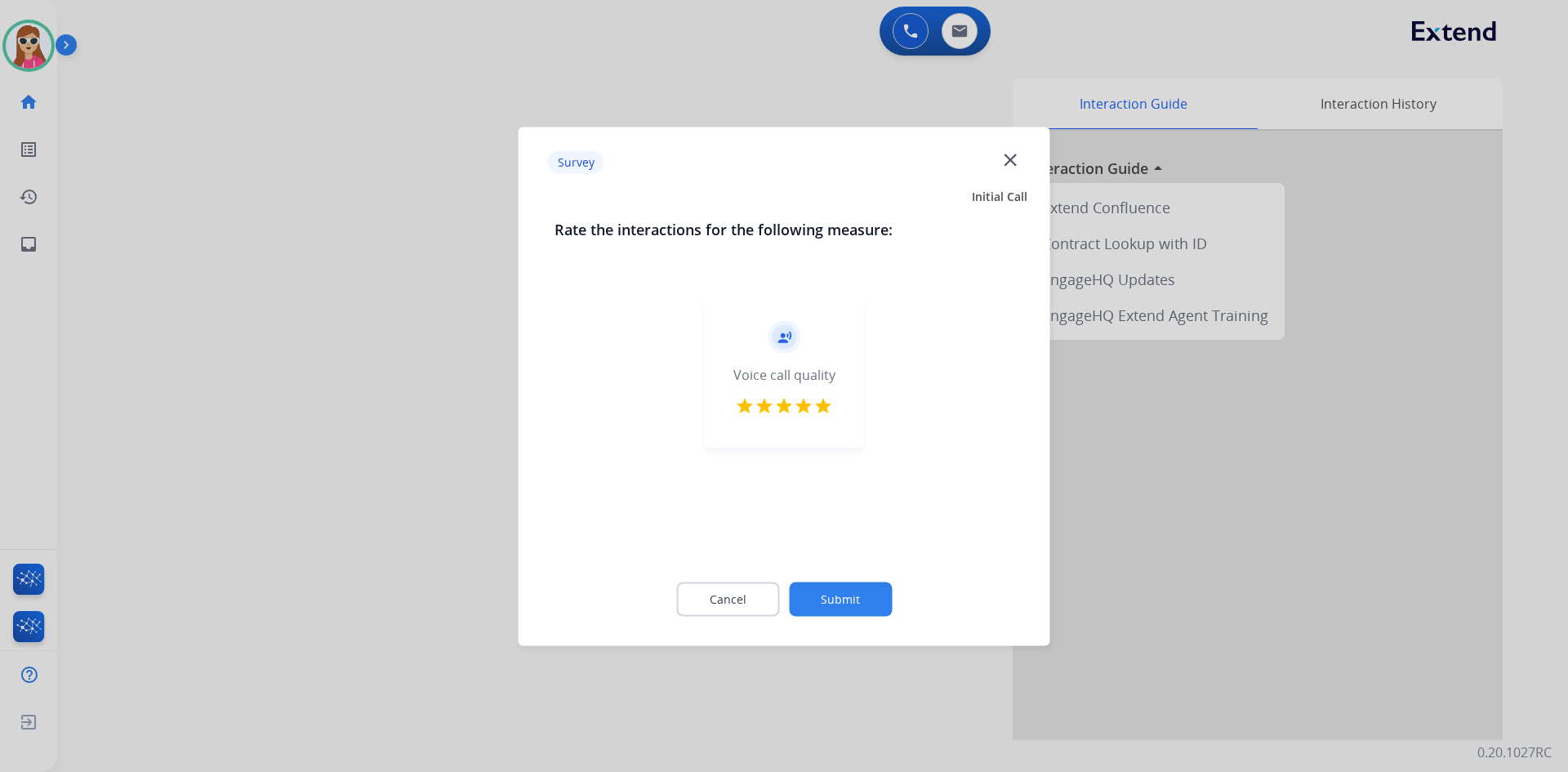 click on "Submit" 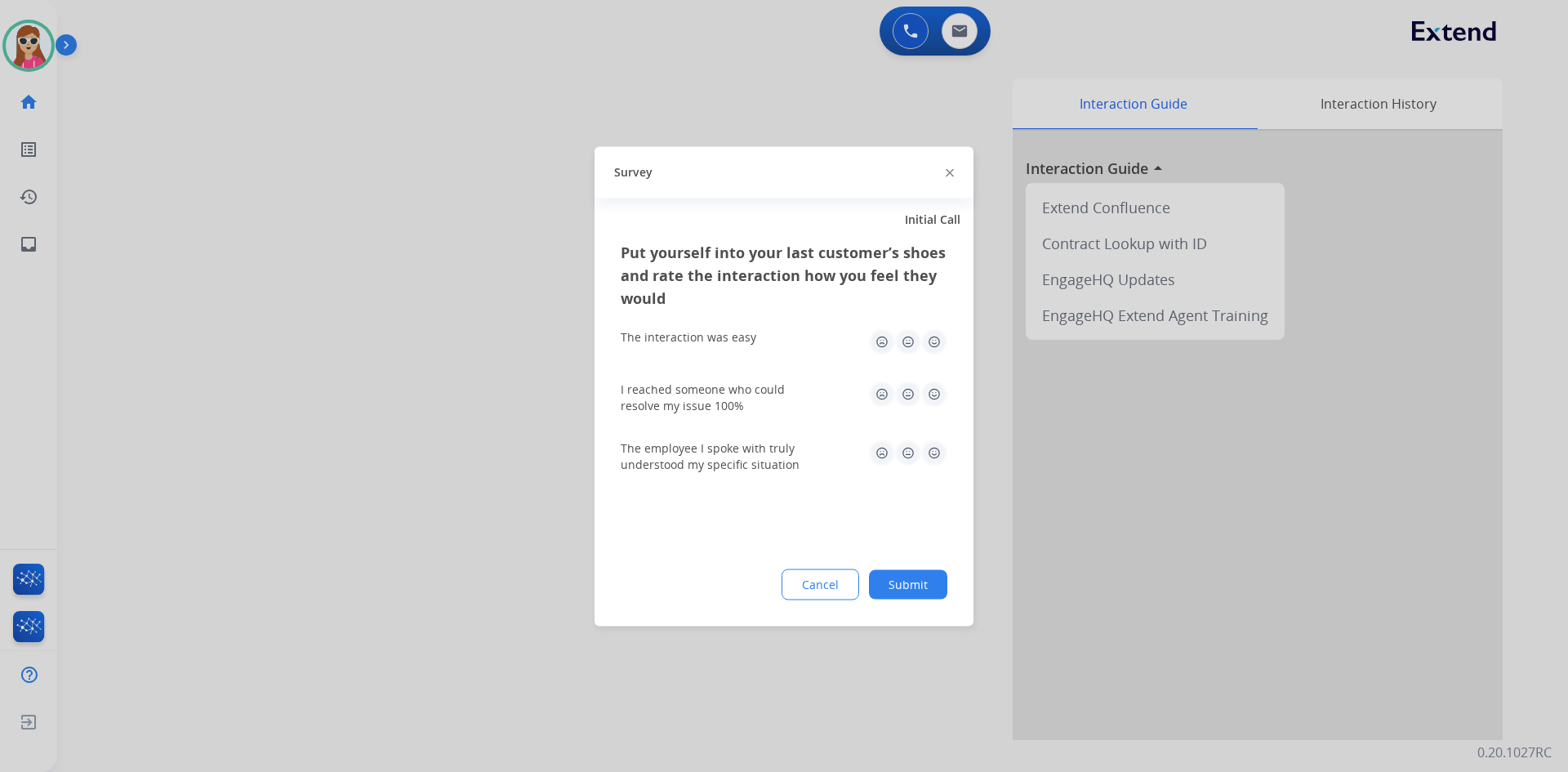 click 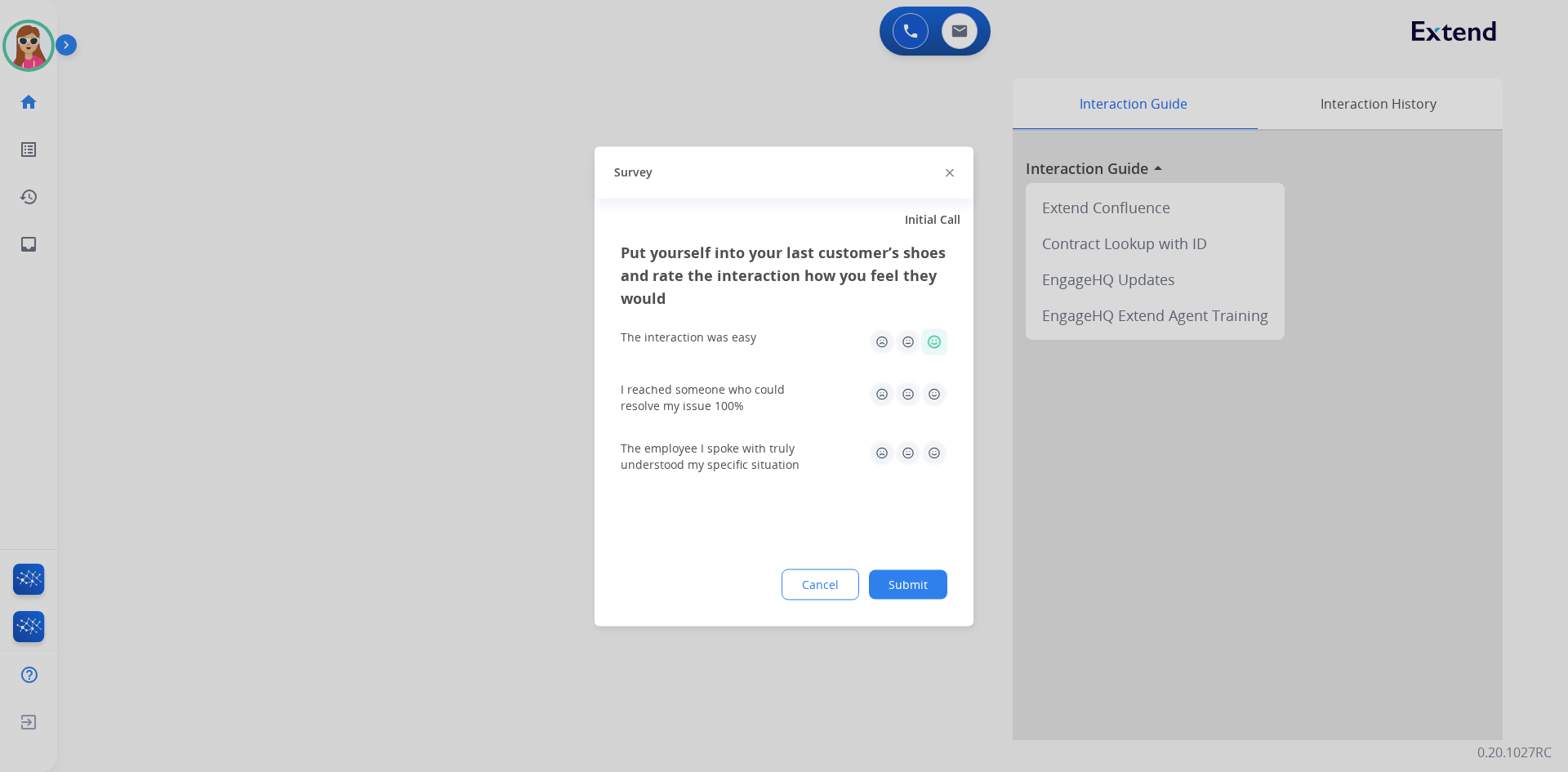 click 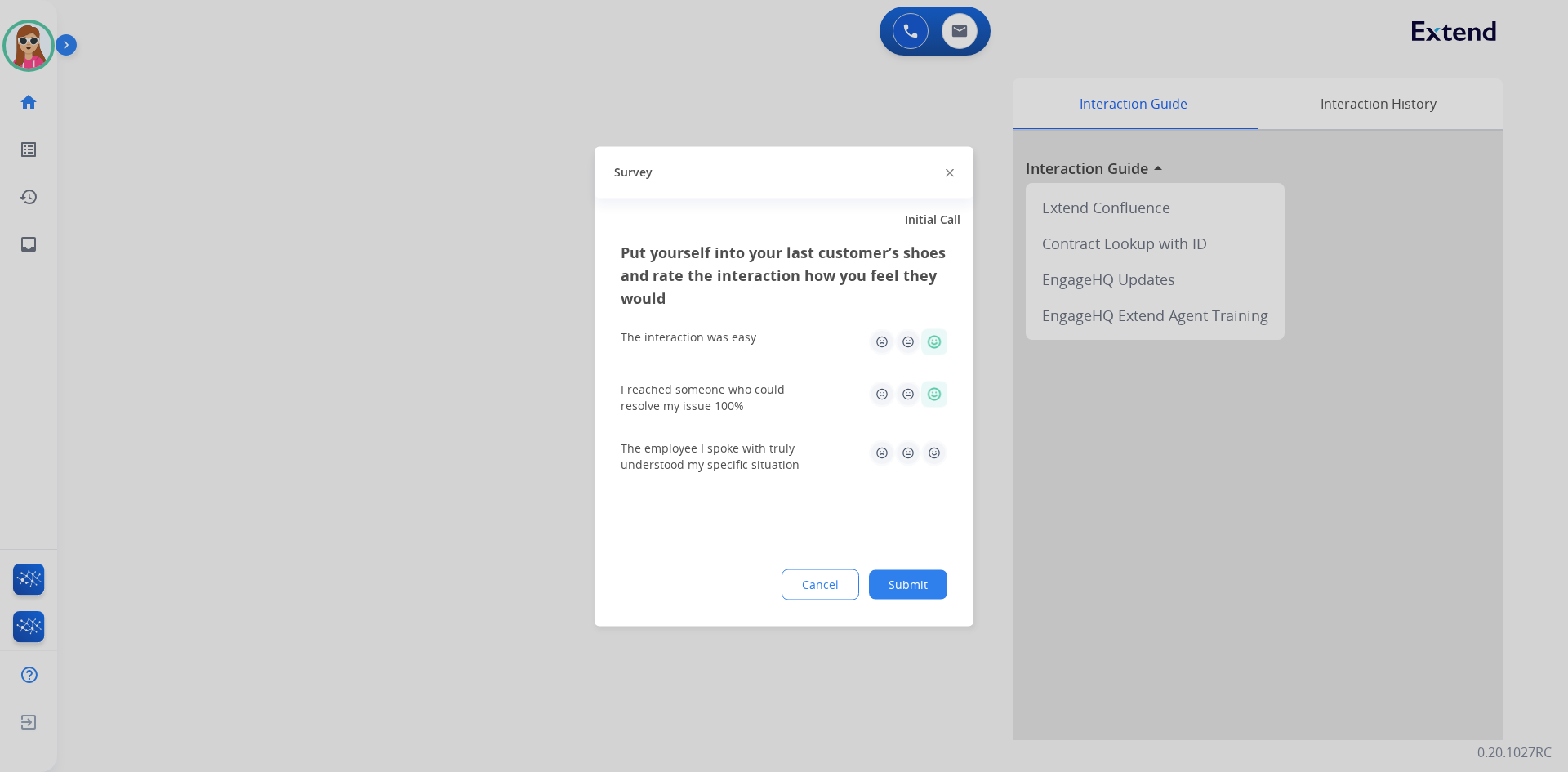 click 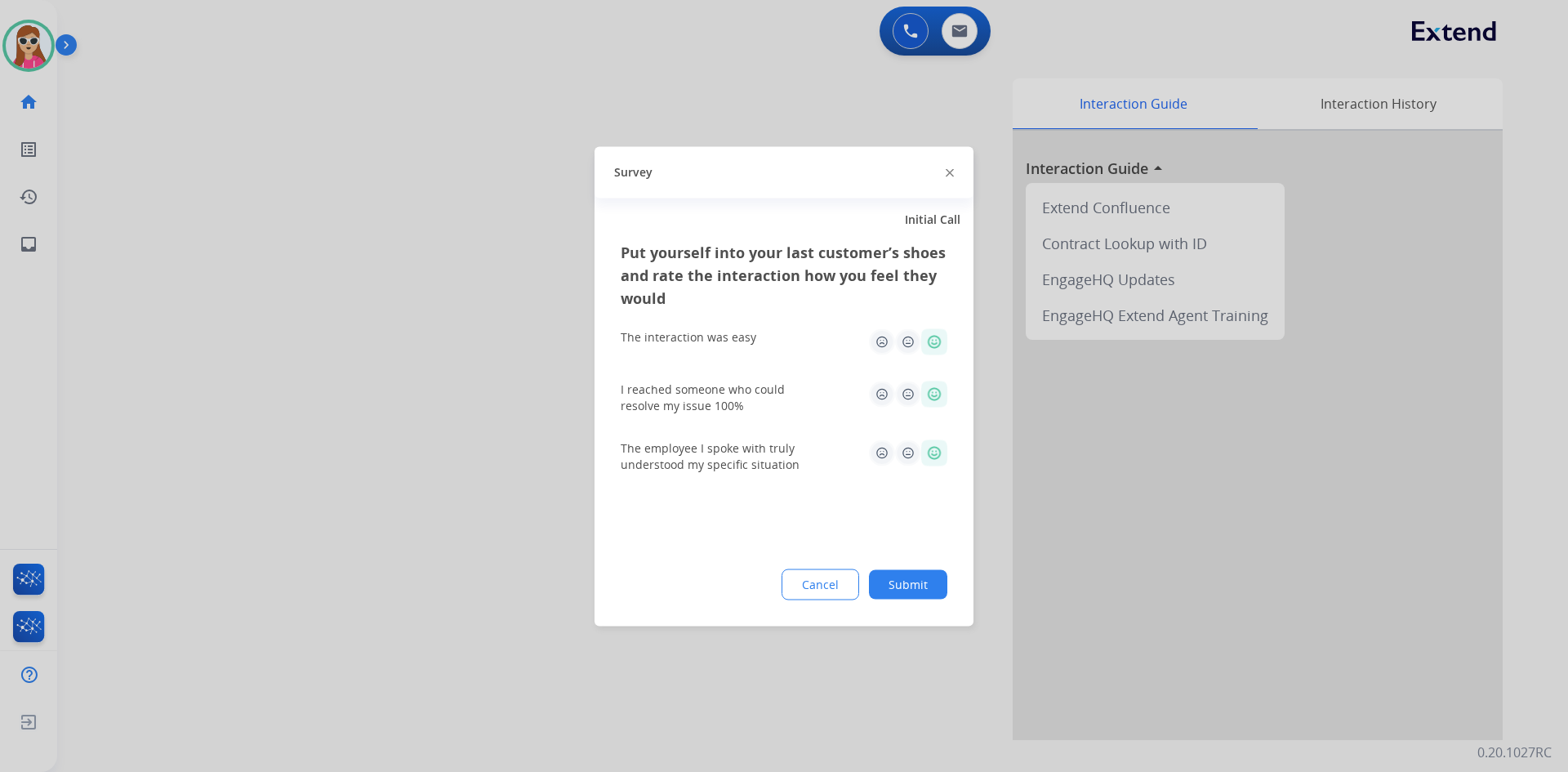 drag, startPoint x: 898, startPoint y: 586, endPoint x: 854, endPoint y: 532, distance: 69.656299 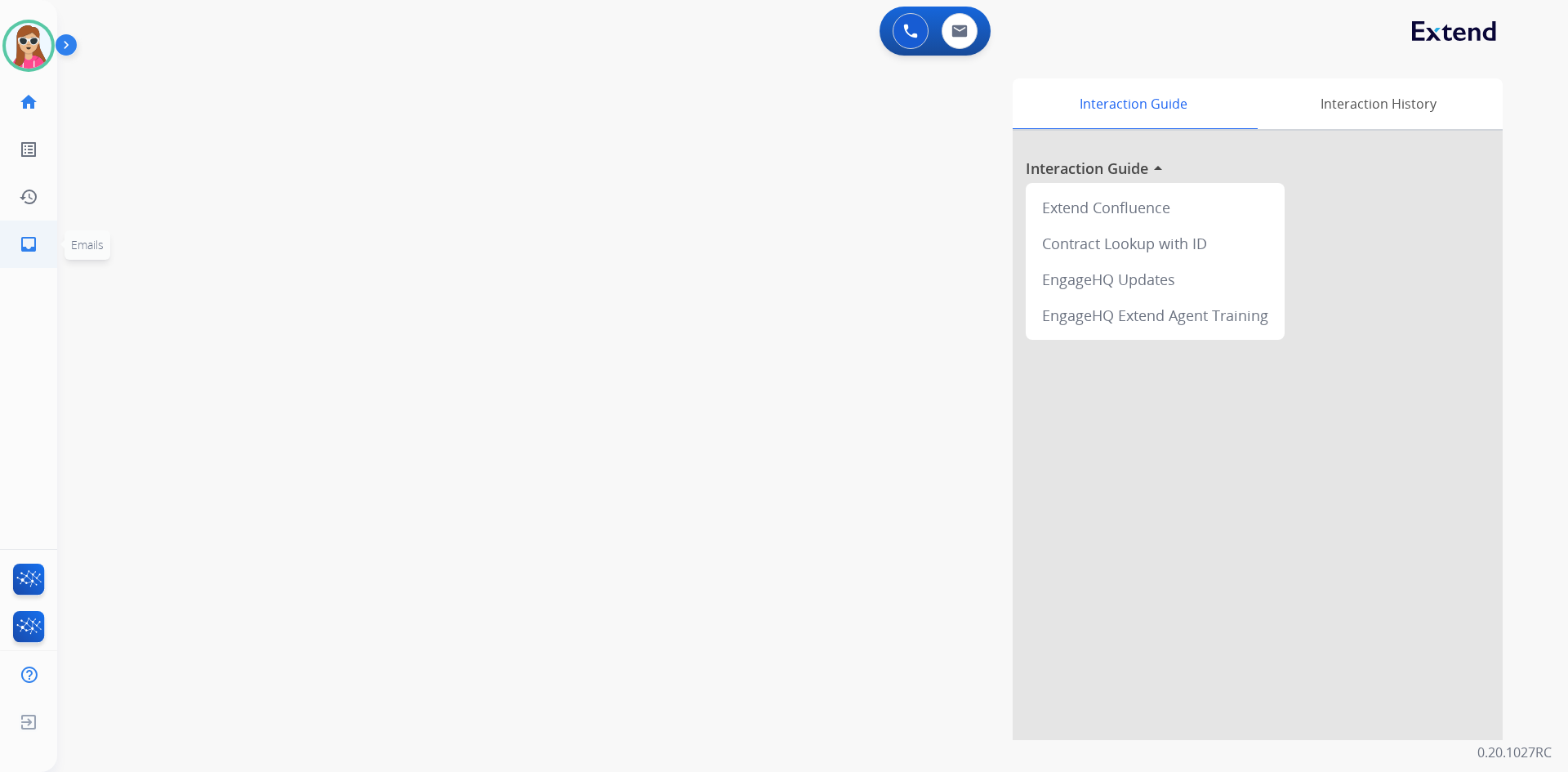 click on "inbox" 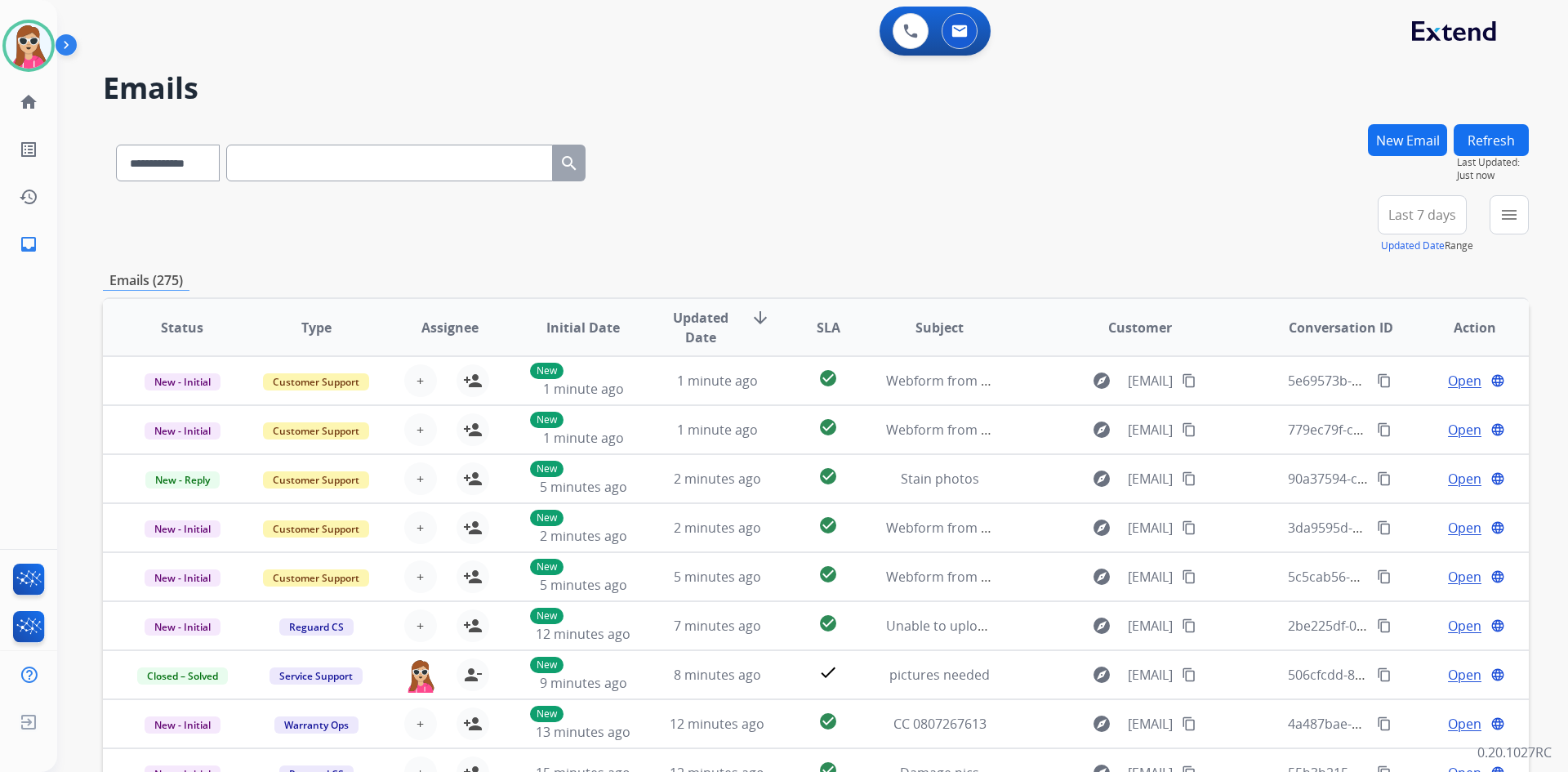 click on "menu Type  Claims Adjudication   Customer Support   Escalation   Service Support   Shipping Protection   Warranty Ops   Dev Test   Spam/Phishing   Merchant Team   Reguard CS  Status  Open - All   Closed - All   New - Initial   New - Reply   On-hold – Internal   On-hold - Customer   On Hold - Pending Parts   On Hold - Servicers   Closed - Unresolved   Closed – Solved   Closed – Merchant Transfer  SLA  Within SLA   Nearing SLA   Past SLA   Critical   On Hold   Closed  Processed  Migration   Webhook   Polling   Extend.com (API)  Apply Clear" at bounding box center (1509, 225) 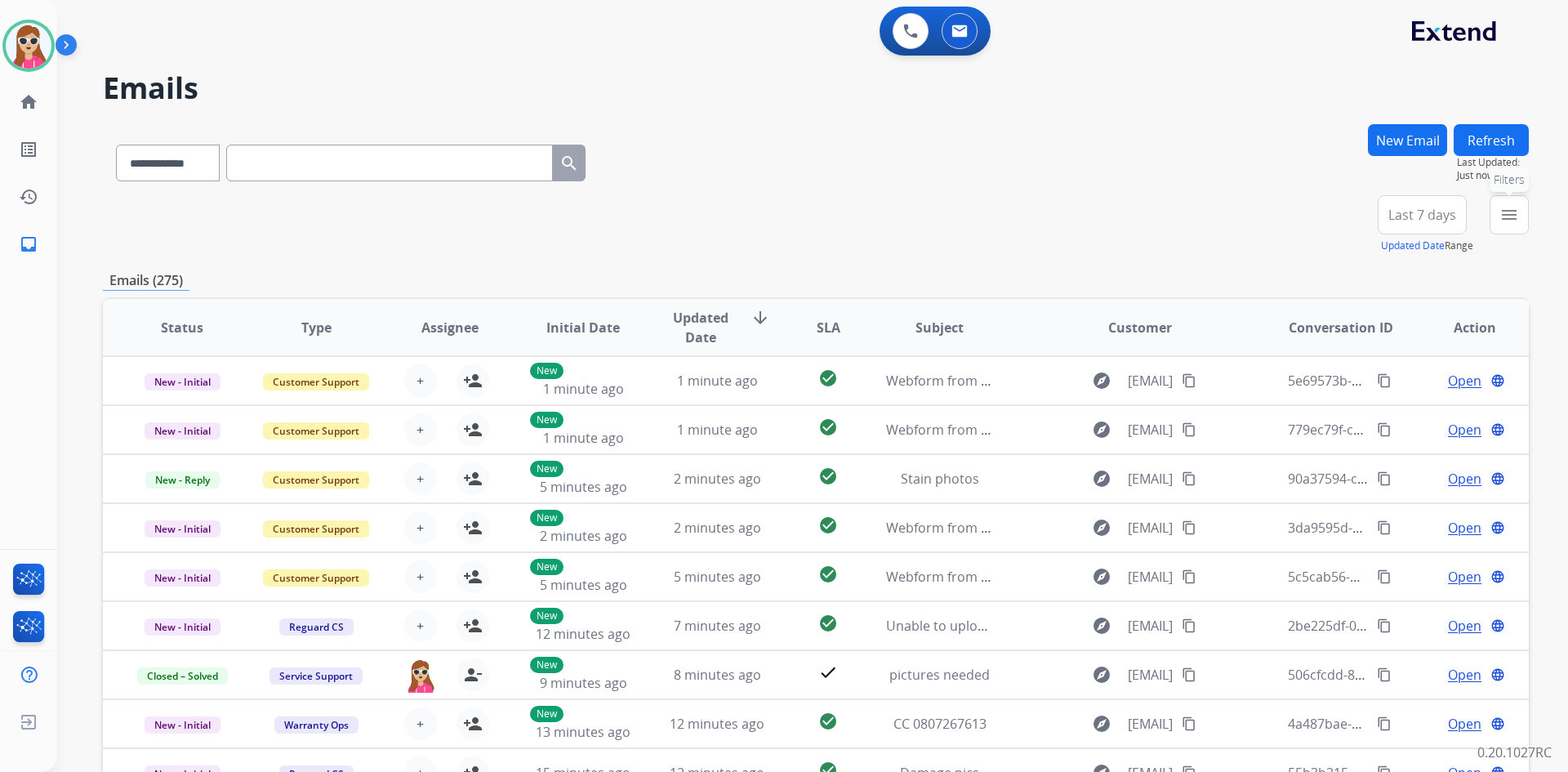 click on "menu" at bounding box center [1509, 215] 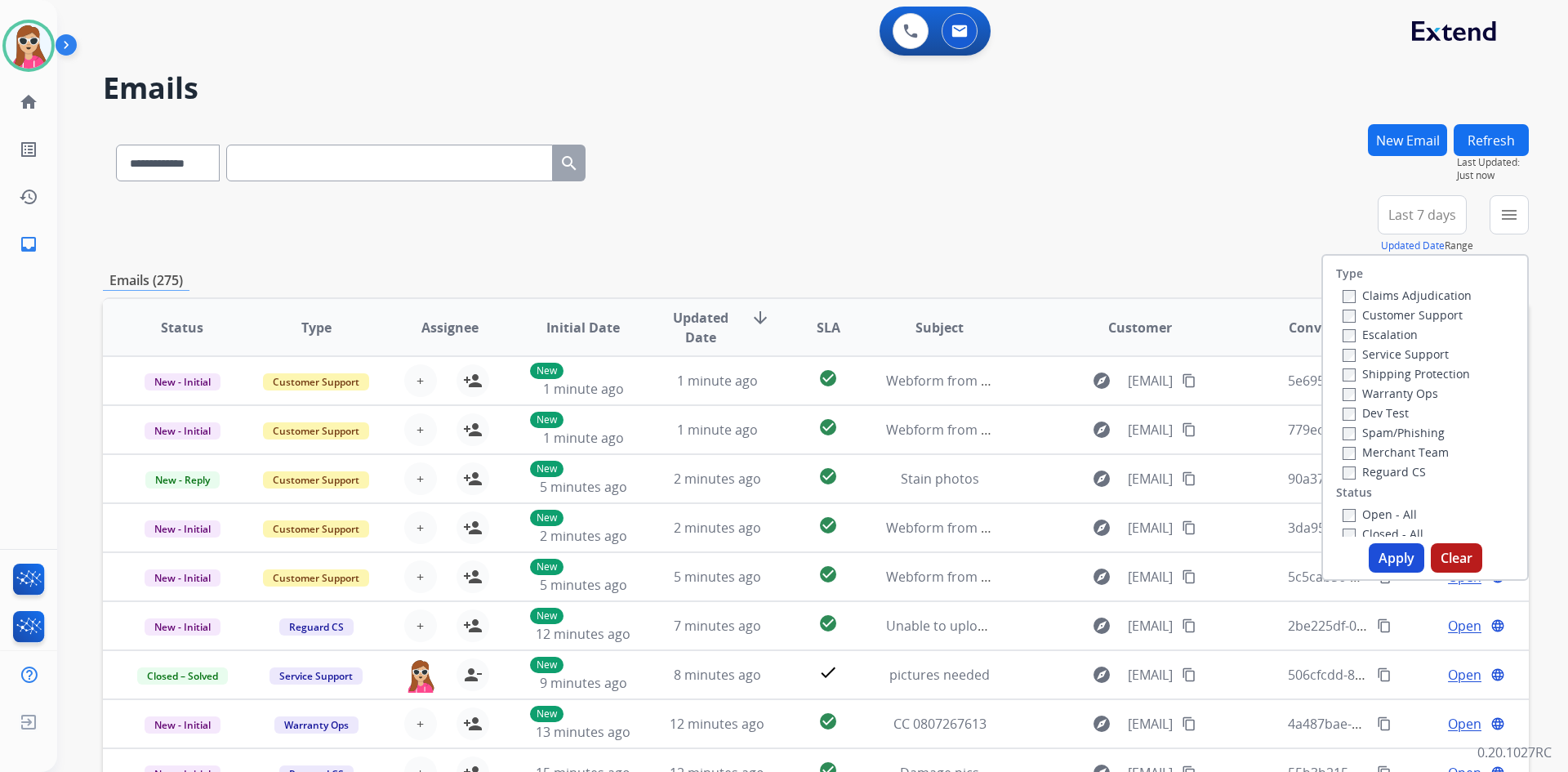 click on "Customer Support" at bounding box center [1402, 315] 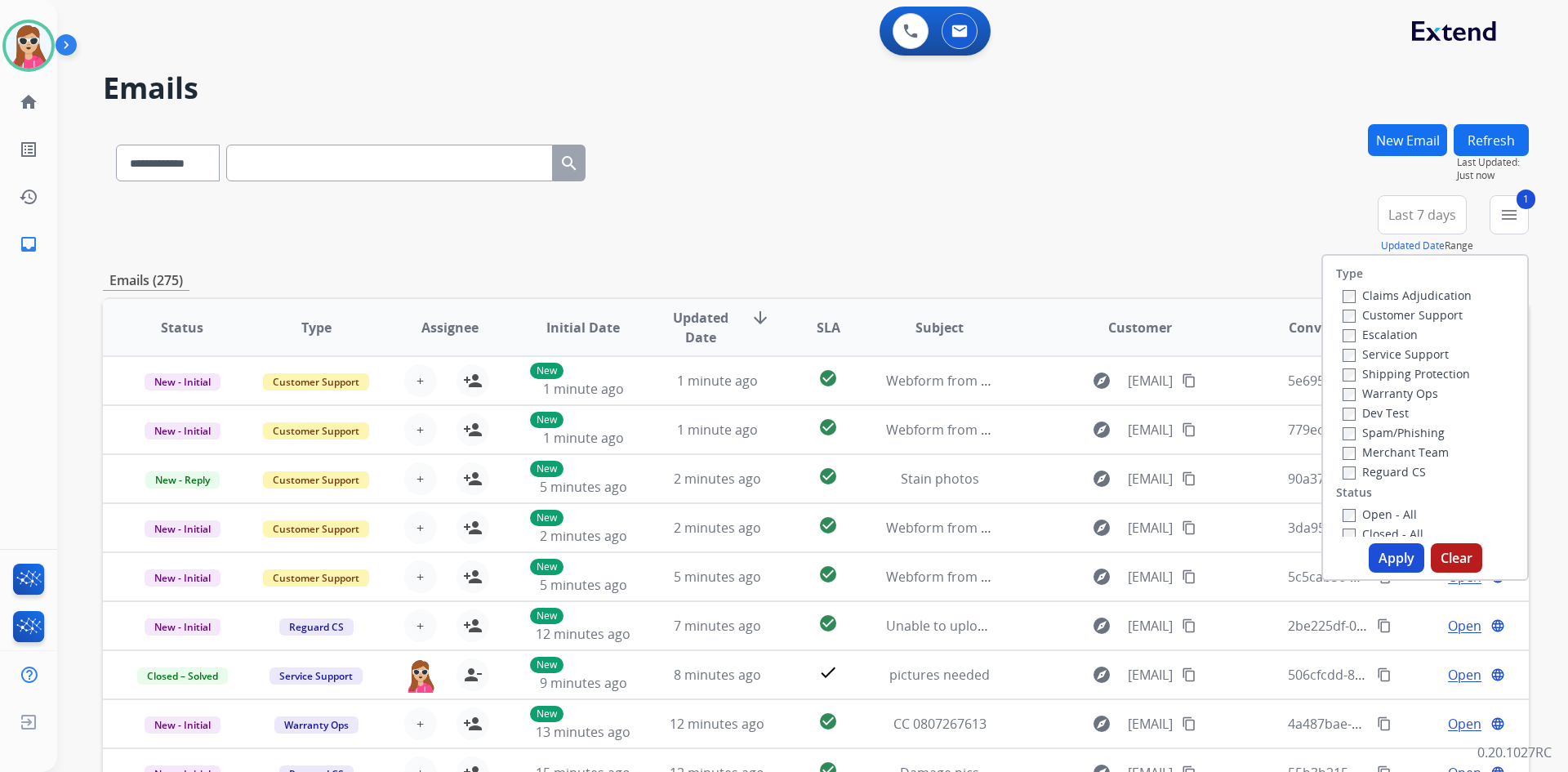 click on "Shipping Protection" at bounding box center (1407, 373) 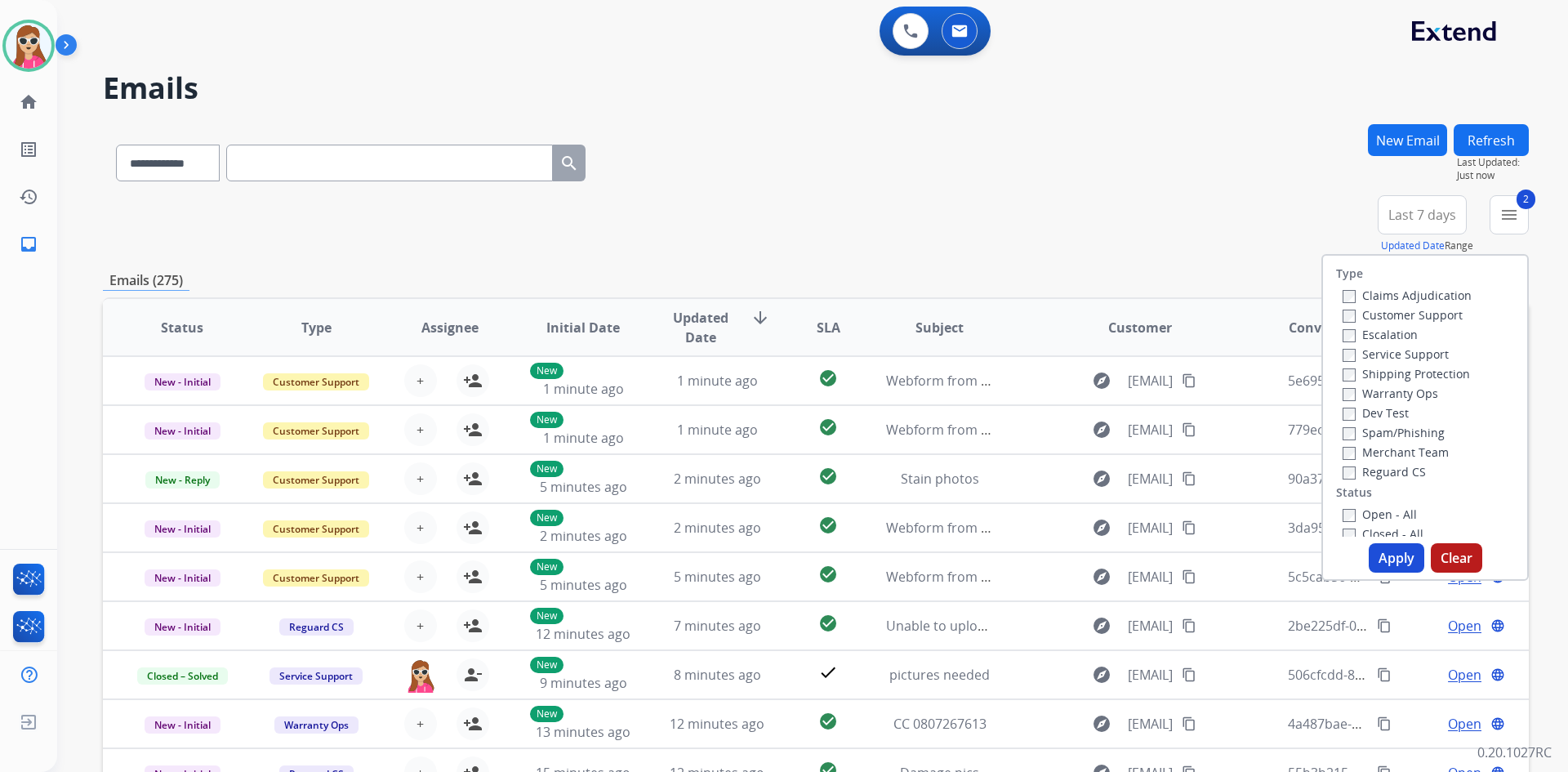 click on "Reguard CS" at bounding box center [1384, 471] 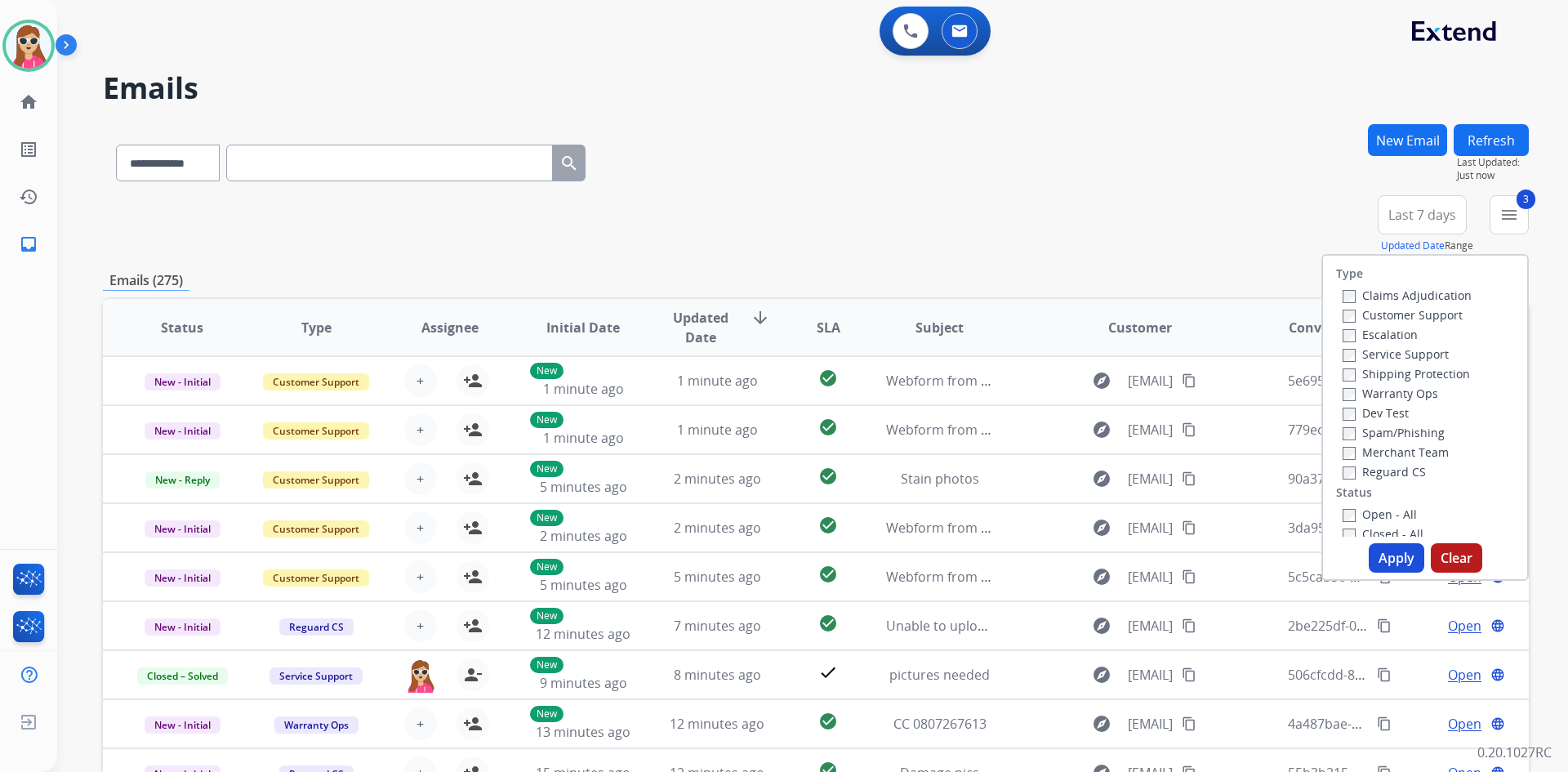 click on "Open - All" at bounding box center (1379, 514) 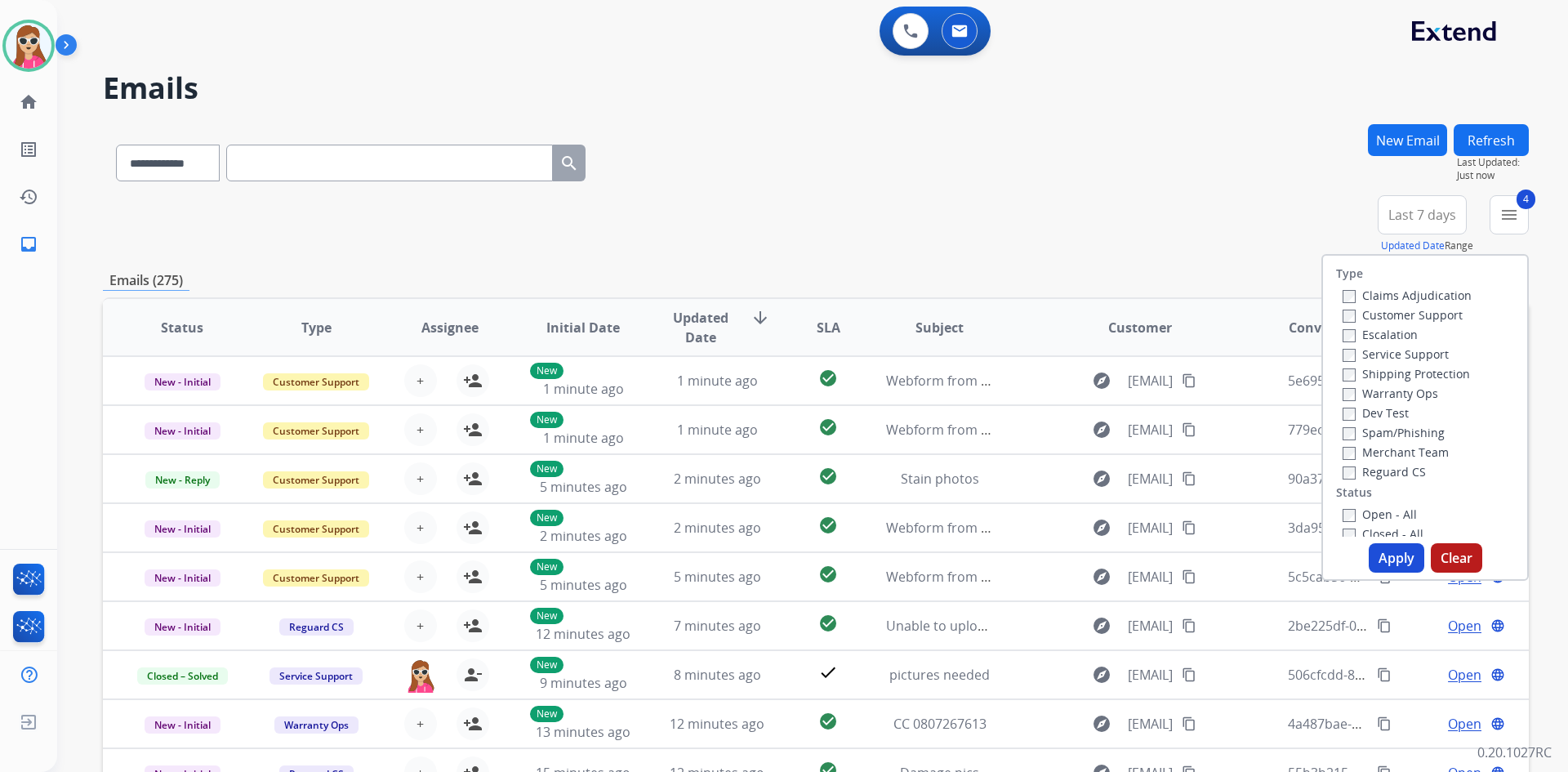 click on "Apply" at bounding box center (1396, 558) 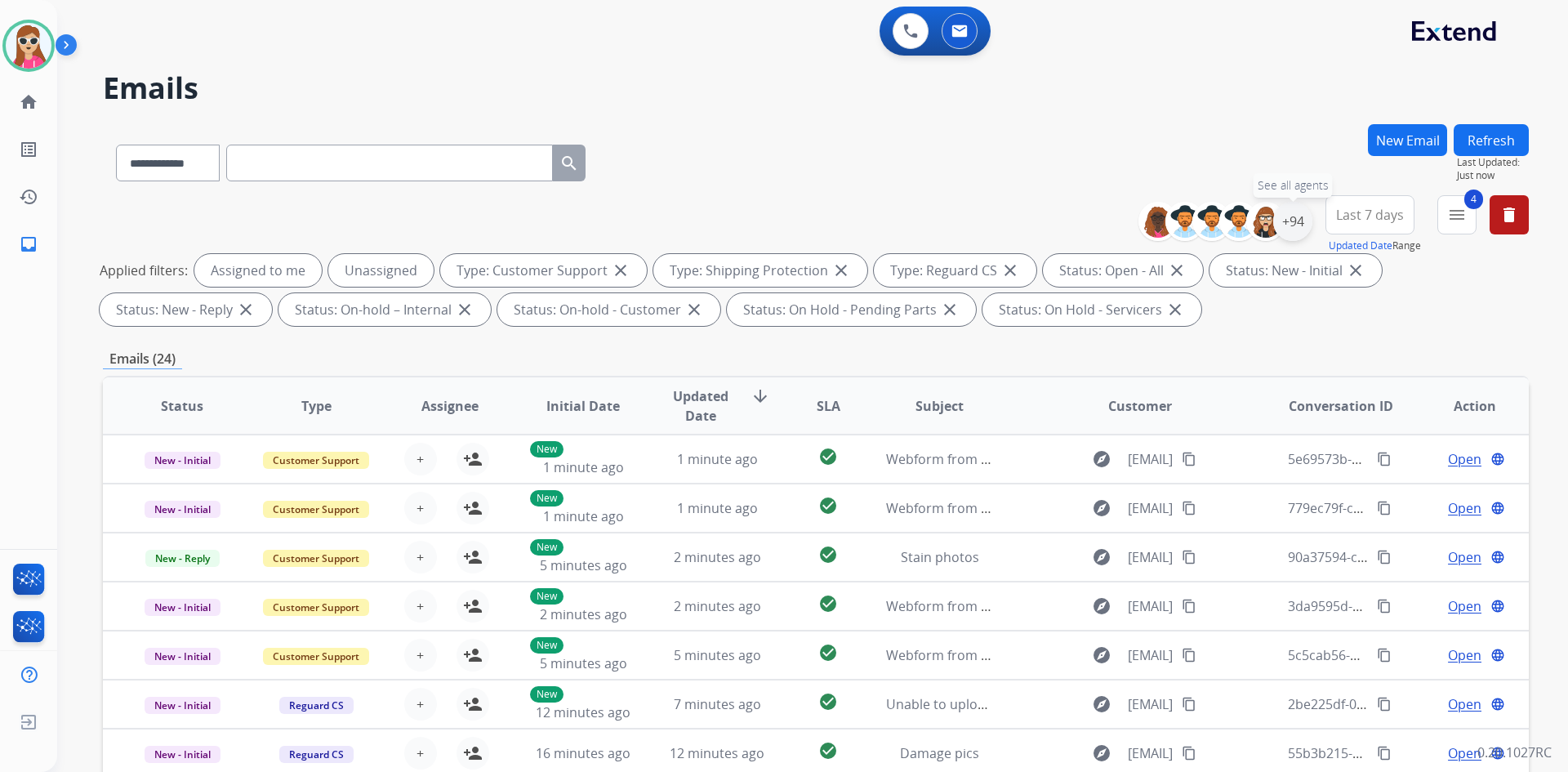 click on "+94" at bounding box center [1293, 221] 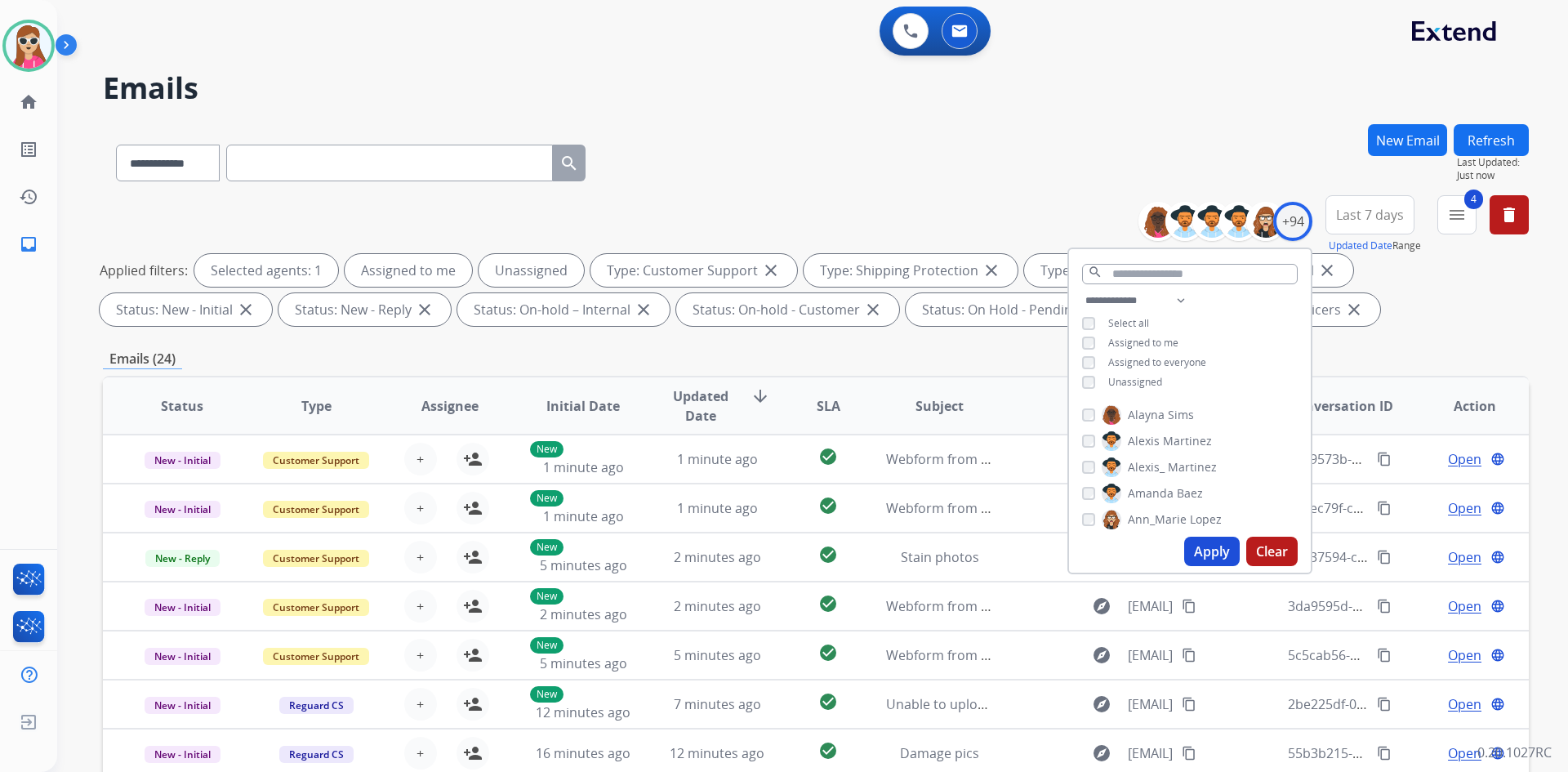 click on "Unassigned" at bounding box center [1135, 382] 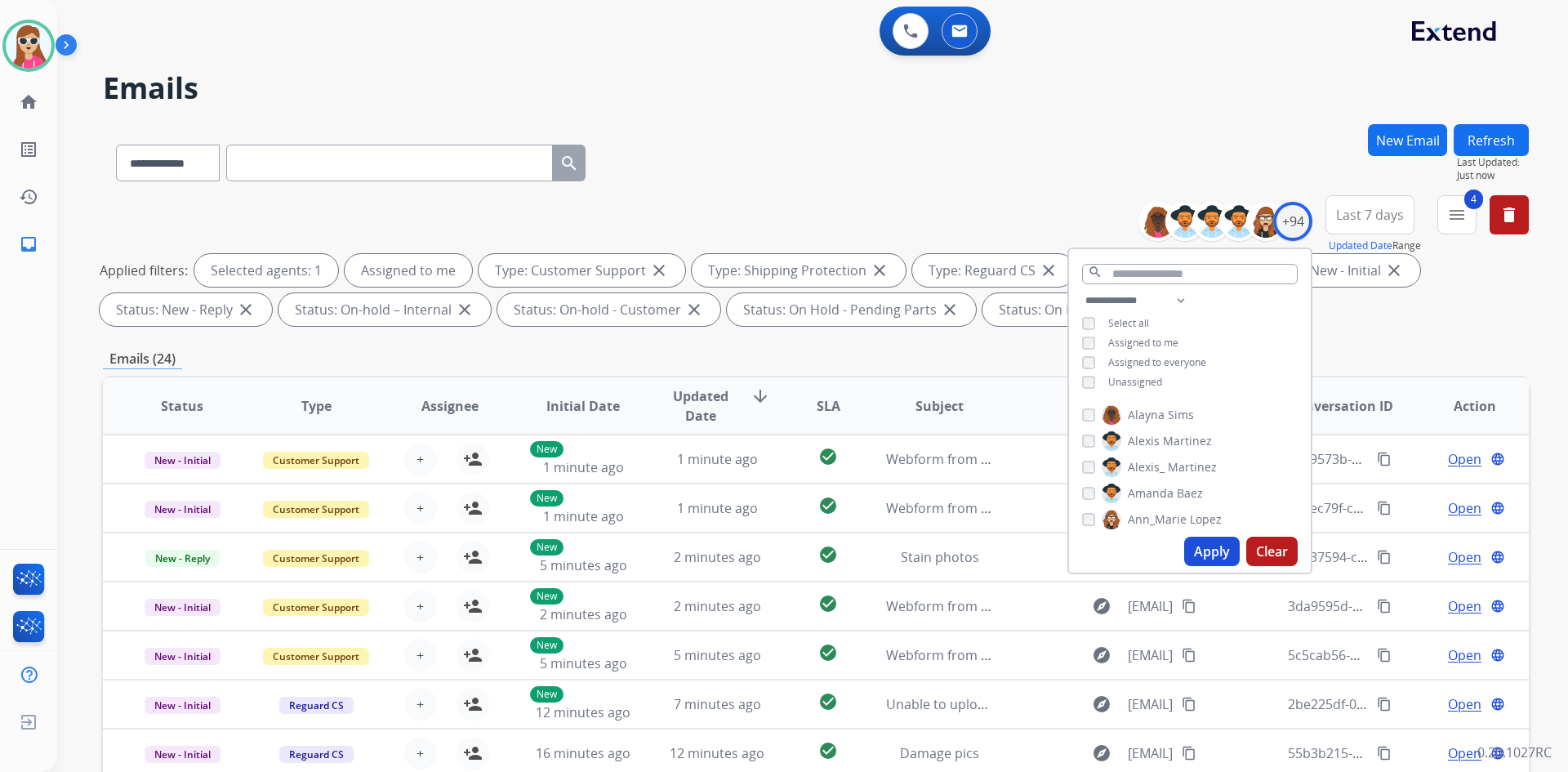 click on "Apply" at bounding box center [1212, 551] 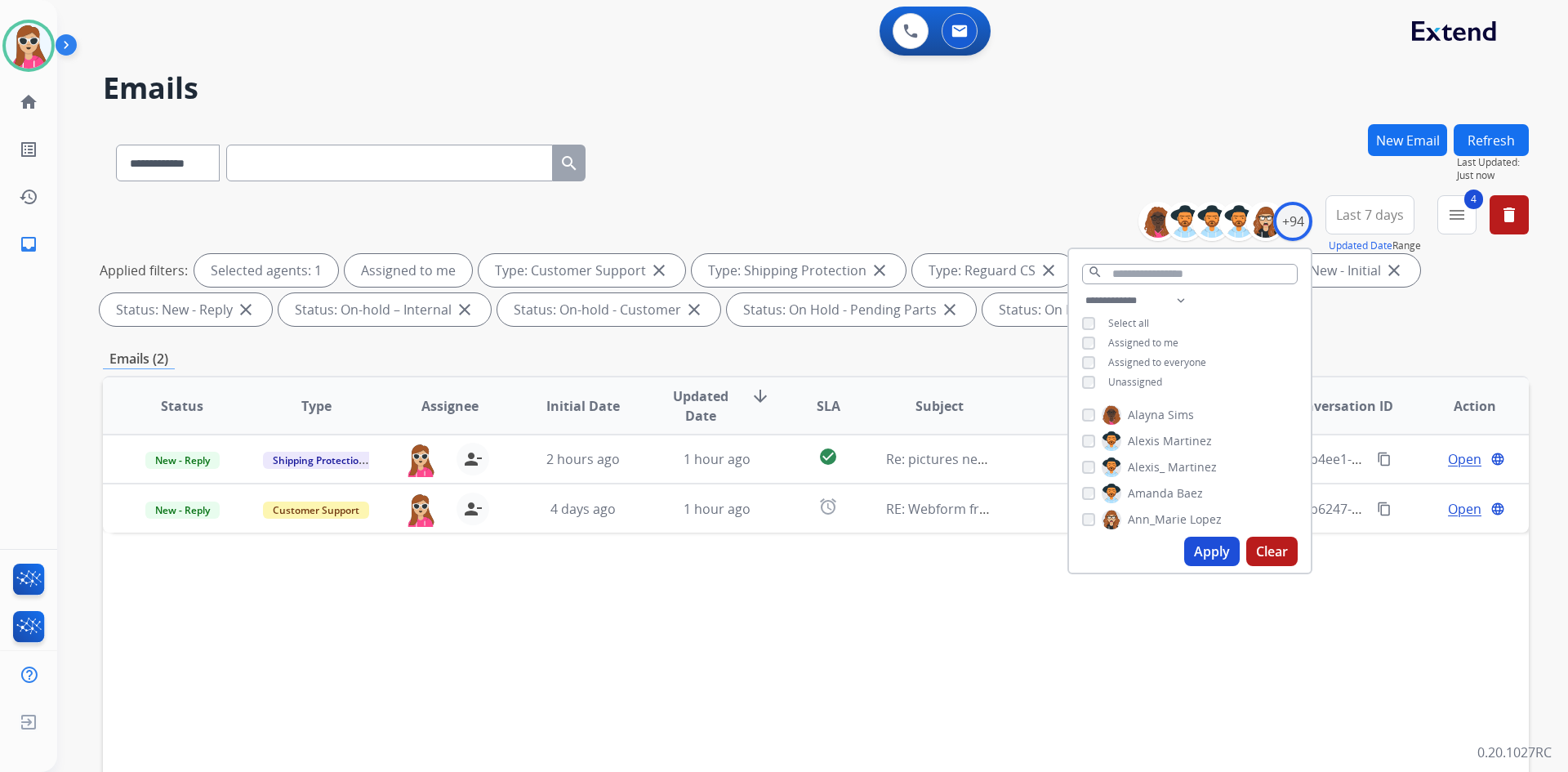 click on "Status Type Assignee Initial Date Updated Date arrow_downward SLA Subject Customer Conversation ID Action New - Reply Shipping Protection harmony.busick@eccogroupusa.com person_remove Unassign to Me 2 hours ago 1 hour ago check_circle  Re: pictures needed  explore rnsrosant@yahoo.com content_copy  949b4ee1-85fc-4058-b5f0-e5251f117554  content_copy Open language New - Reply Customer Support harmony.busick@eccogroupusa.com person_remove Unassign to Me 4 days ago 1 hour ago alarm  RE: Webform from alreyes@tamu.edu on 08/01/2025  explore alreyes@tamu.edu content_copy  4a7b6247-3d03-4ffe-9e3e-b084c9e150ef  content_copy Open language" at bounding box center (816, 649) 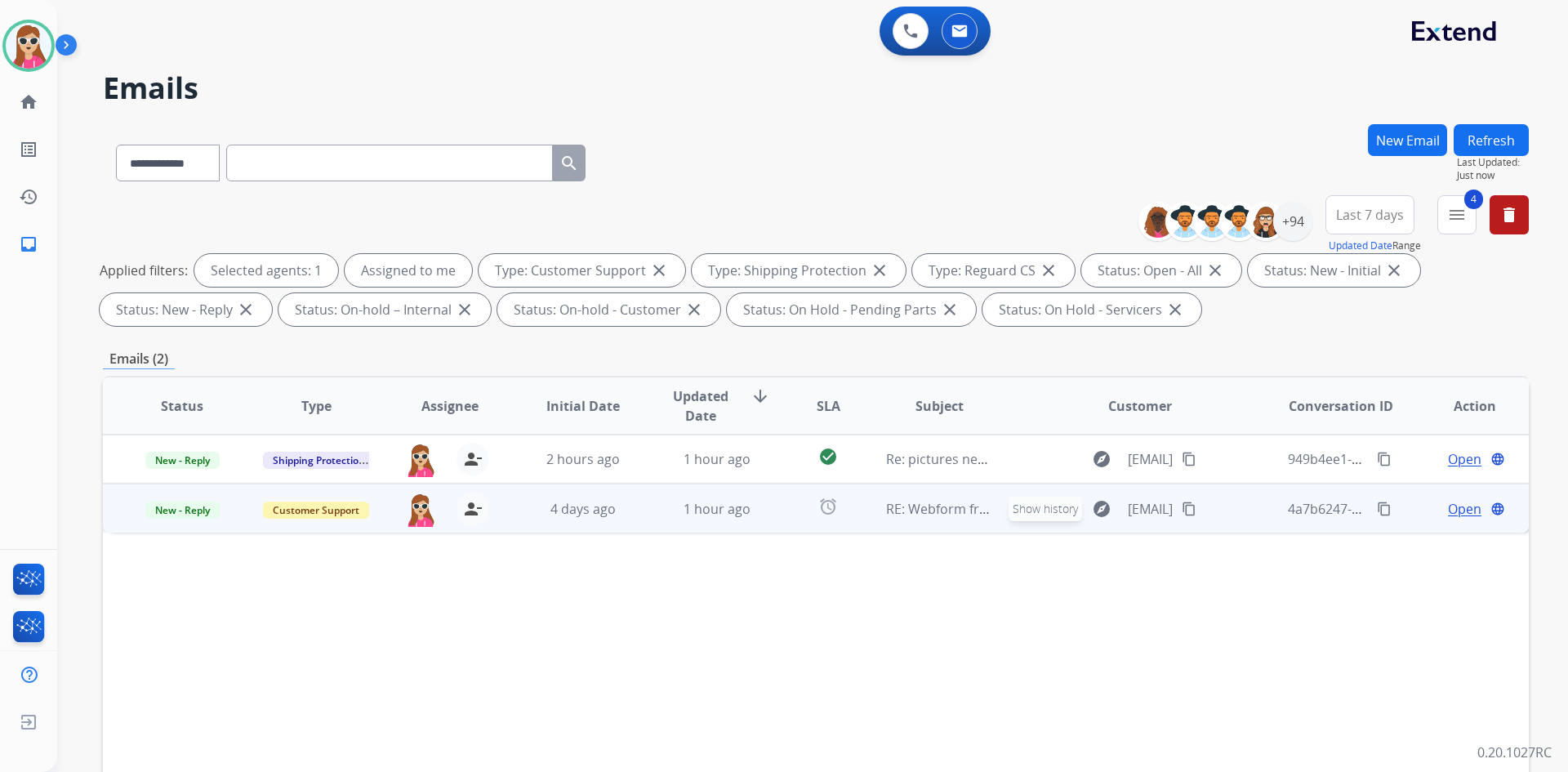 click on "explore Show history" at bounding box center (1102, 509) 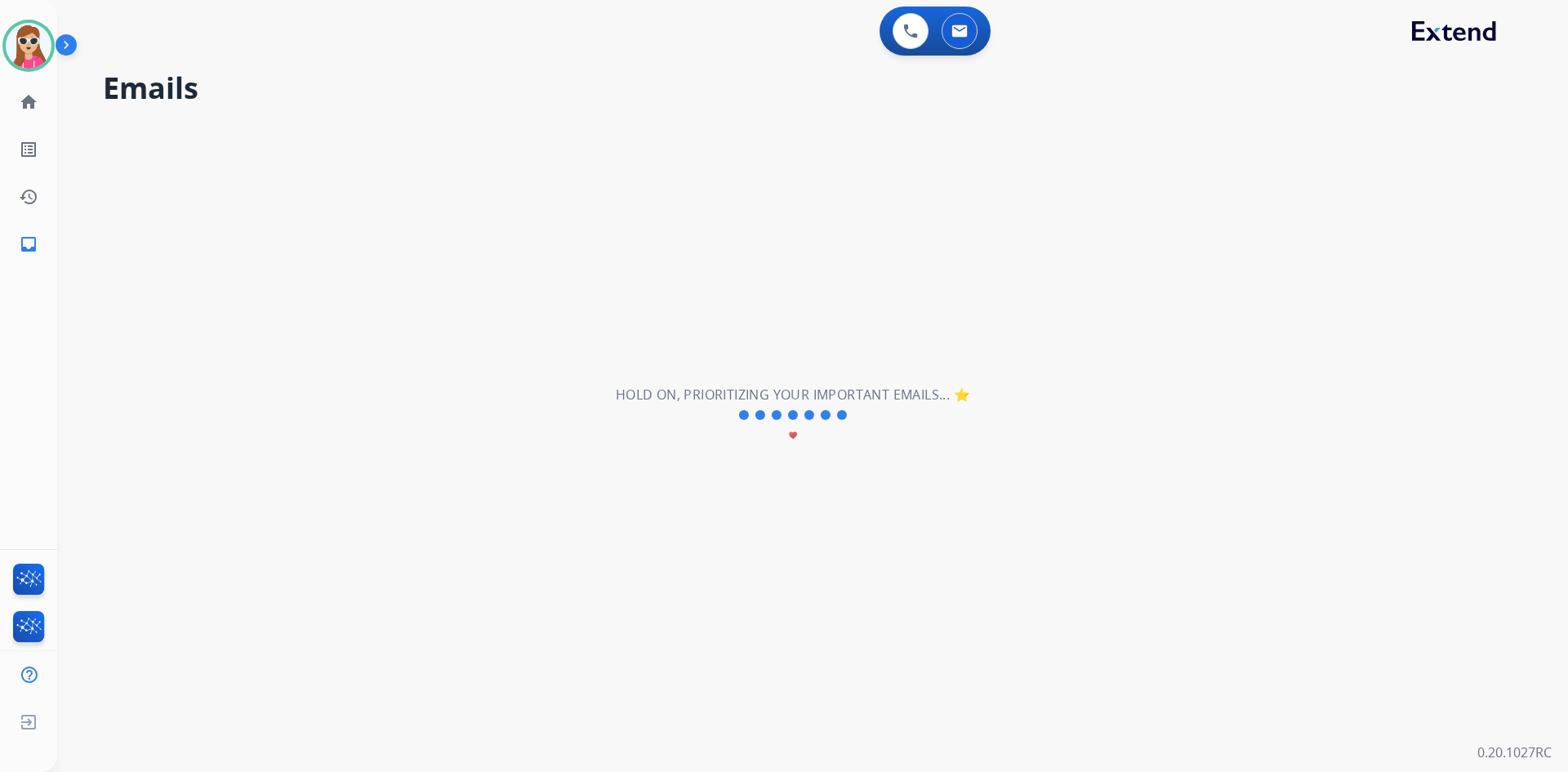 click on "**********" at bounding box center [793, 415] 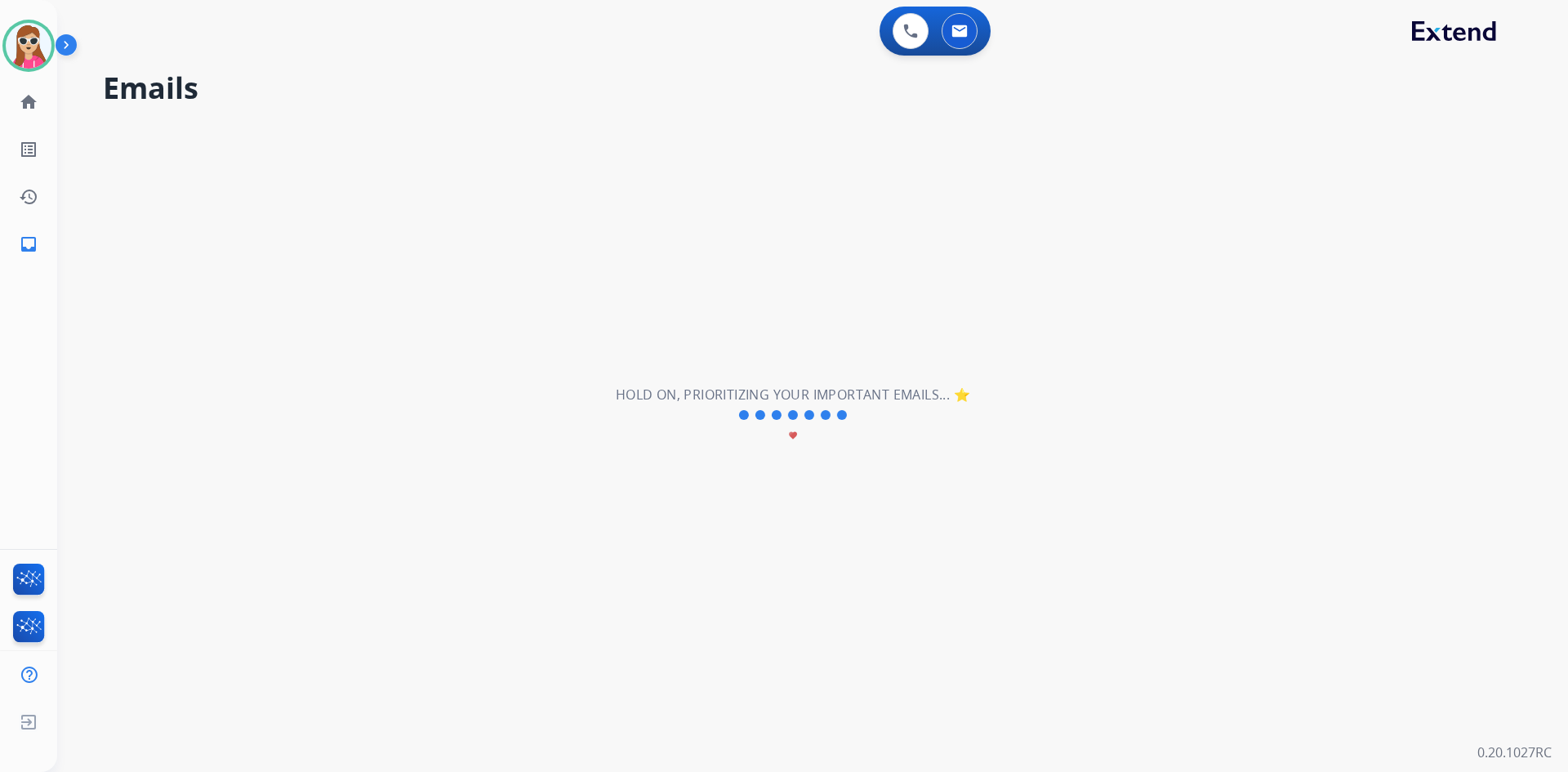 click on "**********" at bounding box center (793, 415) 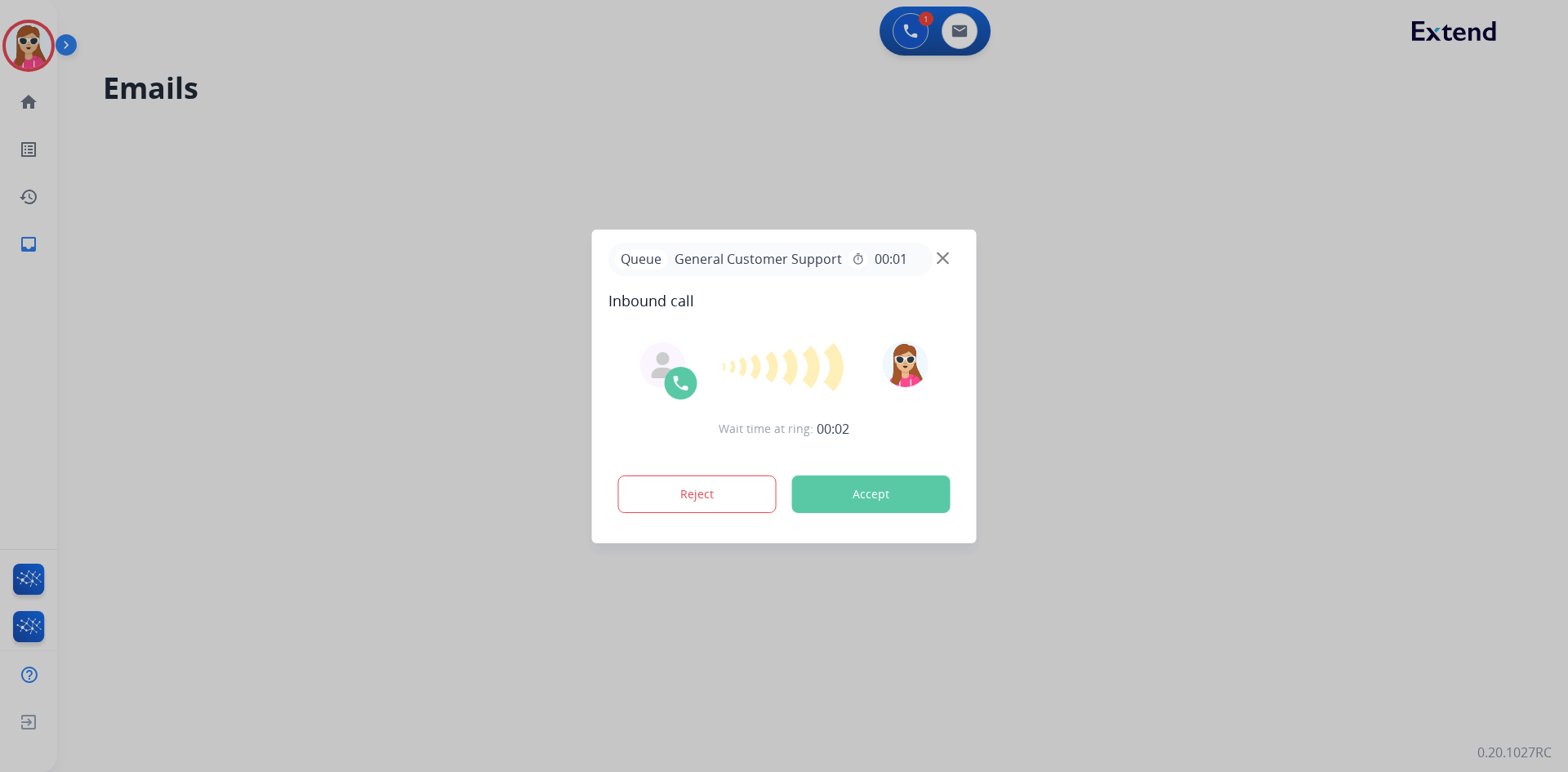 click on "Accept" at bounding box center [871, 494] 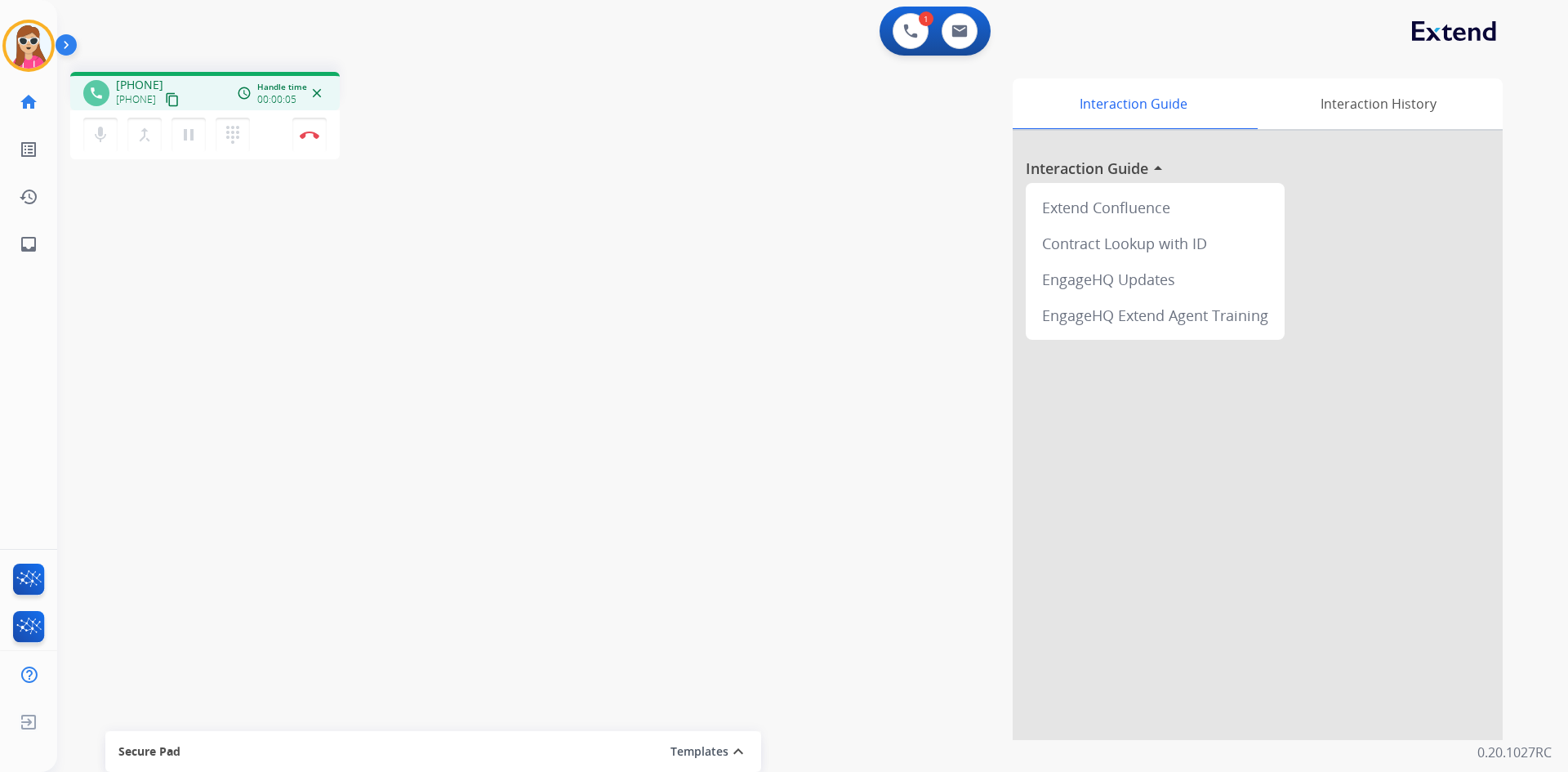 click on "content_copy" at bounding box center (172, 100) 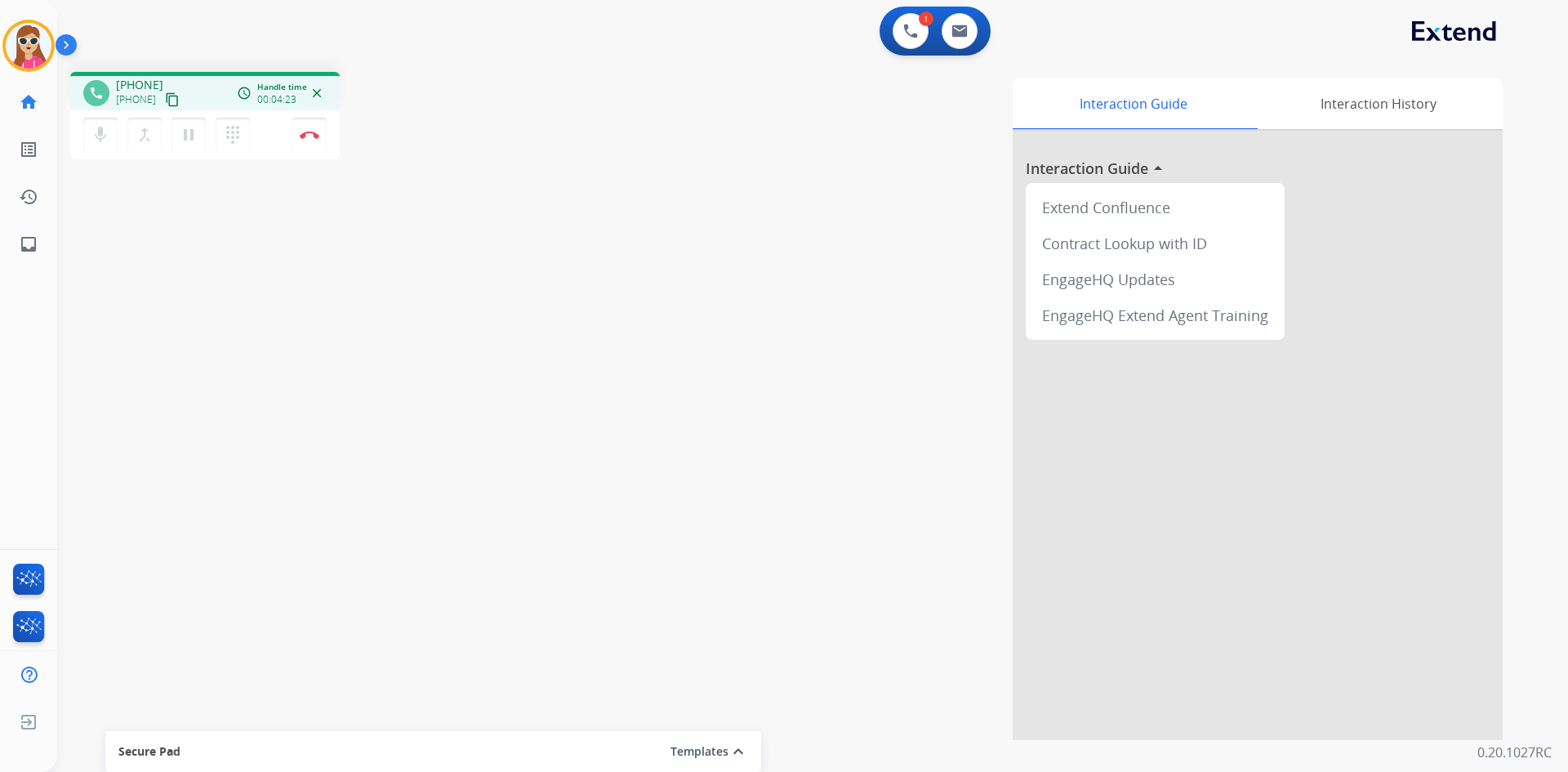 click on "content_copy" at bounding box center [172, 100] 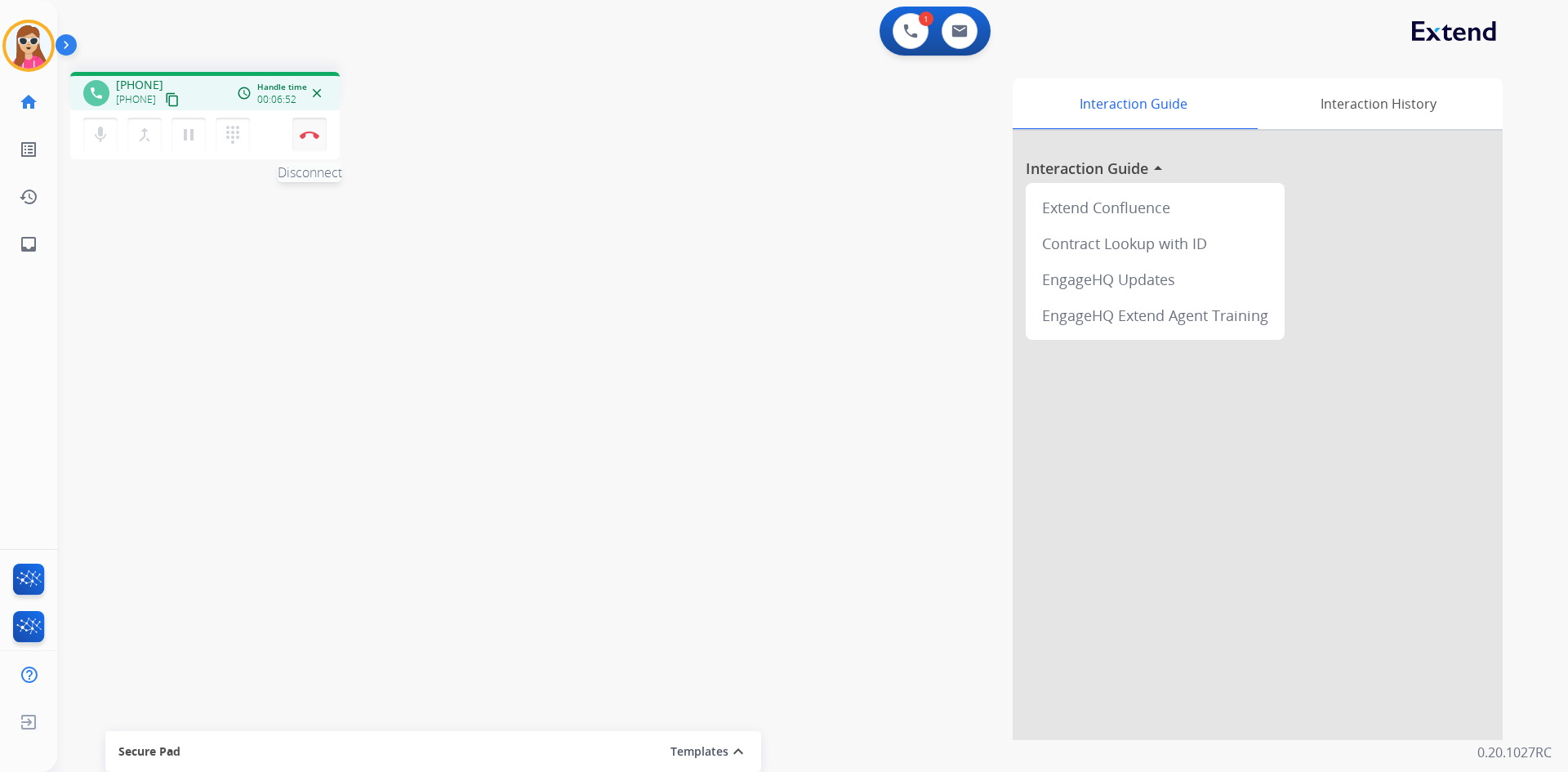 click on "Disconnect" at bounding box center [310, 135] 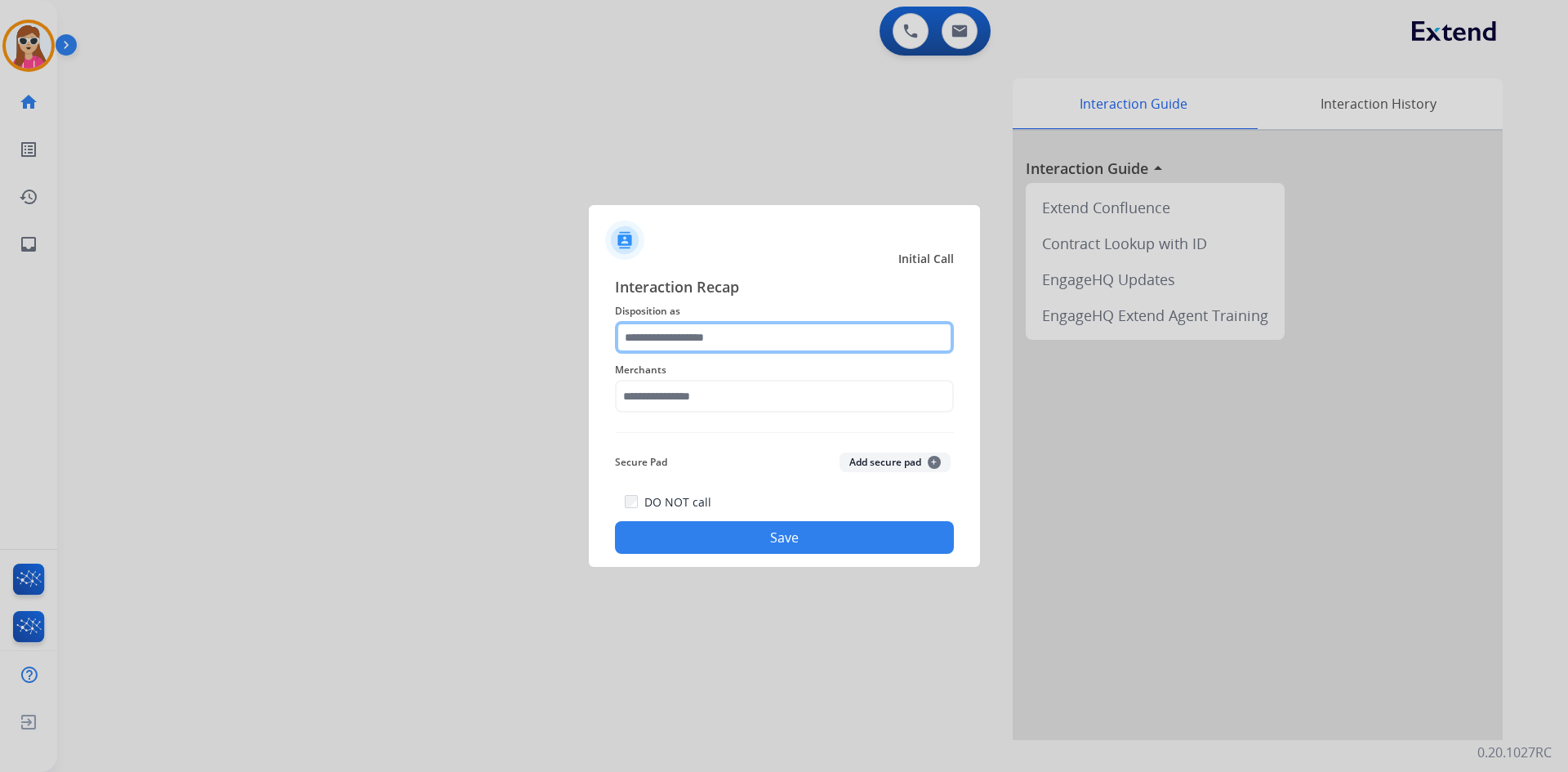 click 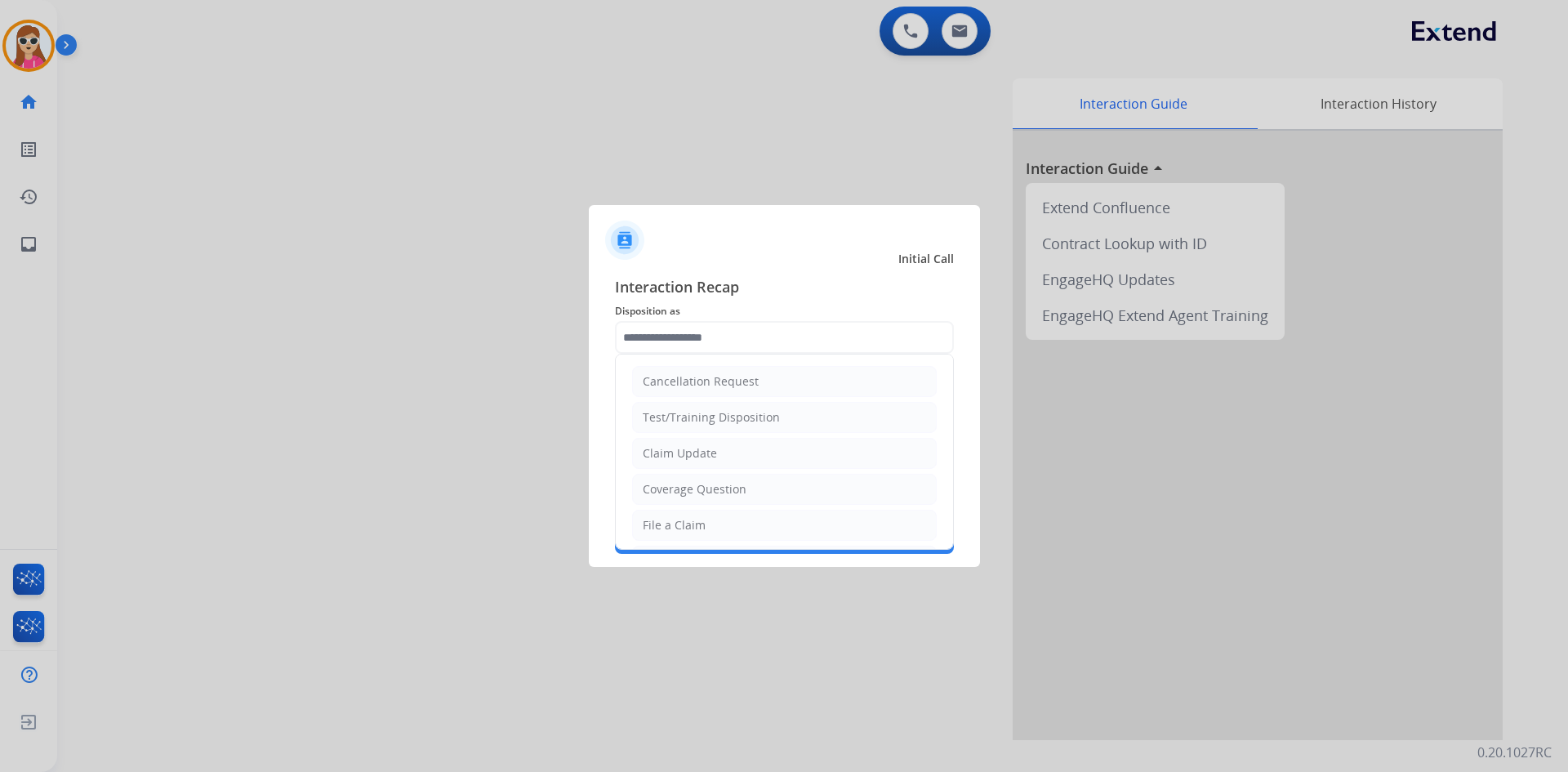 drag, startPoint x: 674, startPoint y: 527, endPoint x: 678, endPoint y: 496, distance: 31.256999 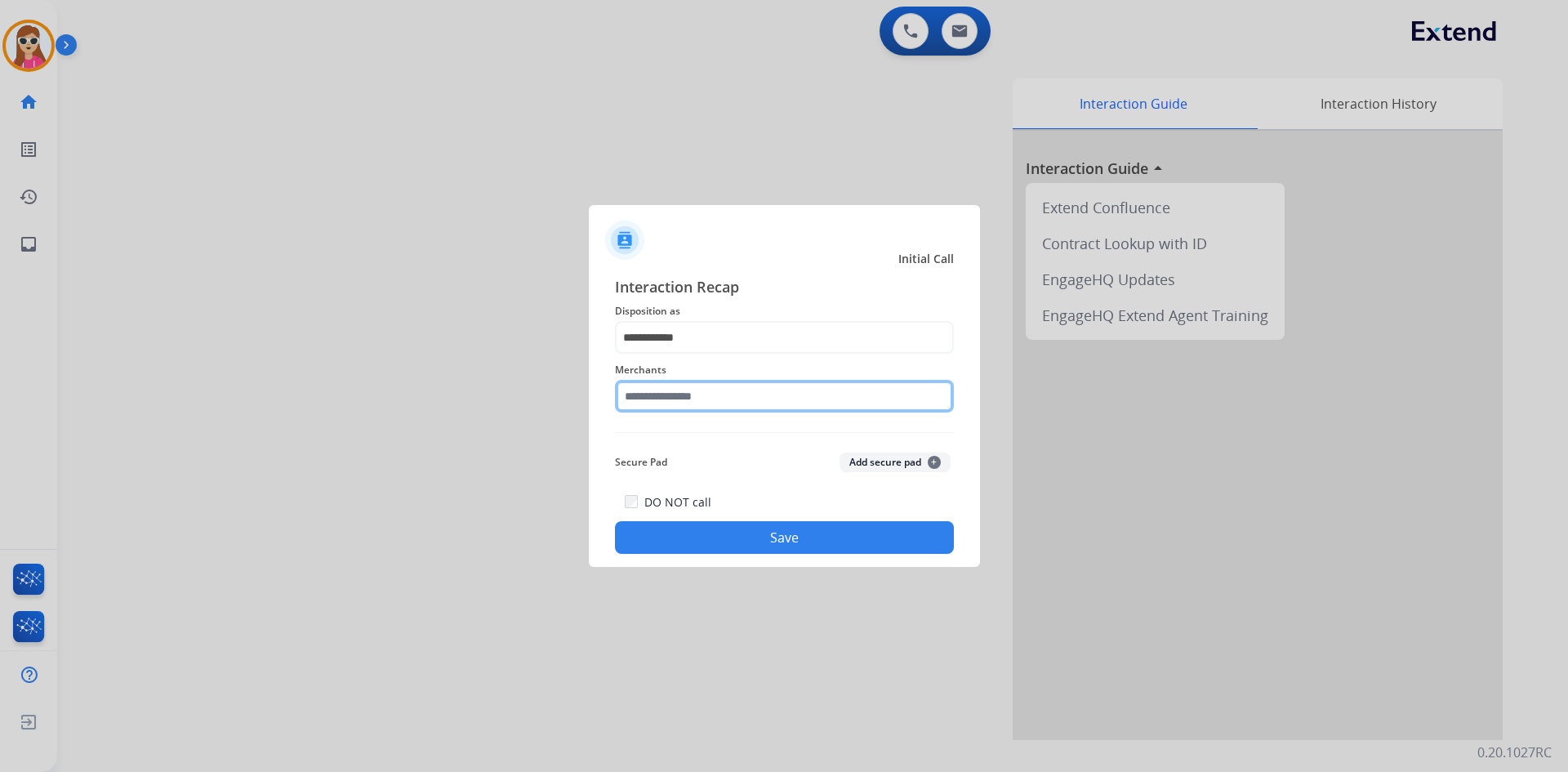 click 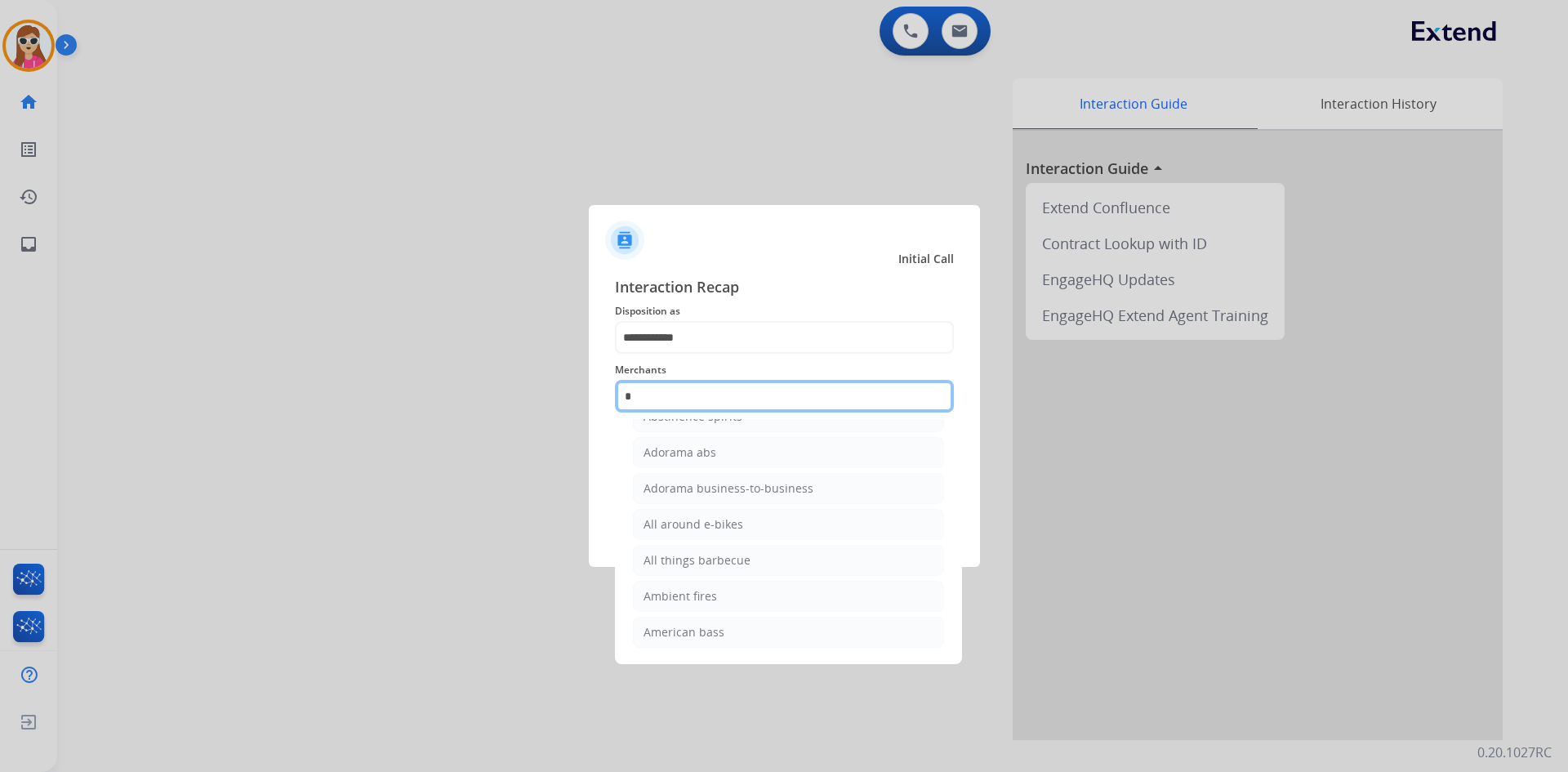 scroll, scrollTop: 101, scrollLeft: 0, axis: vertical 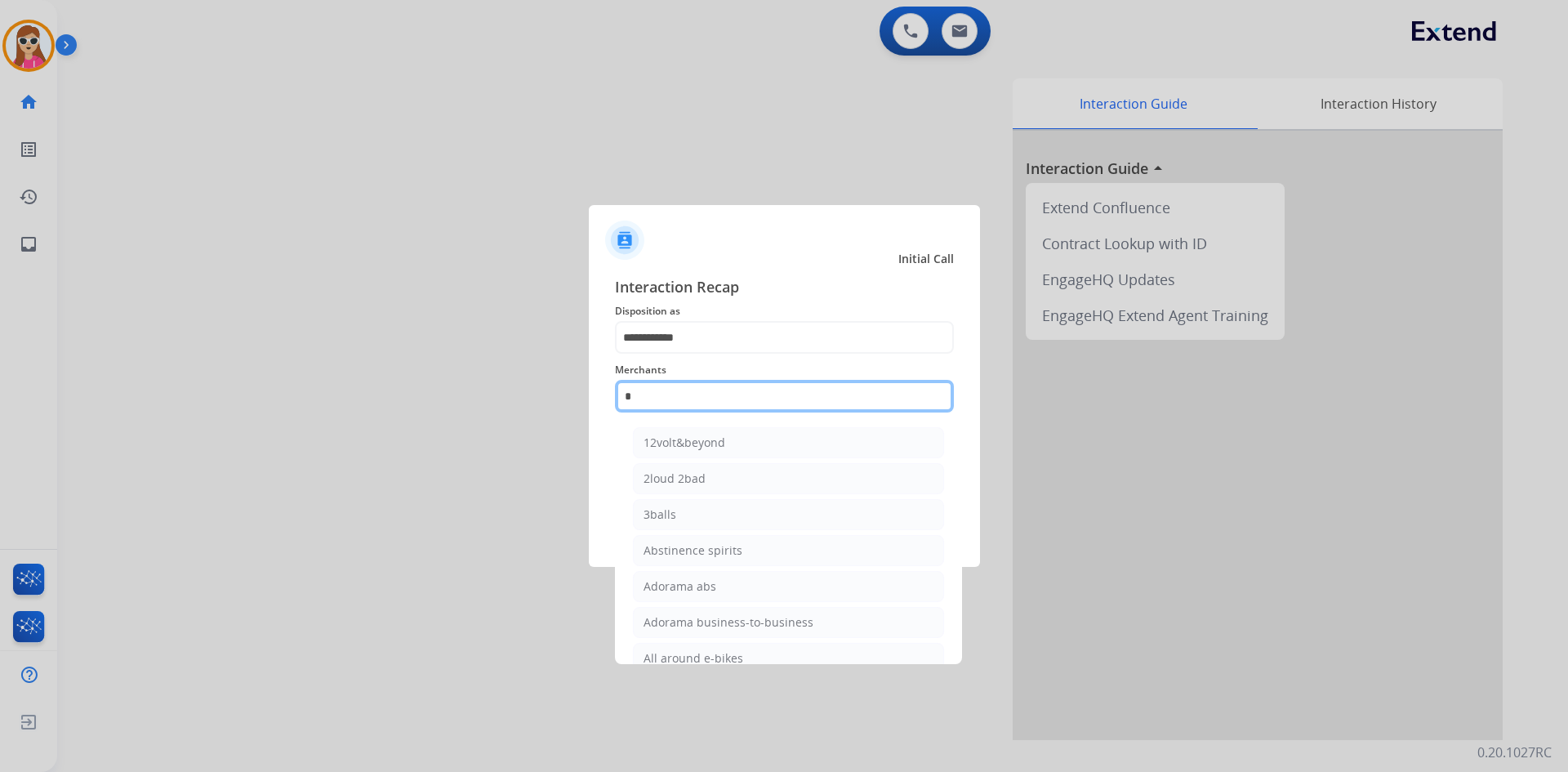 click on "*" 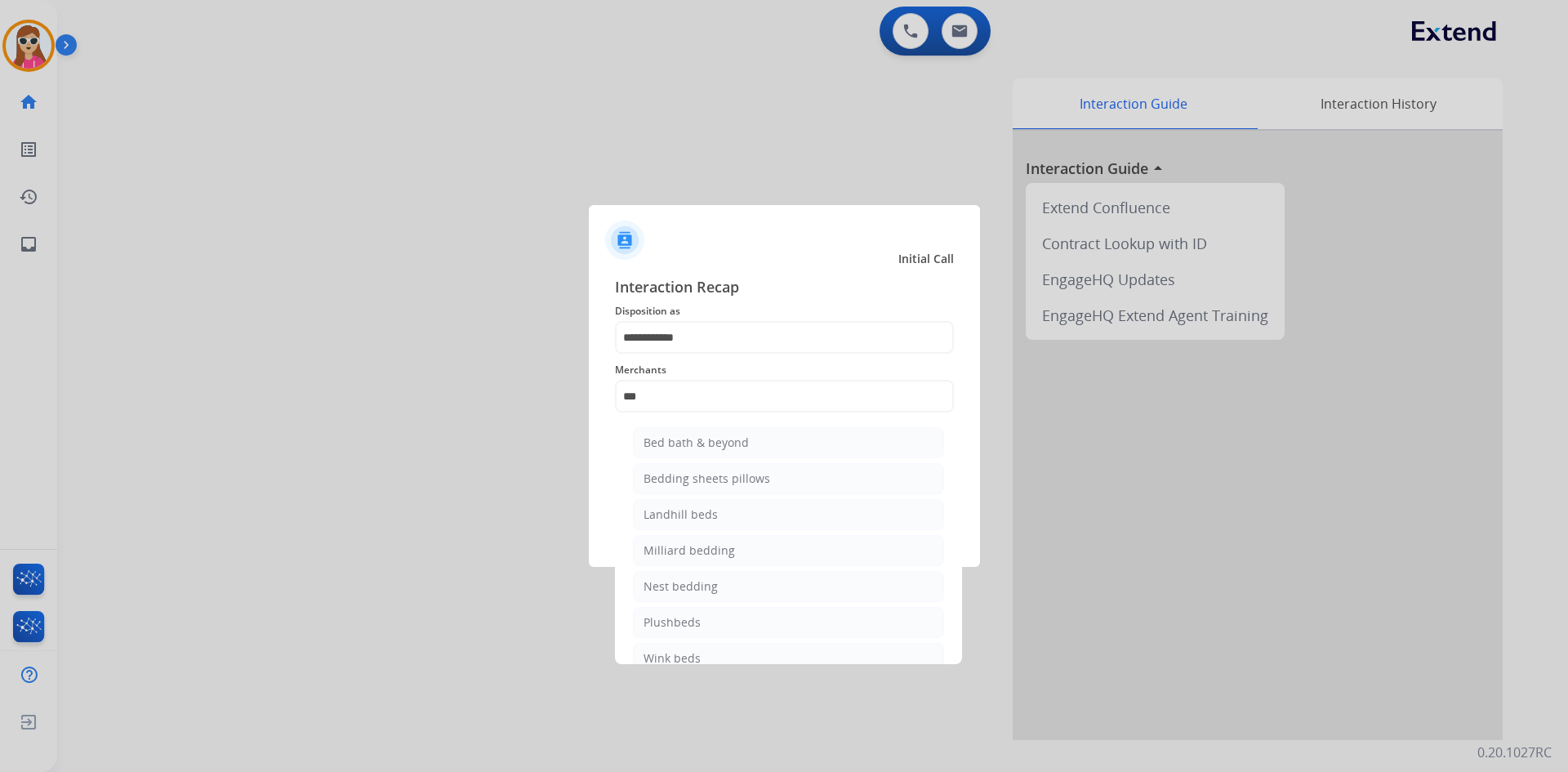 click on "Bed bath & beyond" 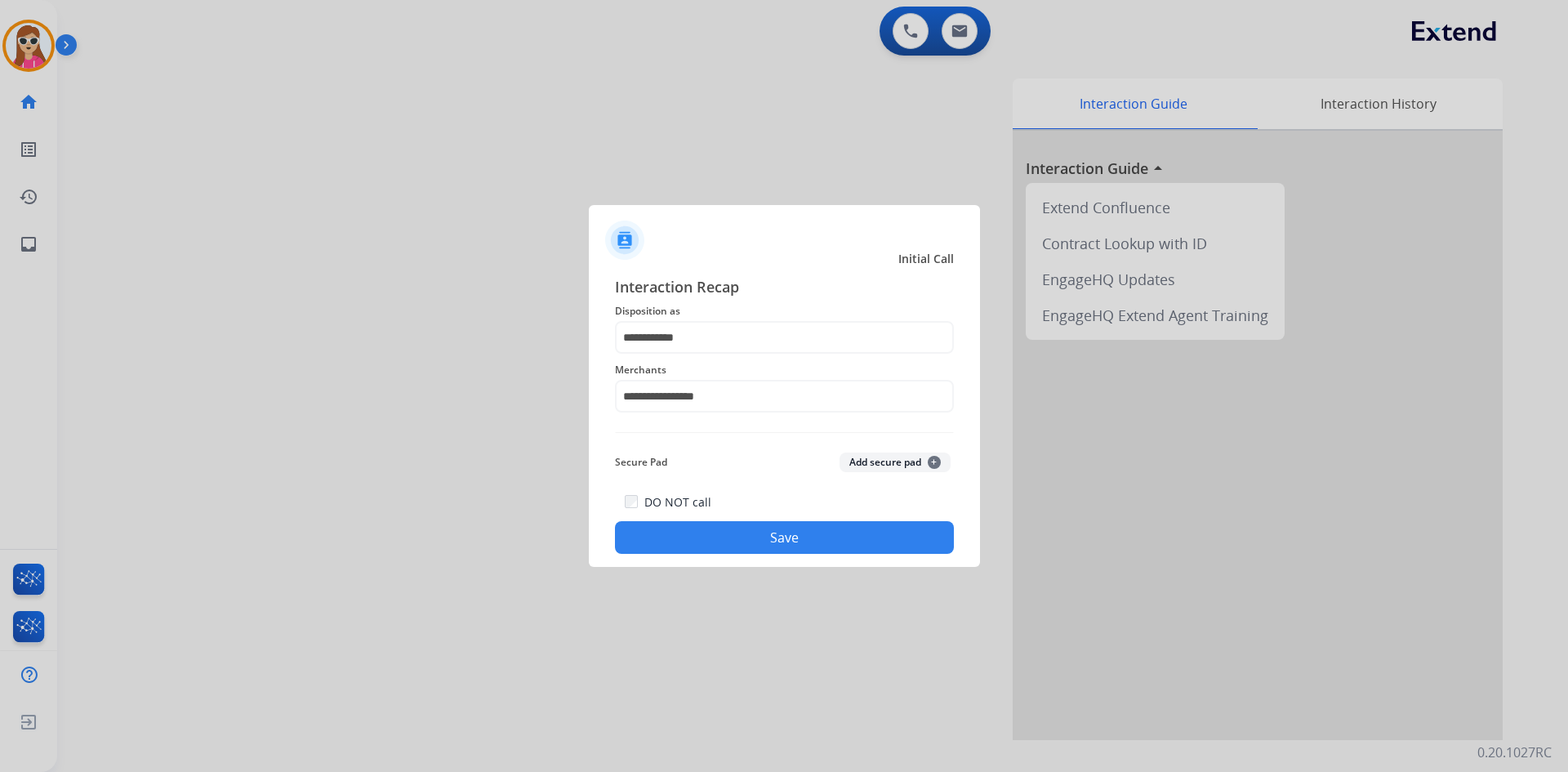 click on "Save" 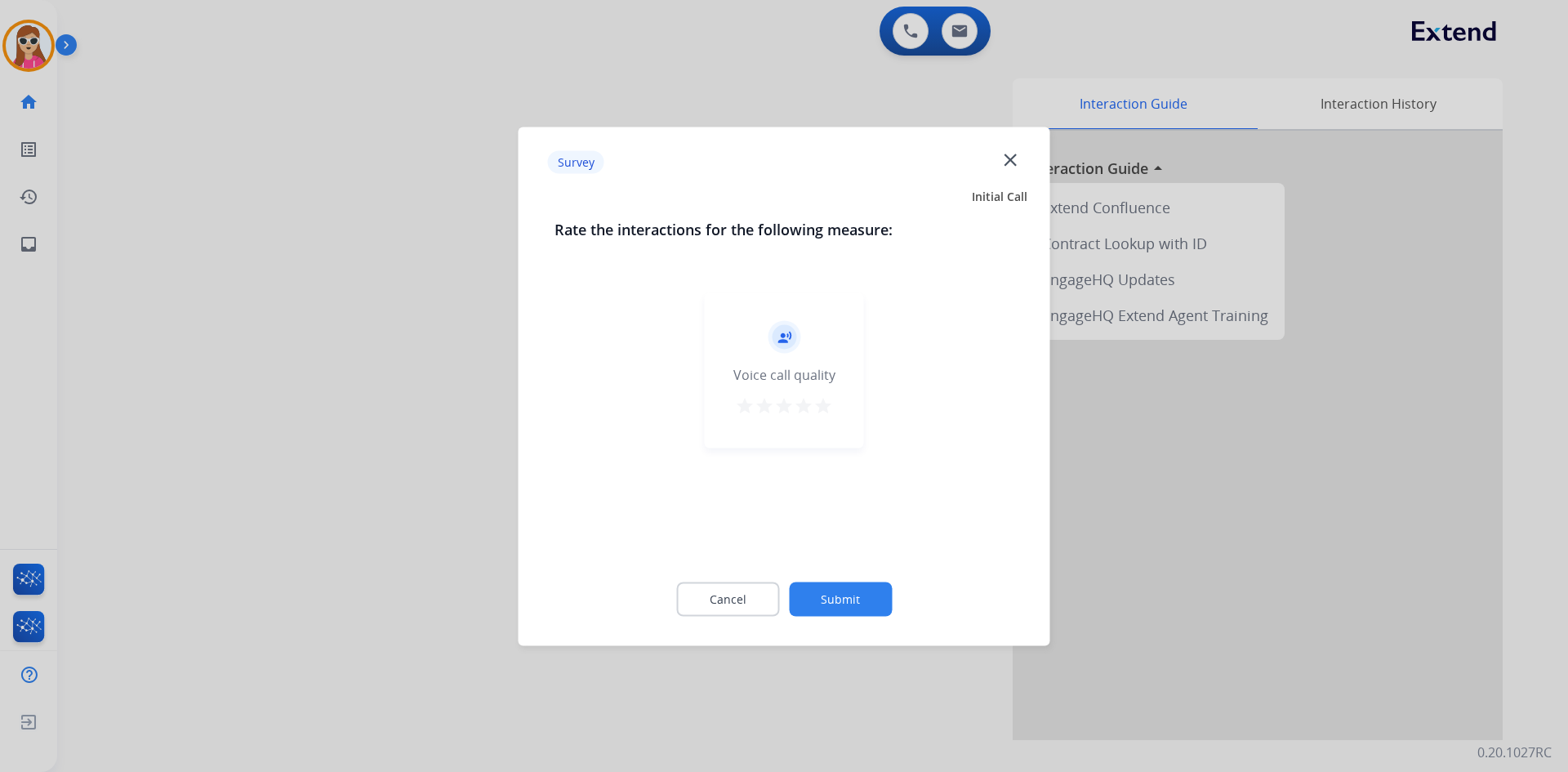 click on "star" at bounding box center (823, 405) 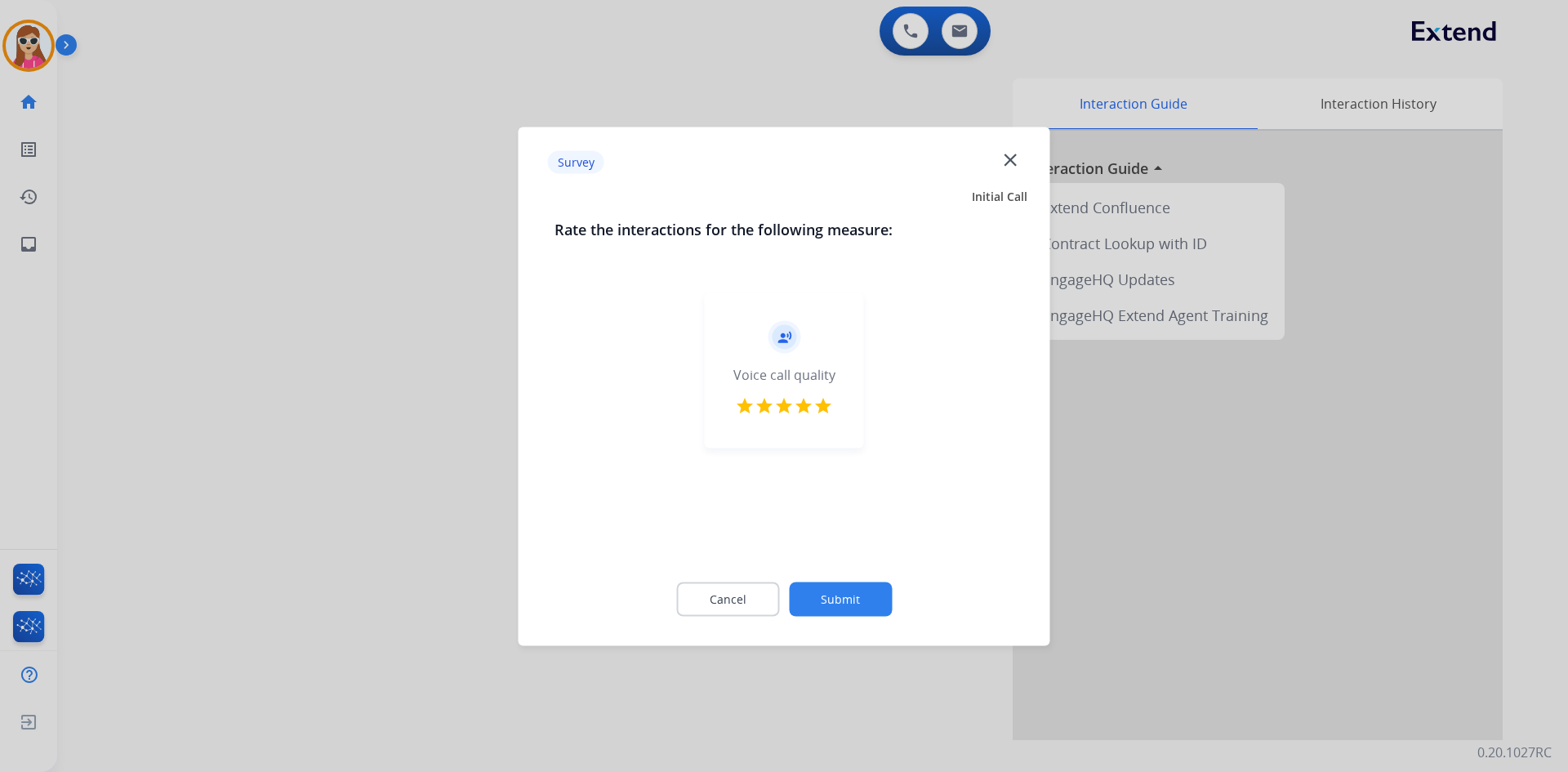 click on "Cancel Submit" 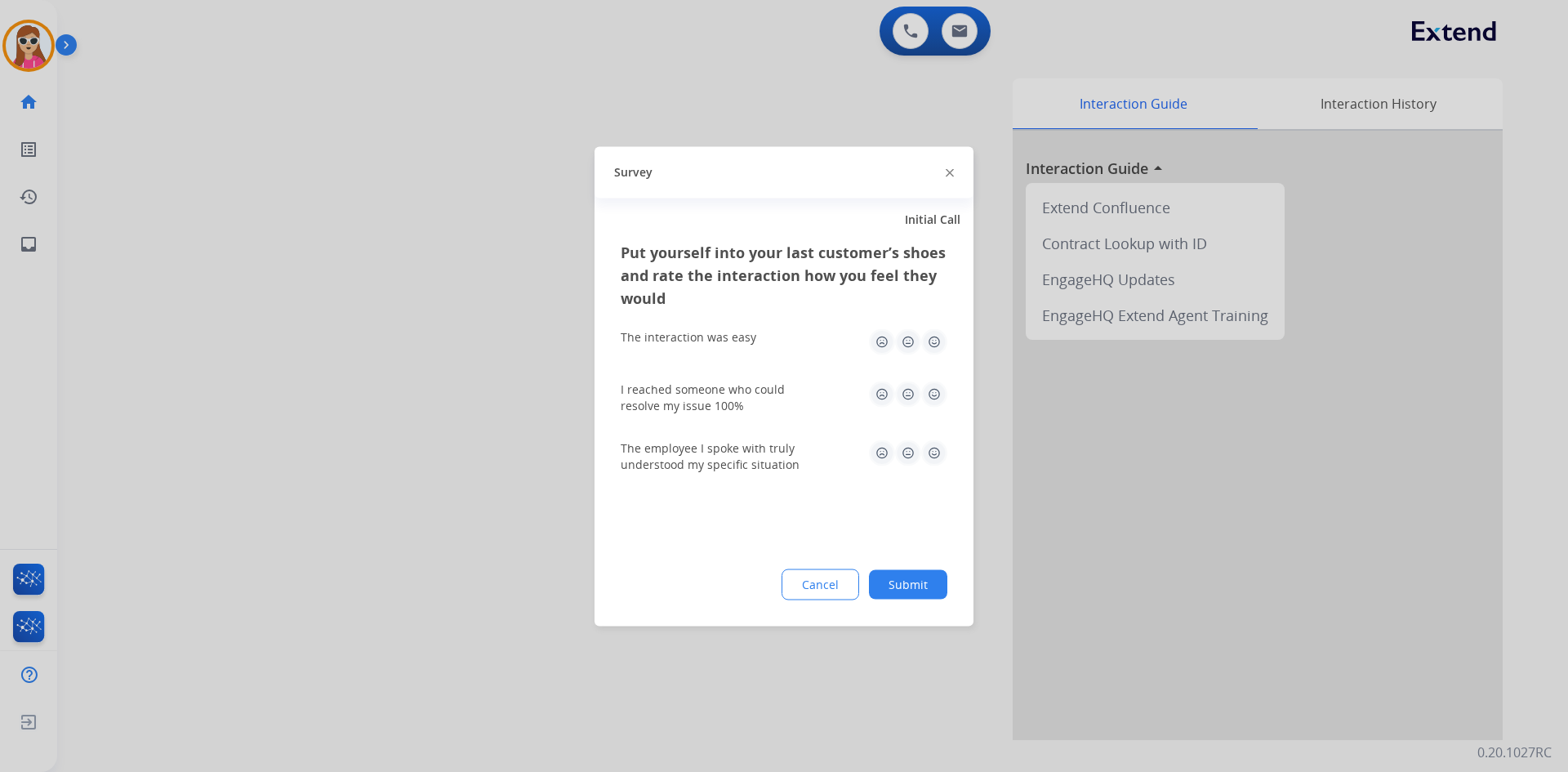 click 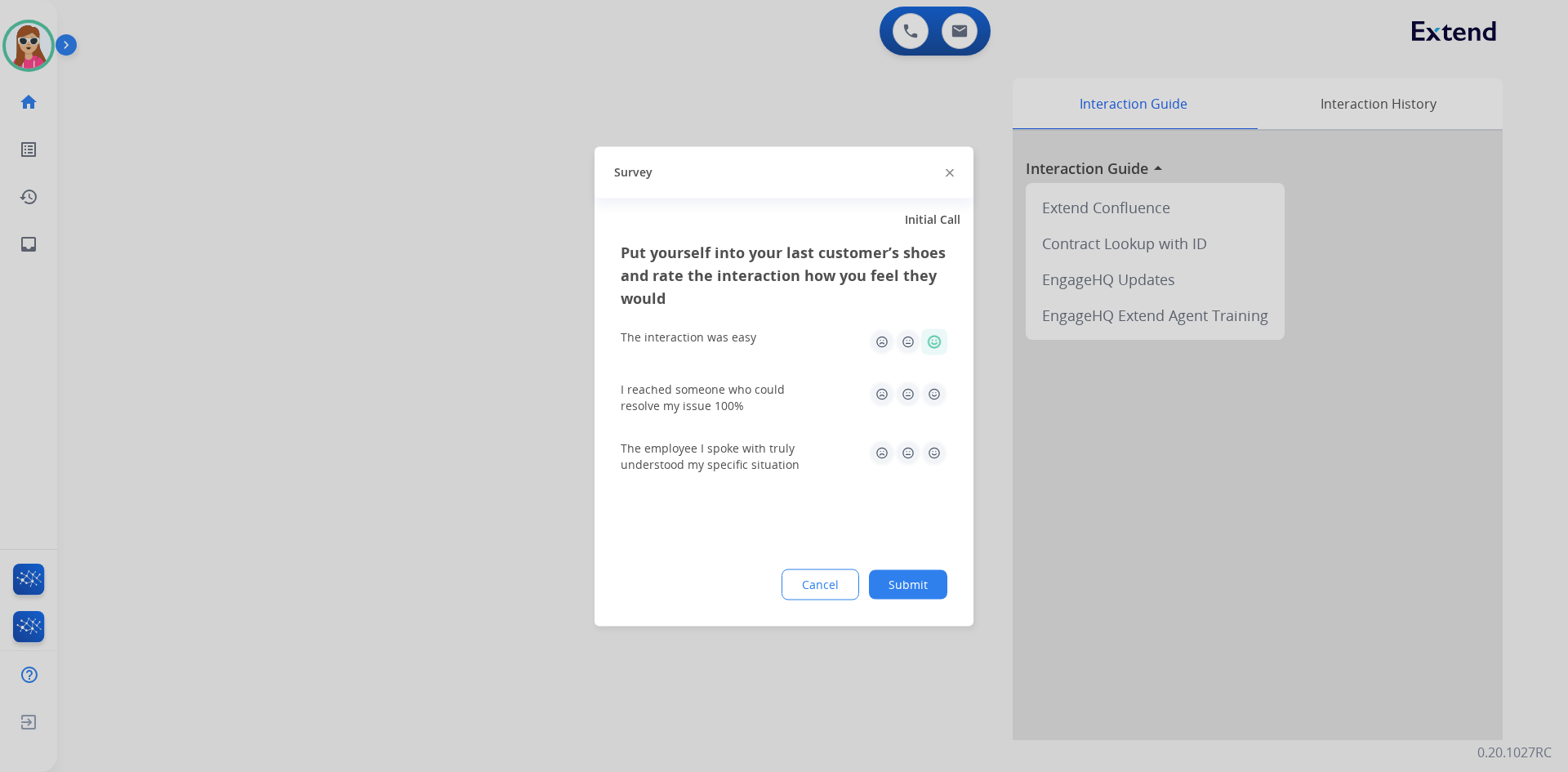 click 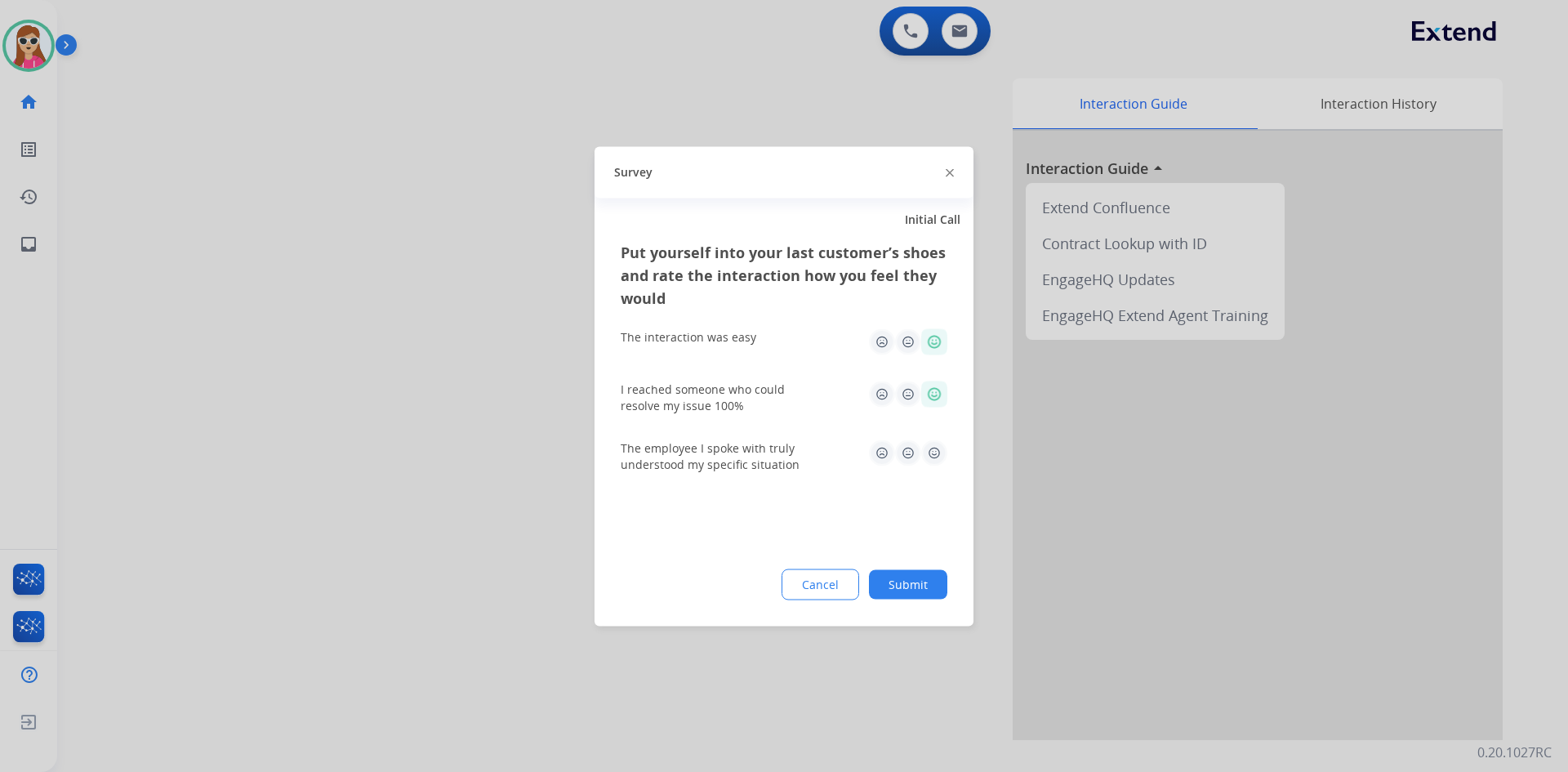 click 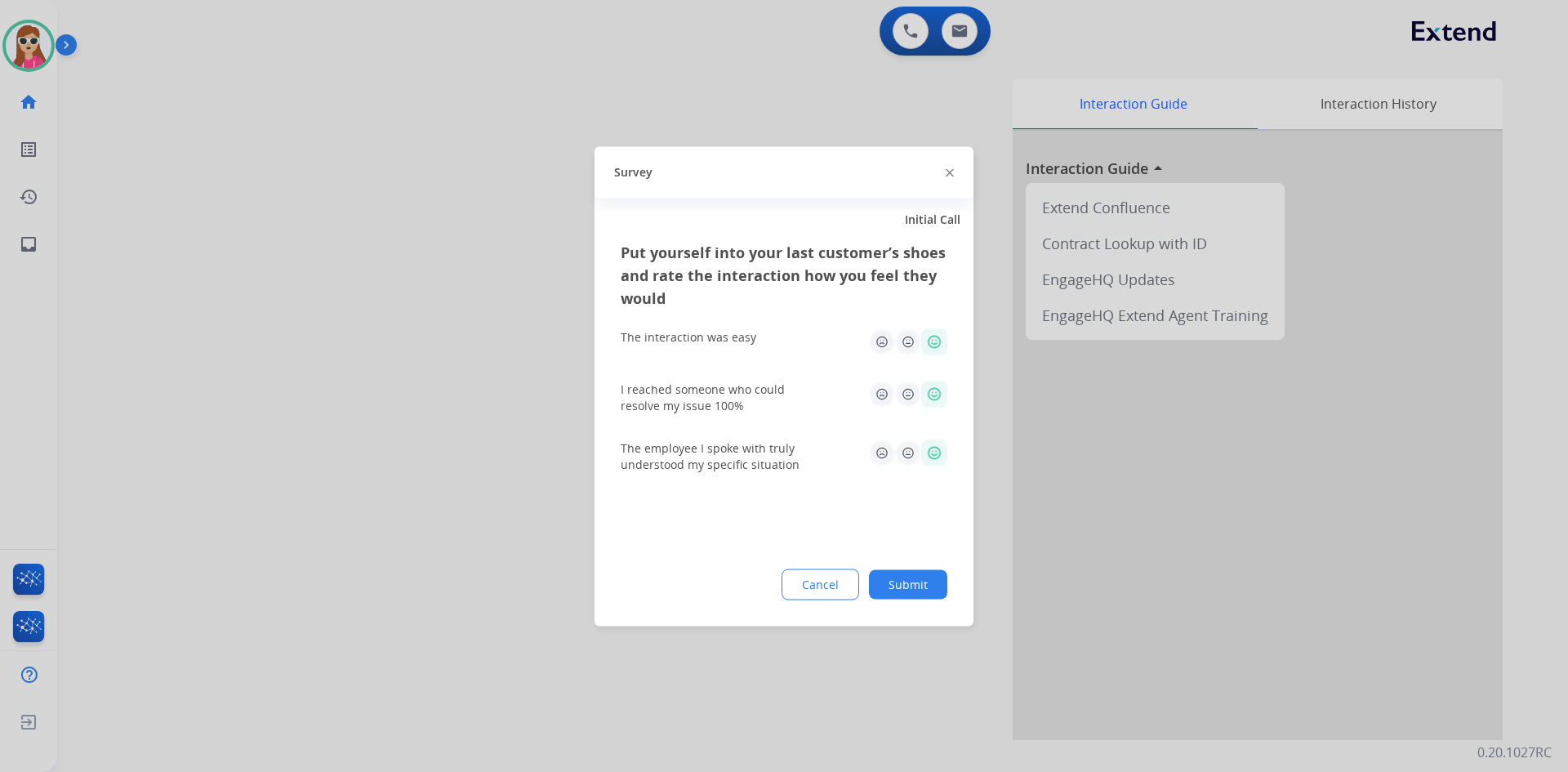 click on "Submit" 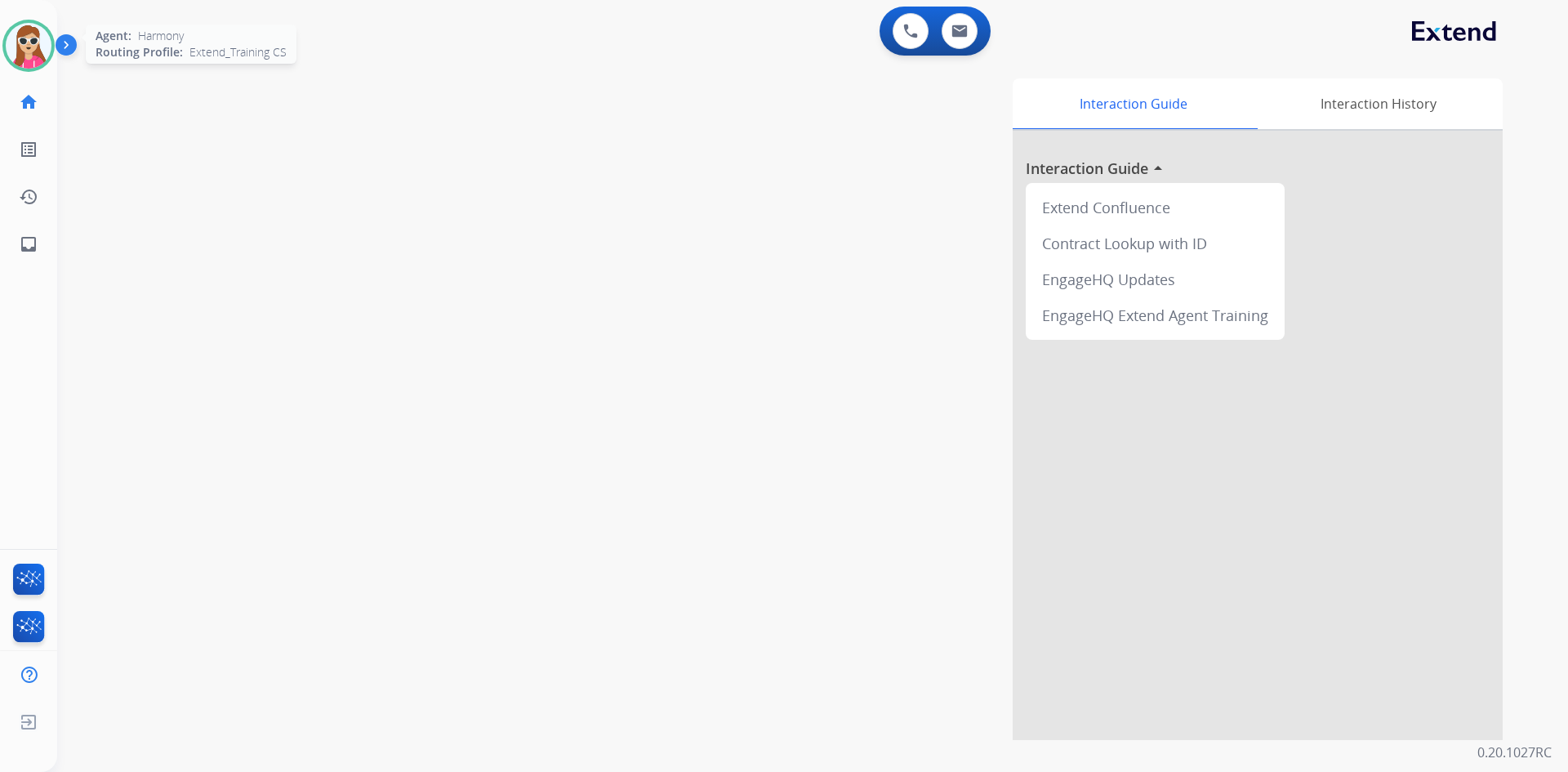 click at bounding box center (29, 46) 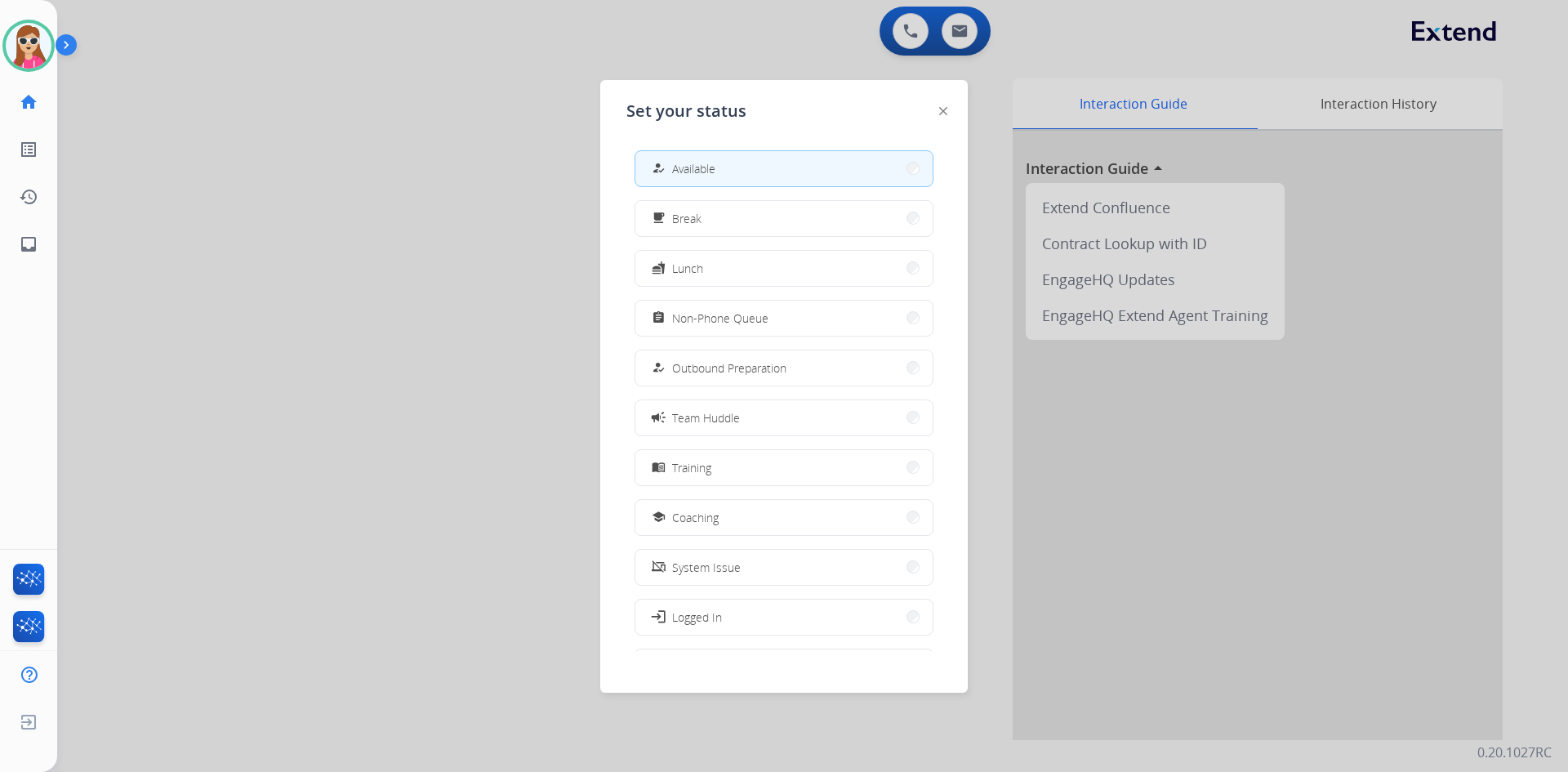 click 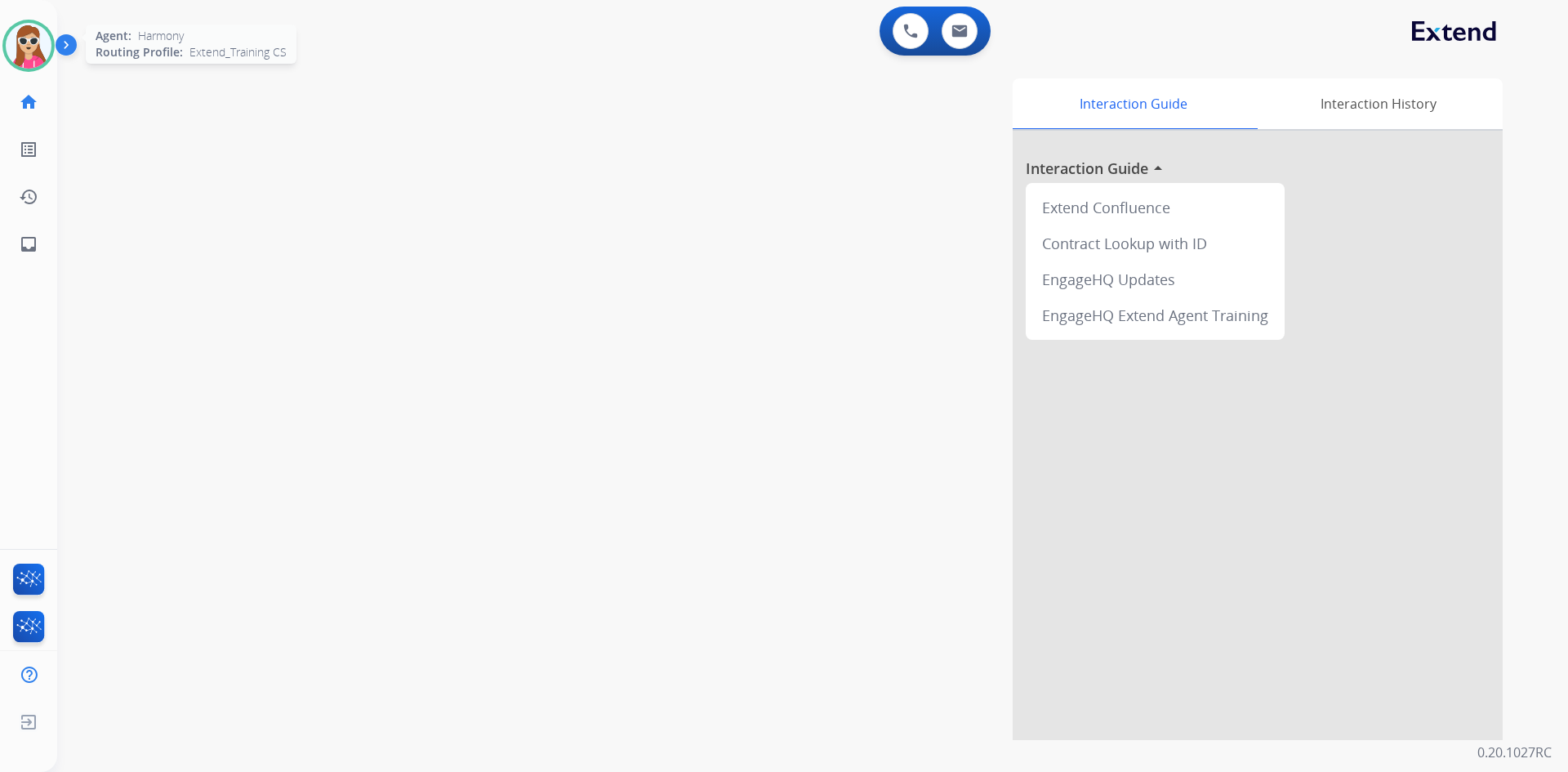 click at bounding box center [29, 46] 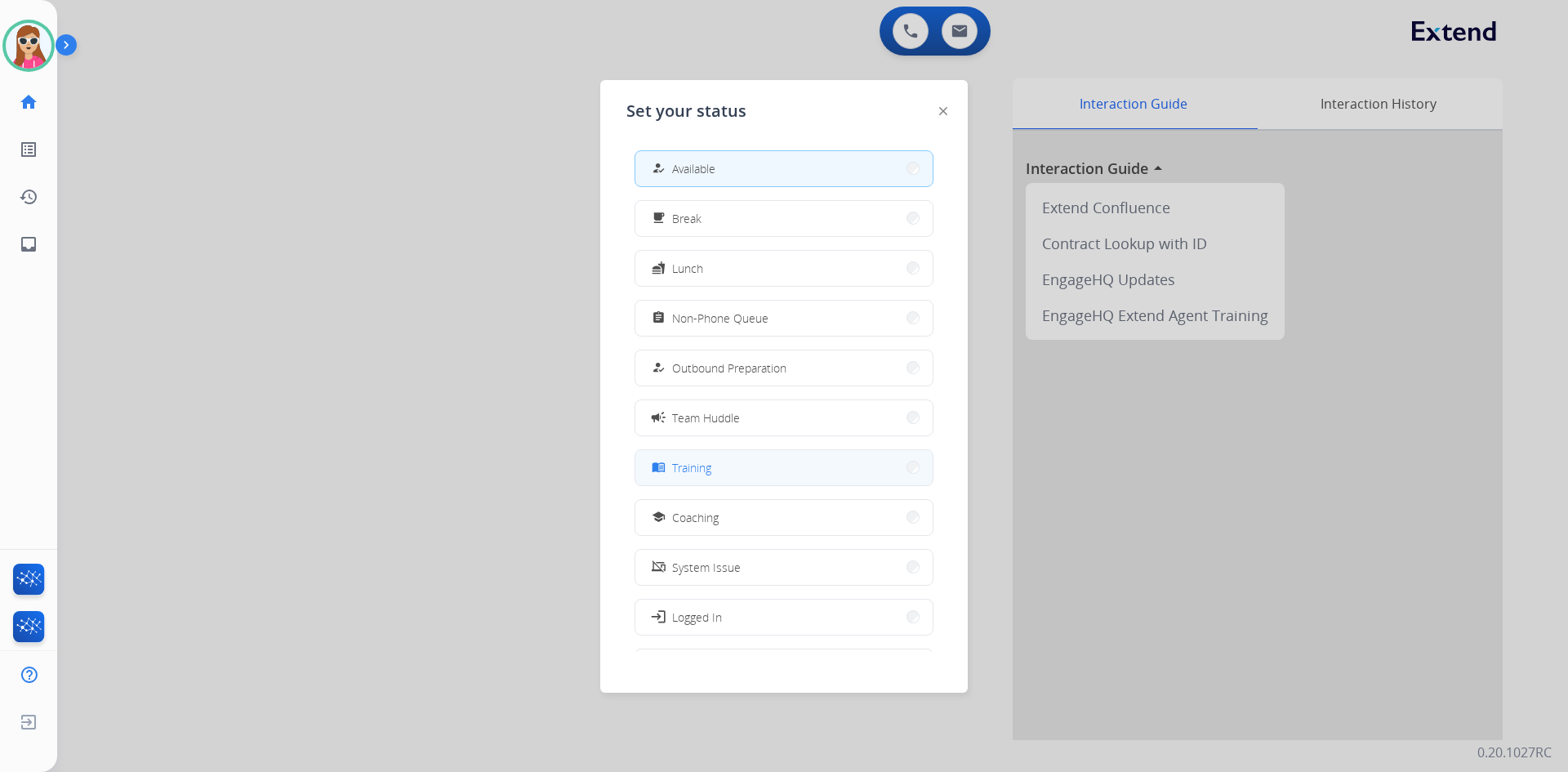 click on "menu_book Training" at bounding box center (784, 467) 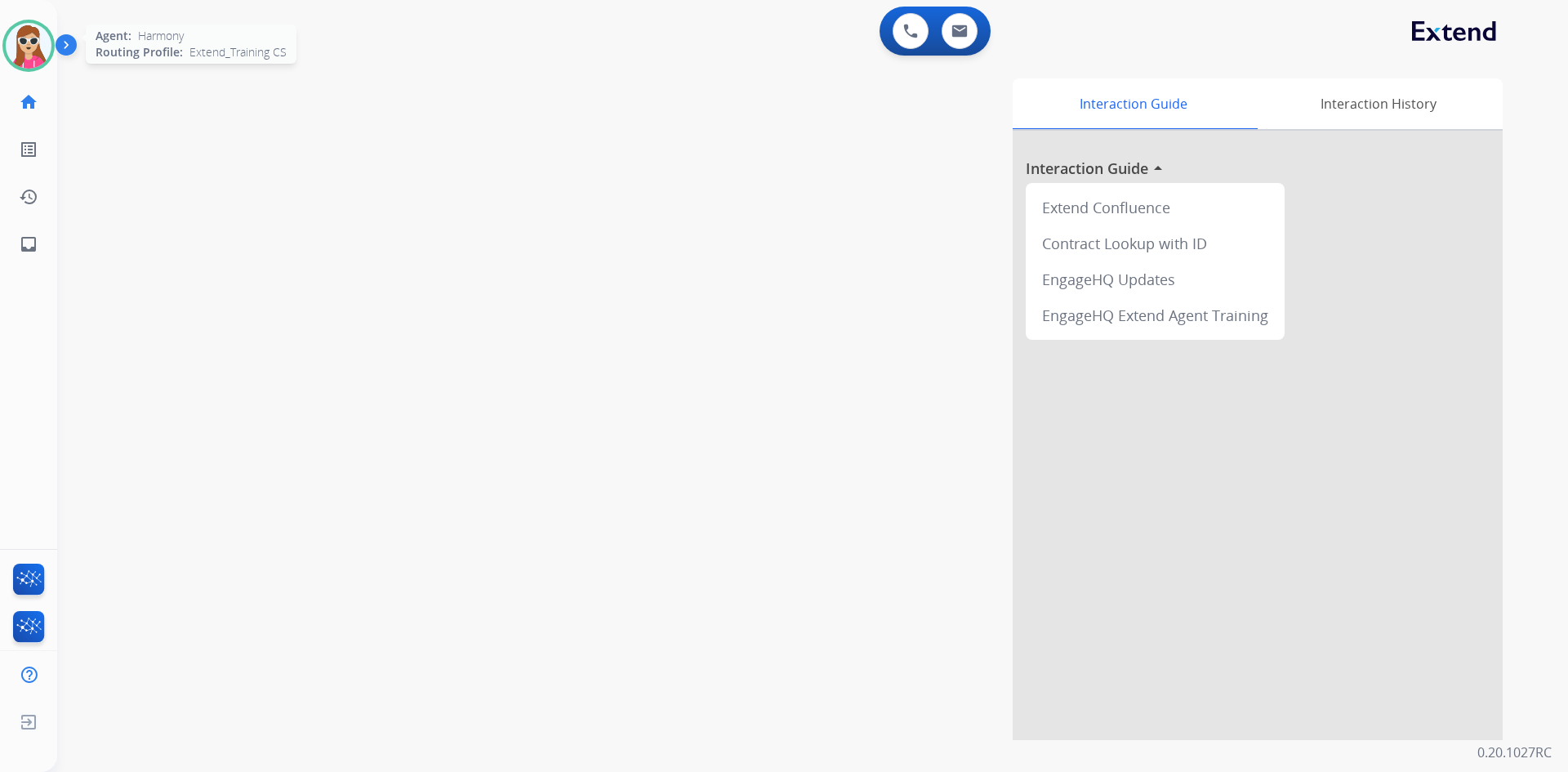 click at bounding box center [29, 46] 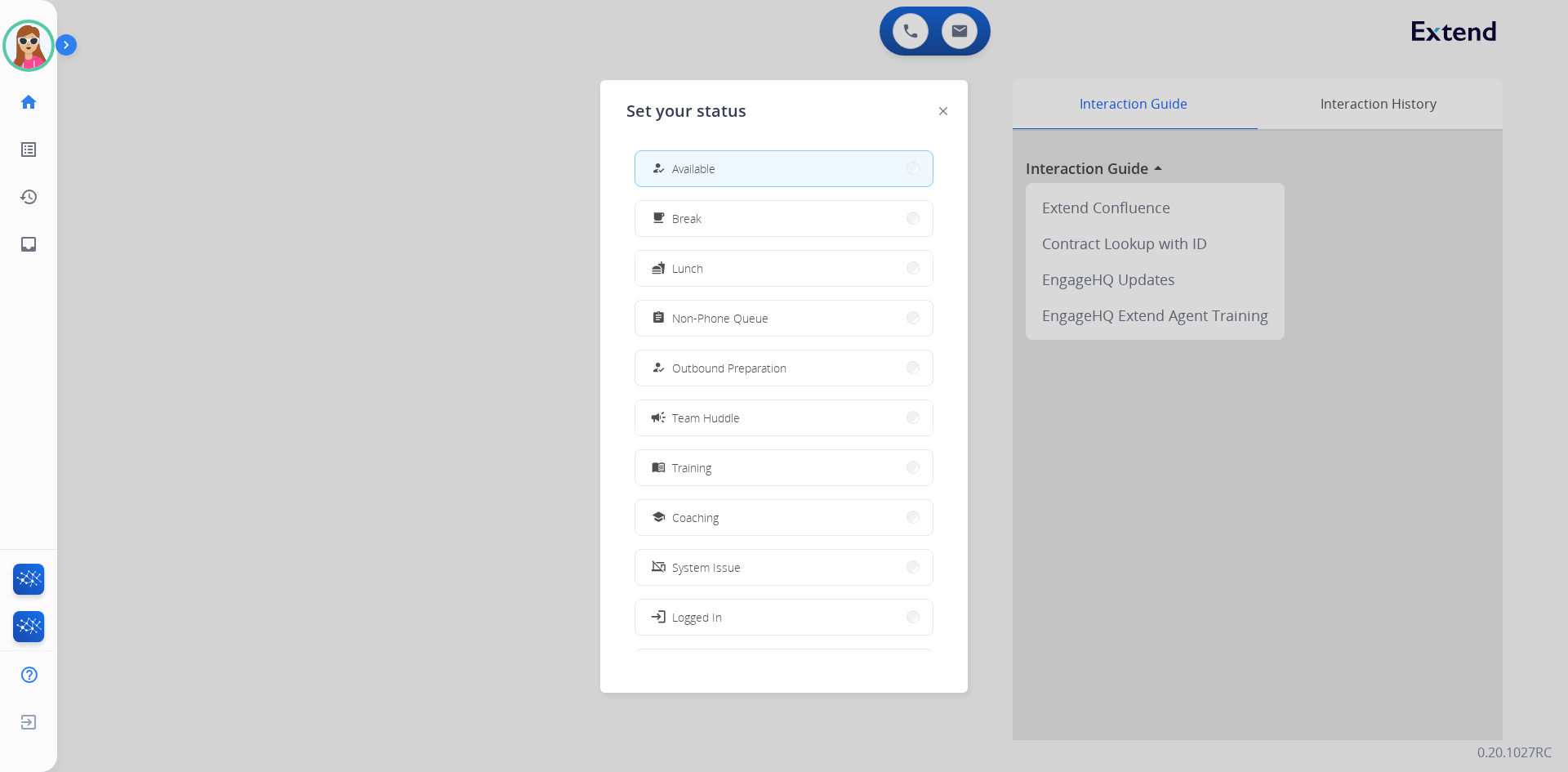 click 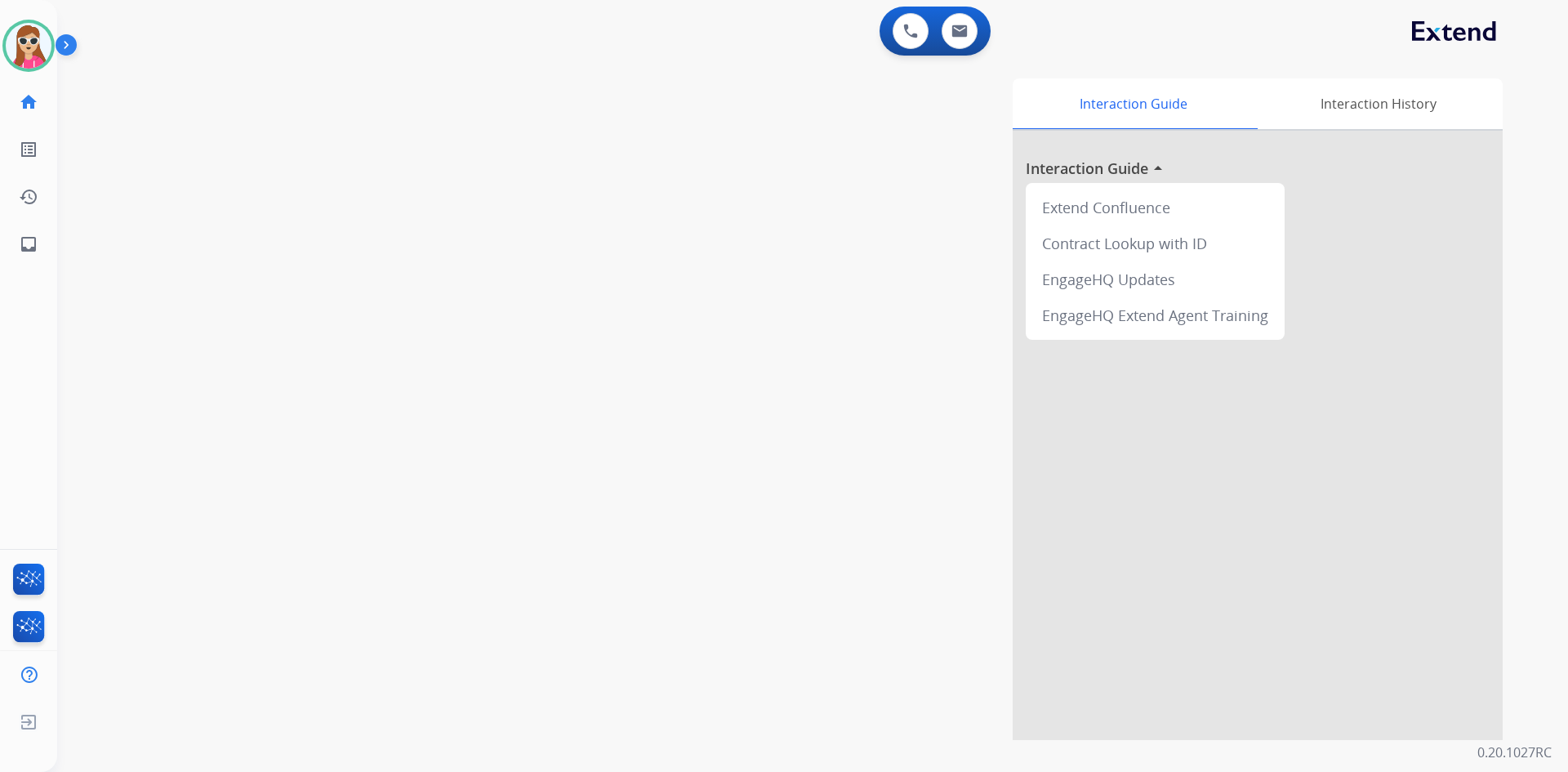 click on "Harmony   Available  Edit Avatar  Agent:   Harmony  Routing Profile:  Extend_Training CS" 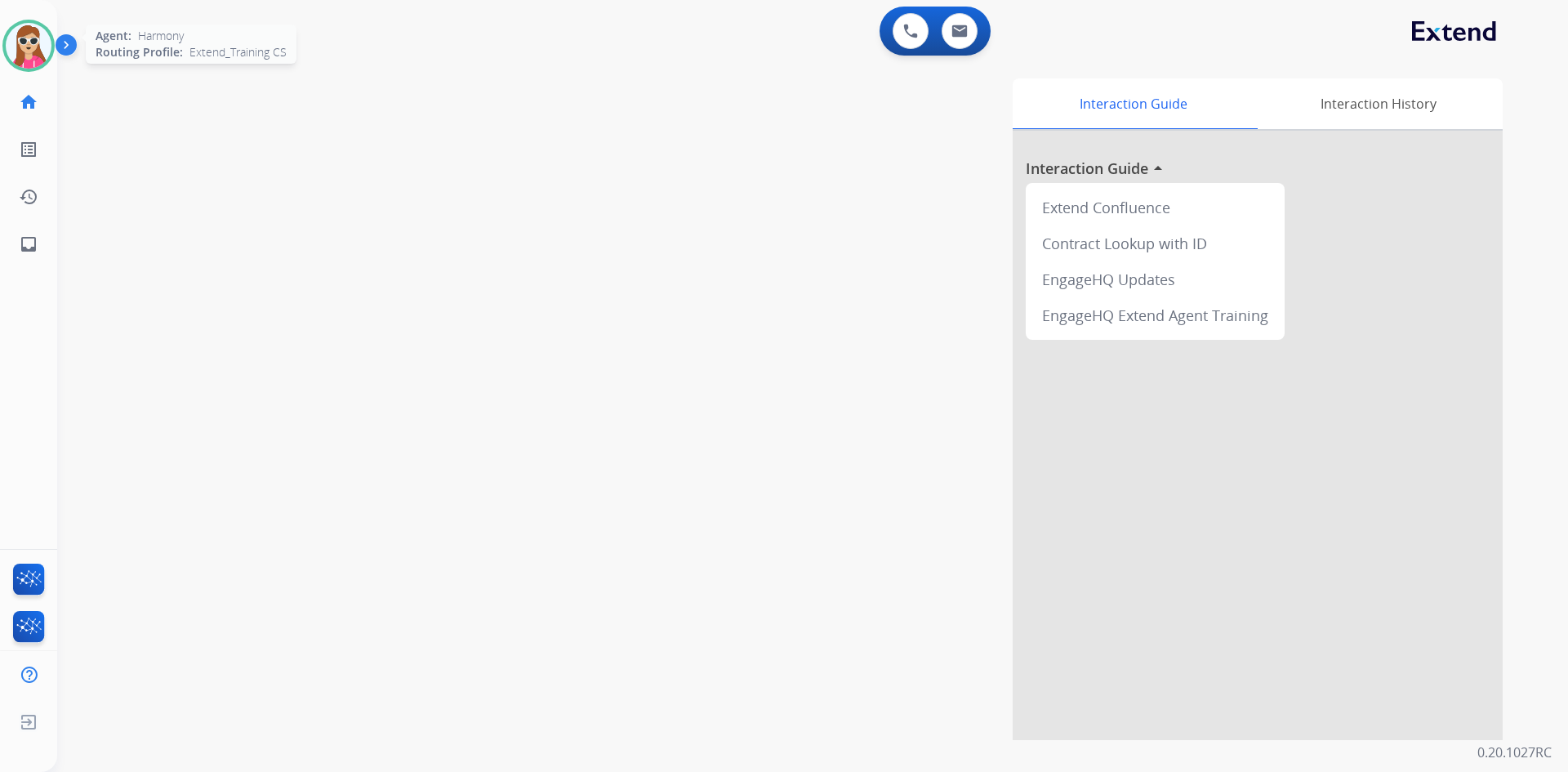 click at bounding box center [29, 46] 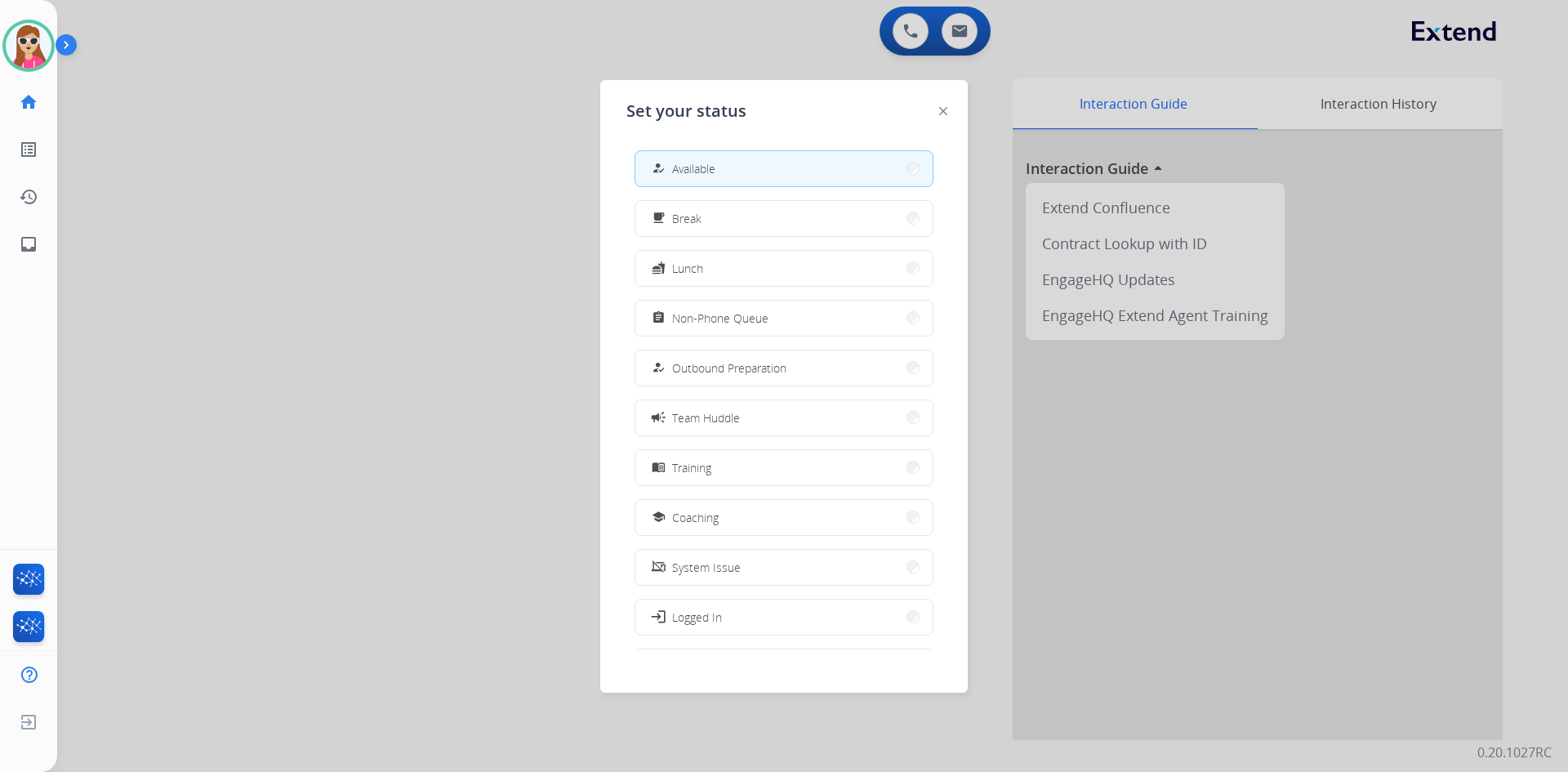click 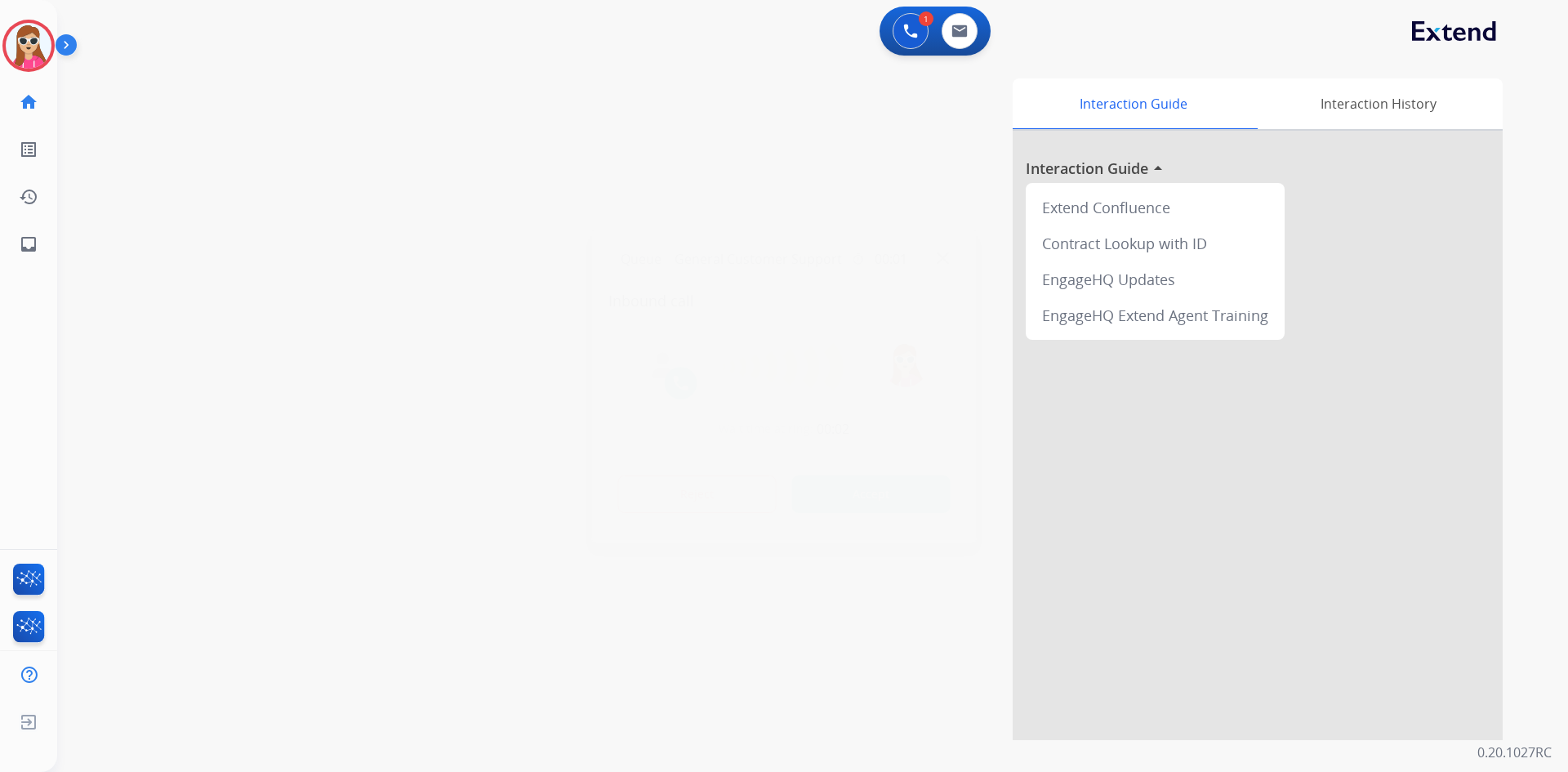 click on "Accept" at bounding box center (871, 494) 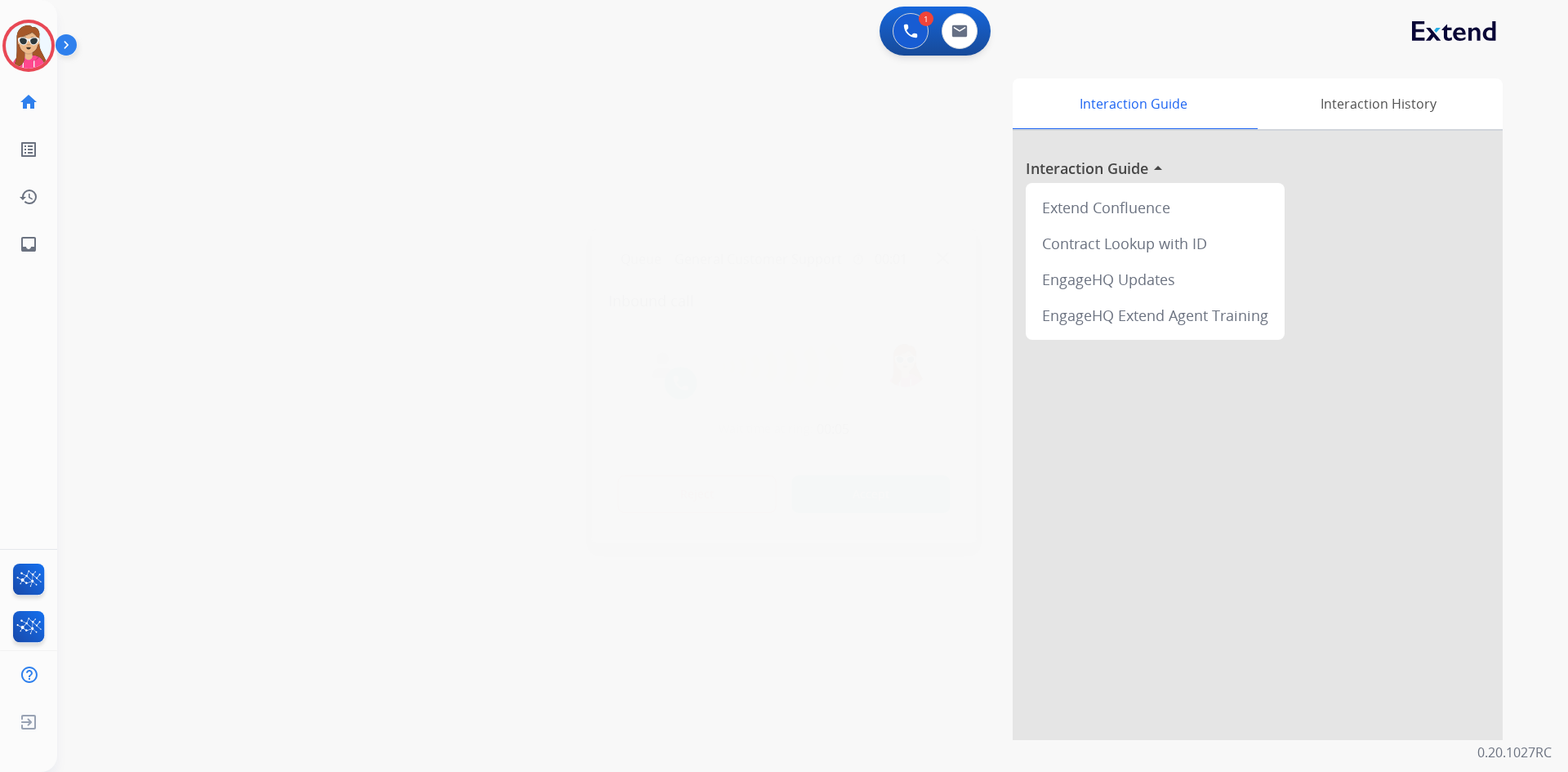 click on "Accept" at bounding box center (871, 494) 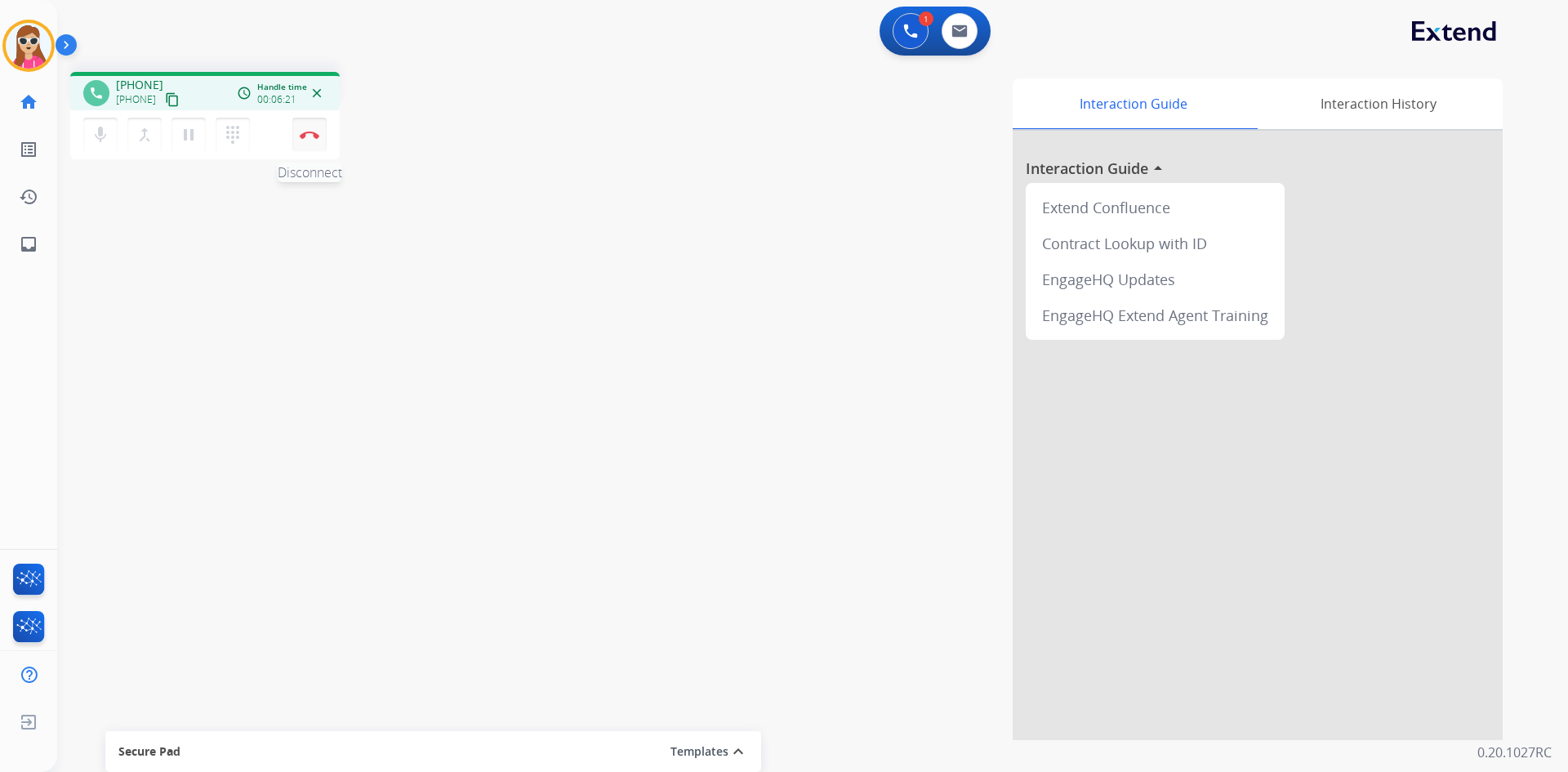 click at bounding box center (310, 135) 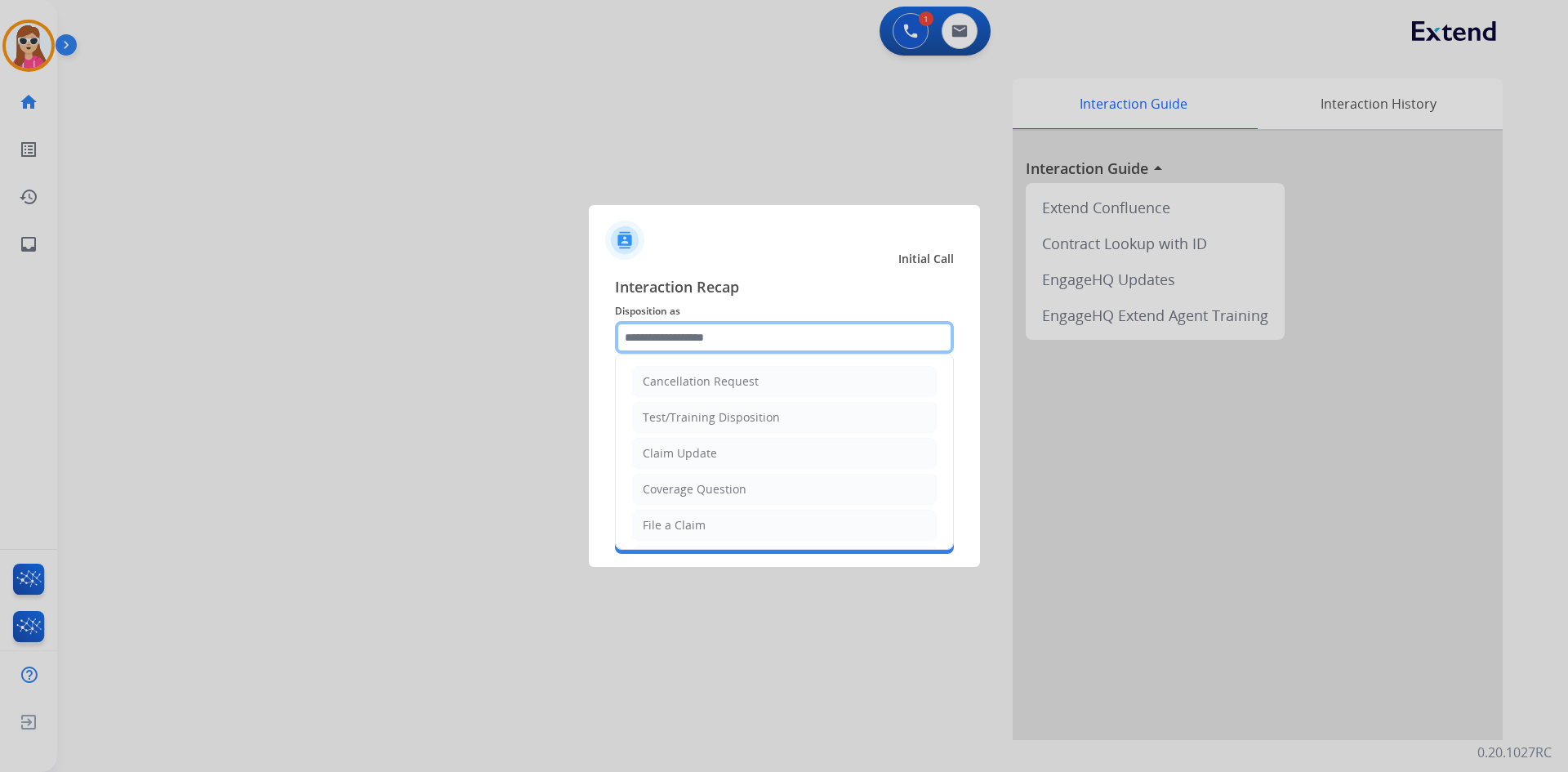 click 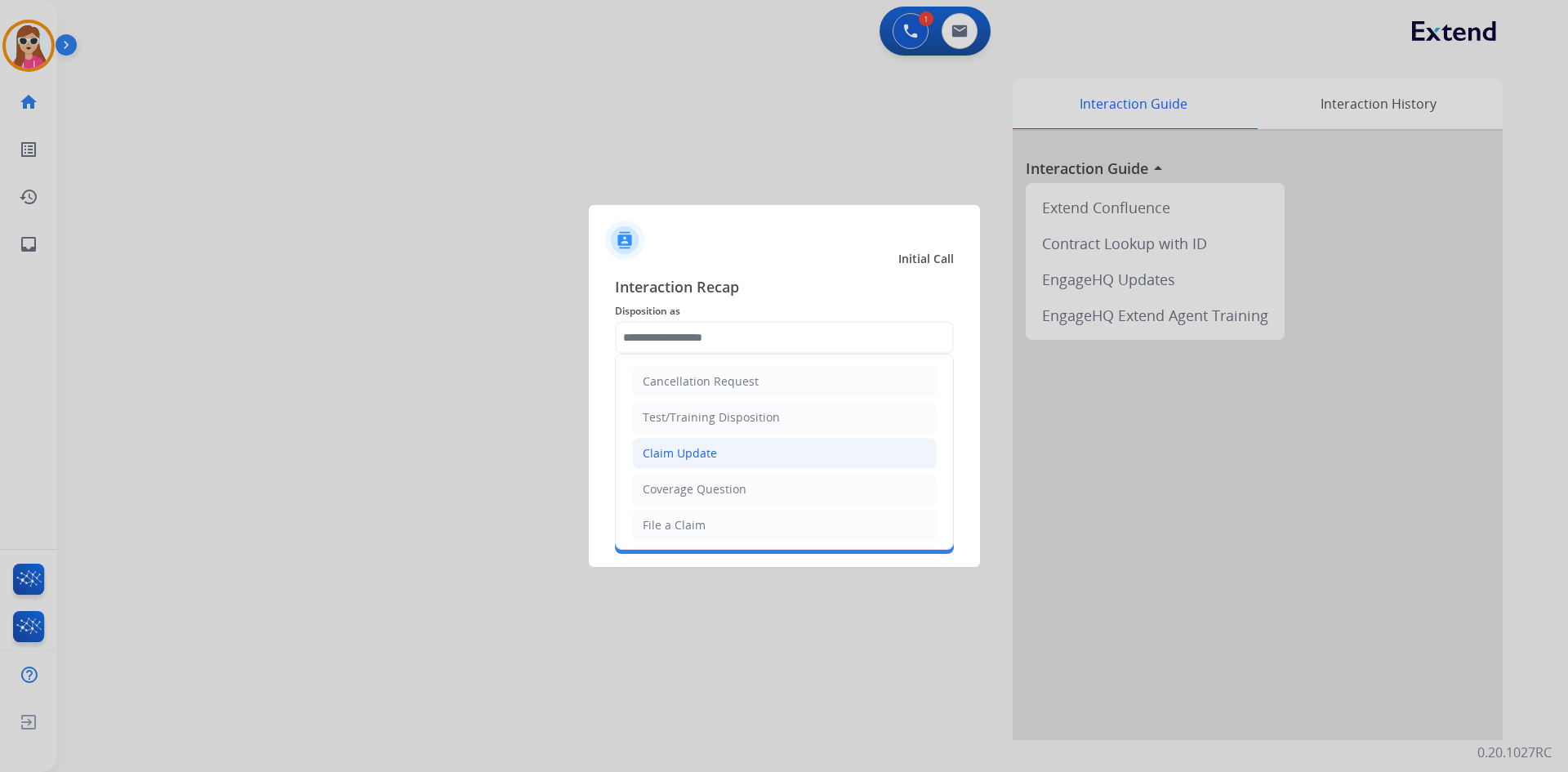 click on "Claim Update" 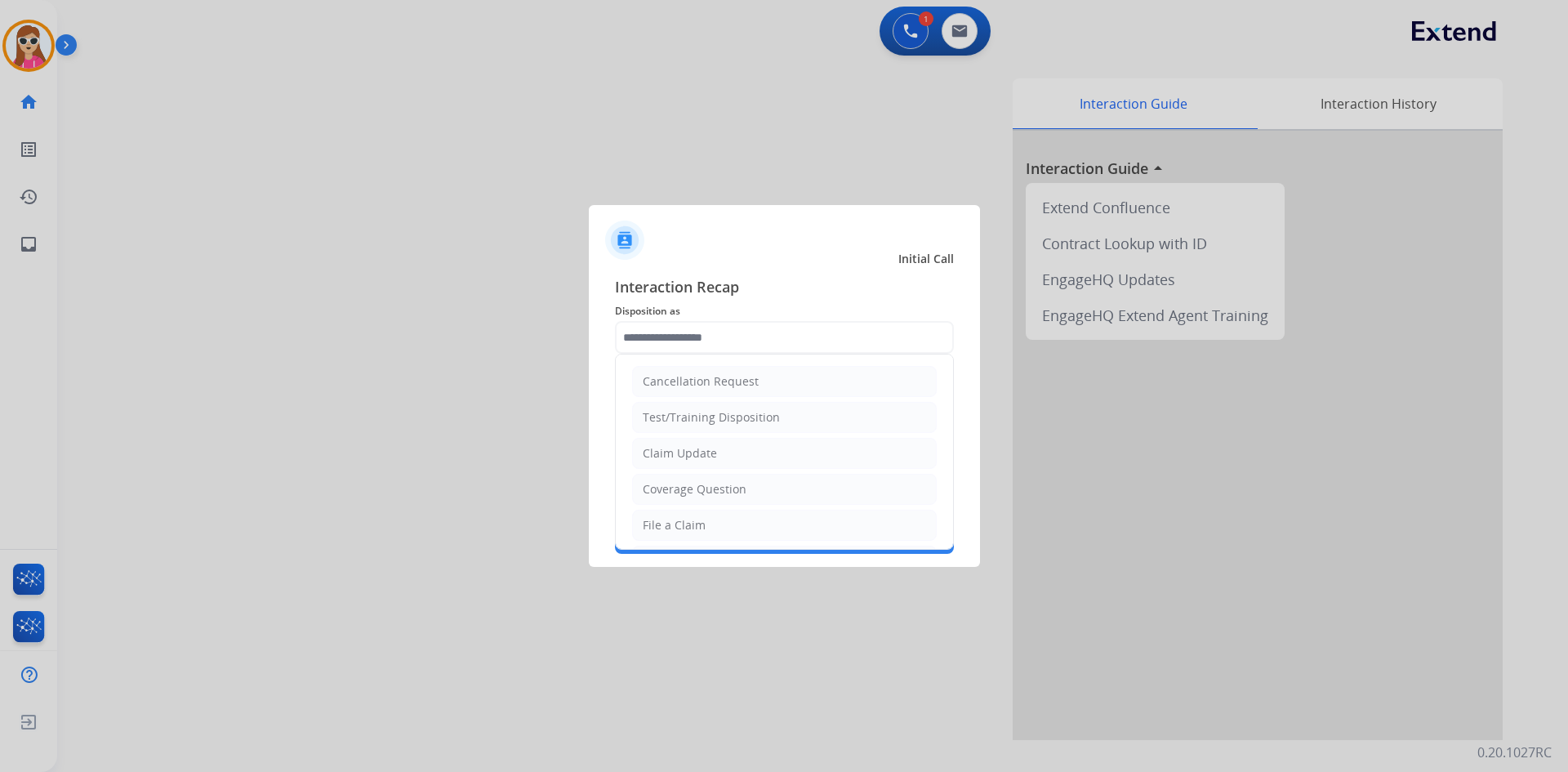 type on "**********" 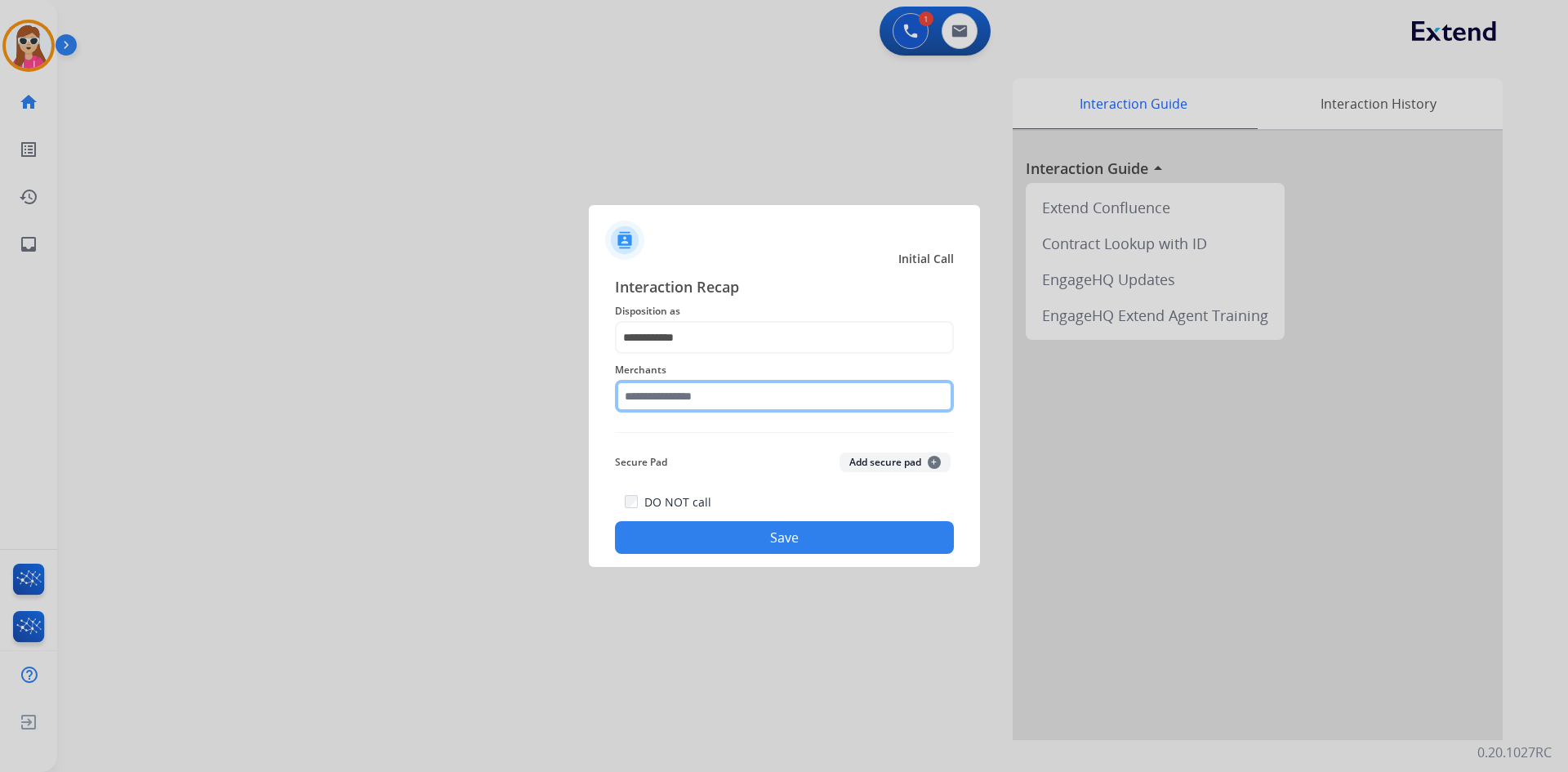 click 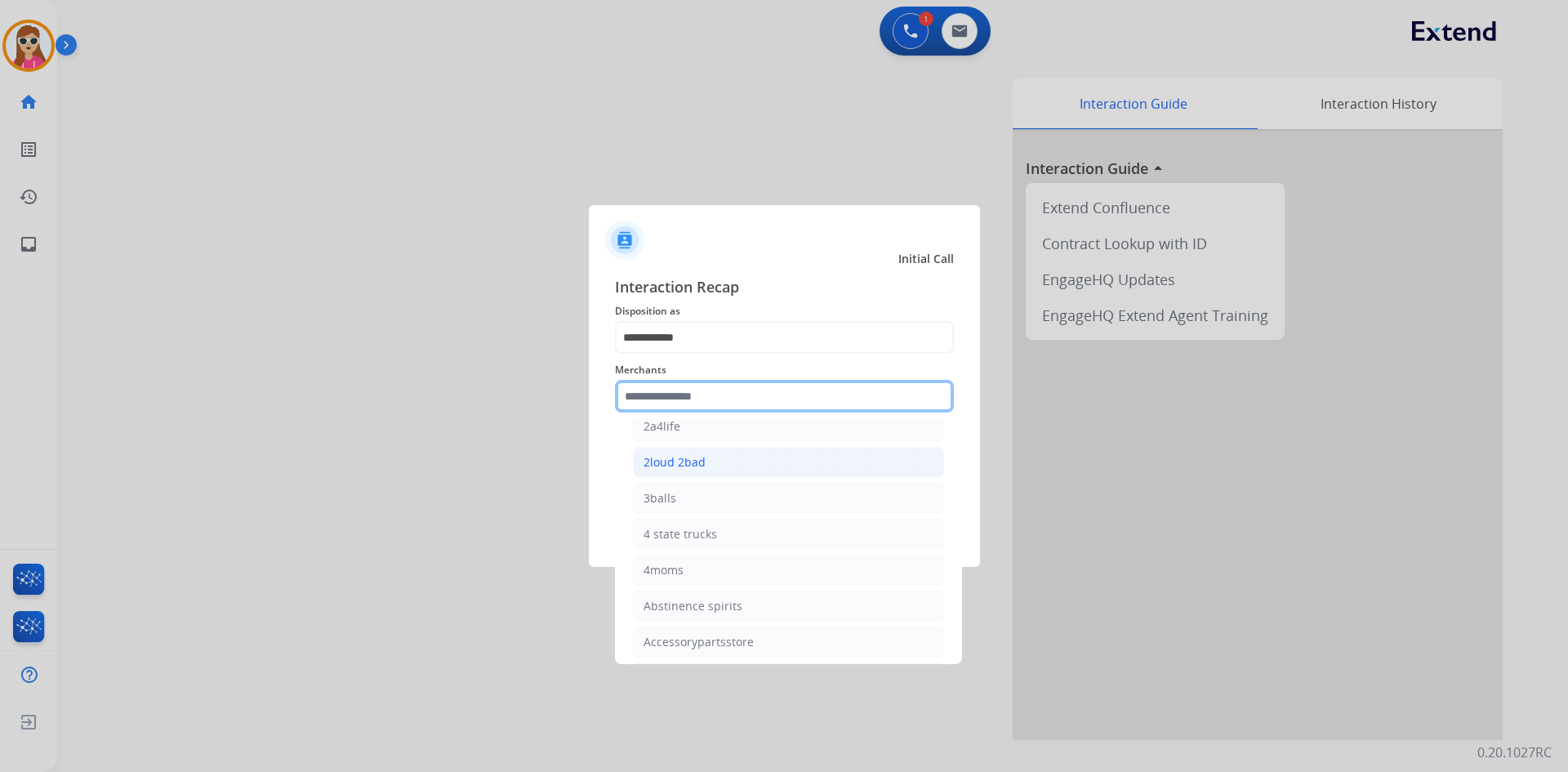 scroll, scrollTop: 163, scrollLeft: 0, axis: vertical 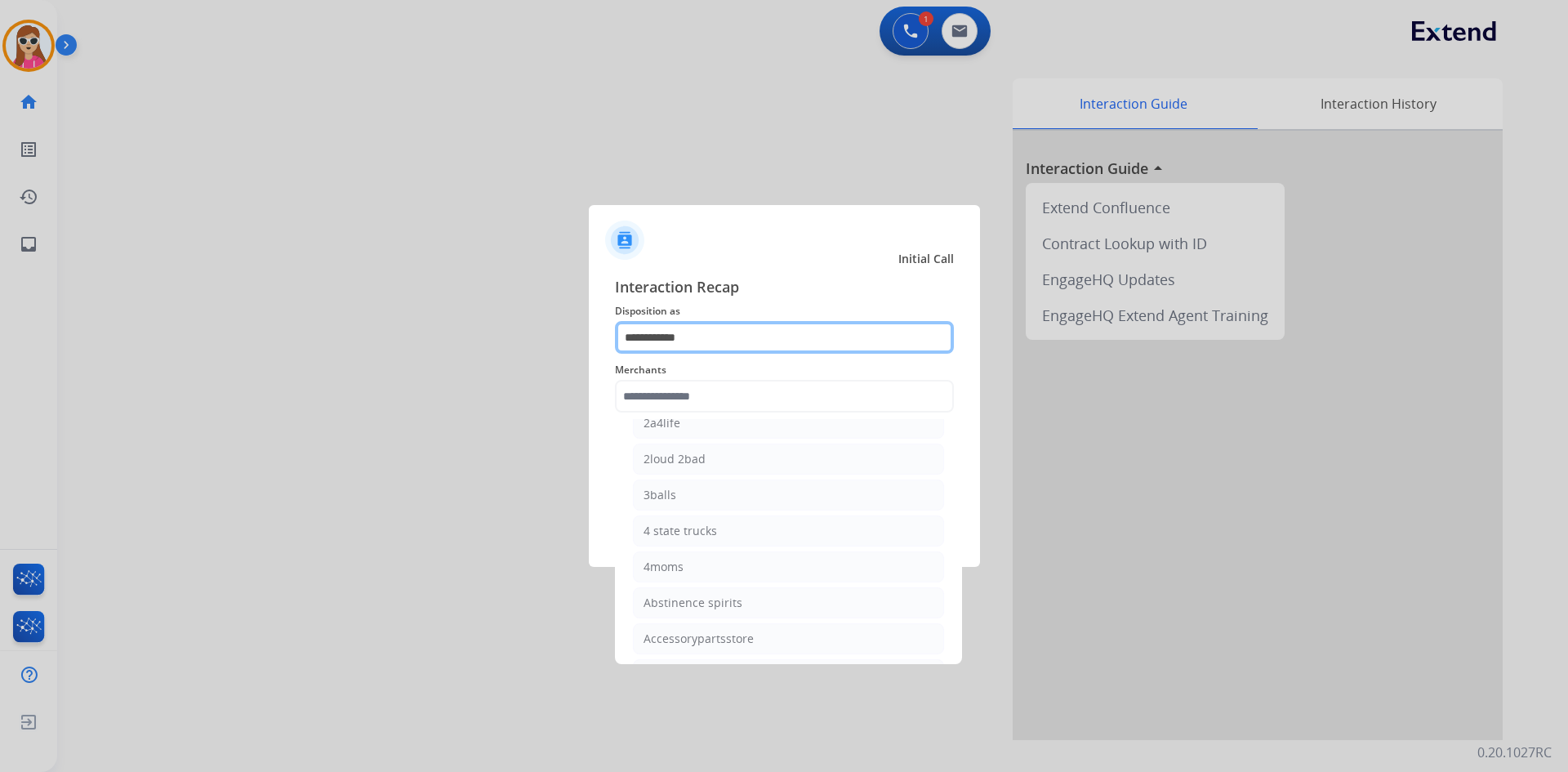 click on "**********" 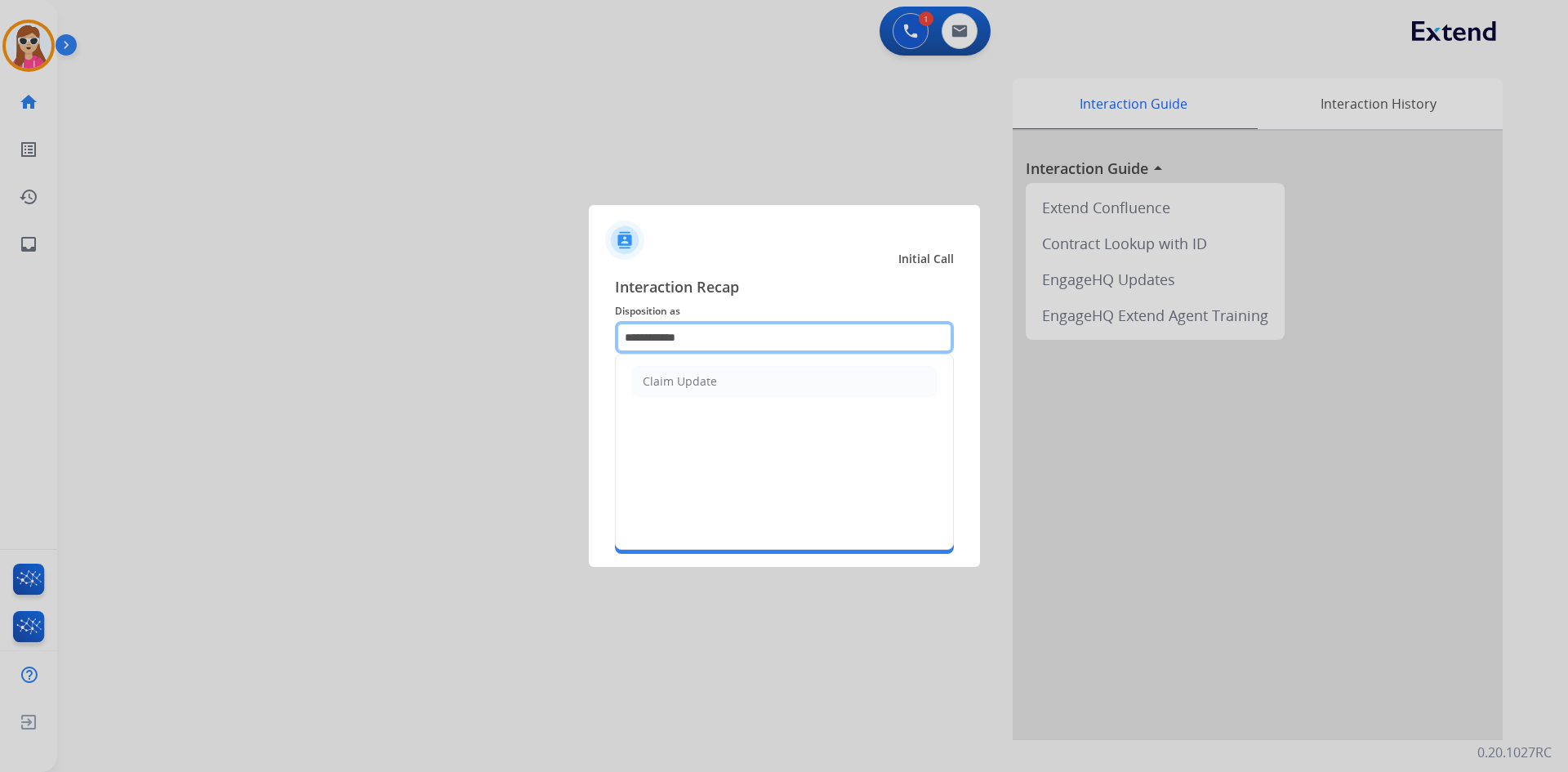 drag, startPoint x: 765, startPoint y: 341, endPoint x: 538, endPoint y: 304, distance: 229.99565 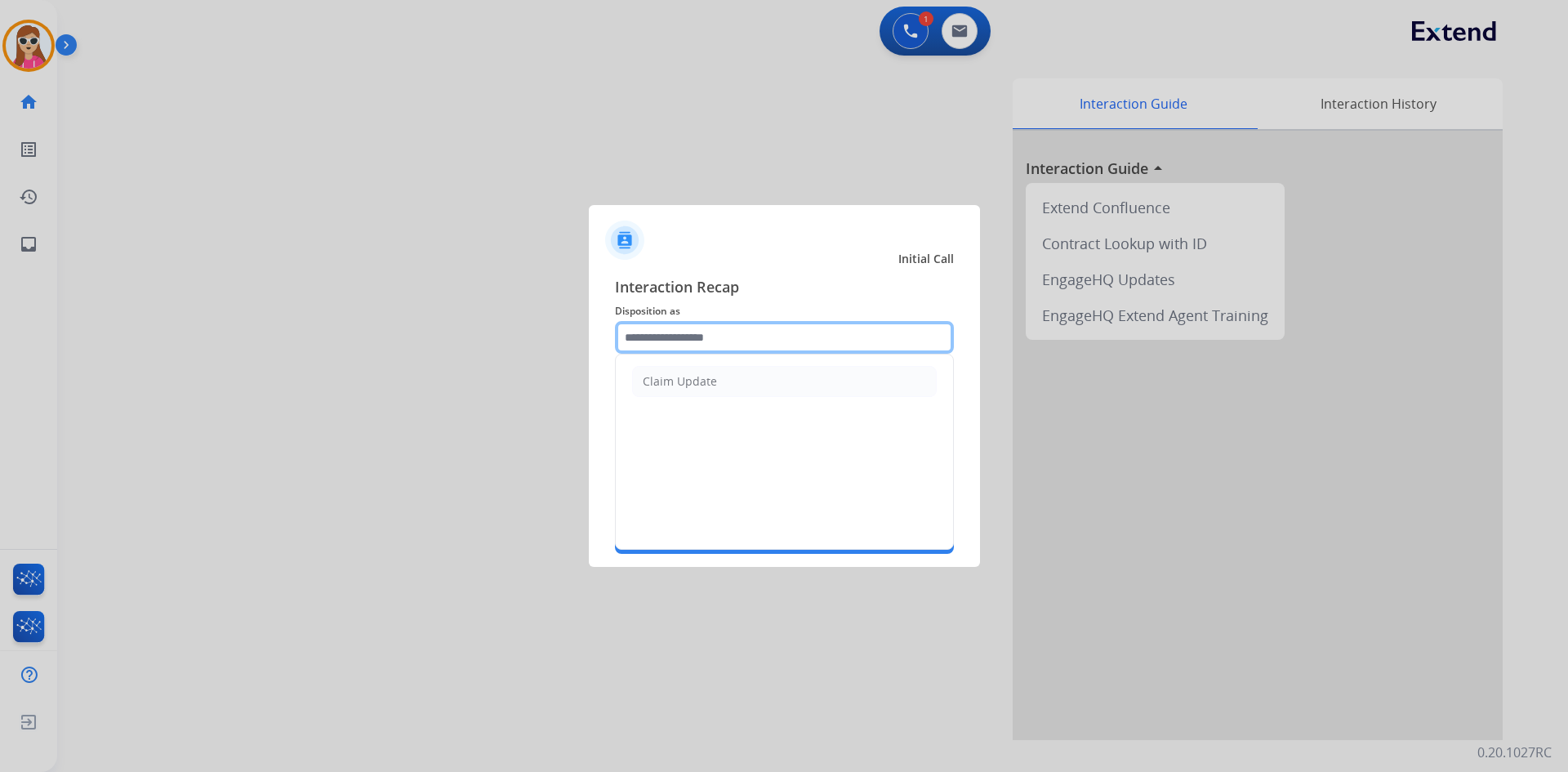 type on "*" 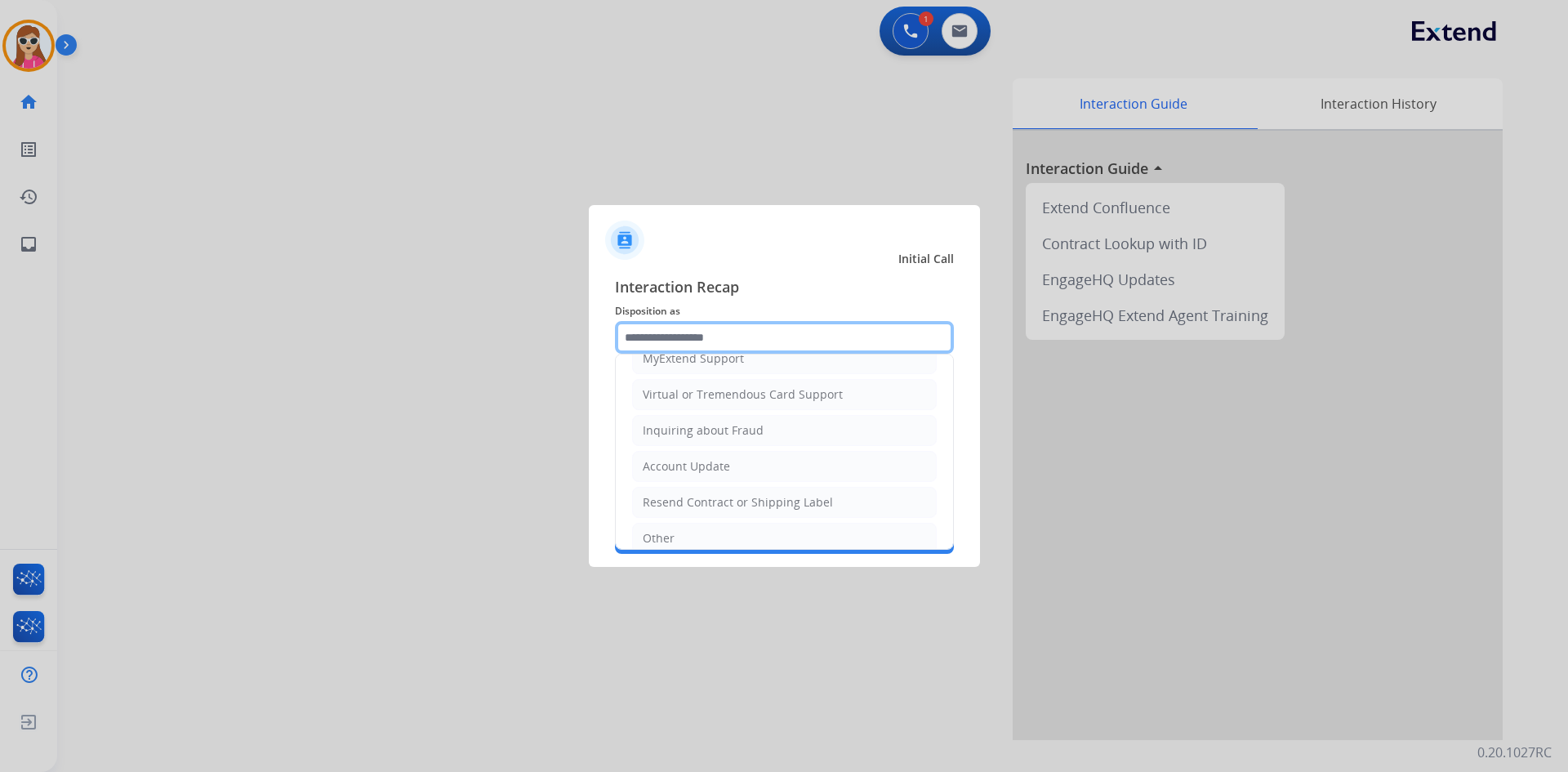 scroll, scrollTop: 245, scrollLeft: 0, axis: vertical 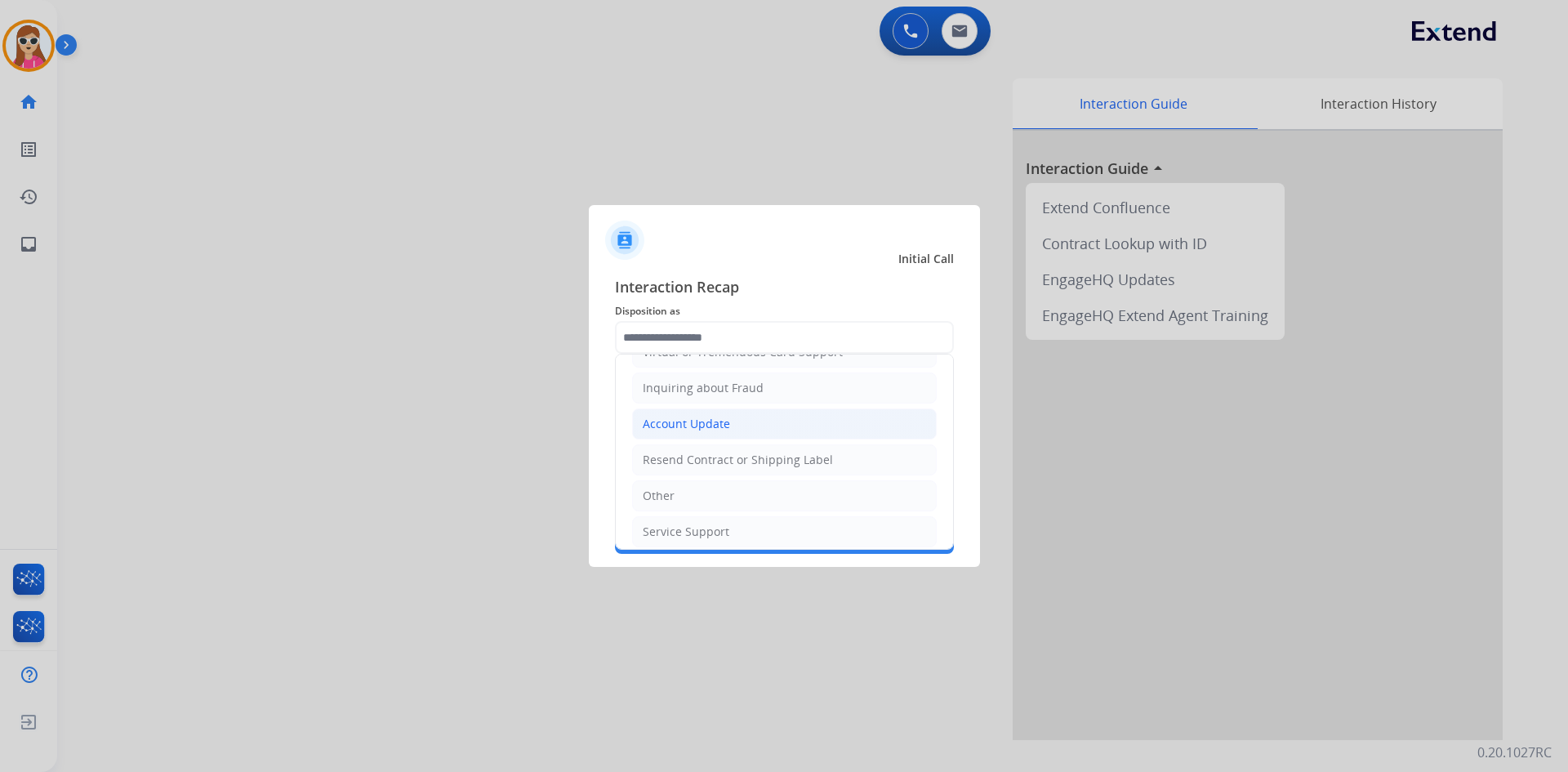 click on "Account Update" 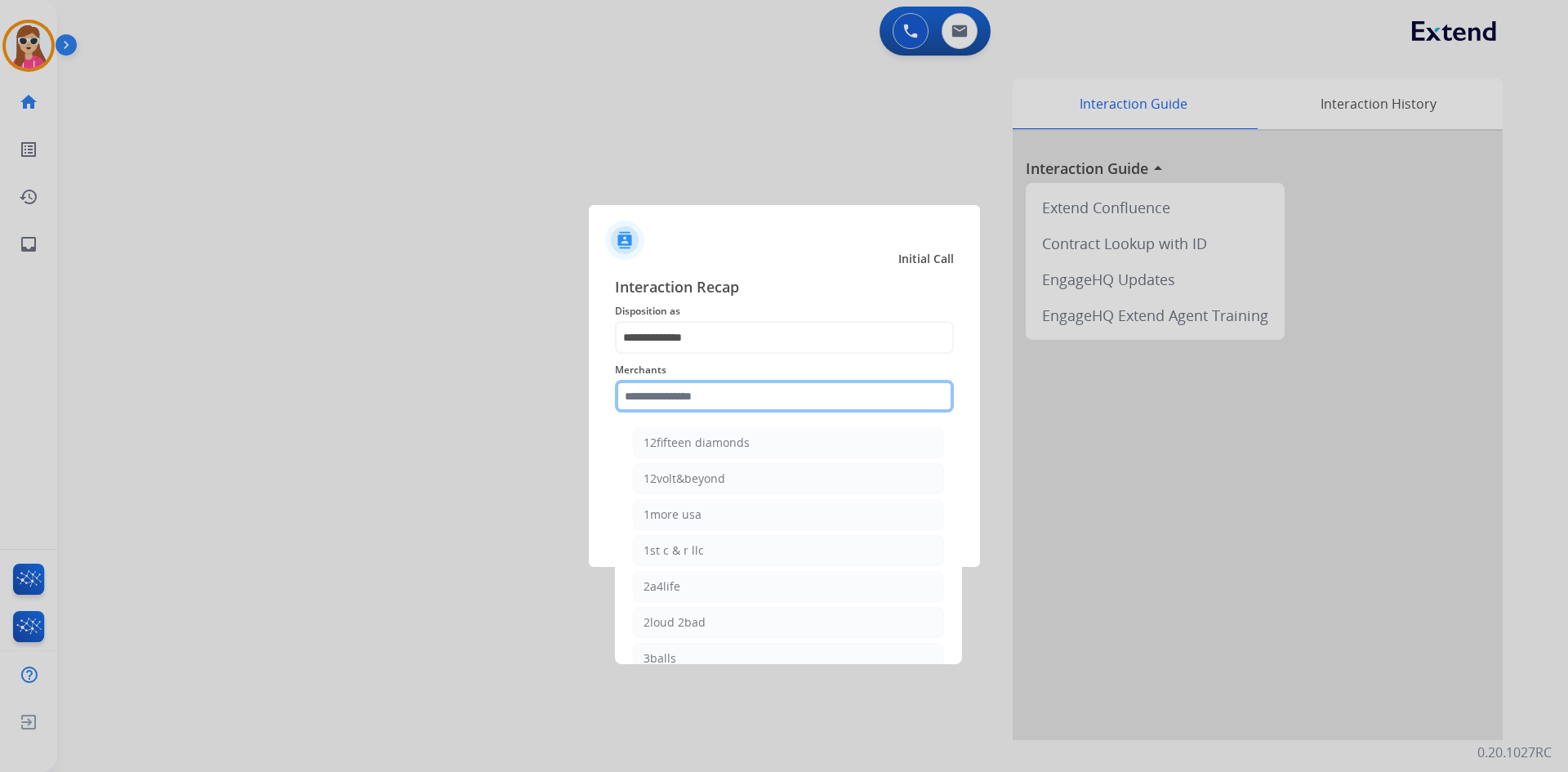 click 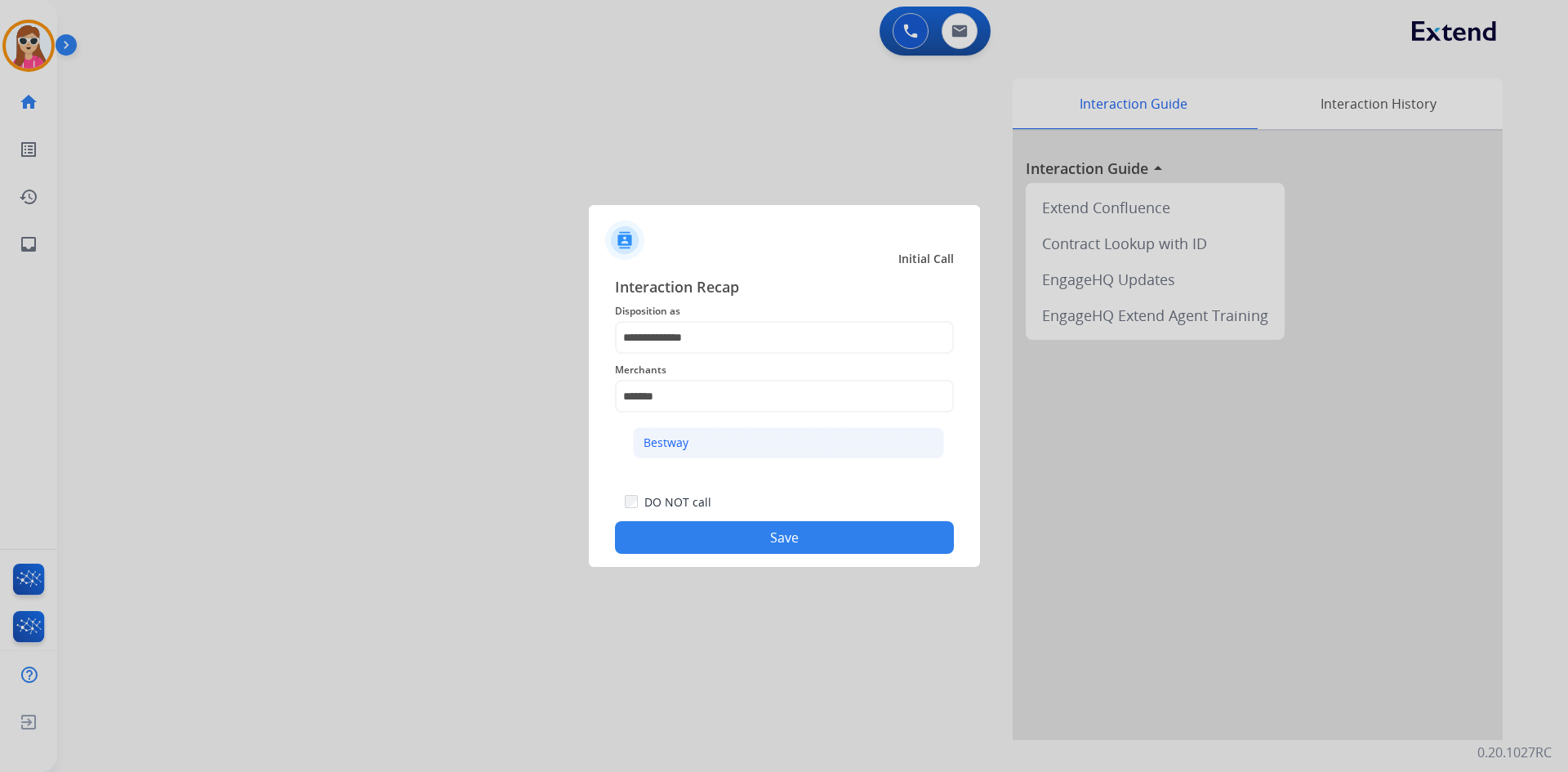 click on "Bestway" 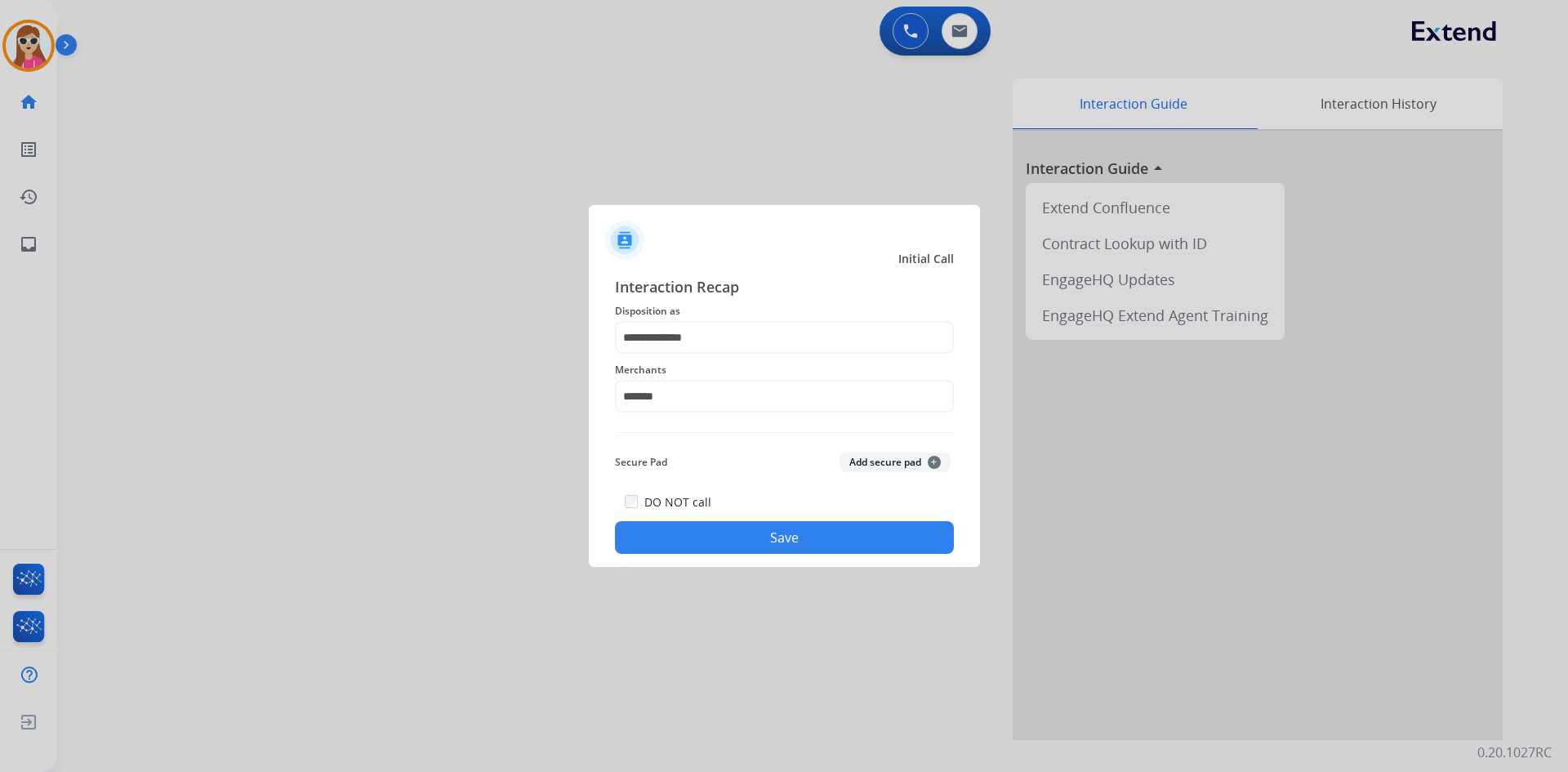 click on "Save" 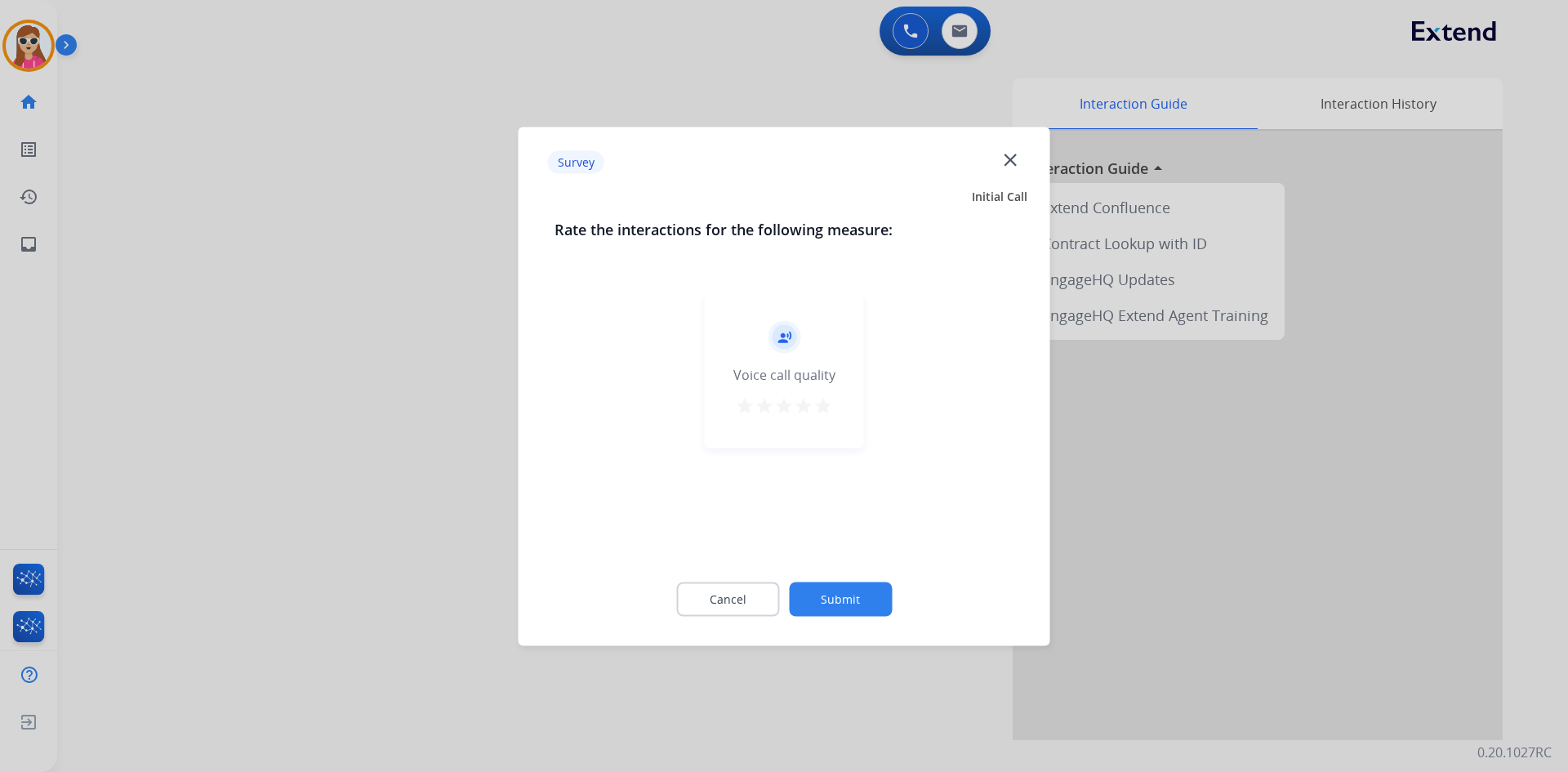 click on "star" at bounding box center (823, 408) 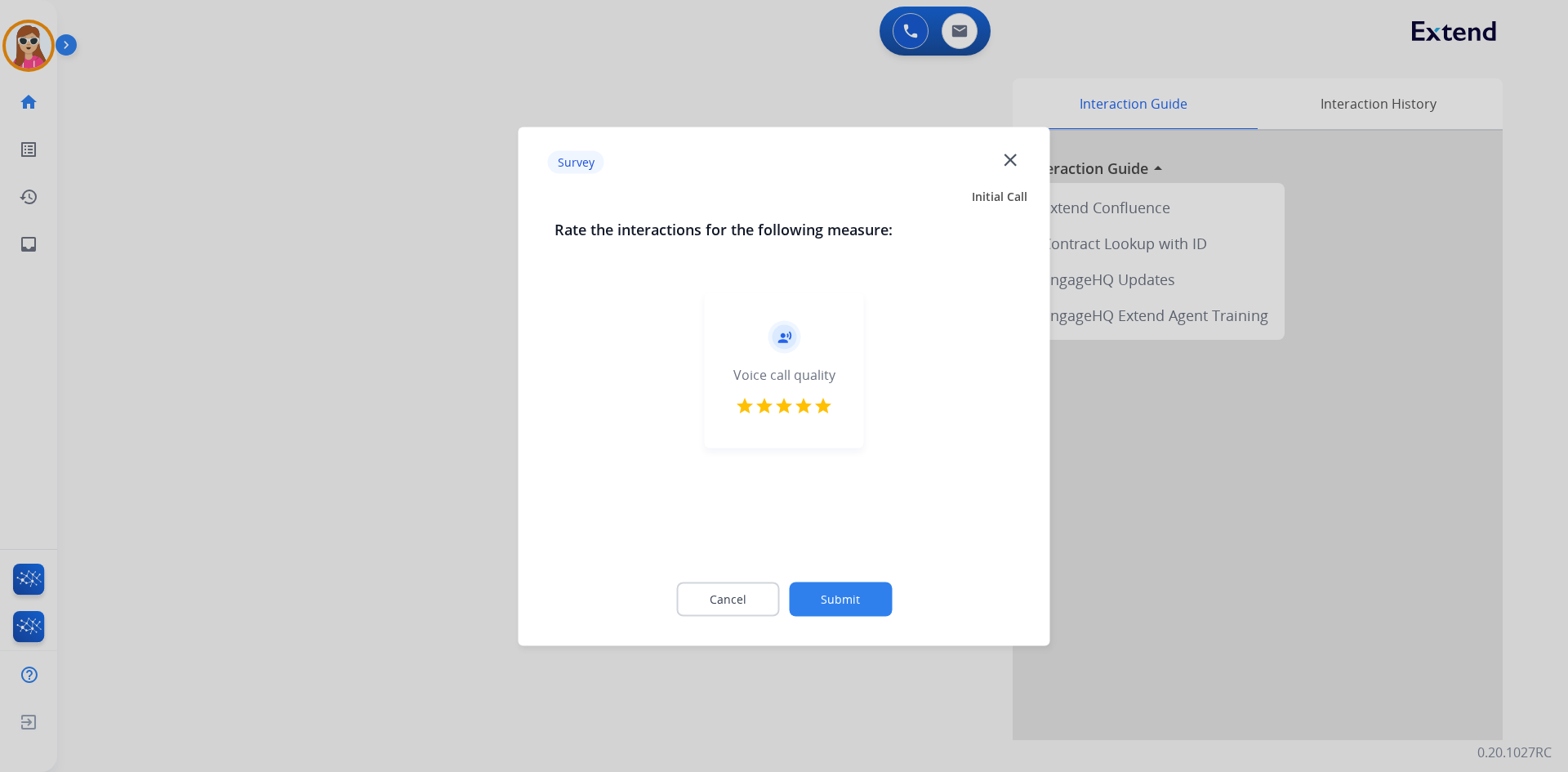 click on "Submit" 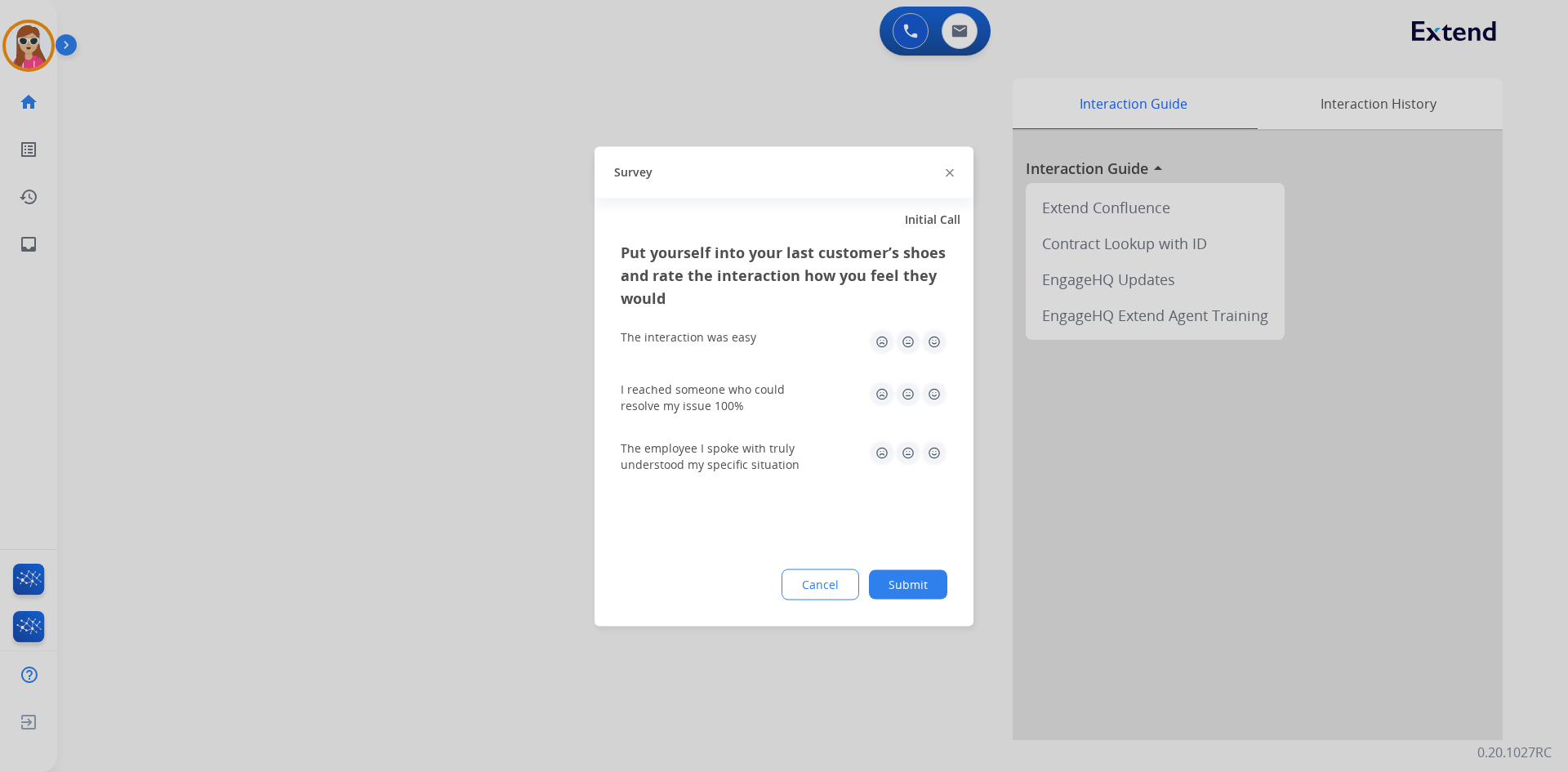 click 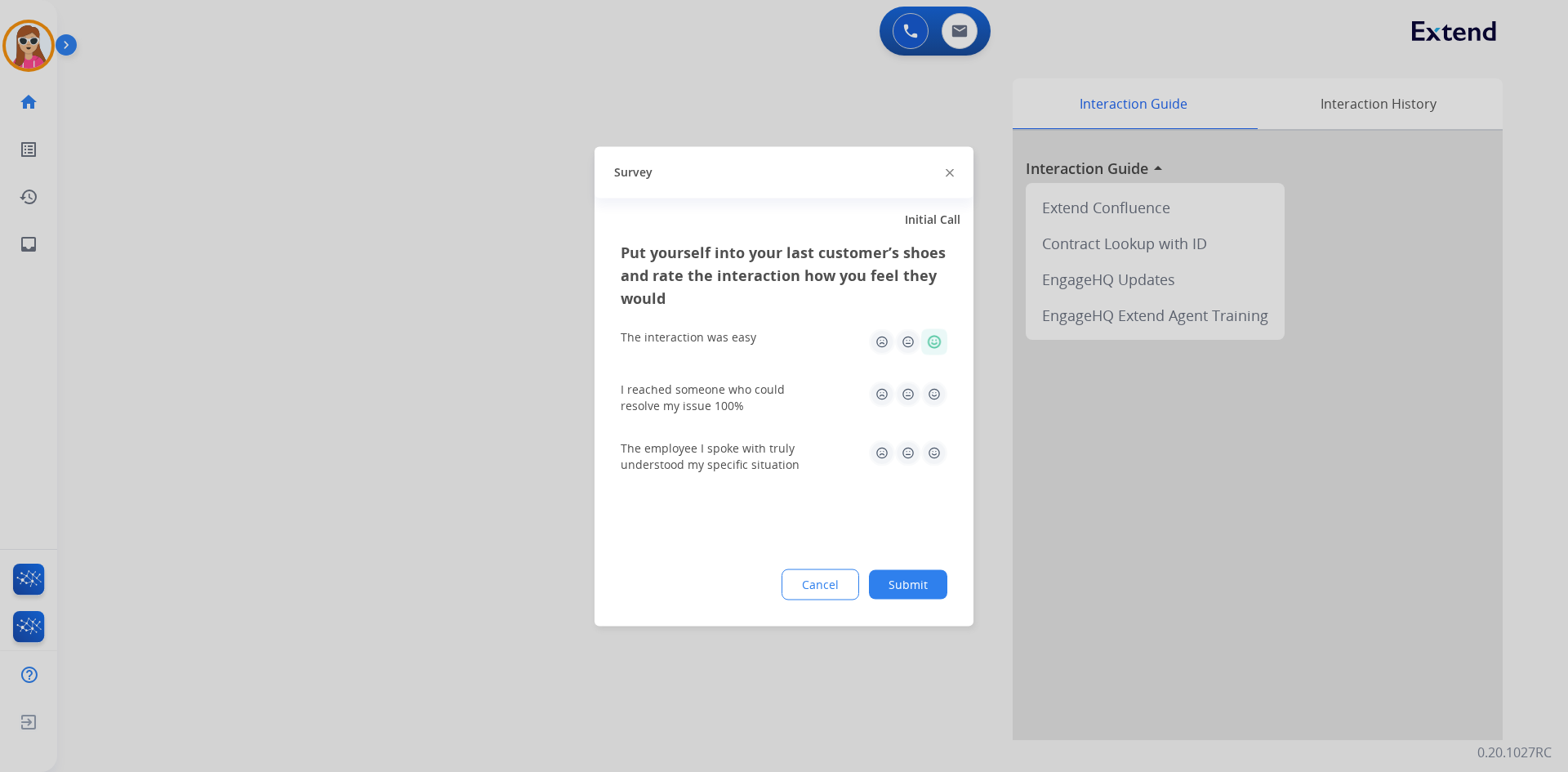 click 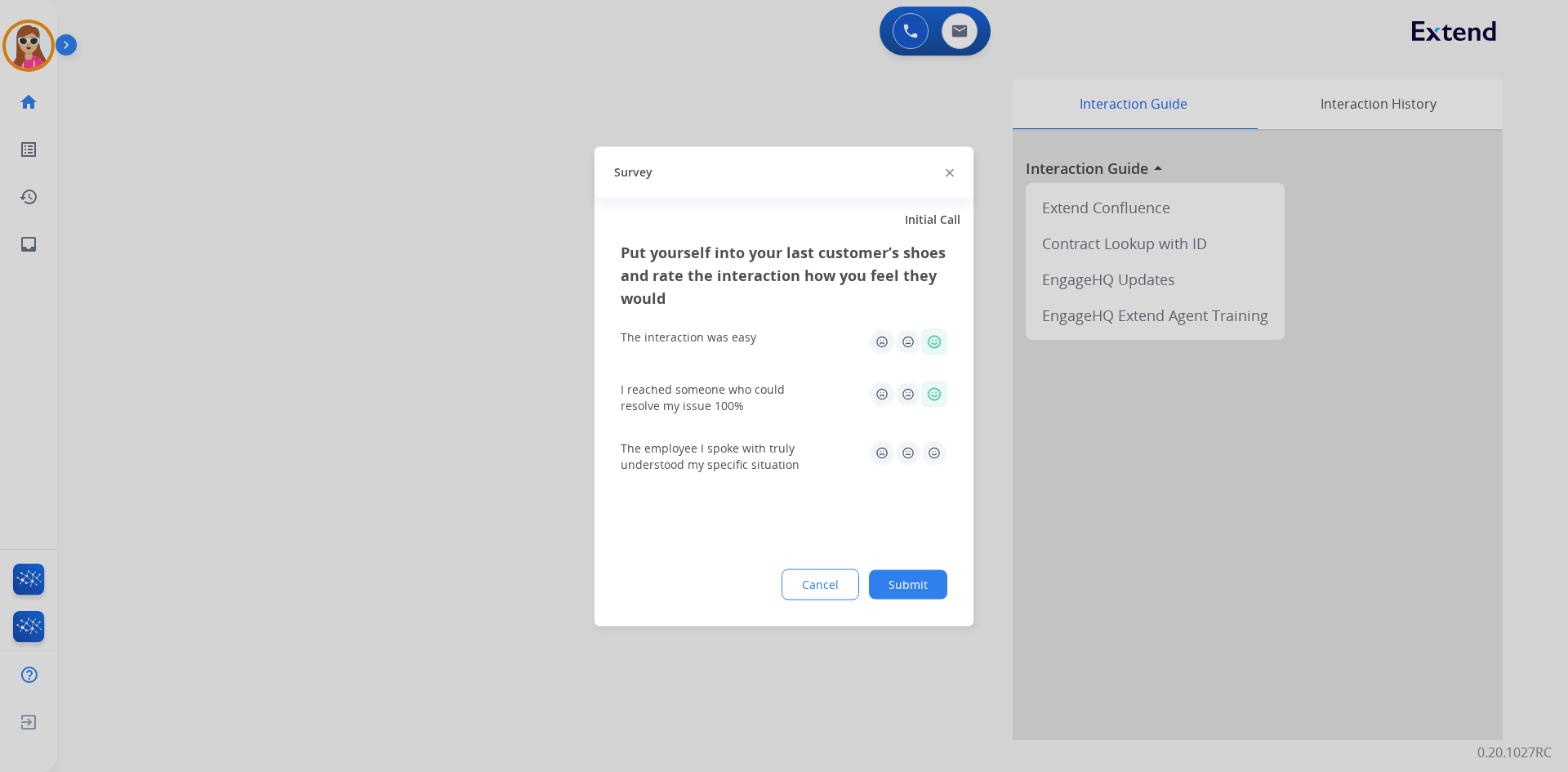 click 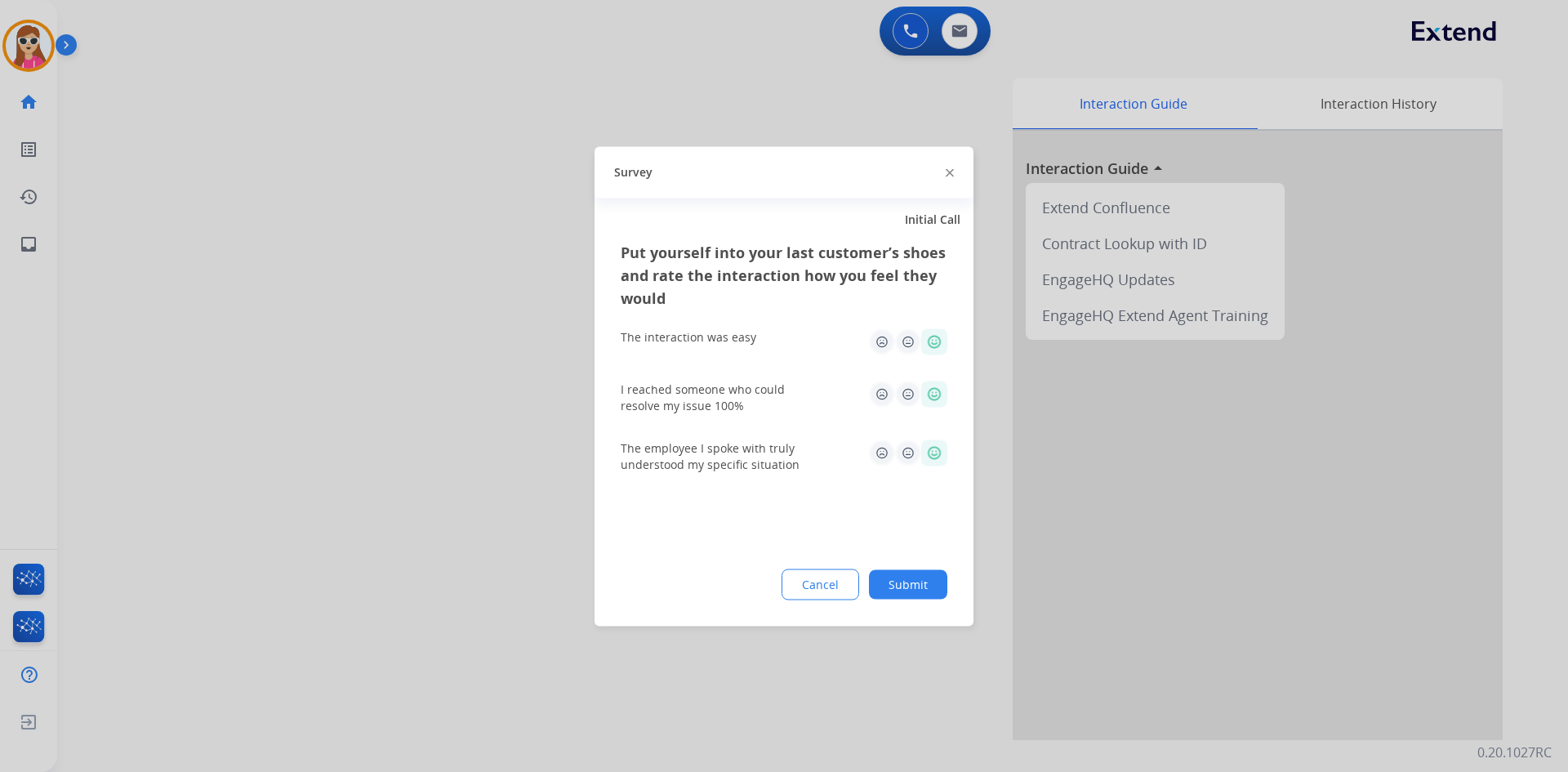click on "Submit" 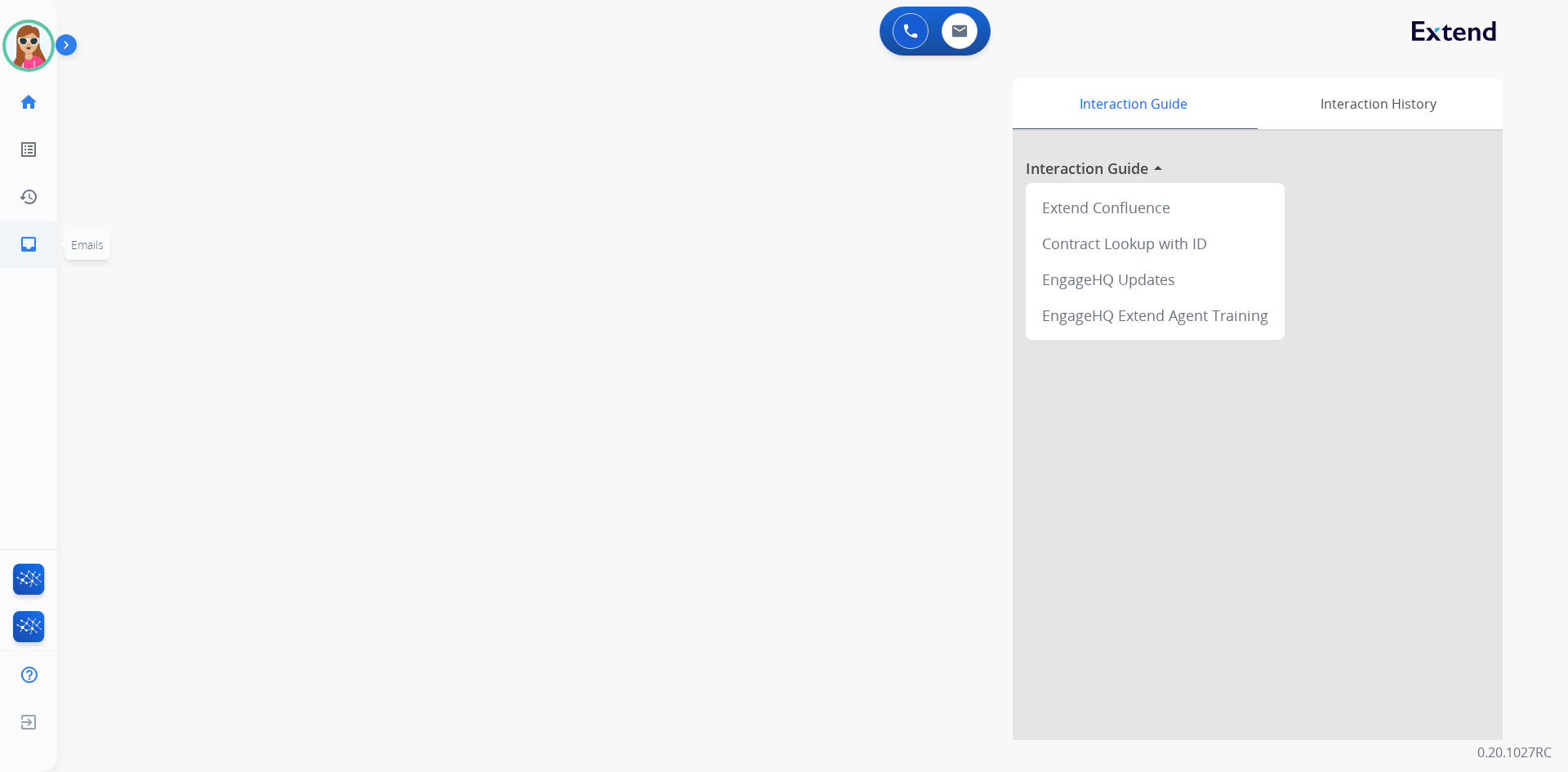 click on "inbox" 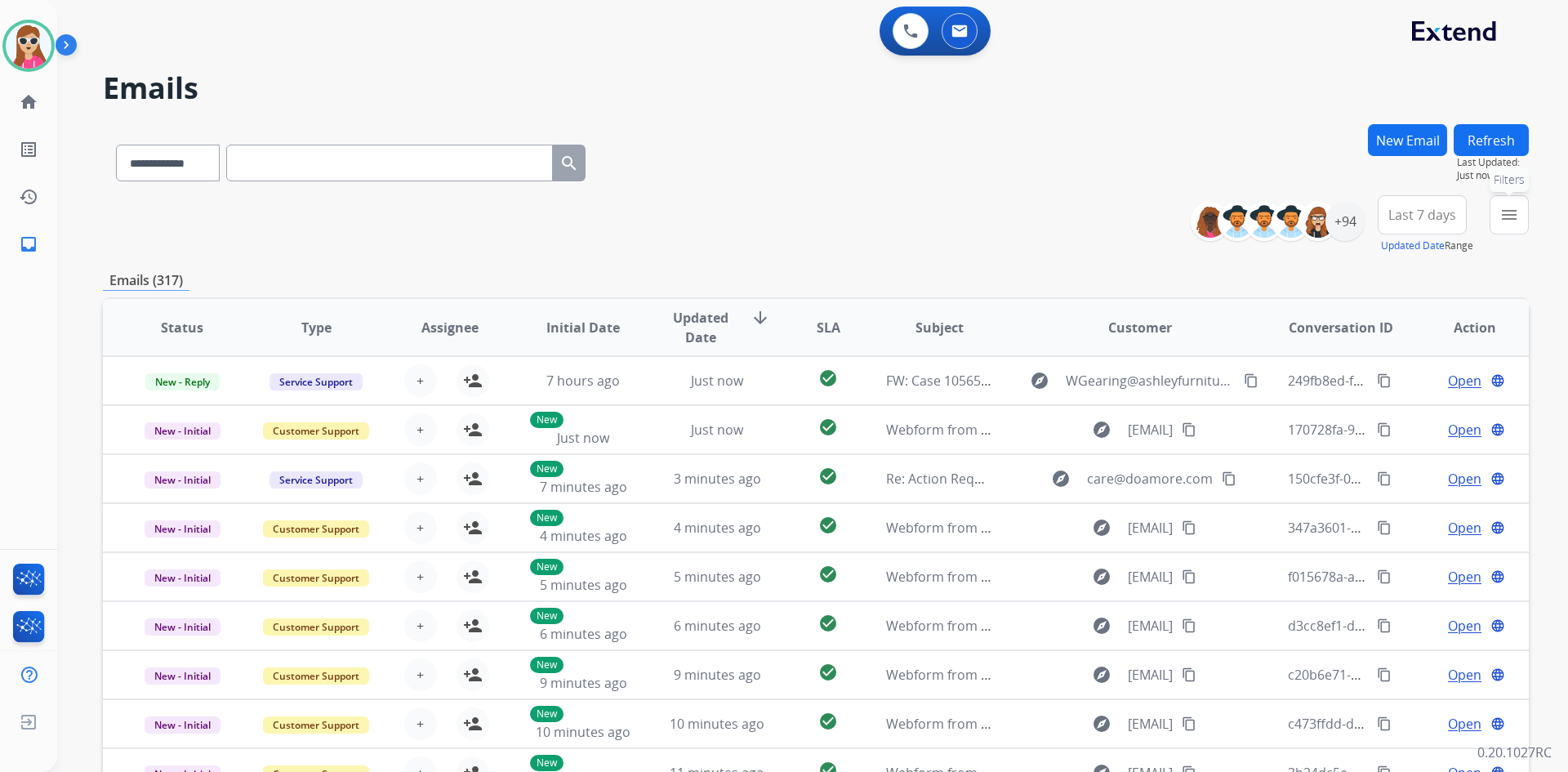 click on "menu  Filters" at bounding box center (1509, 215) 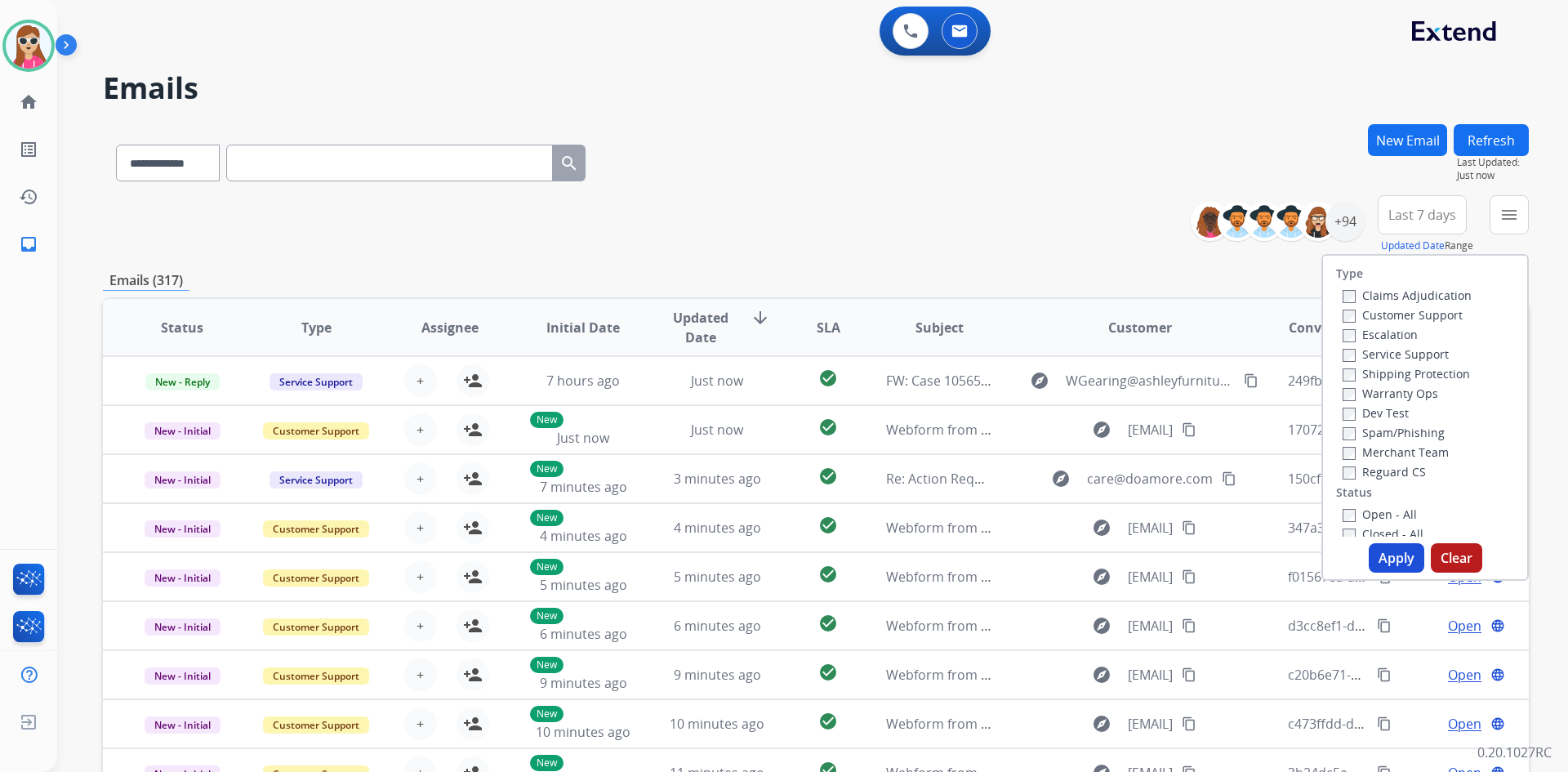 click on "Customer Support" at bounding box center (1402, 315) 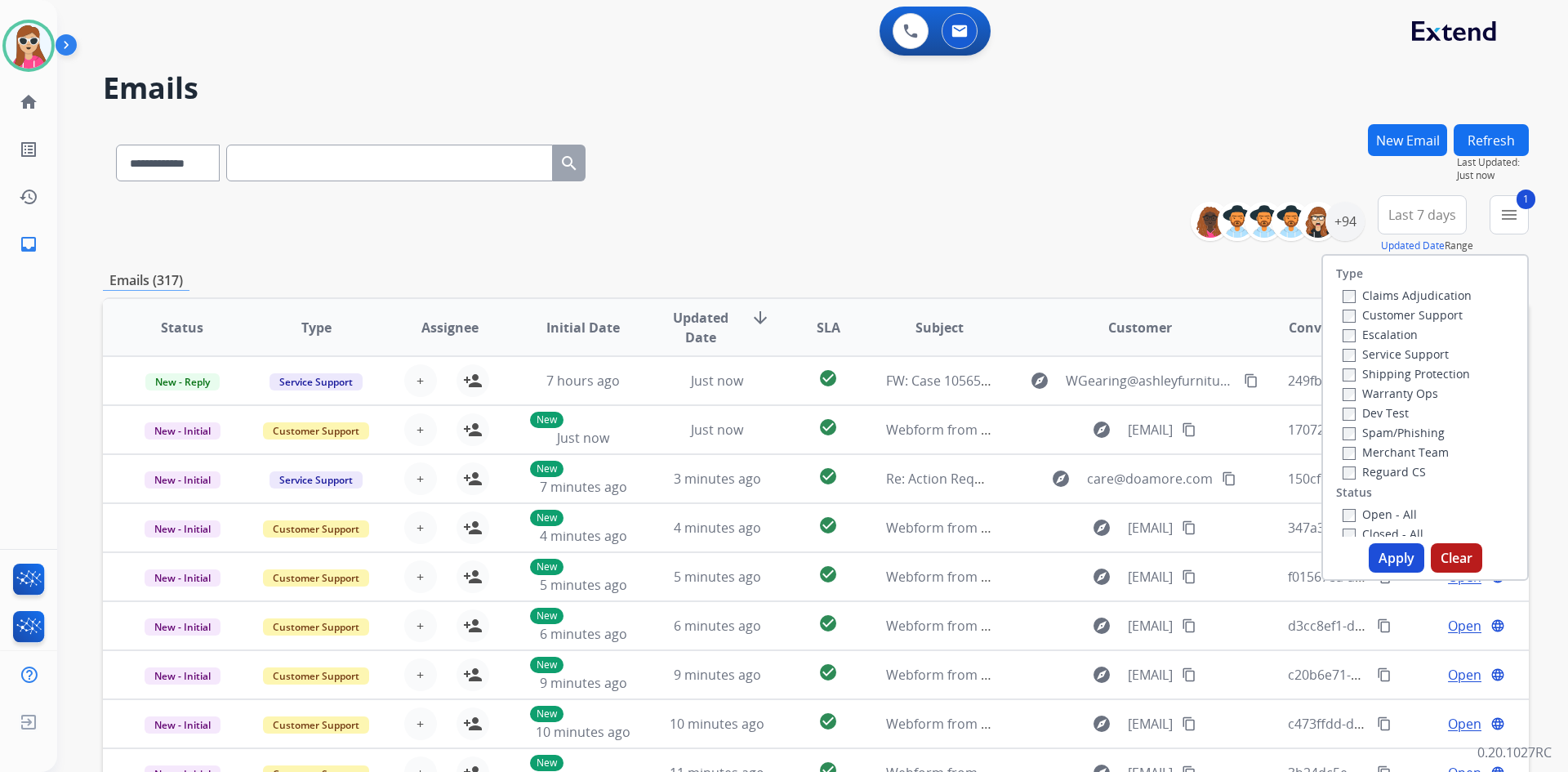 click on "Shipping Protection" at bounding box center (1406, 373) 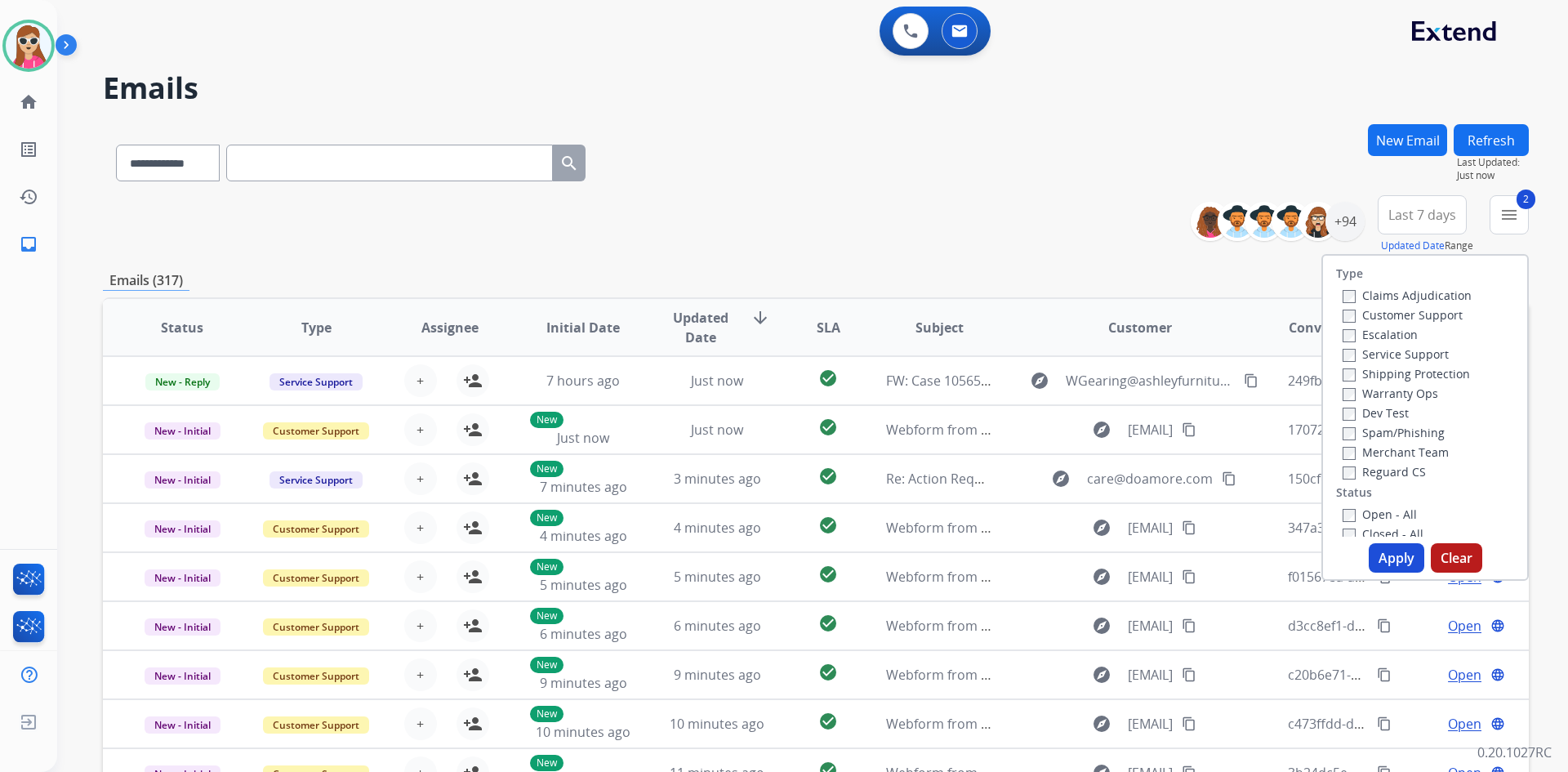 click on "Reguard CS" at bounding box center (1384, 471) 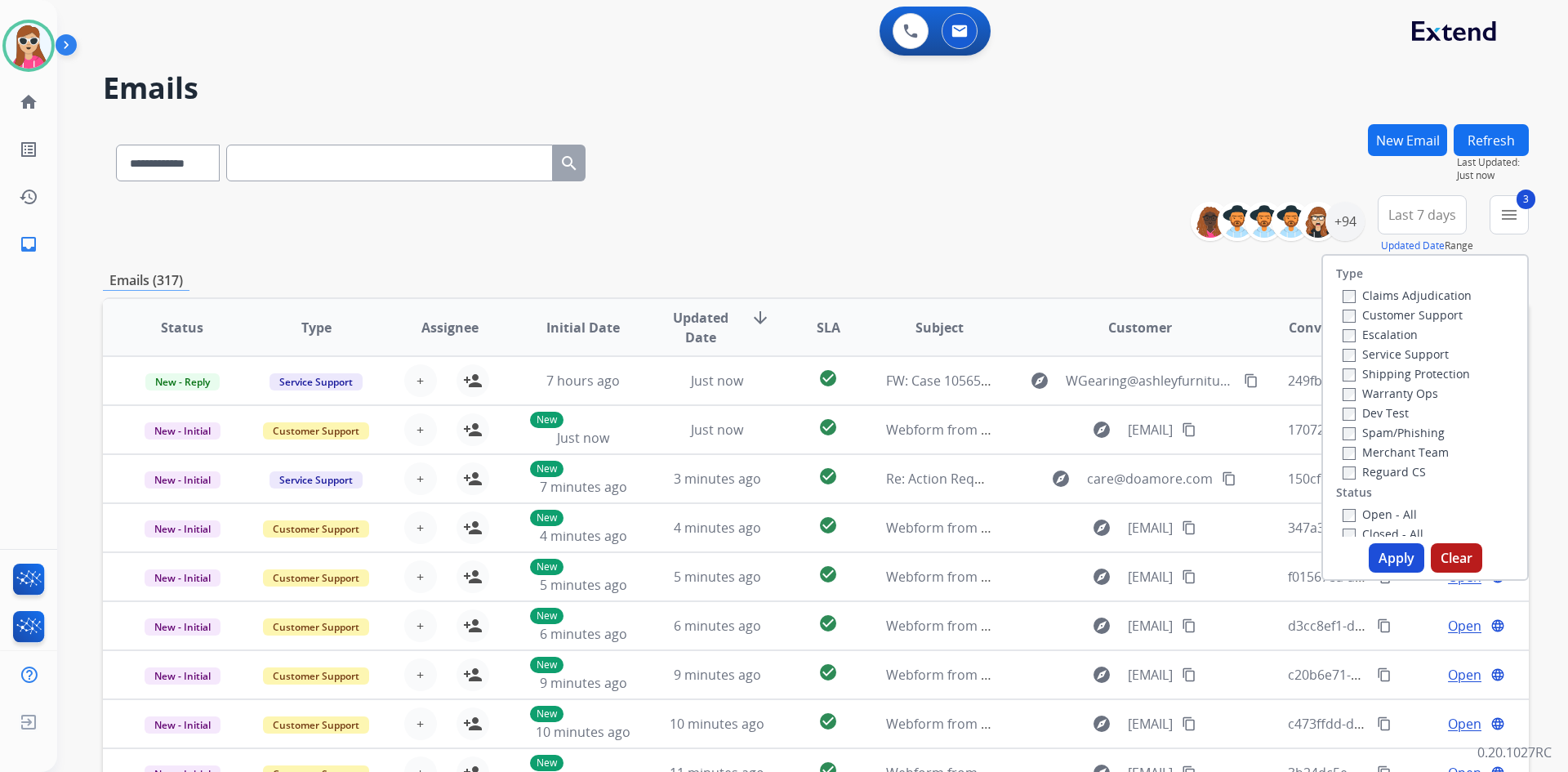 drag, startPoint x: 1379, startPoint y: 511, endPoint x: 1377, endPoint y: 533, distance: 22.090722 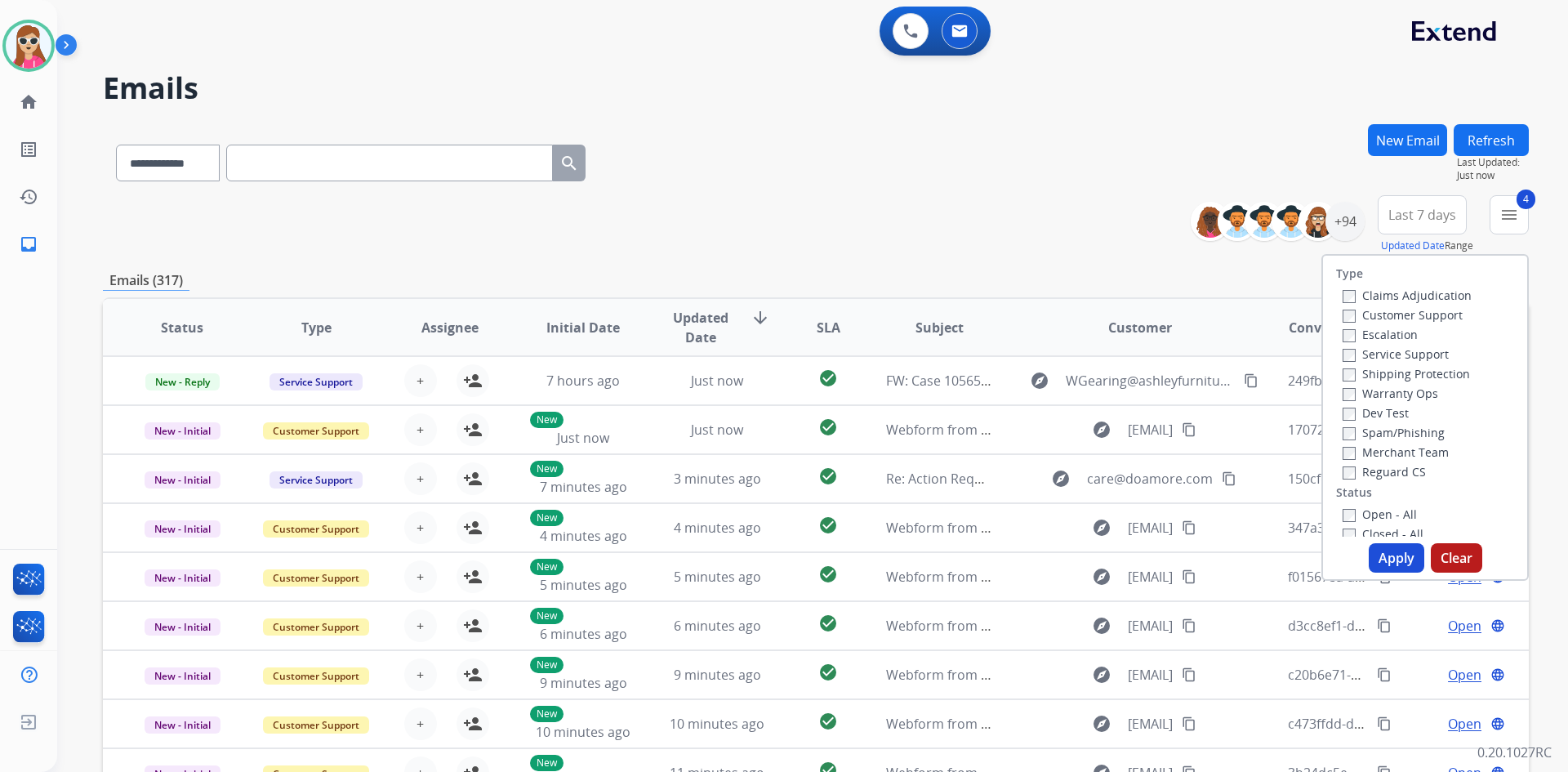 click on "Apply" at bounding box center (1396, 558) 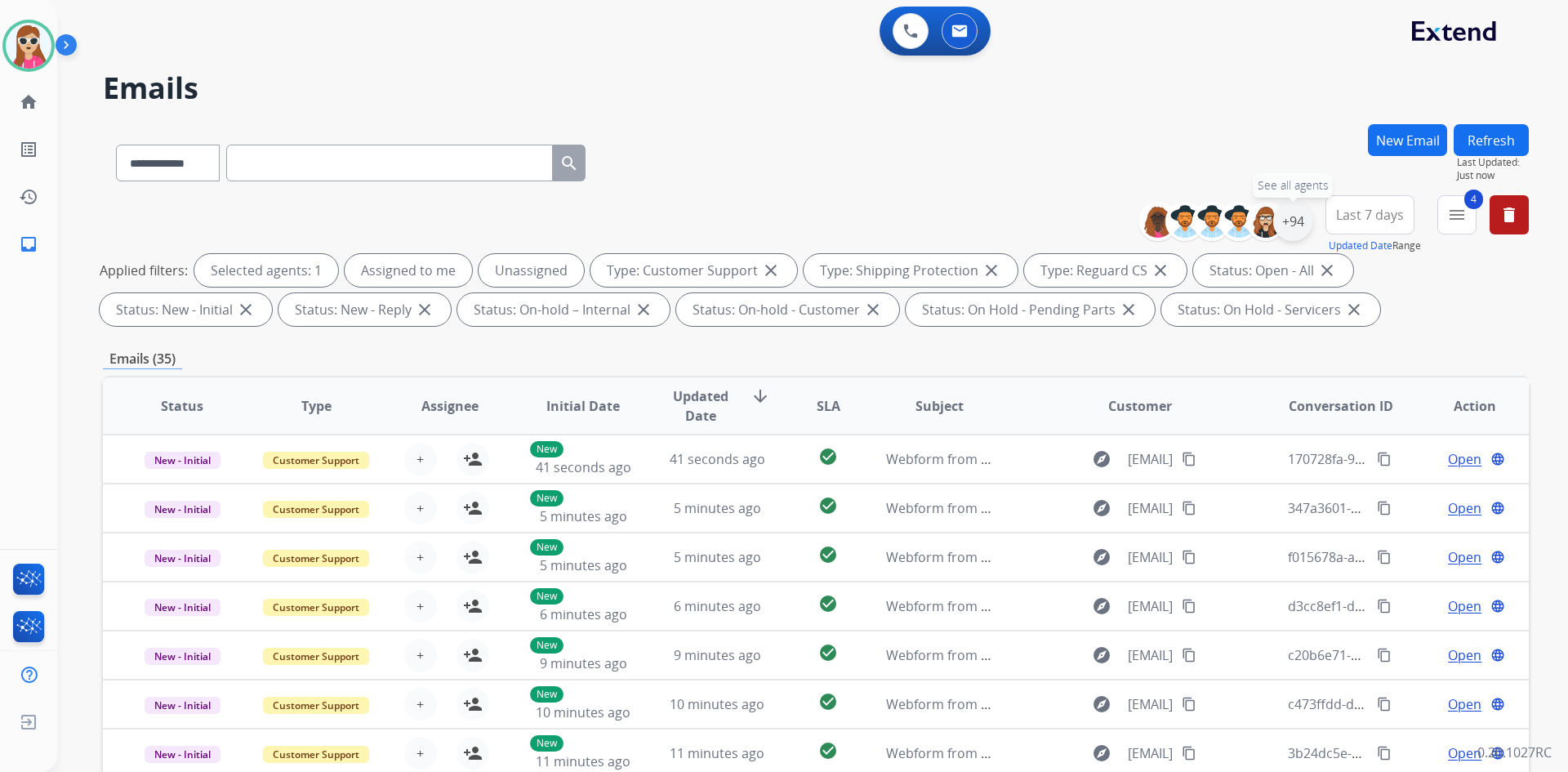 click on "+94" at bounding box center [1293, 221] 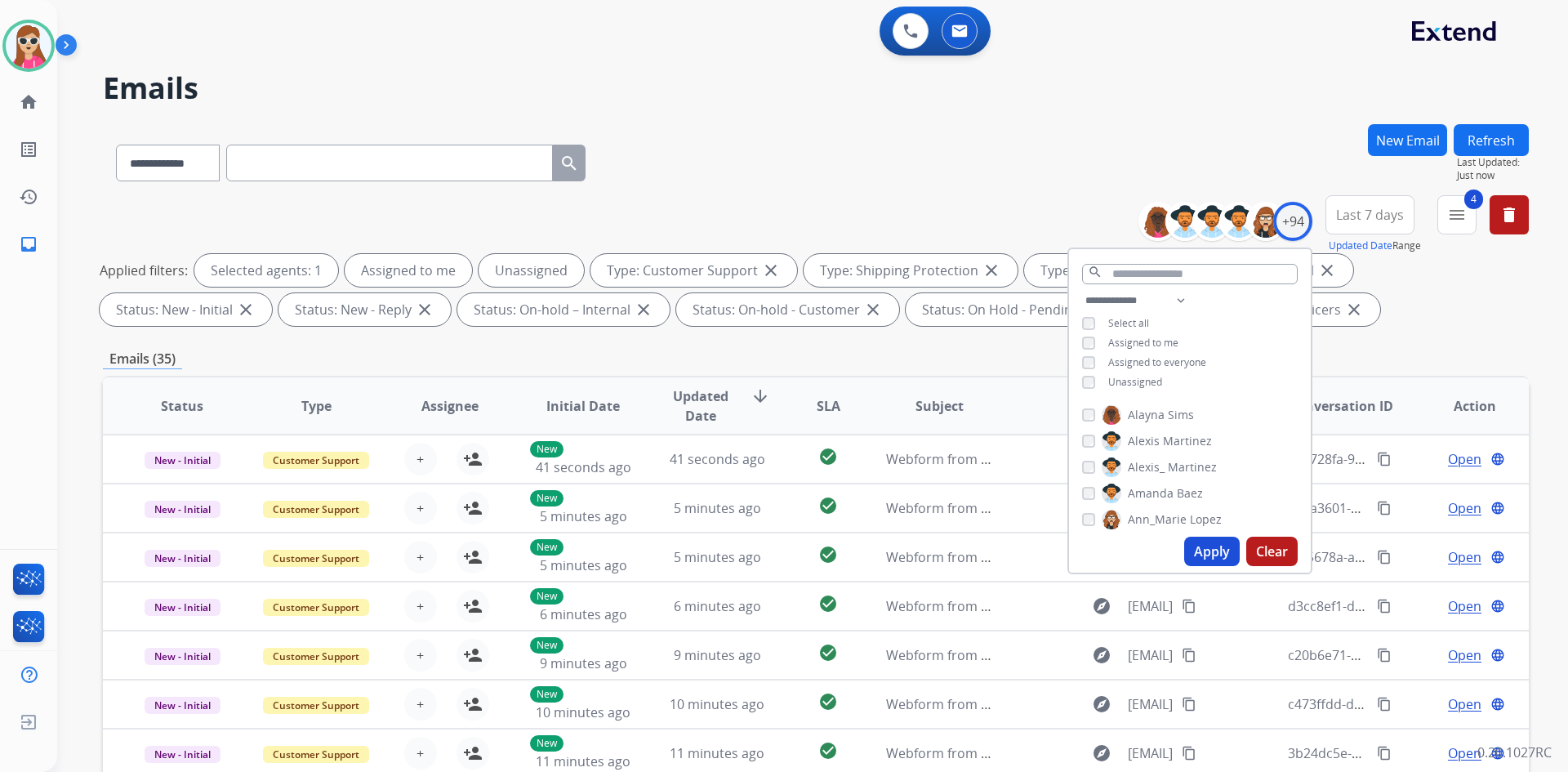 click on "Unassigned" at bounding box center [1135, 382] 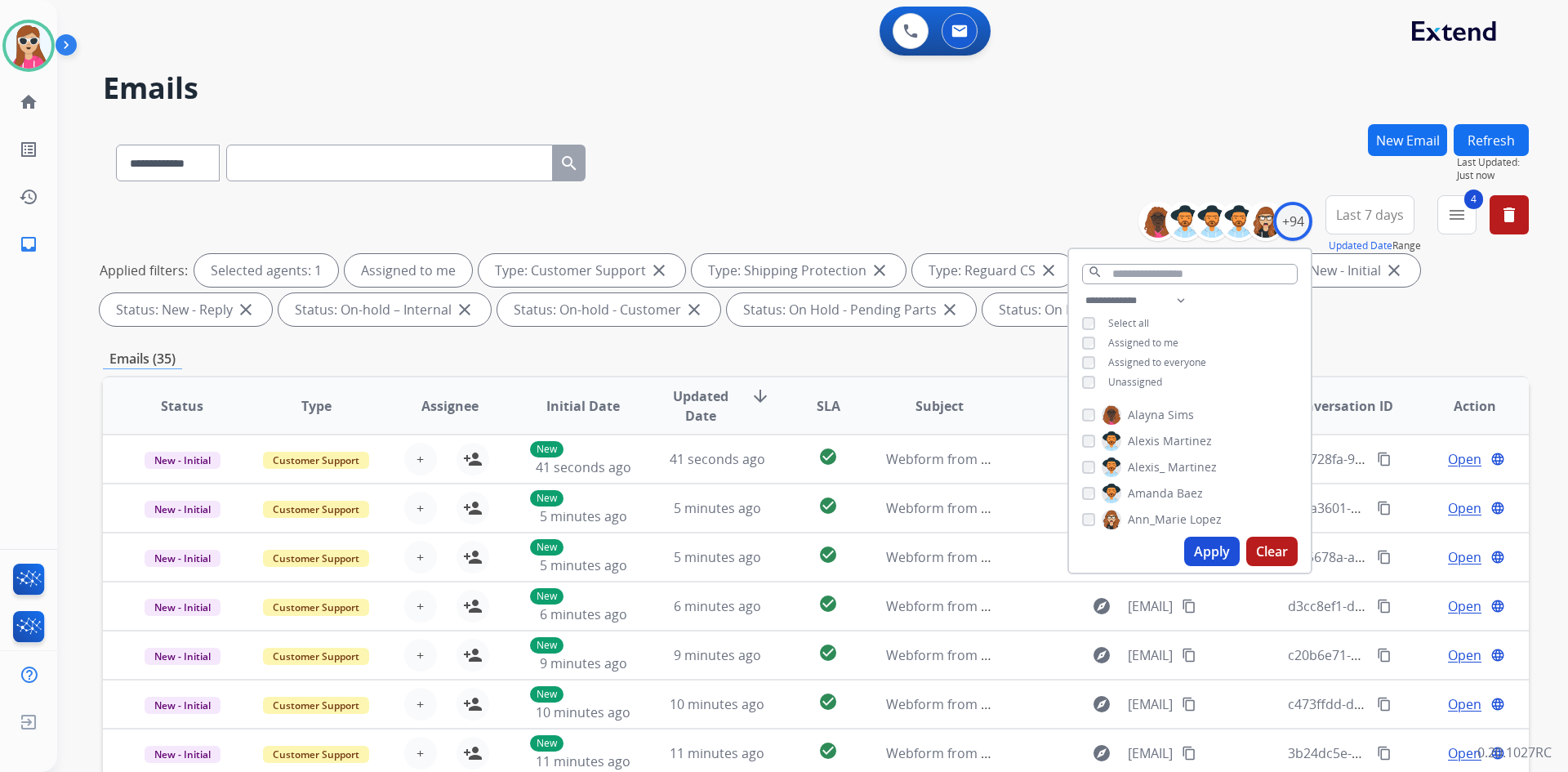 click on "Apply" at bounding box center (1212, 551) 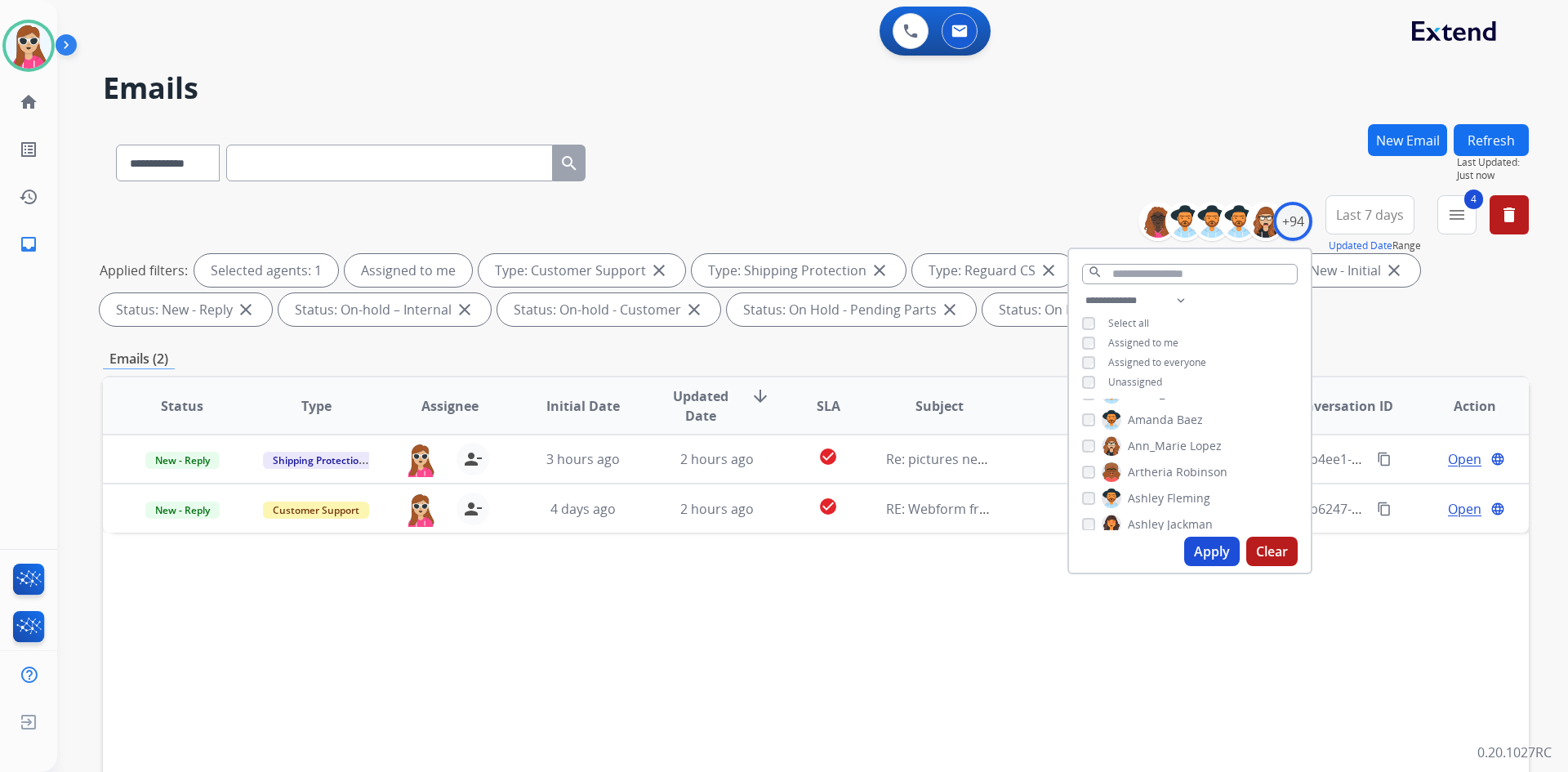 scroll, scrollTop: 82, scrollLeft: 0, axis: vertical 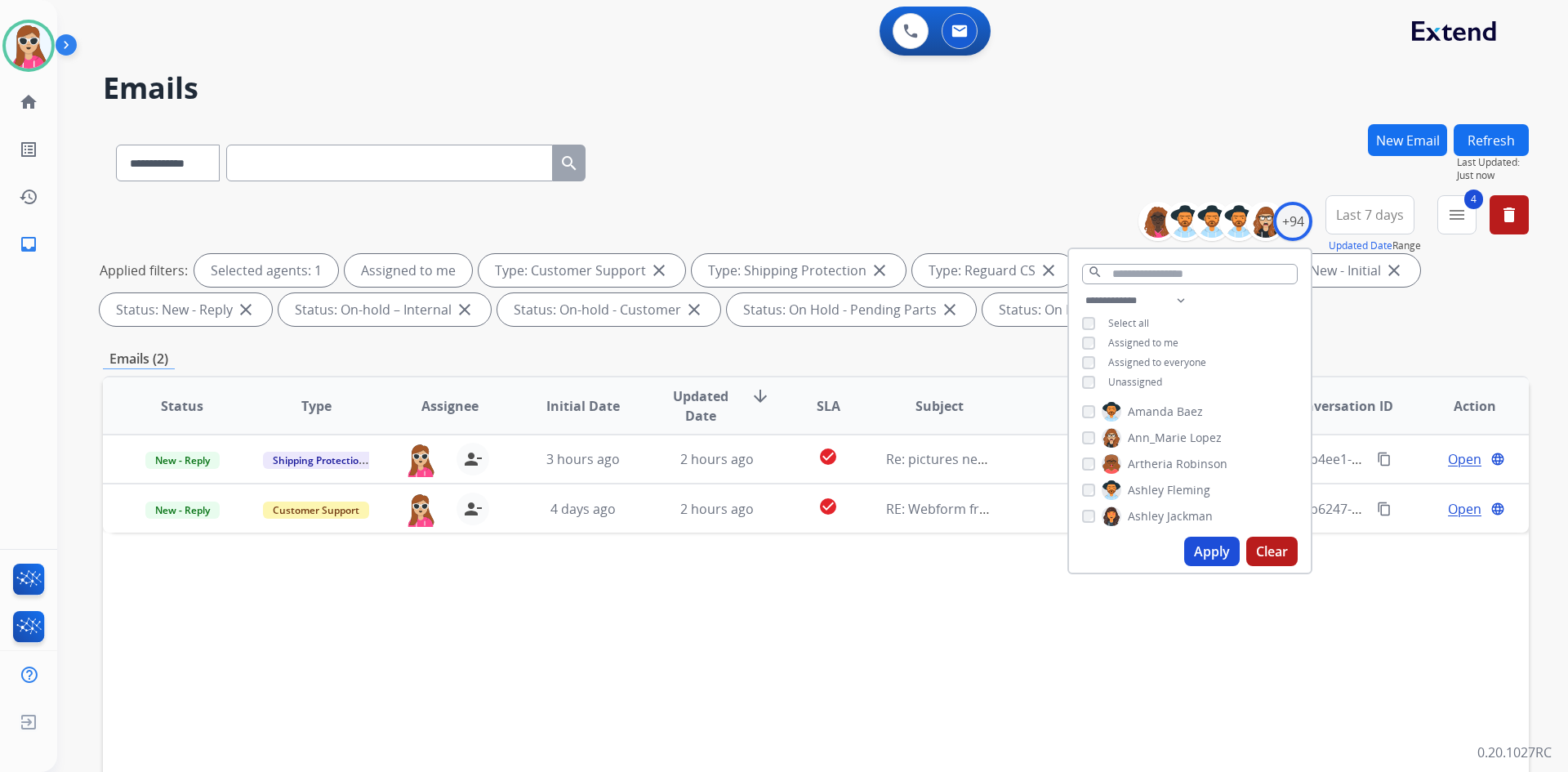 click on "Status Type Assignee Initial Date Updated Date arrow_downward SLA Subject Customer Conversation ID Action New - Reply Shipping Protection harmony.busick@eccogroupusa.com person_remove Unassign to Me 3 hours ago 2 hours ago check_circle  Re: pictures needed  explore rnsrosant@yahoo.com content_copy  949b4ee1-85fc-4058-b5f0-e5251f117554  content_copy Open language New - Reply Customer Support harmony.busick@eccogroupusa.com person_remove Unassign to Me 4 days ago 2 hours ago check_circle  RE: Webform from alreyes@tamu.edu on 08/01/2025  explore alreyes@tamu.edu content_copy  4a7b6247-3d03-4ffe-9e3e-b084c9e150ef  content_copy Open language" at bounding box center [816, 649] 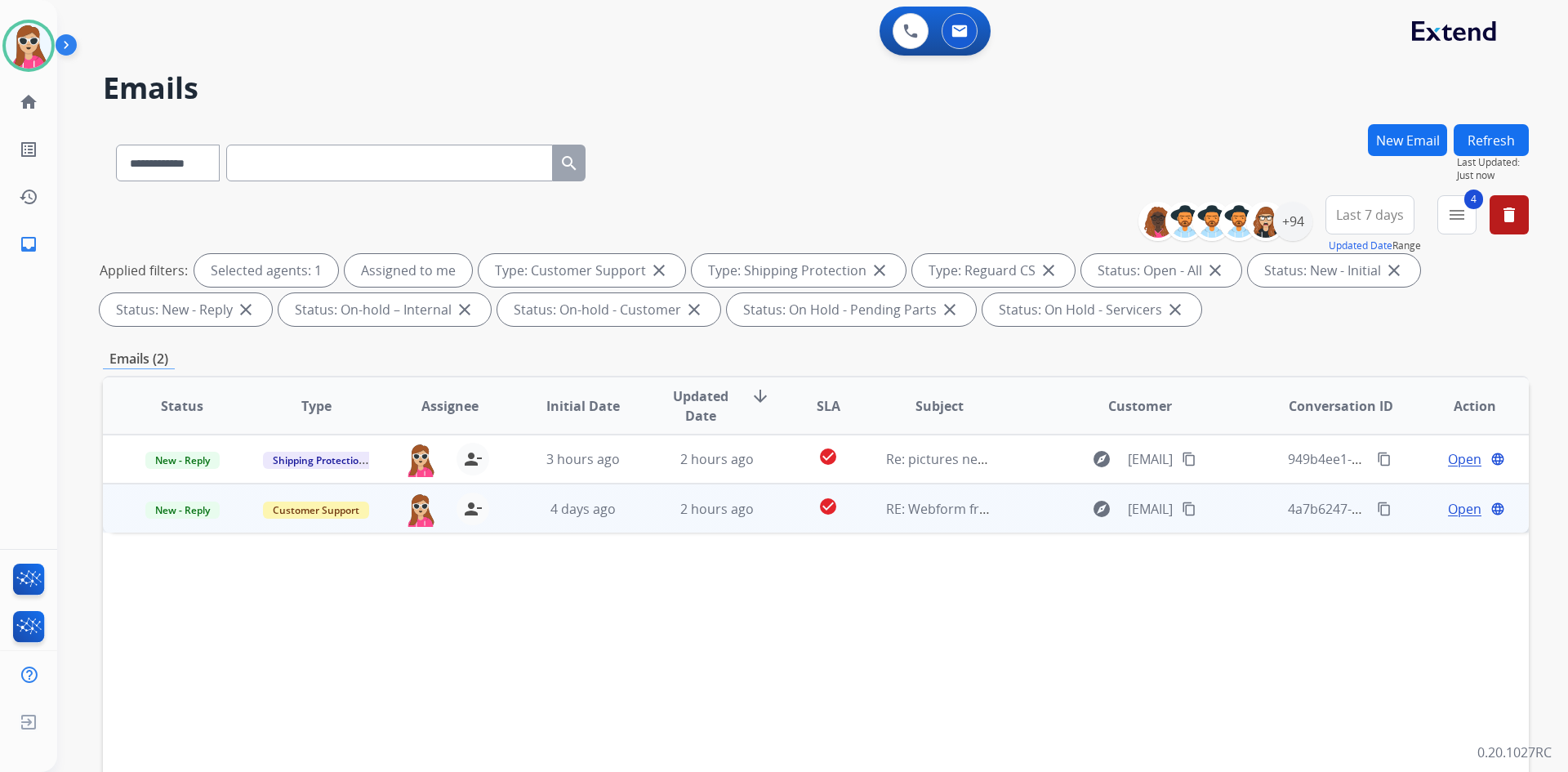 click on "explore alreyes@tamu.edu content_copy" at bounding box center (1127, 508) 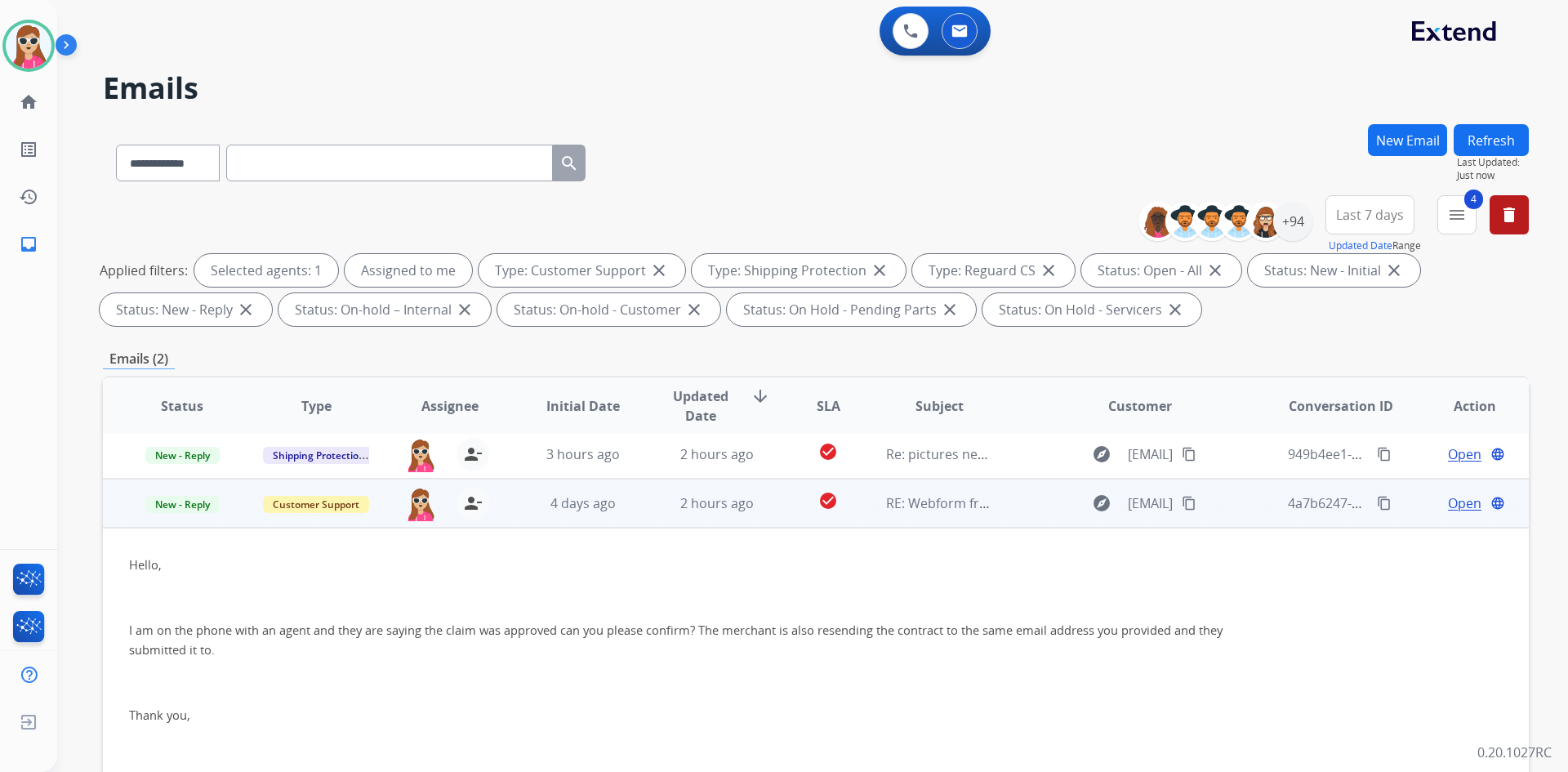 scroll, scrollTop: 0, scrollLeft: 0, axis: both 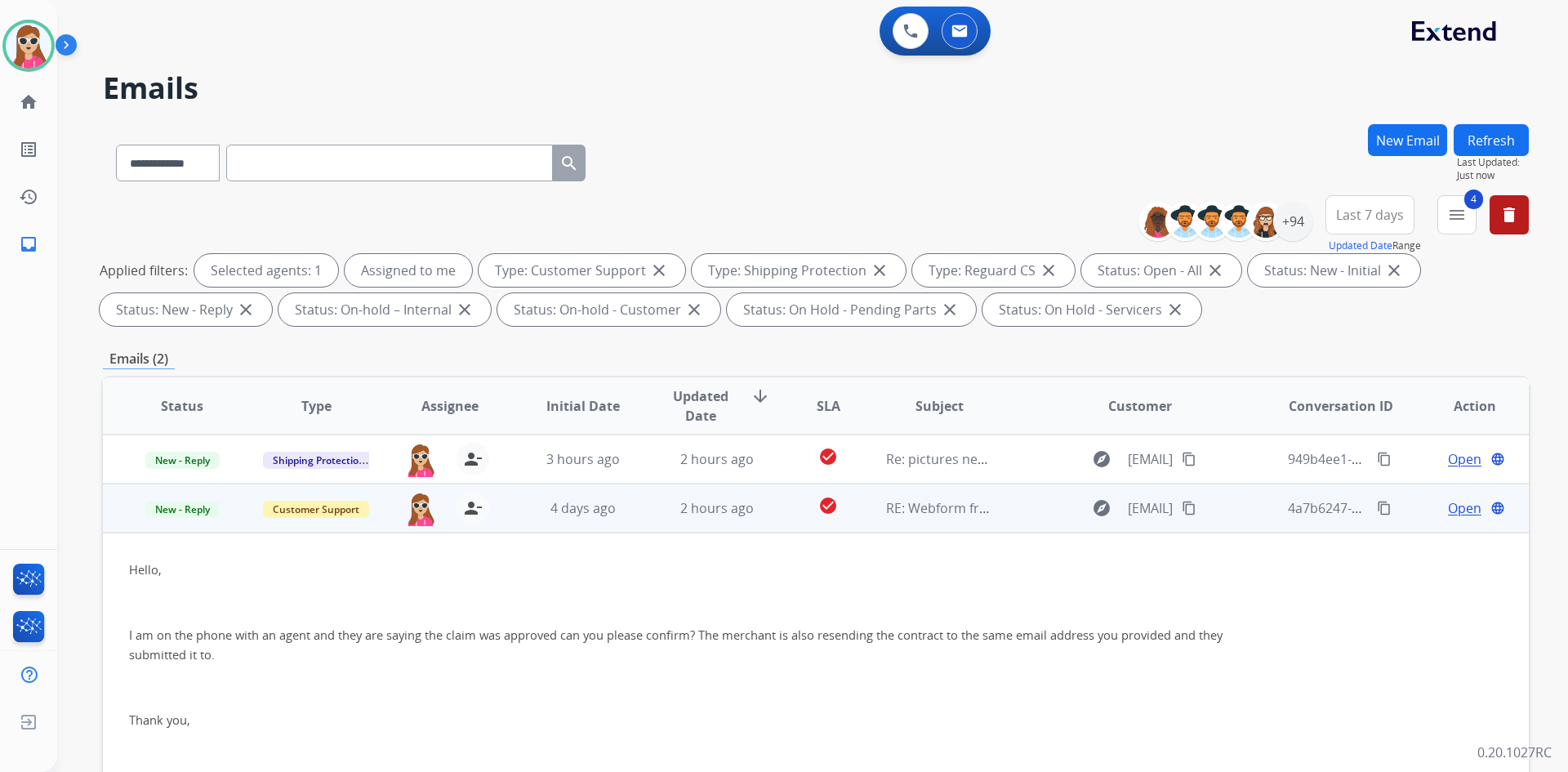 click on "content_copy" at bounding box center [1189, 508] 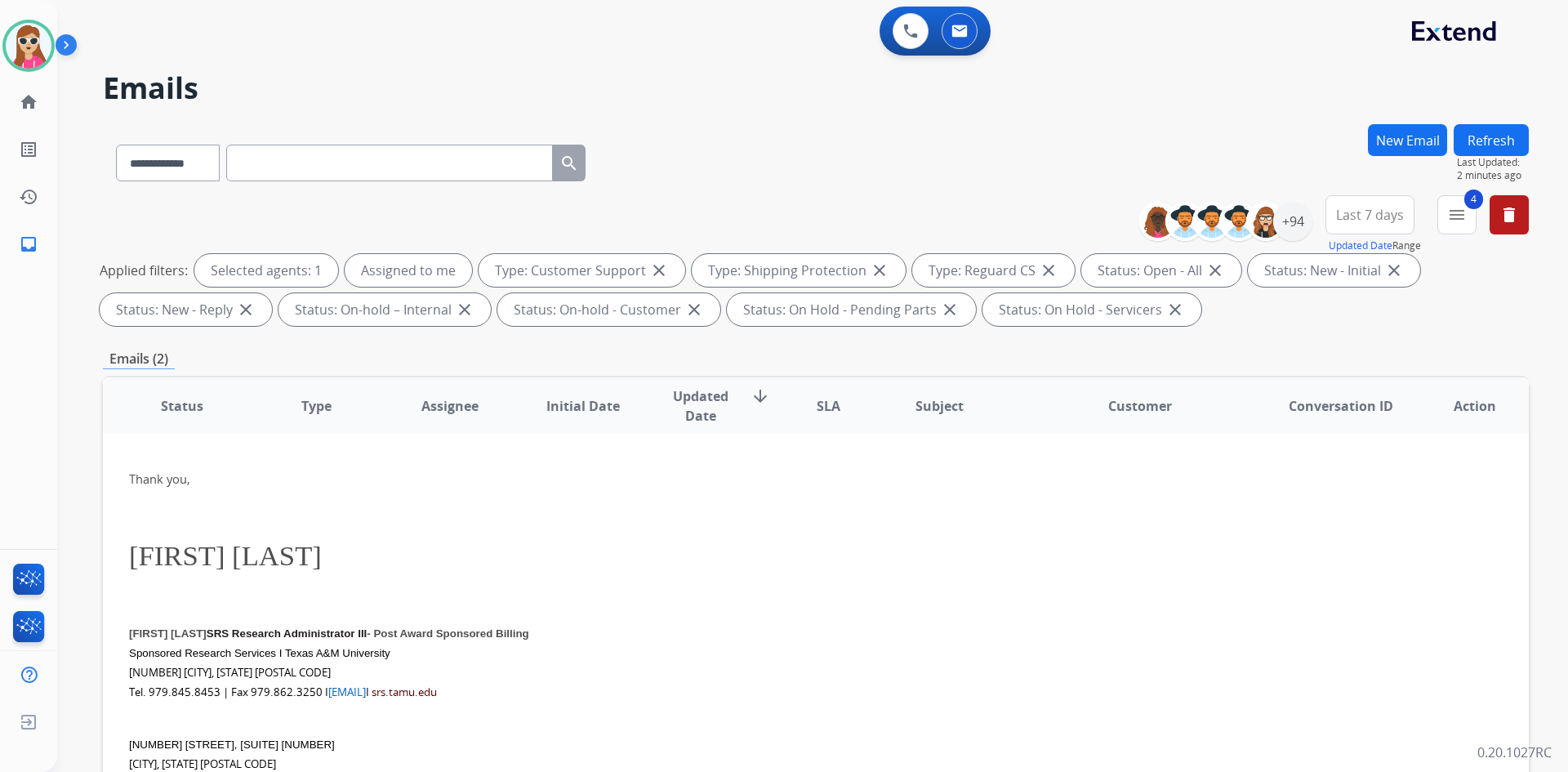 scroll, scrollTop: 245, scrollLeft: 0, axis: vertical 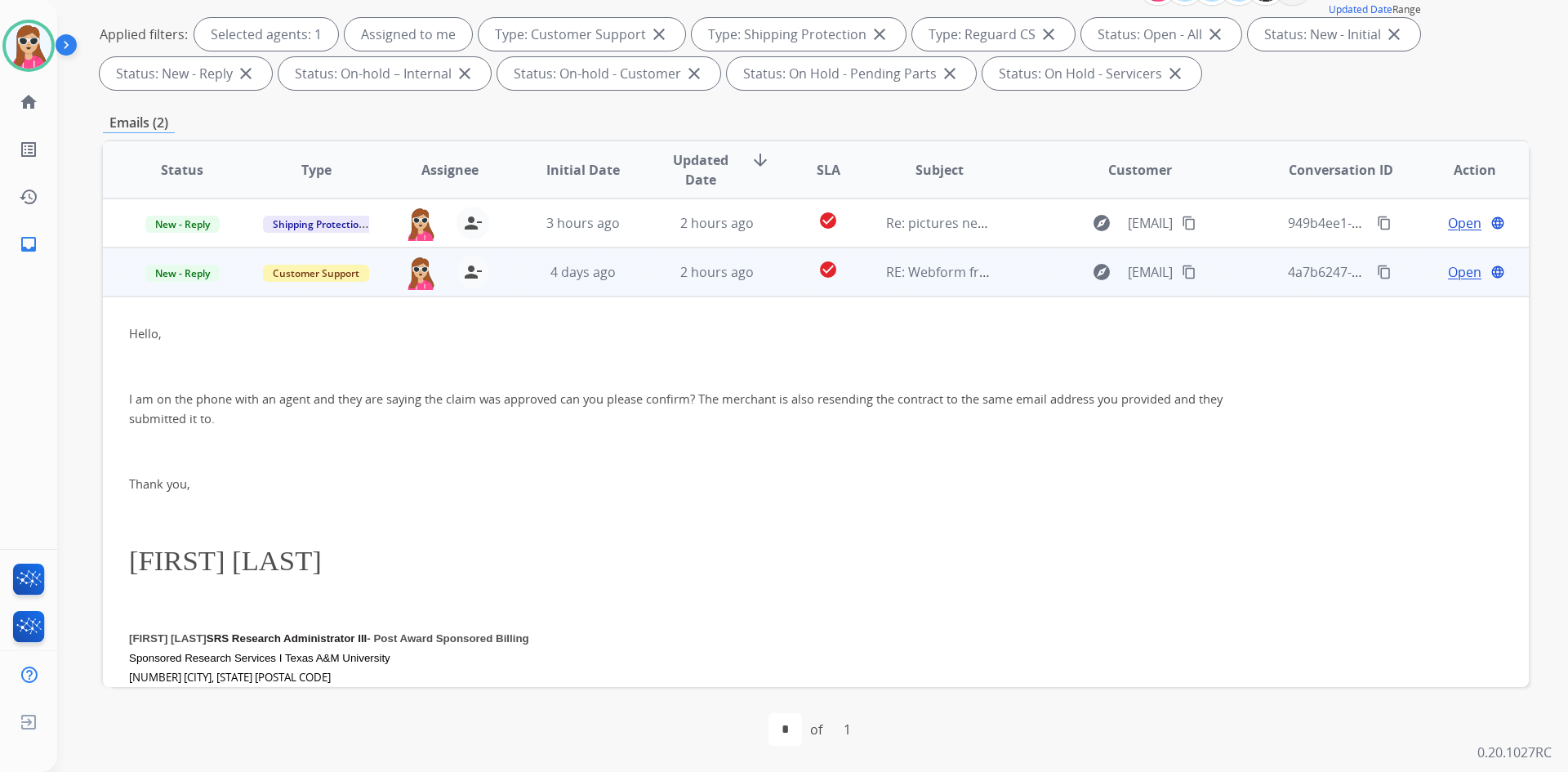 click on "Open" at bounding box center (1464, 272) 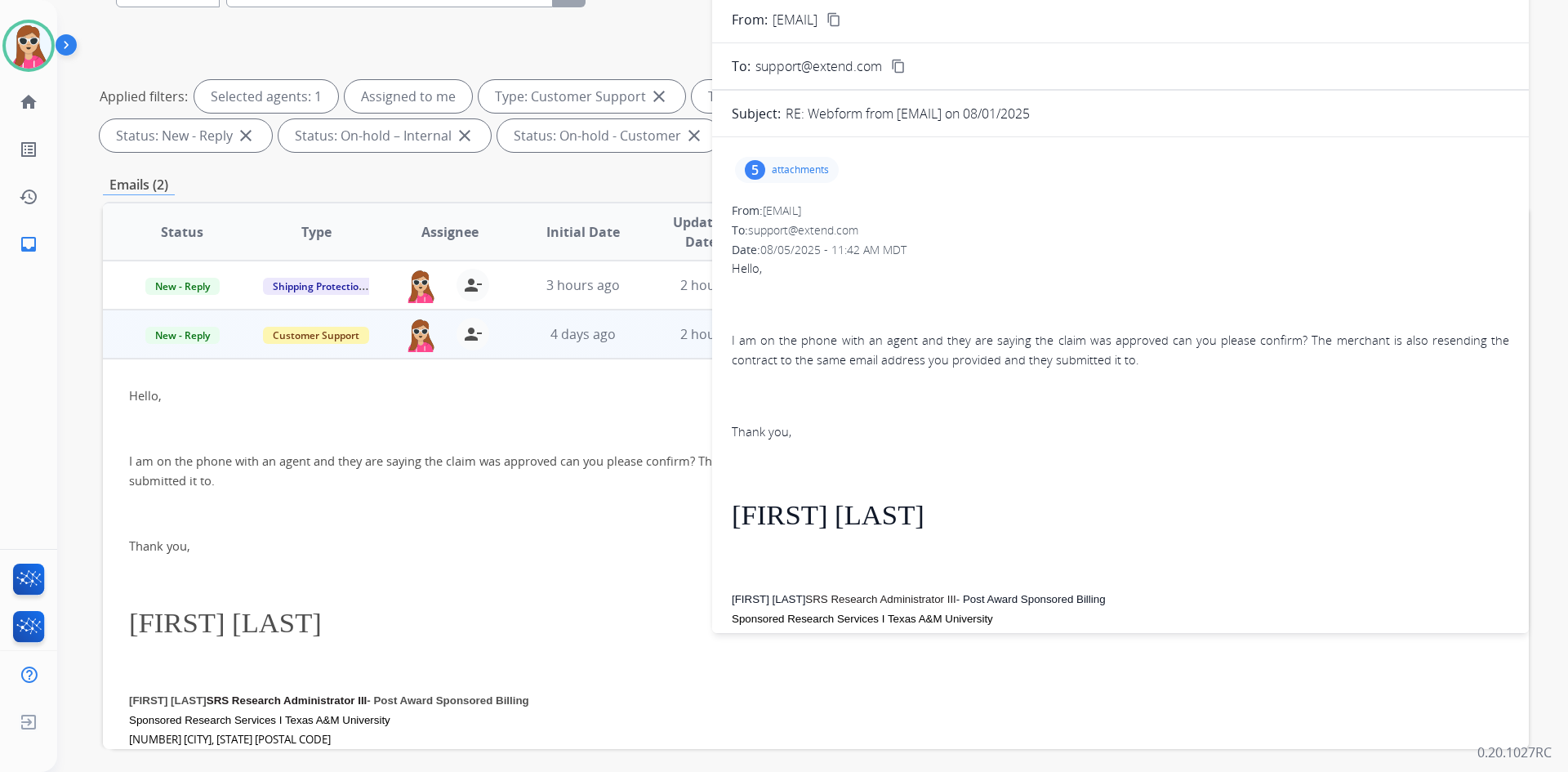 scroll, scrollTop: 0, scrollLeft: 0, axis: both 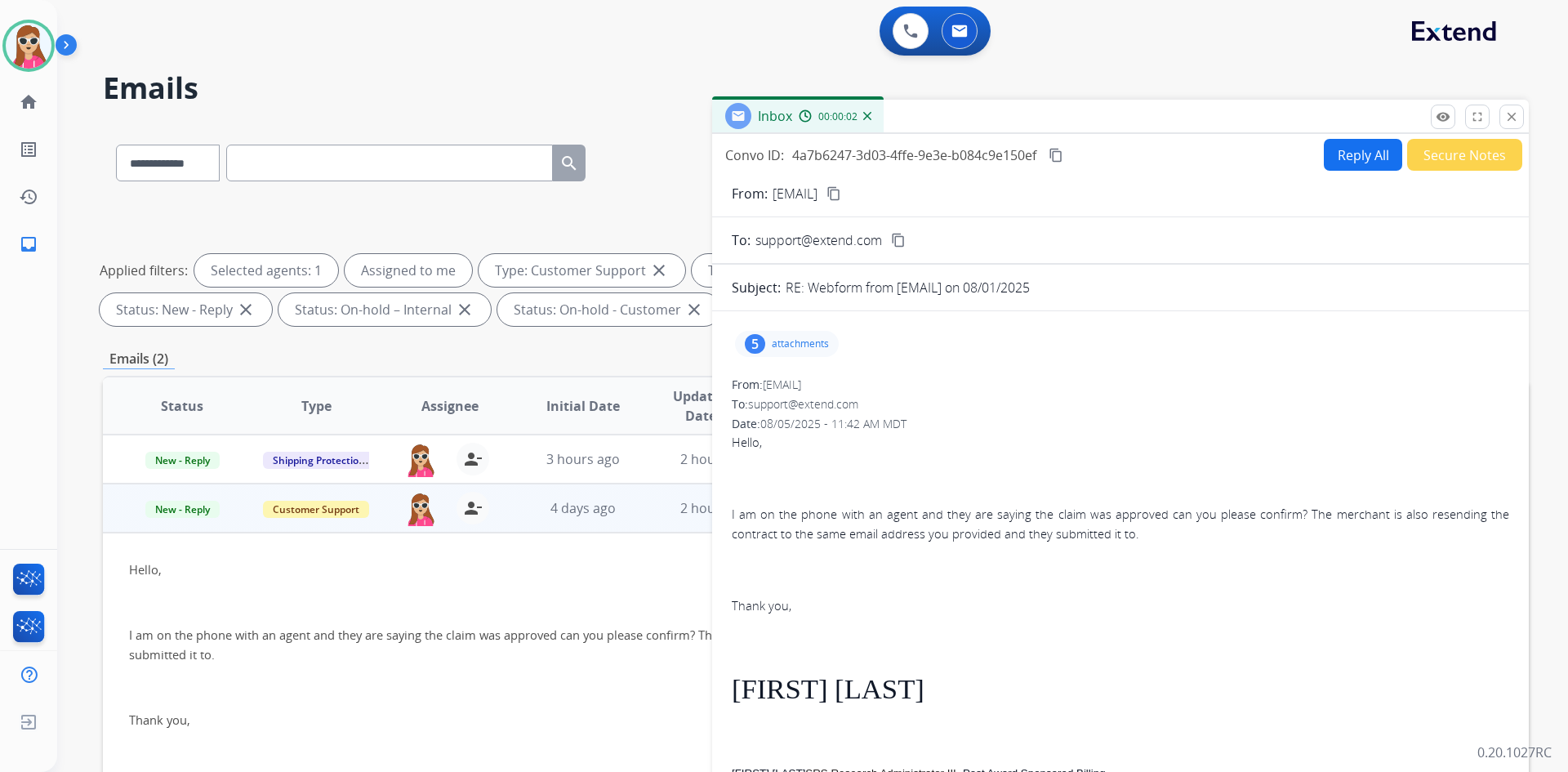 click on "Reply All" at bounding box center [1363, 154] 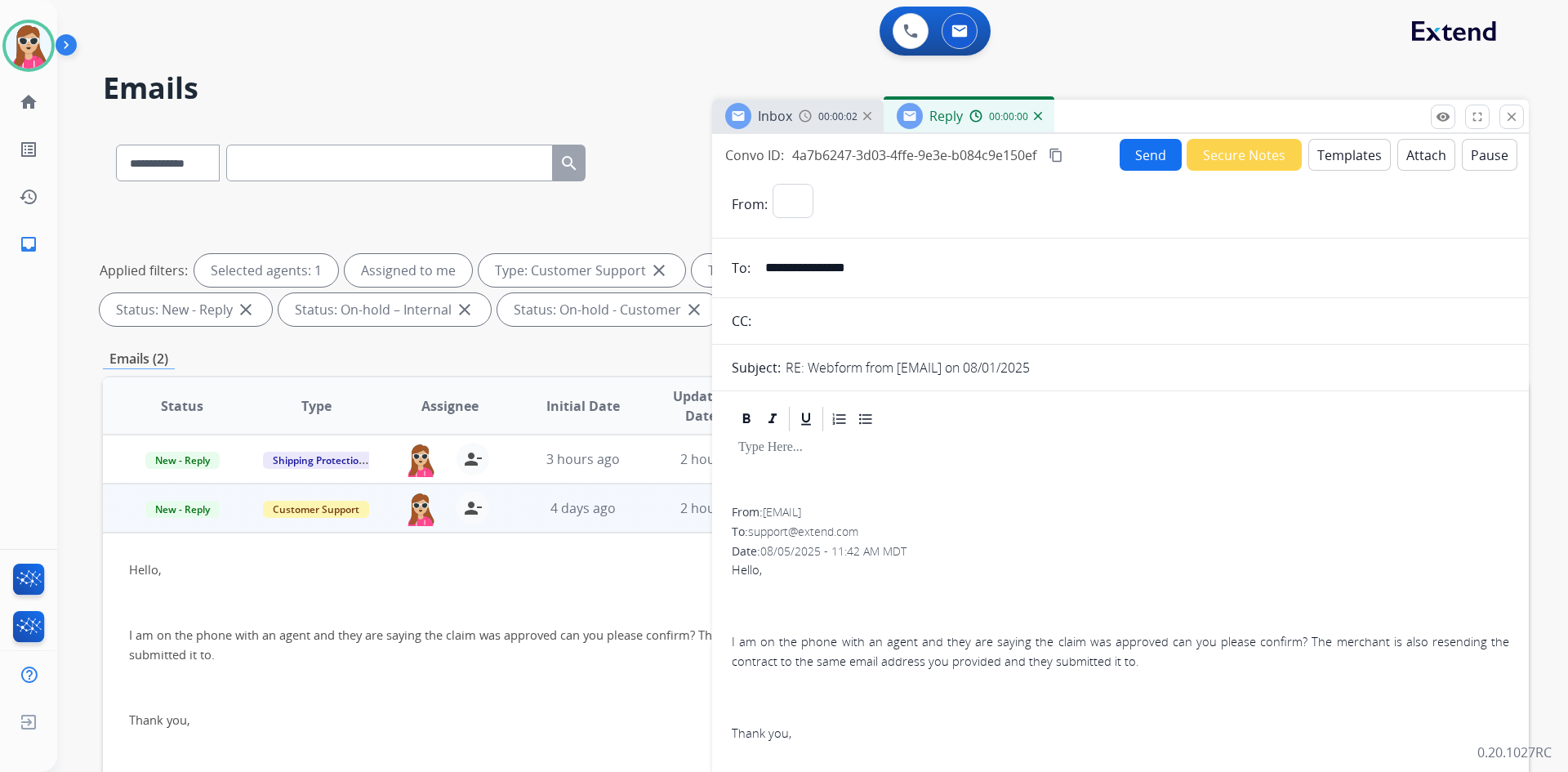 select on "**********" 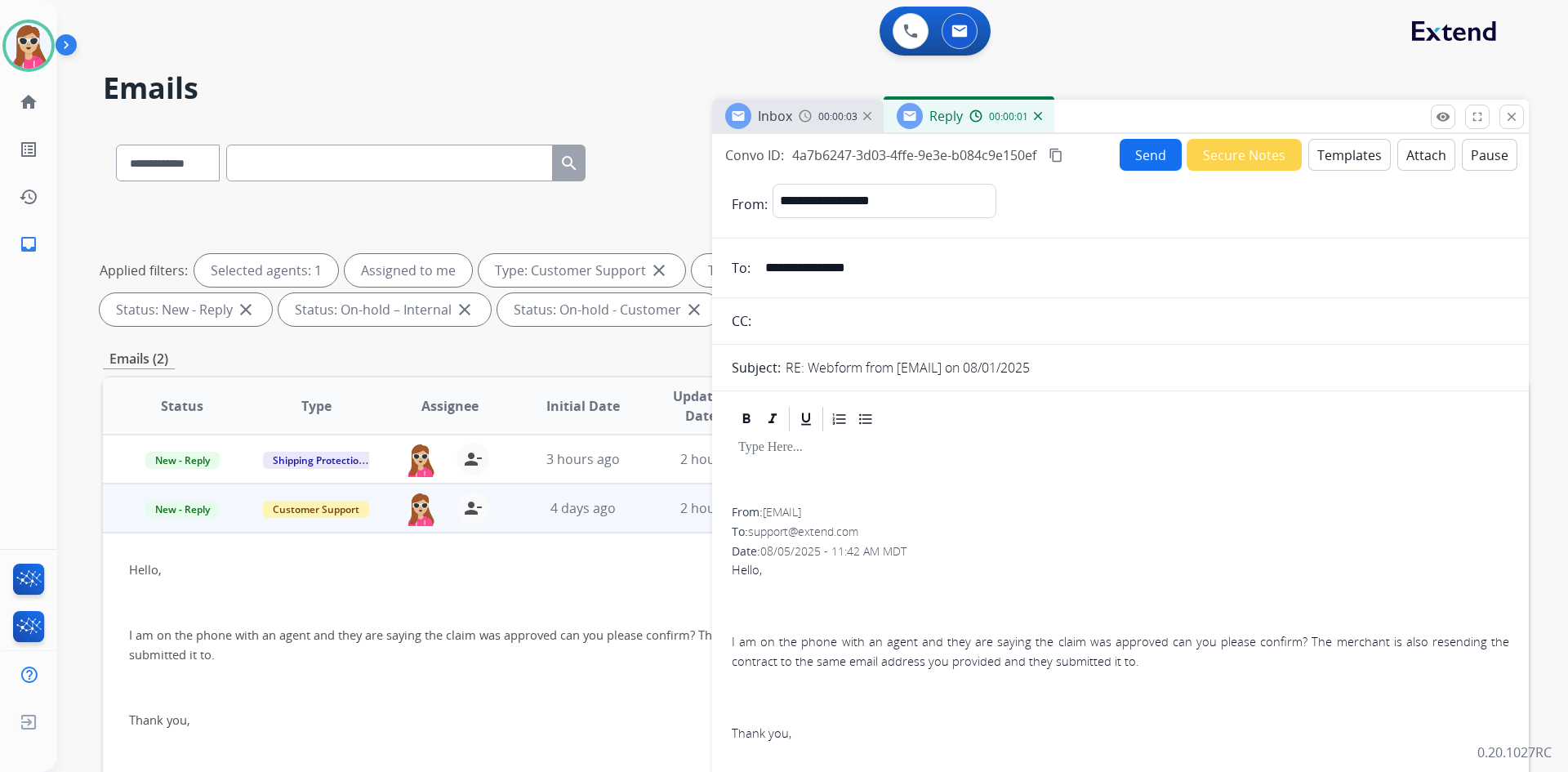 click on "Templates" at bounding box center [1349, 154] 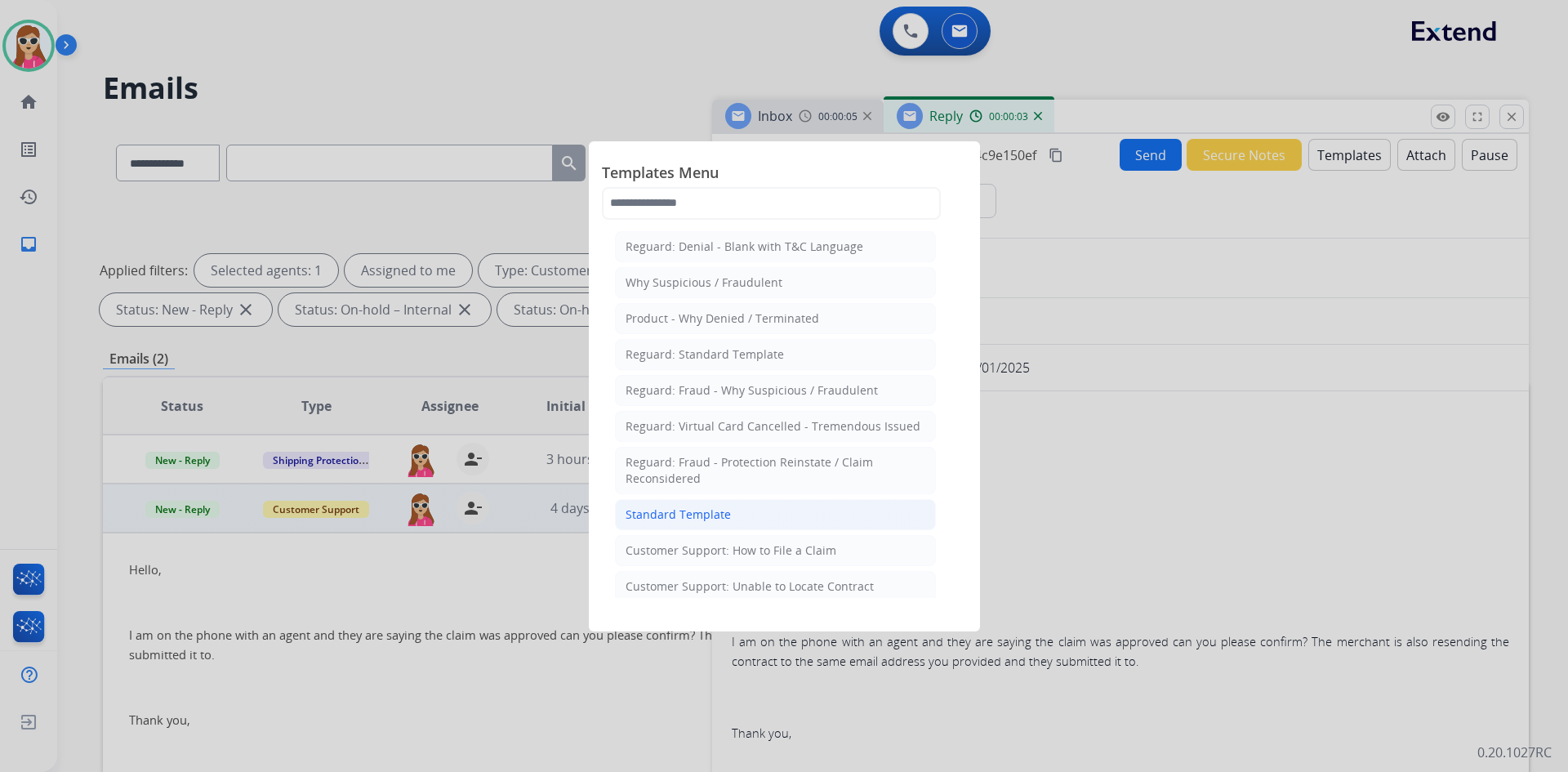 click on "Standard Template" 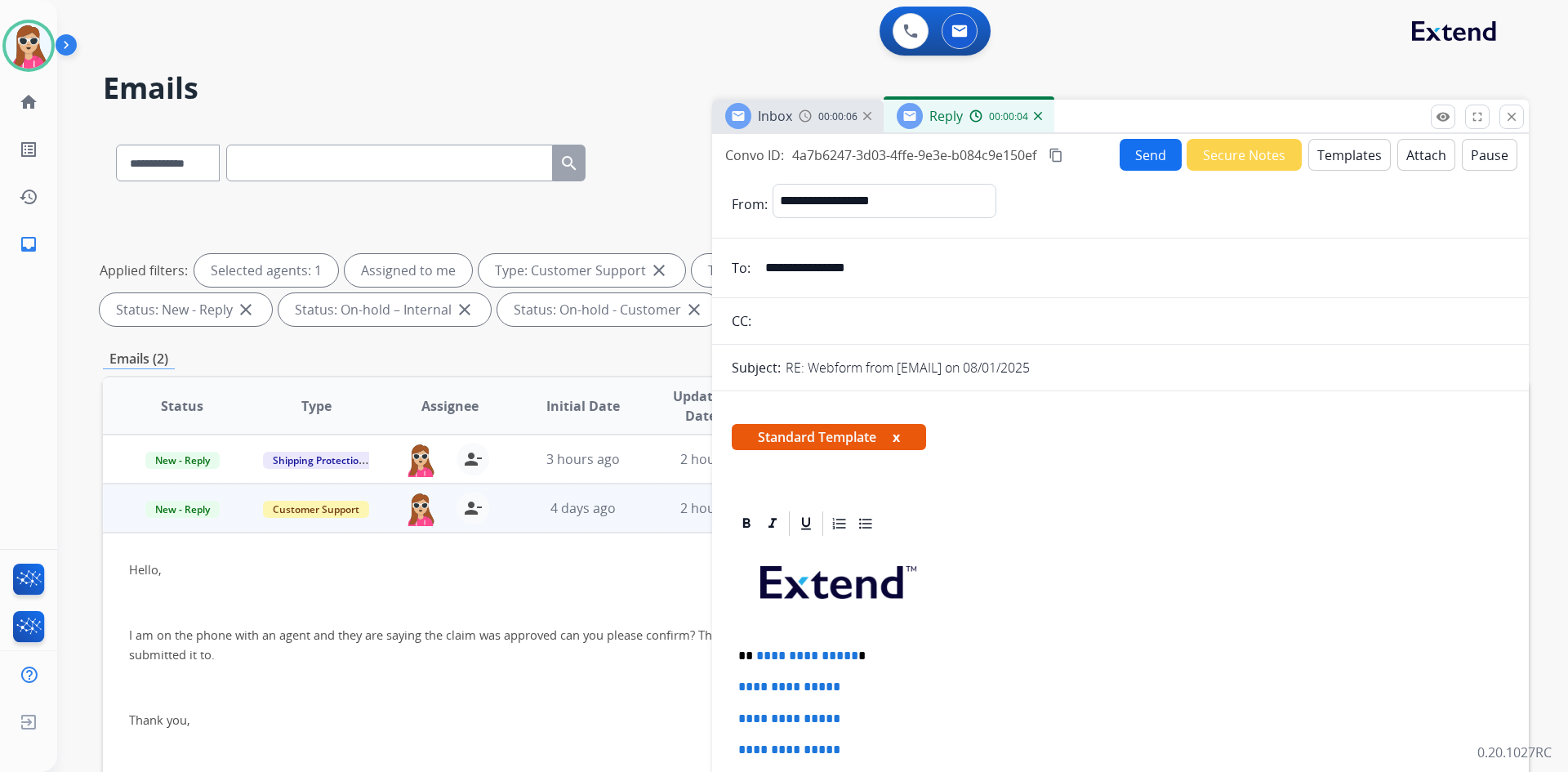 scroll, scrollTop: 163, scrollLeft: 0, axis: vertical 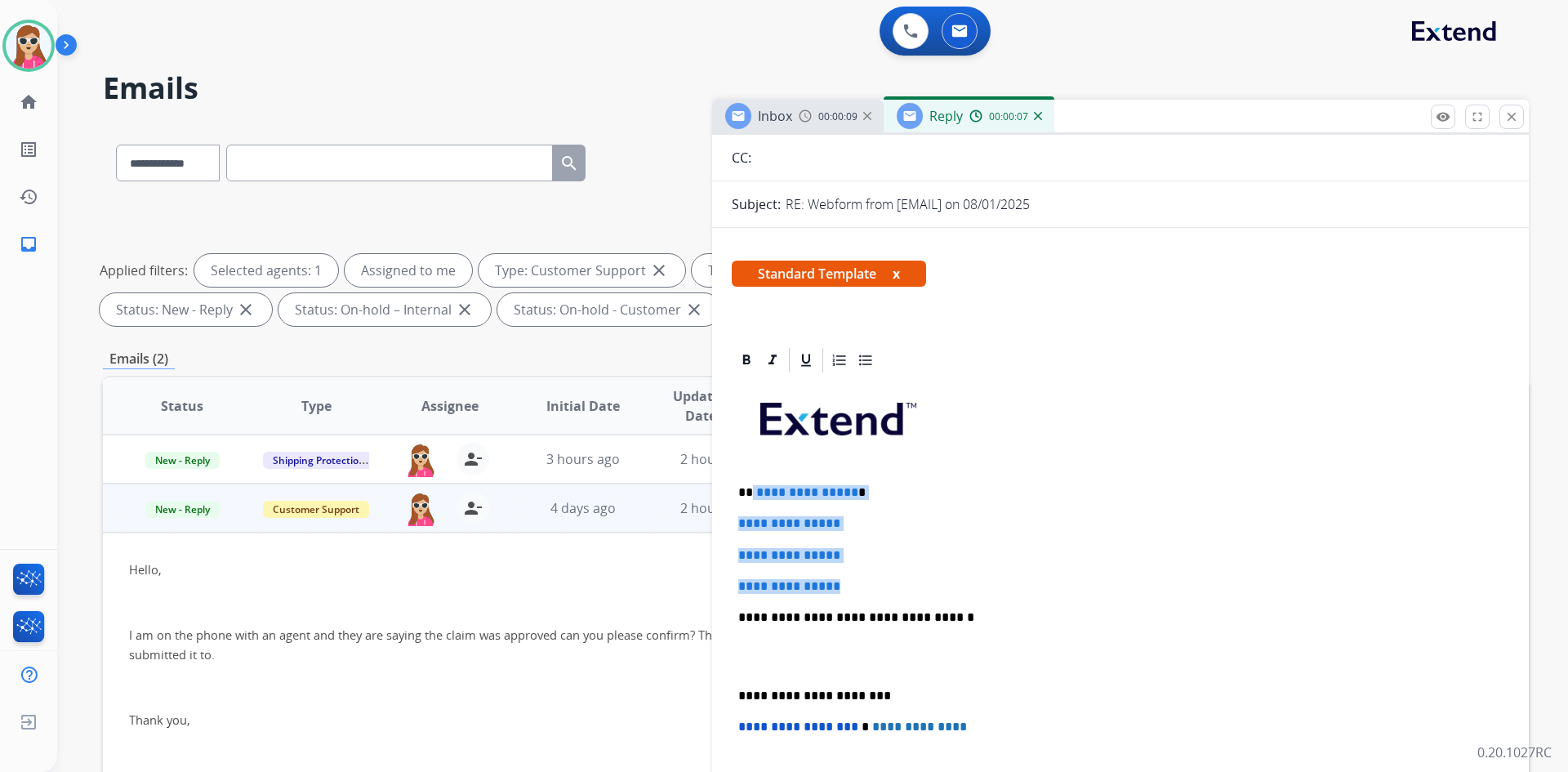 drag, startPoint x: 750, startPoint y: 491, endPoint x: 882, endPoint y: 587, distance: 163.21765 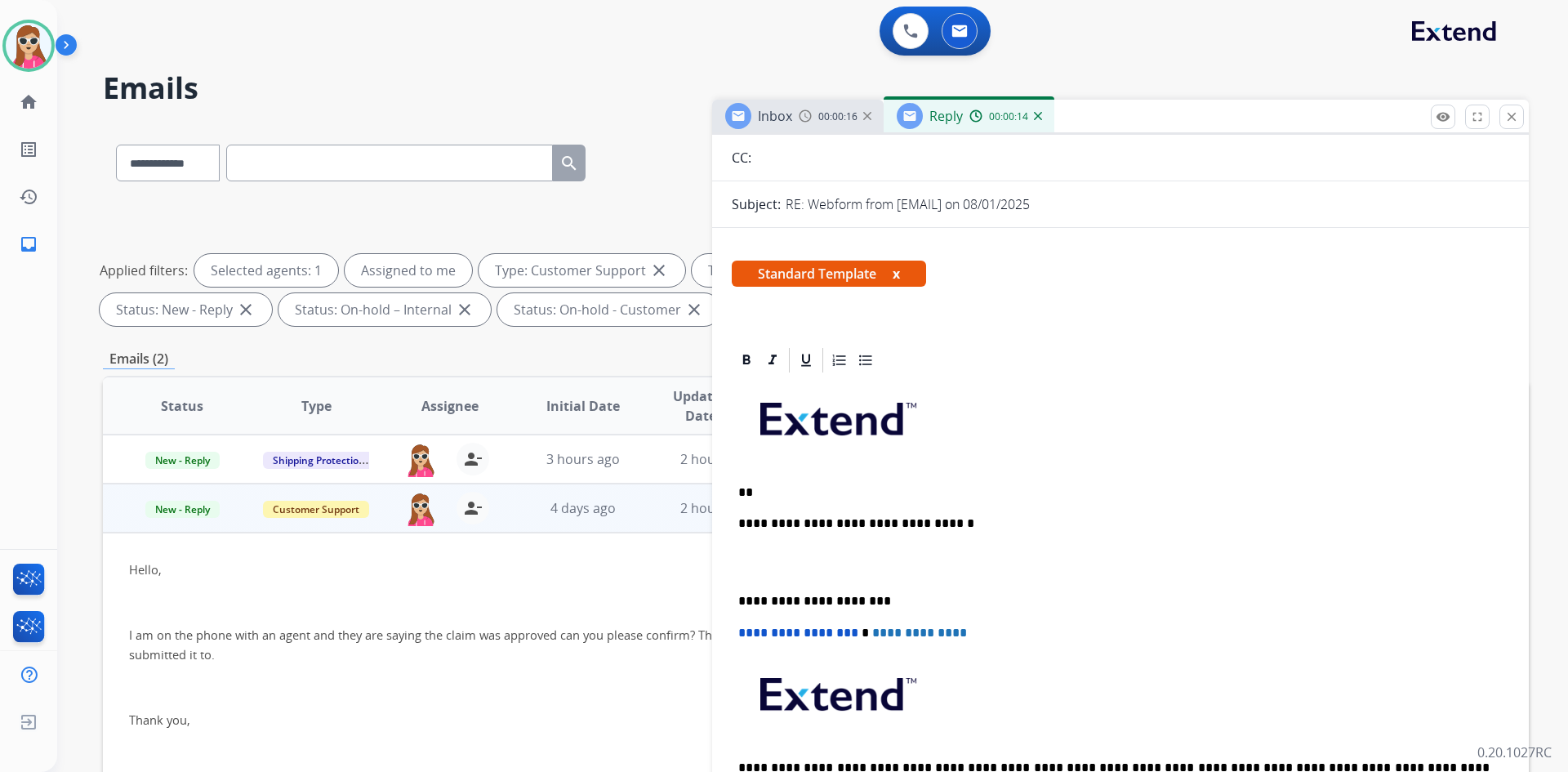 type 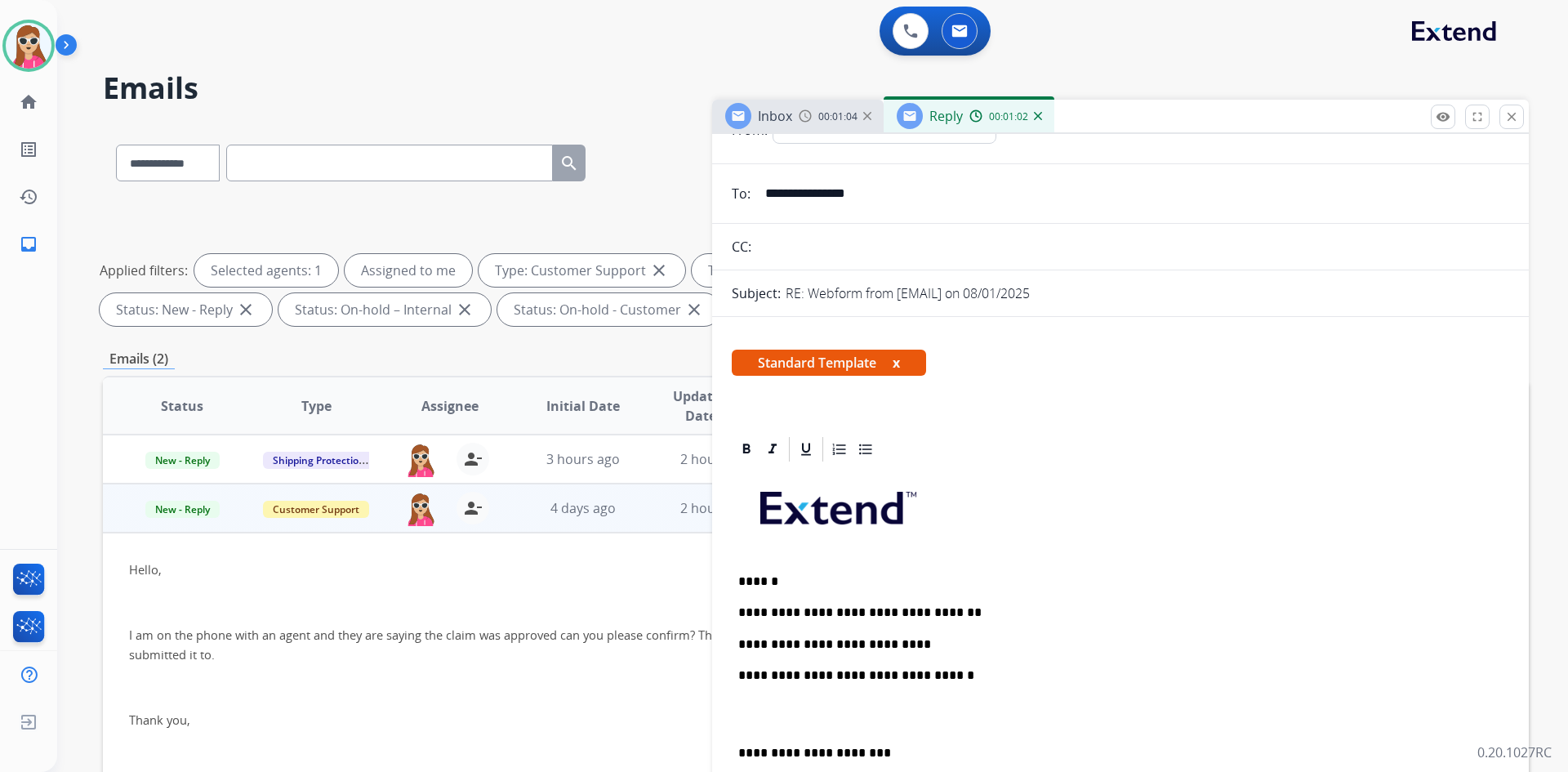 scroll, scrollTop: 0, scrollLeft: 0, axis: both 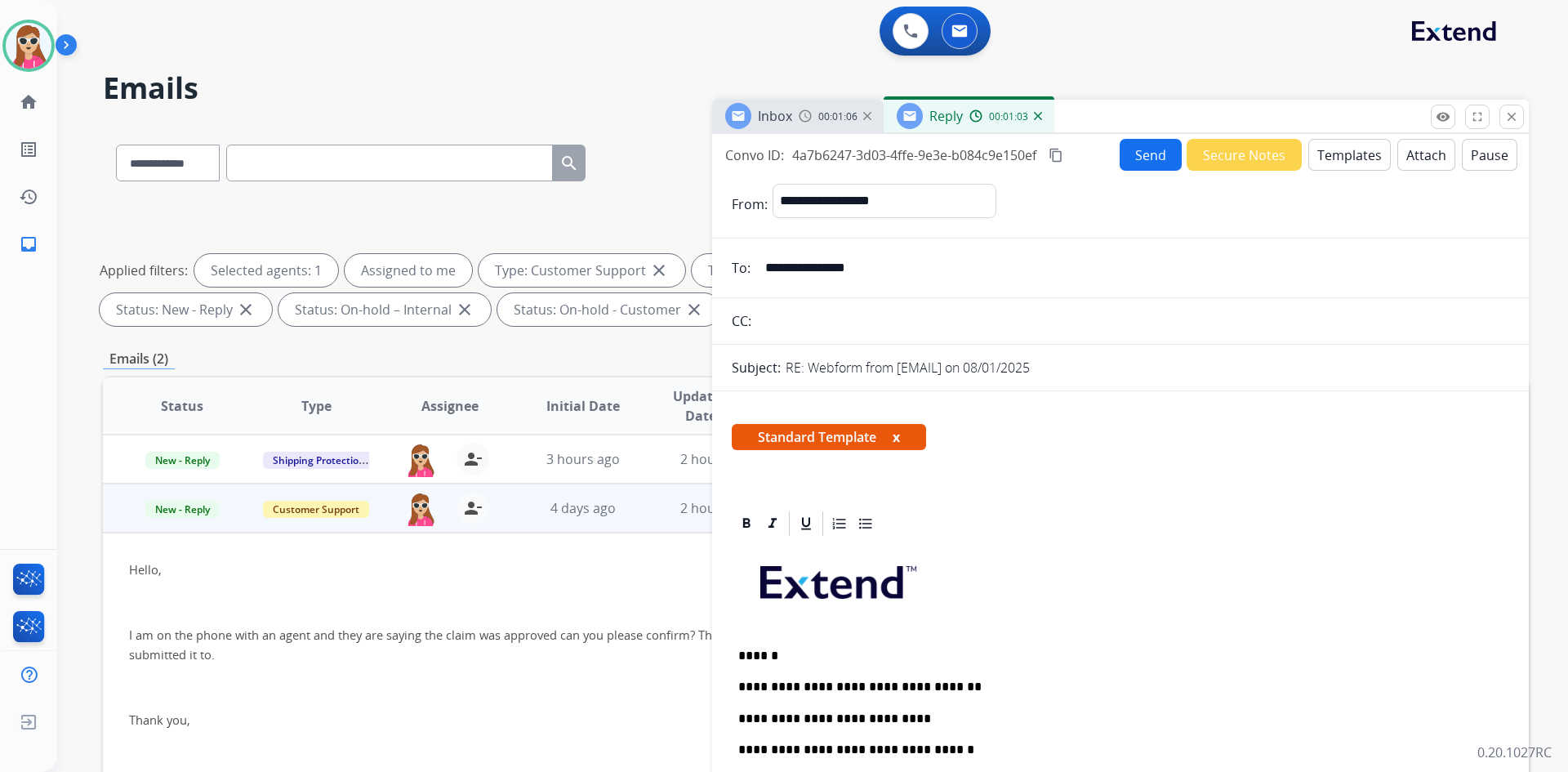 click on "Send" at bounding box center (1151, 154) 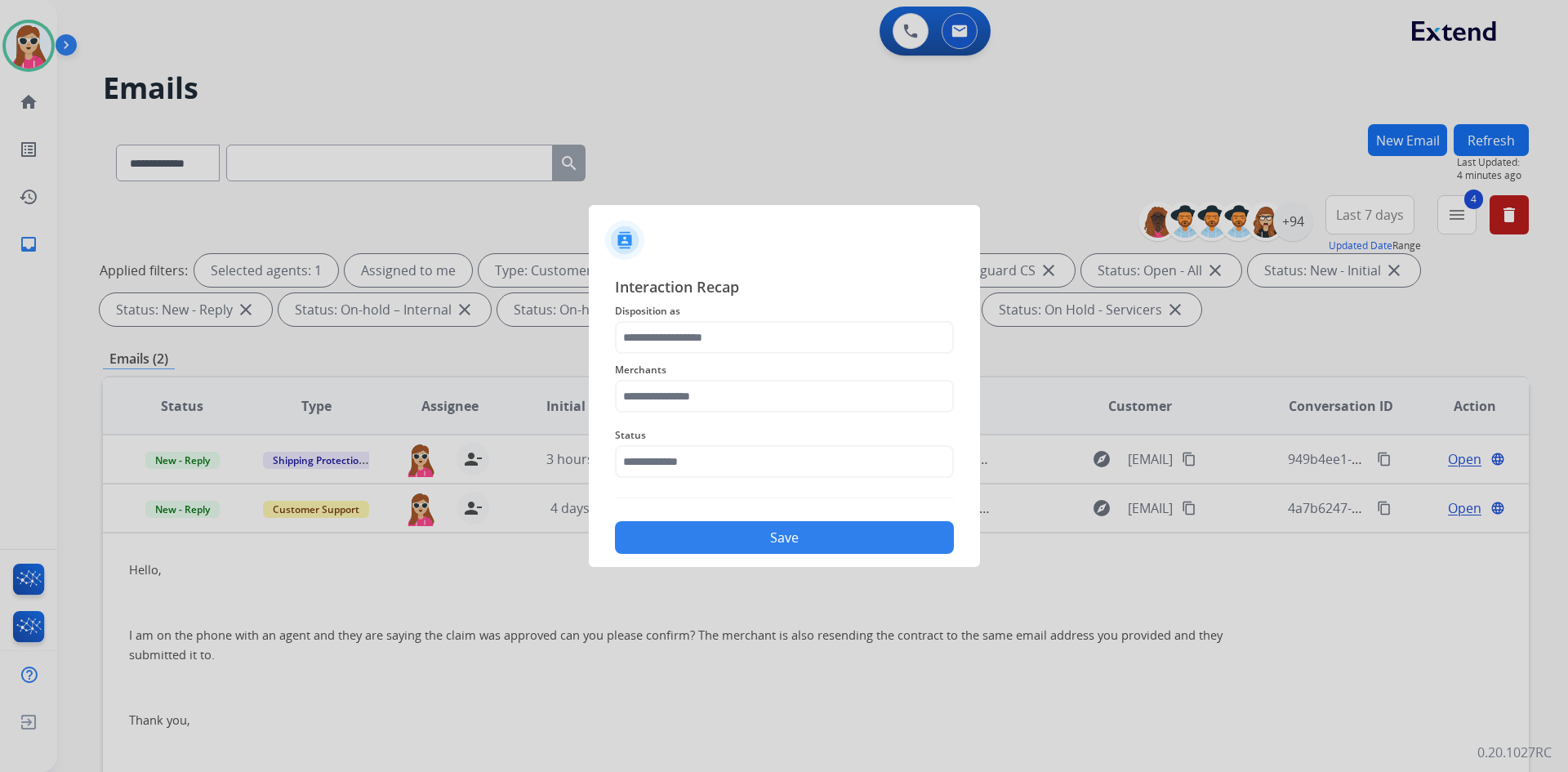click on "Merchants" 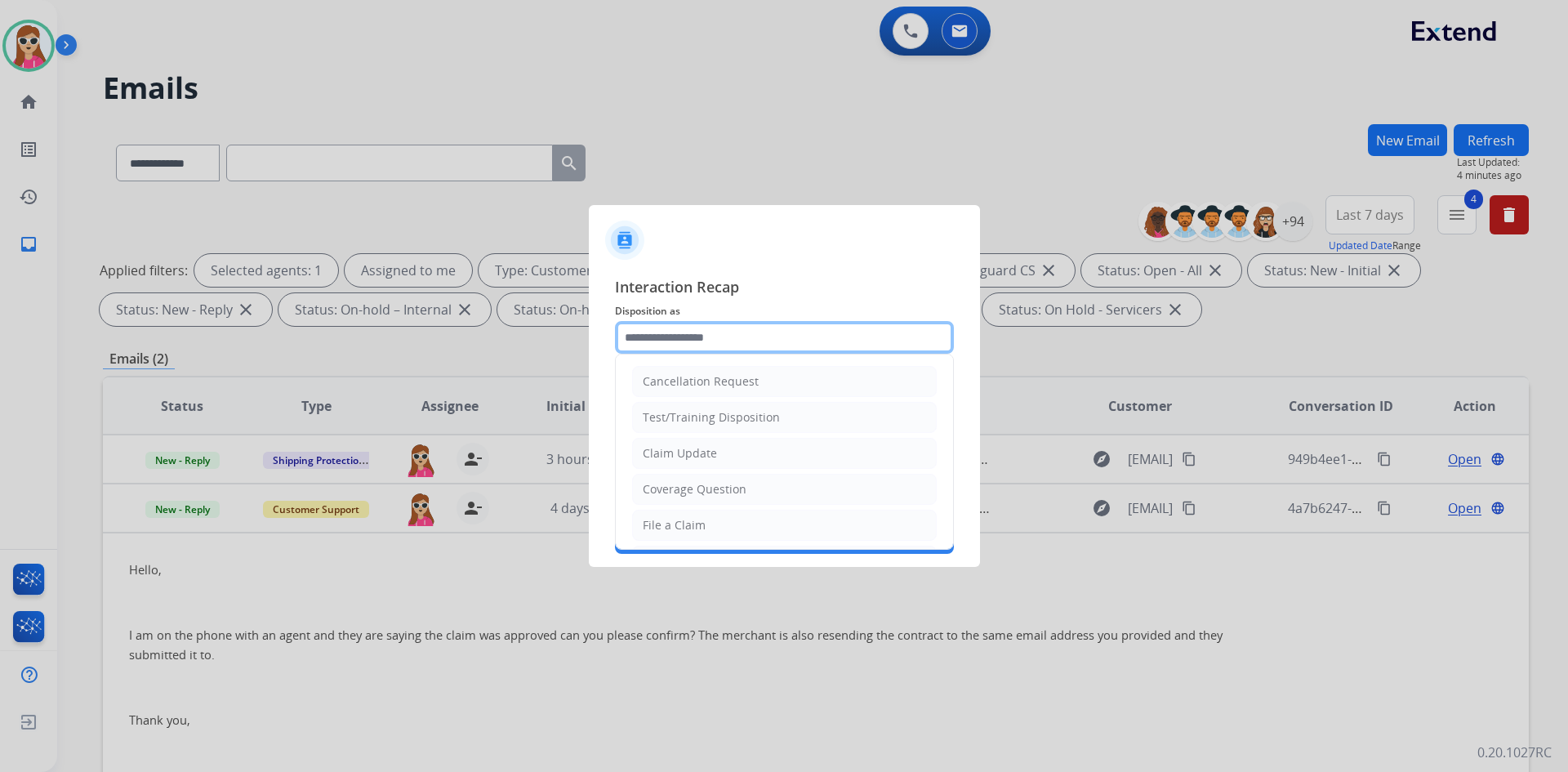 click 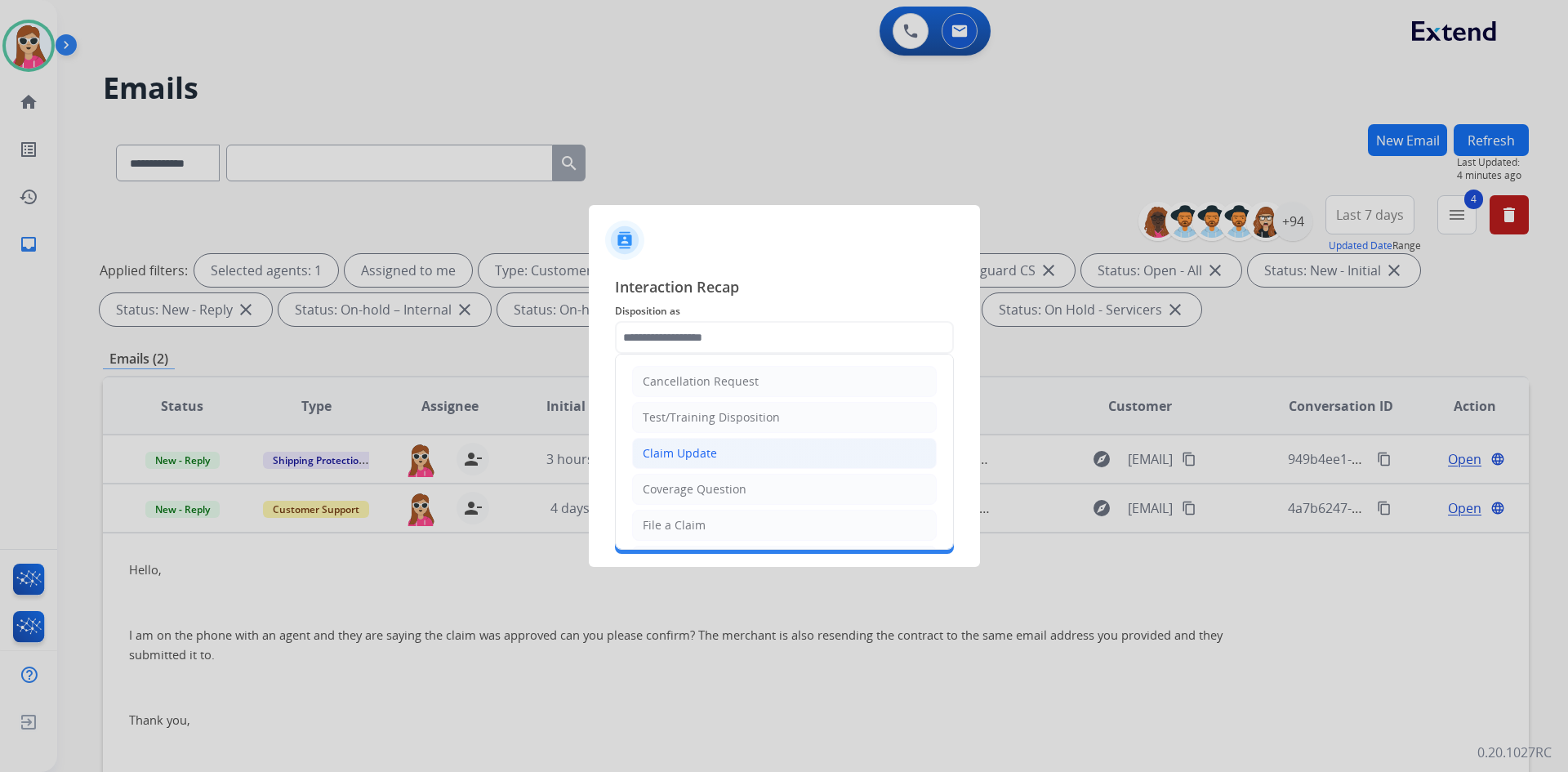 click on "Claim Update" 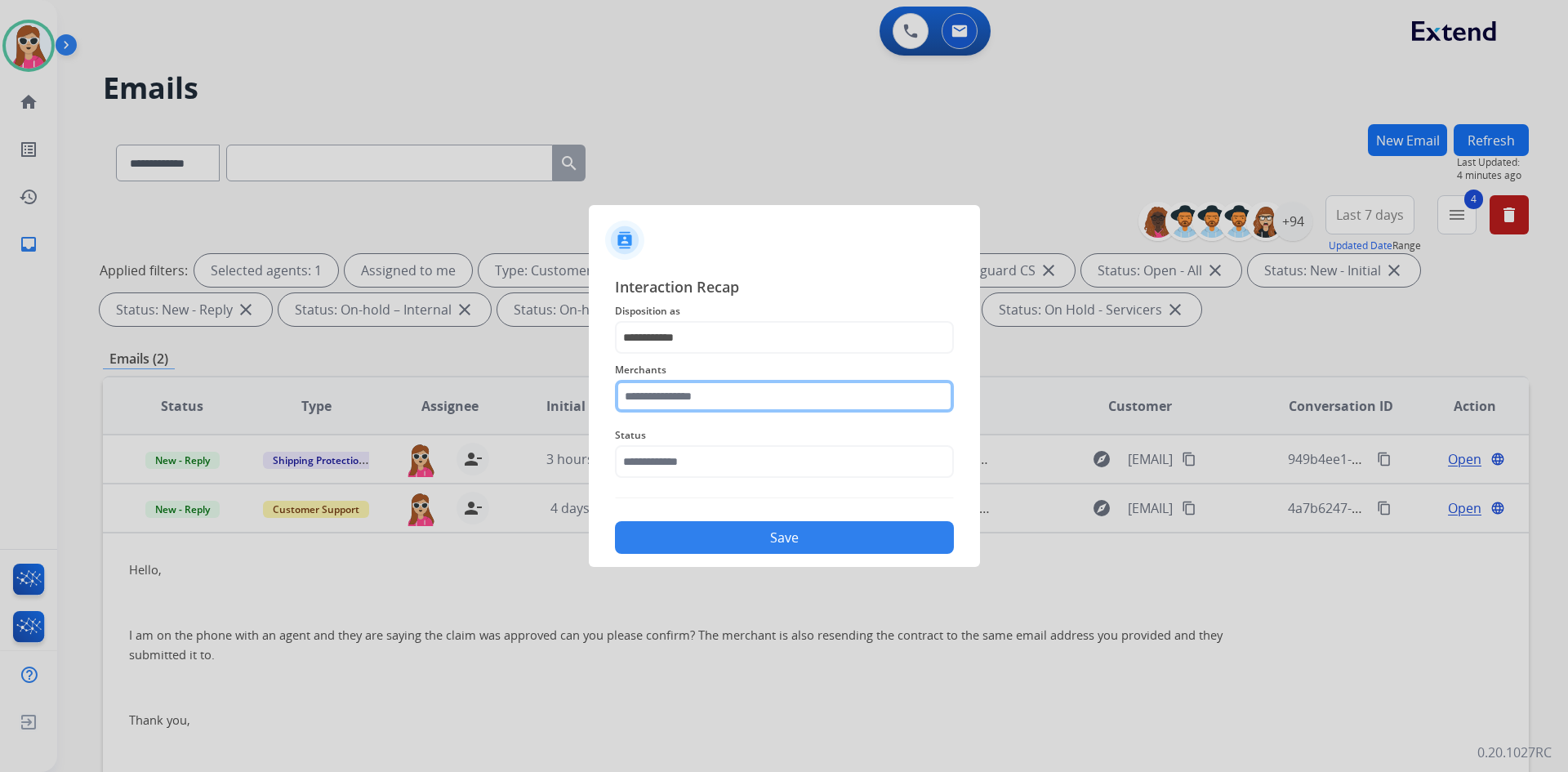 click 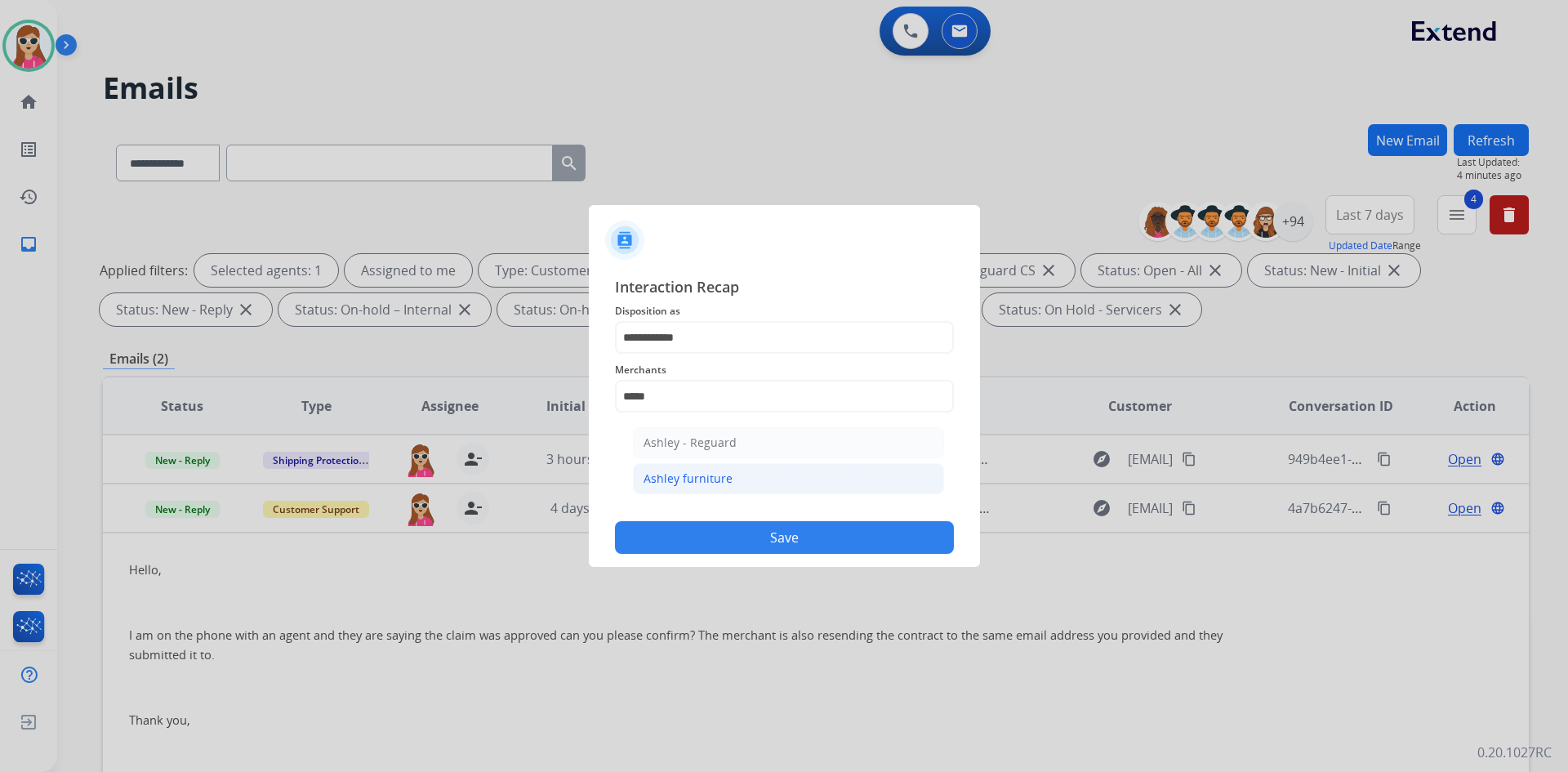 click on "Ashley furniture" 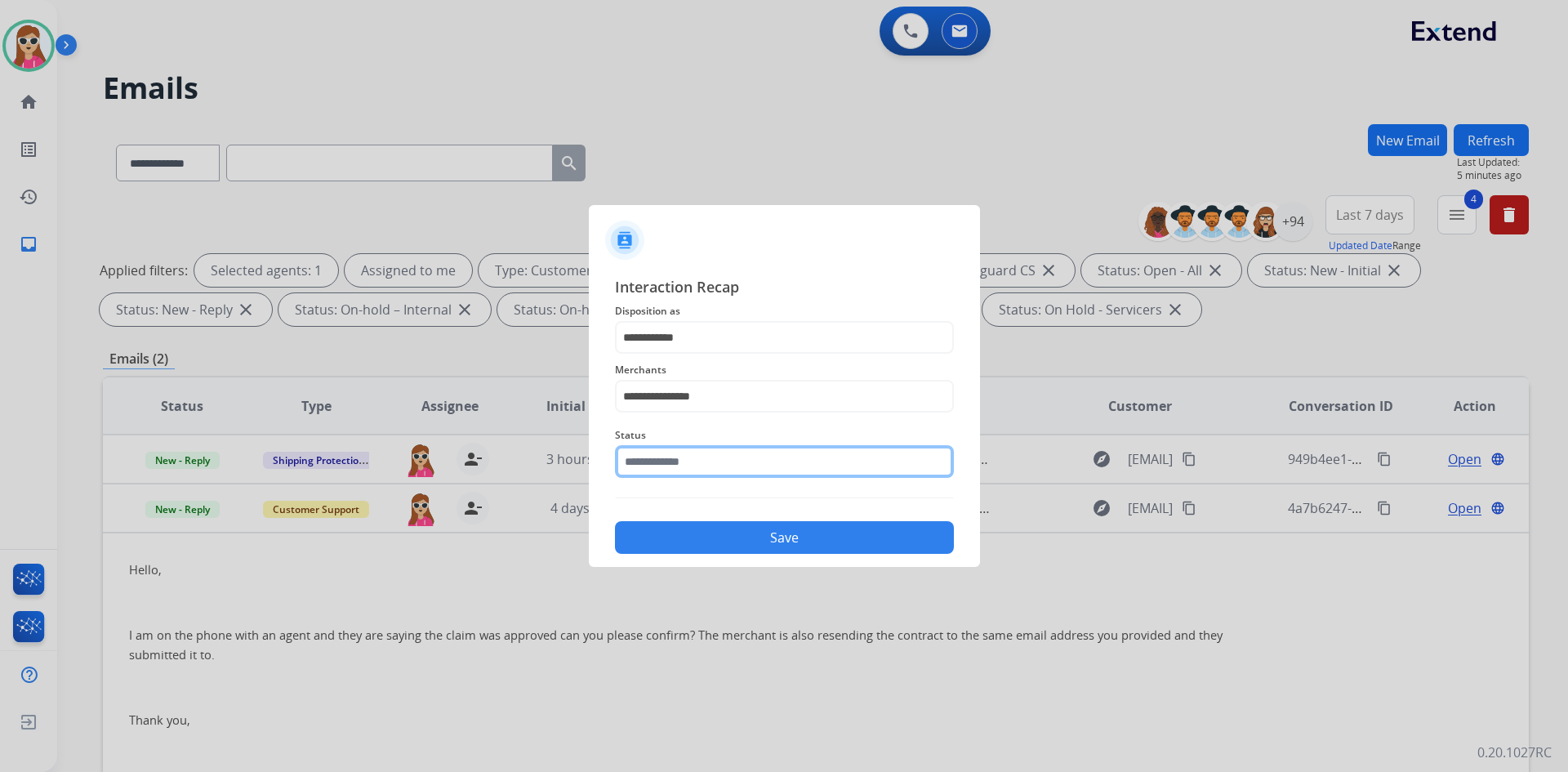 click 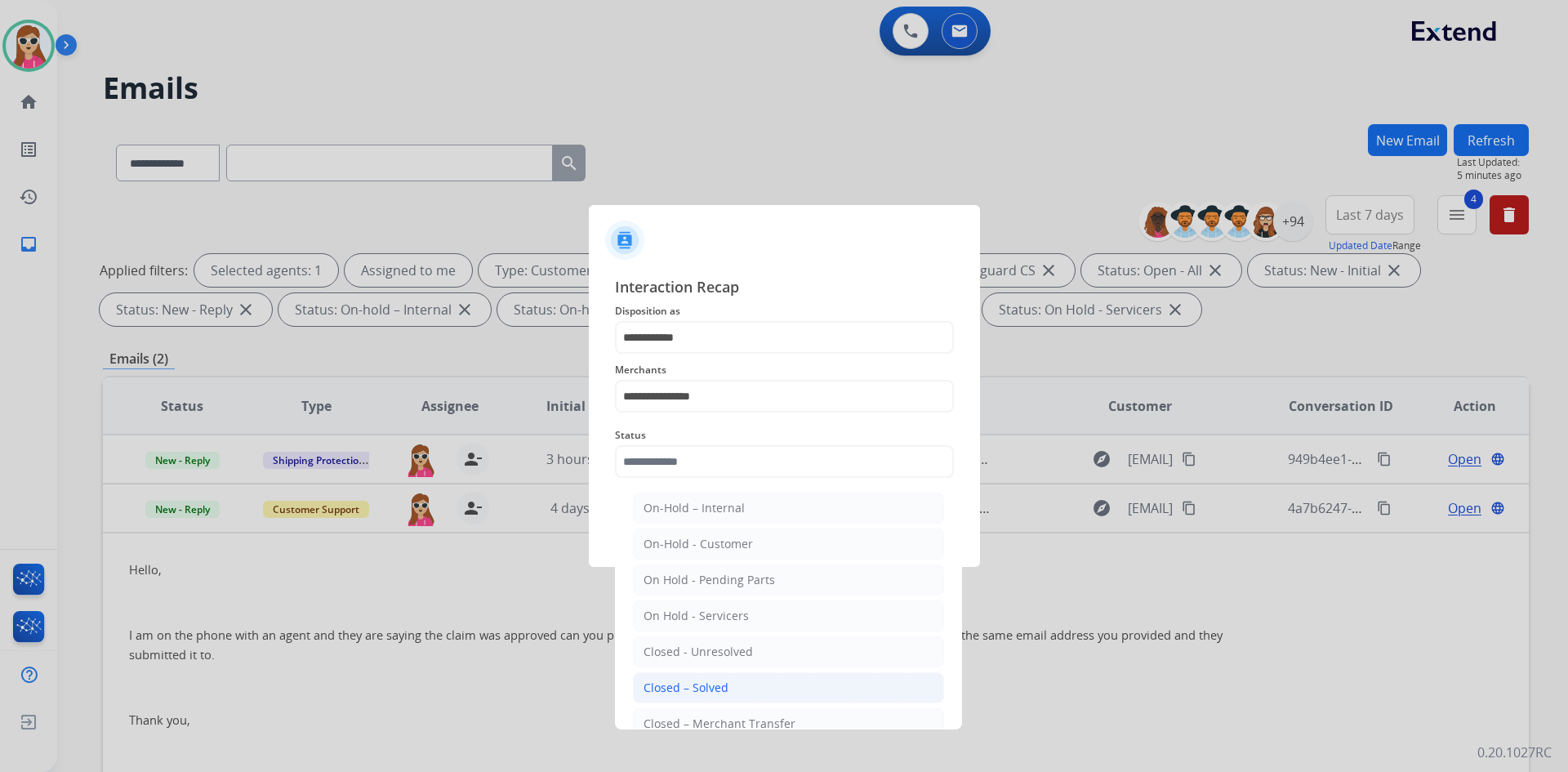 click on "Closed – Solved" 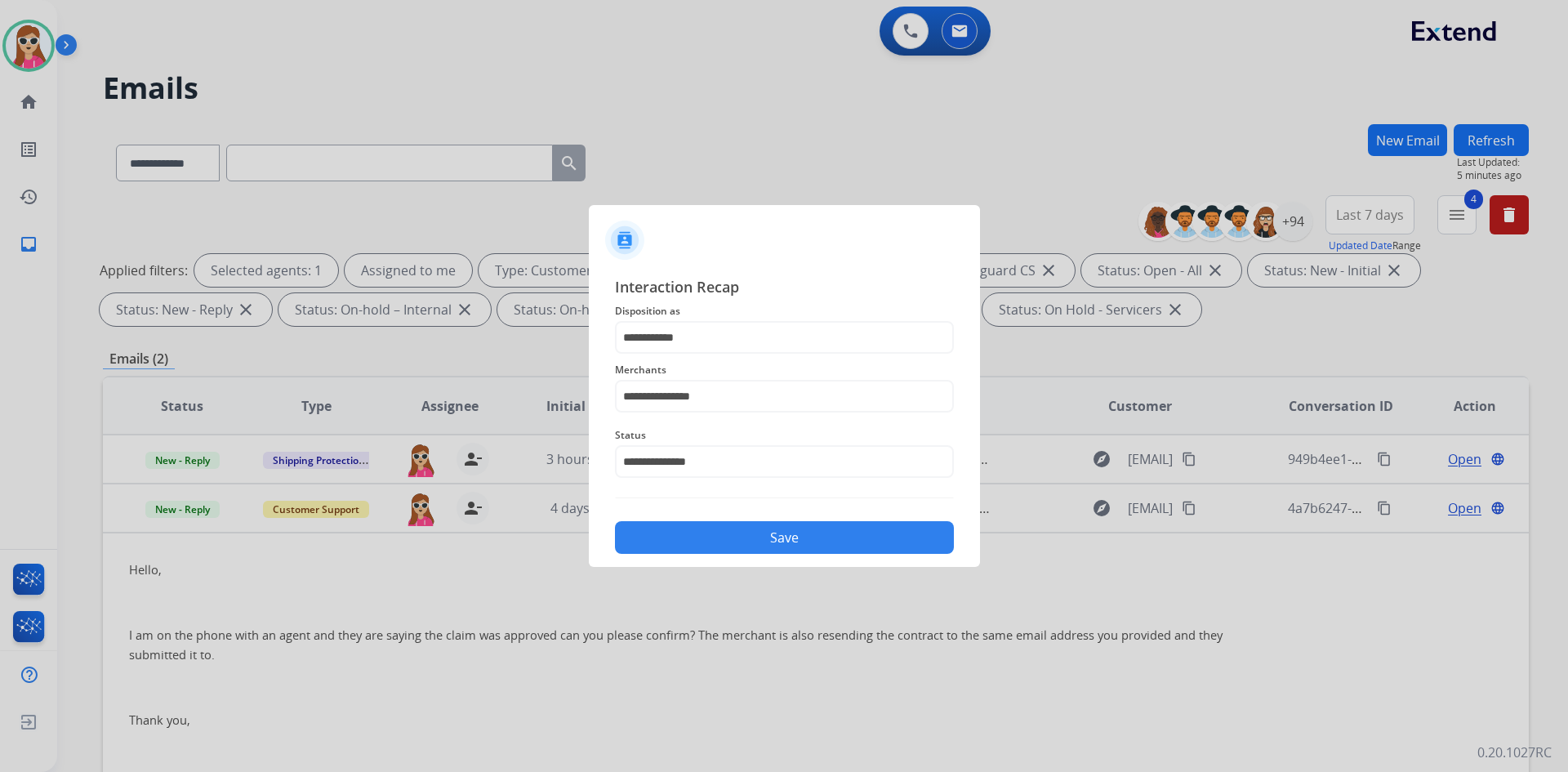 click on "Save" 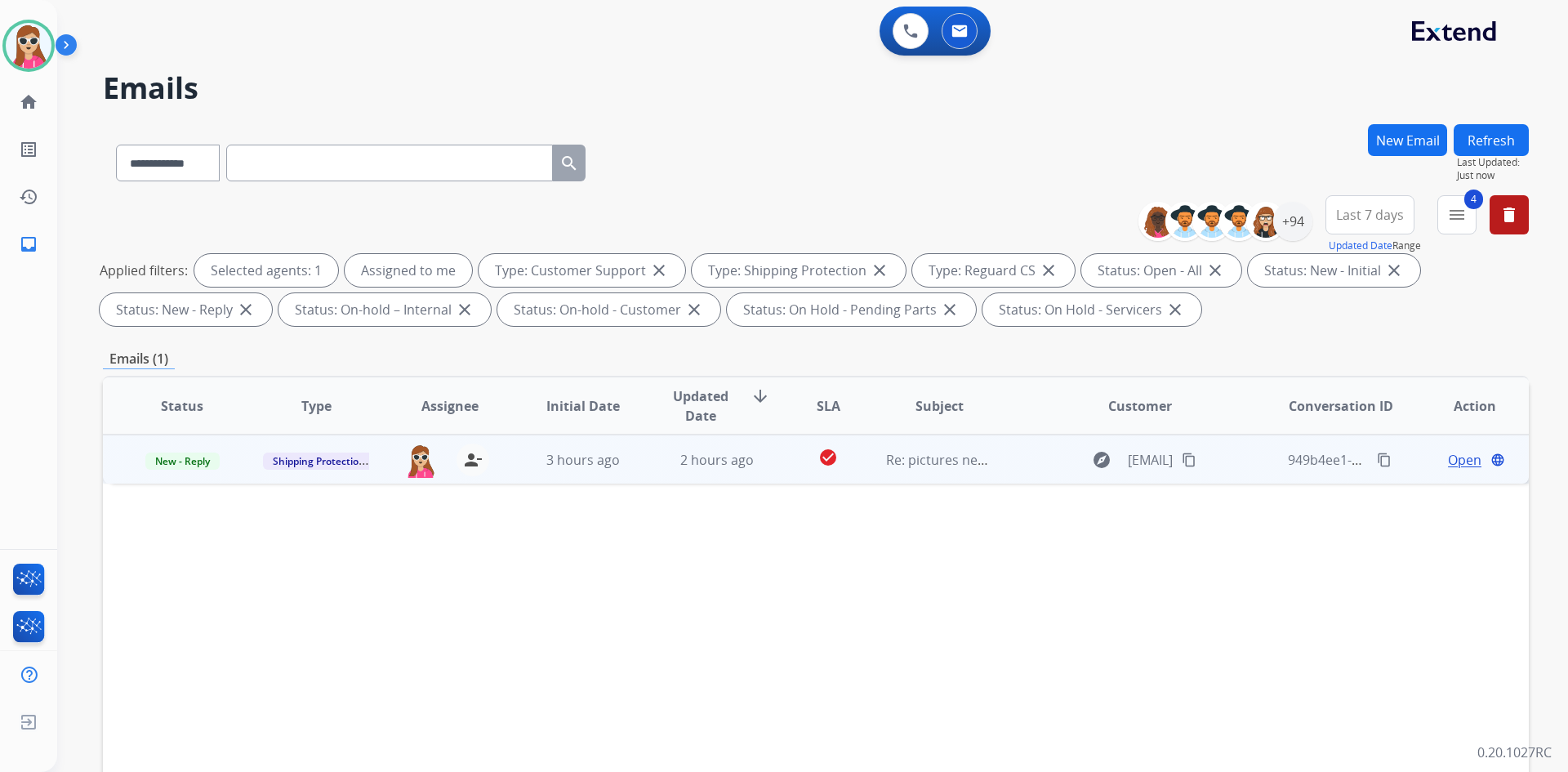 click on "check_circle" at bounding box center (815, 459) 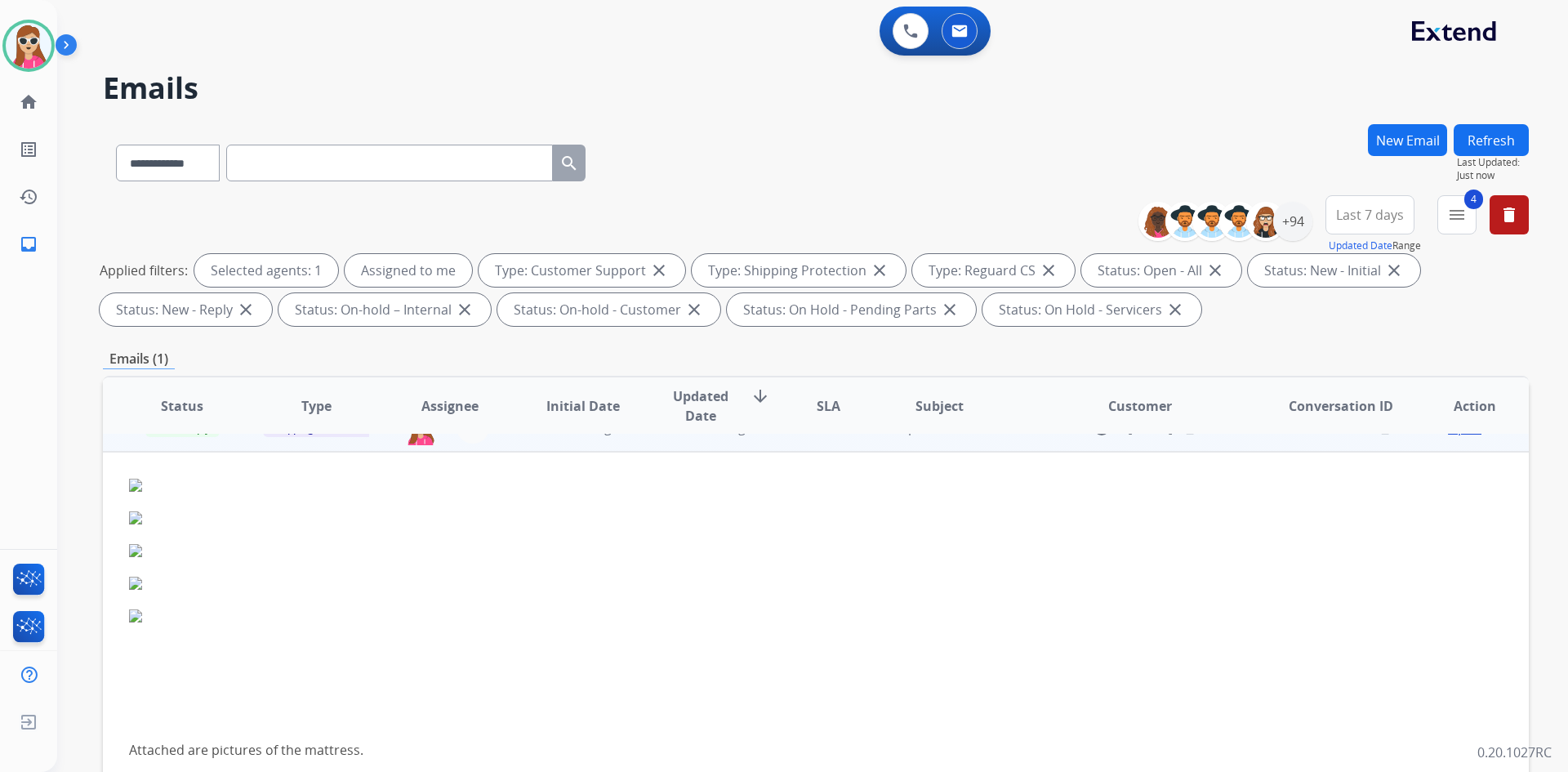 scroll, scrollTop: 0, scrollLeft: 0, axis: both 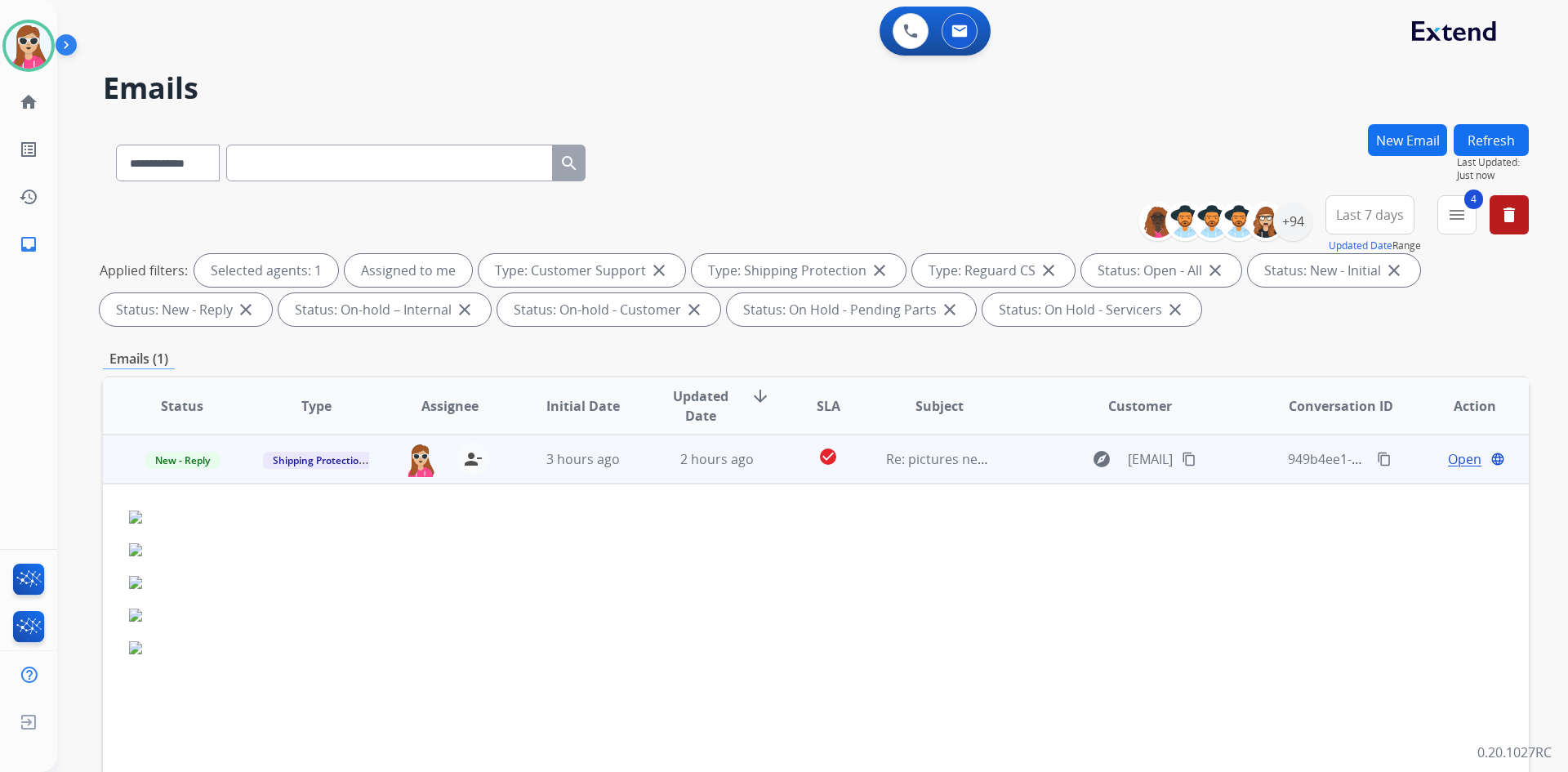 click on "Open" at bounding box center [1464, 459] 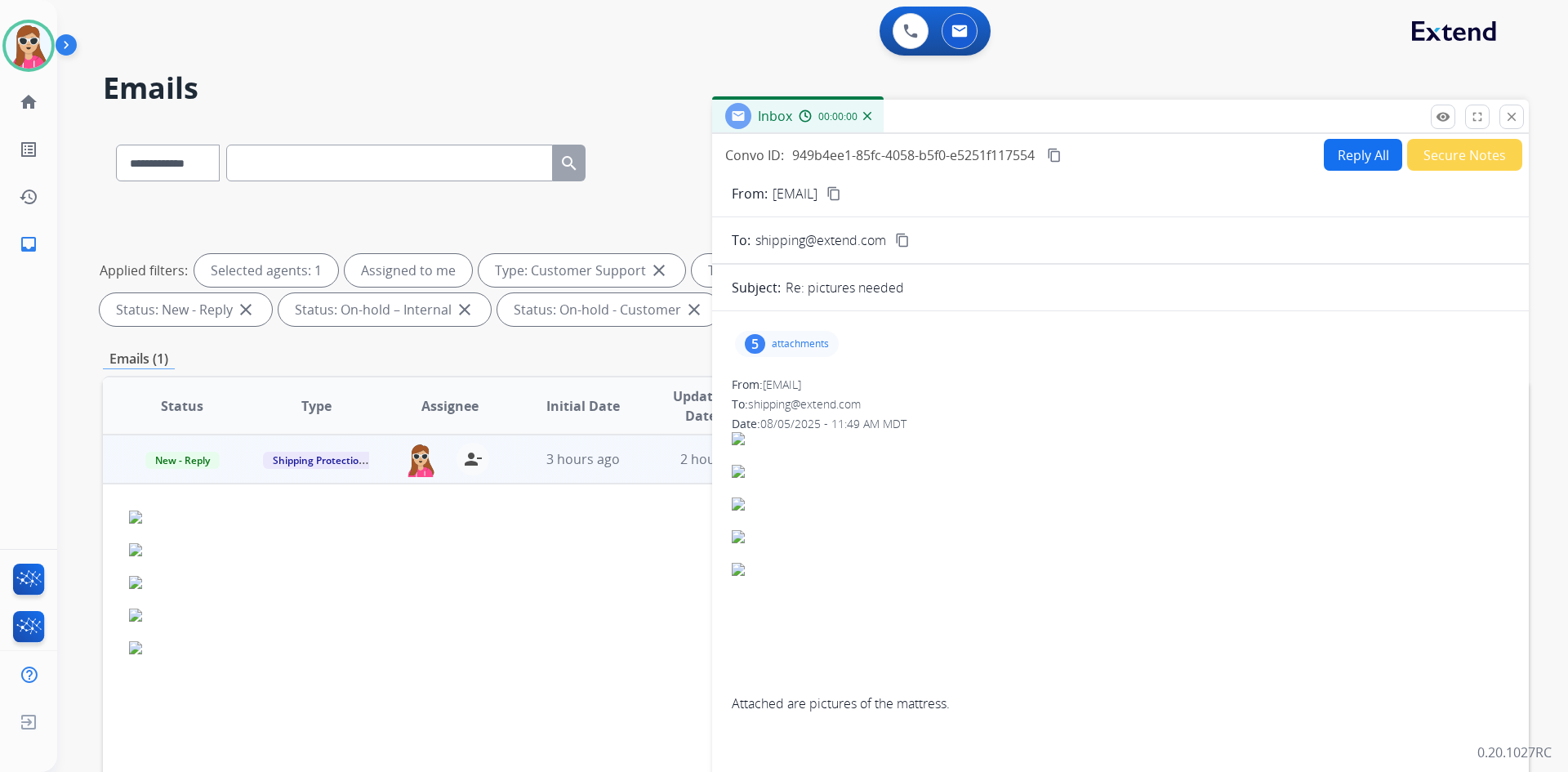 click on "attachments" at bounding box center (800, 344) 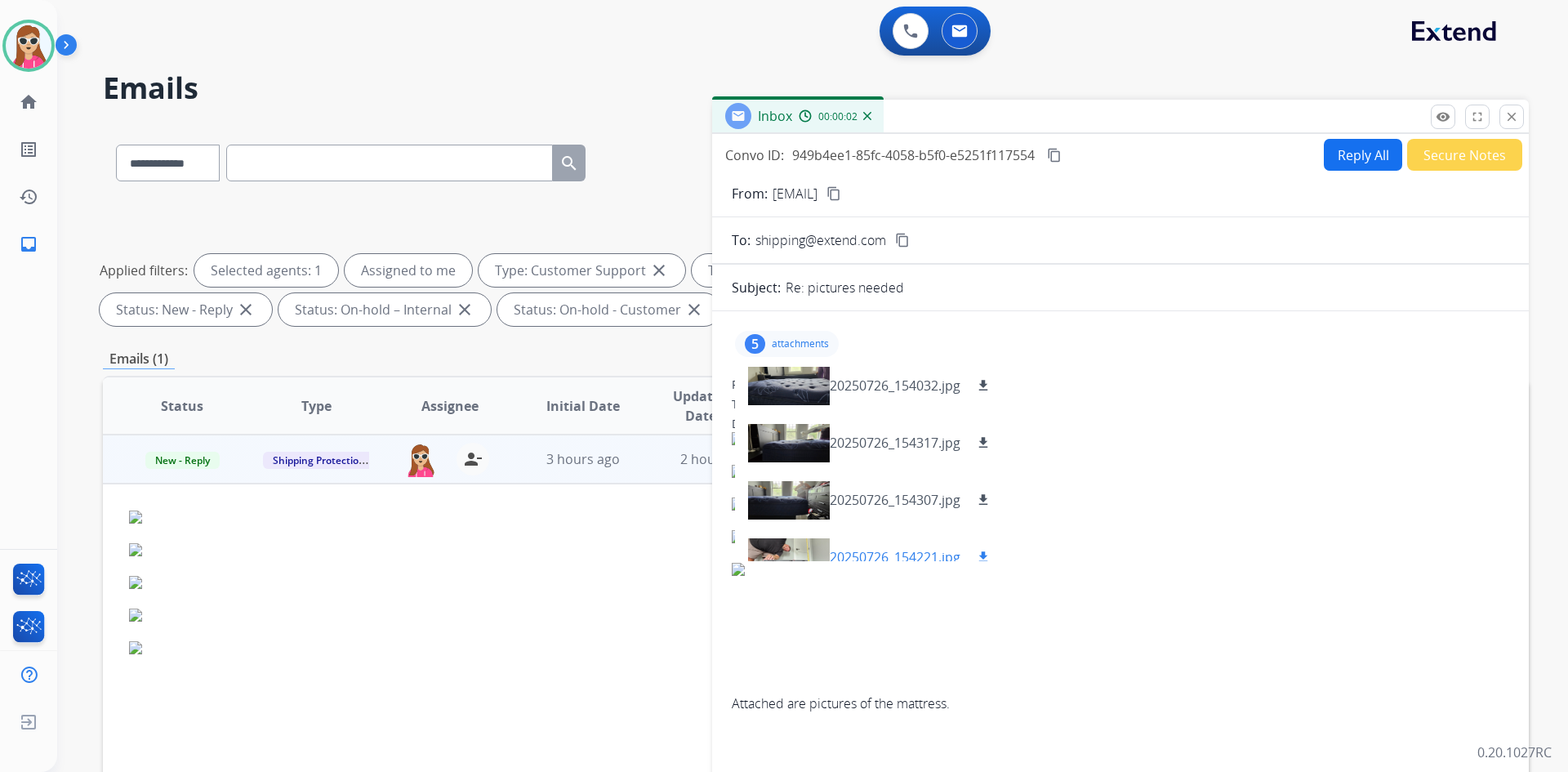 click on "download" at bounding box center [983, 557] 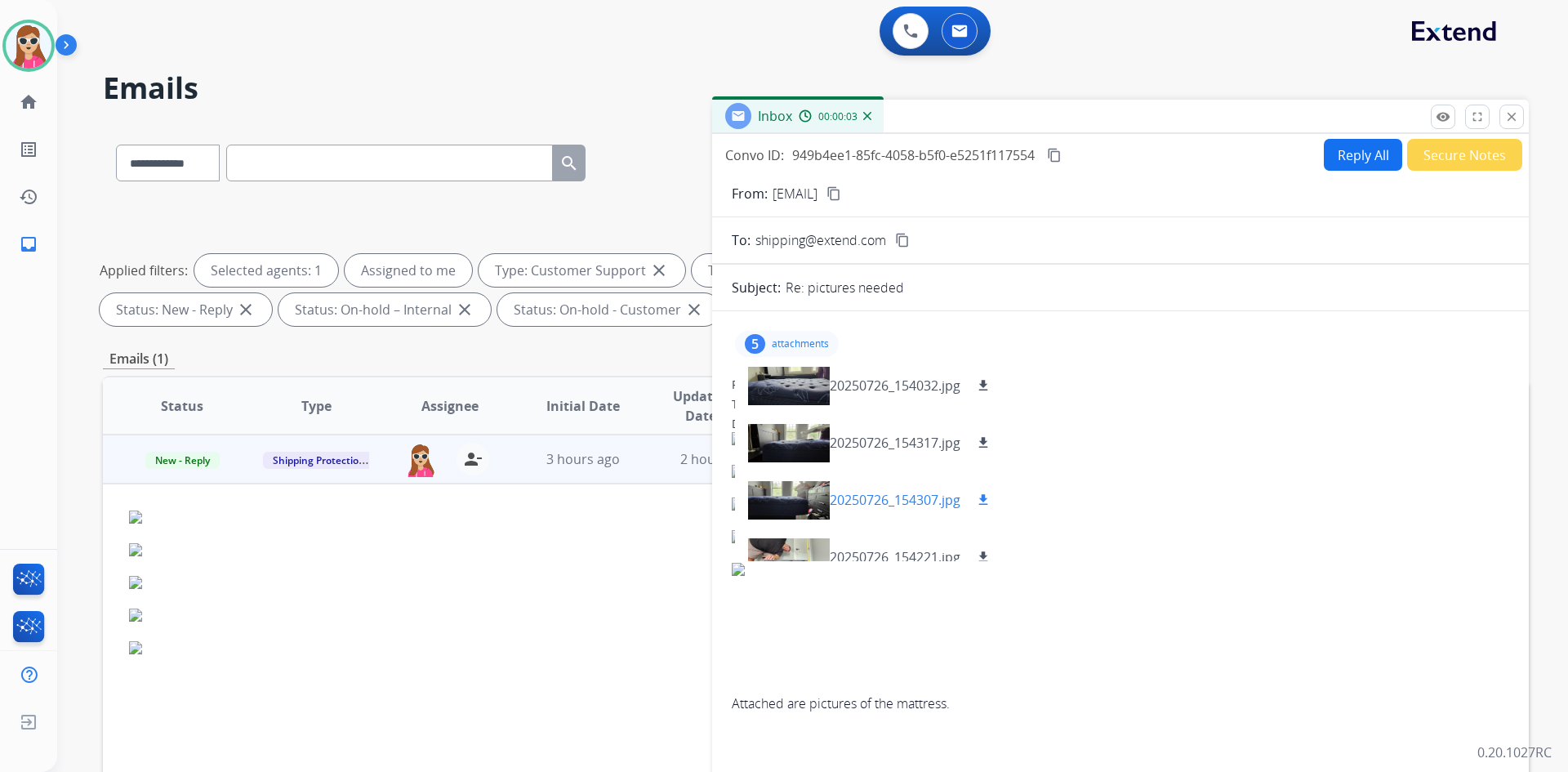click on "download" at bounding box center (983, 500) 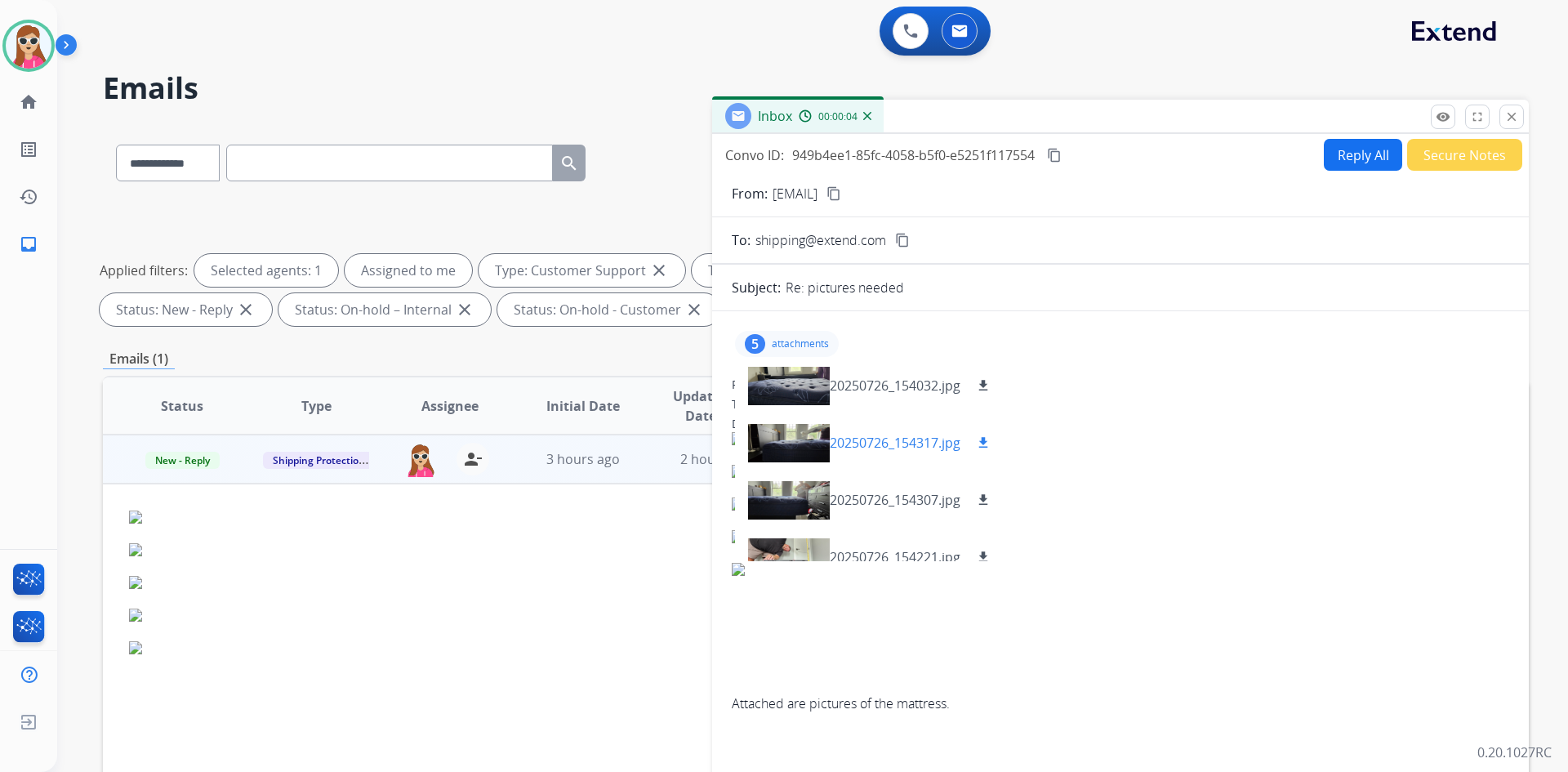 click on "download" at bounding box center (983, 443) 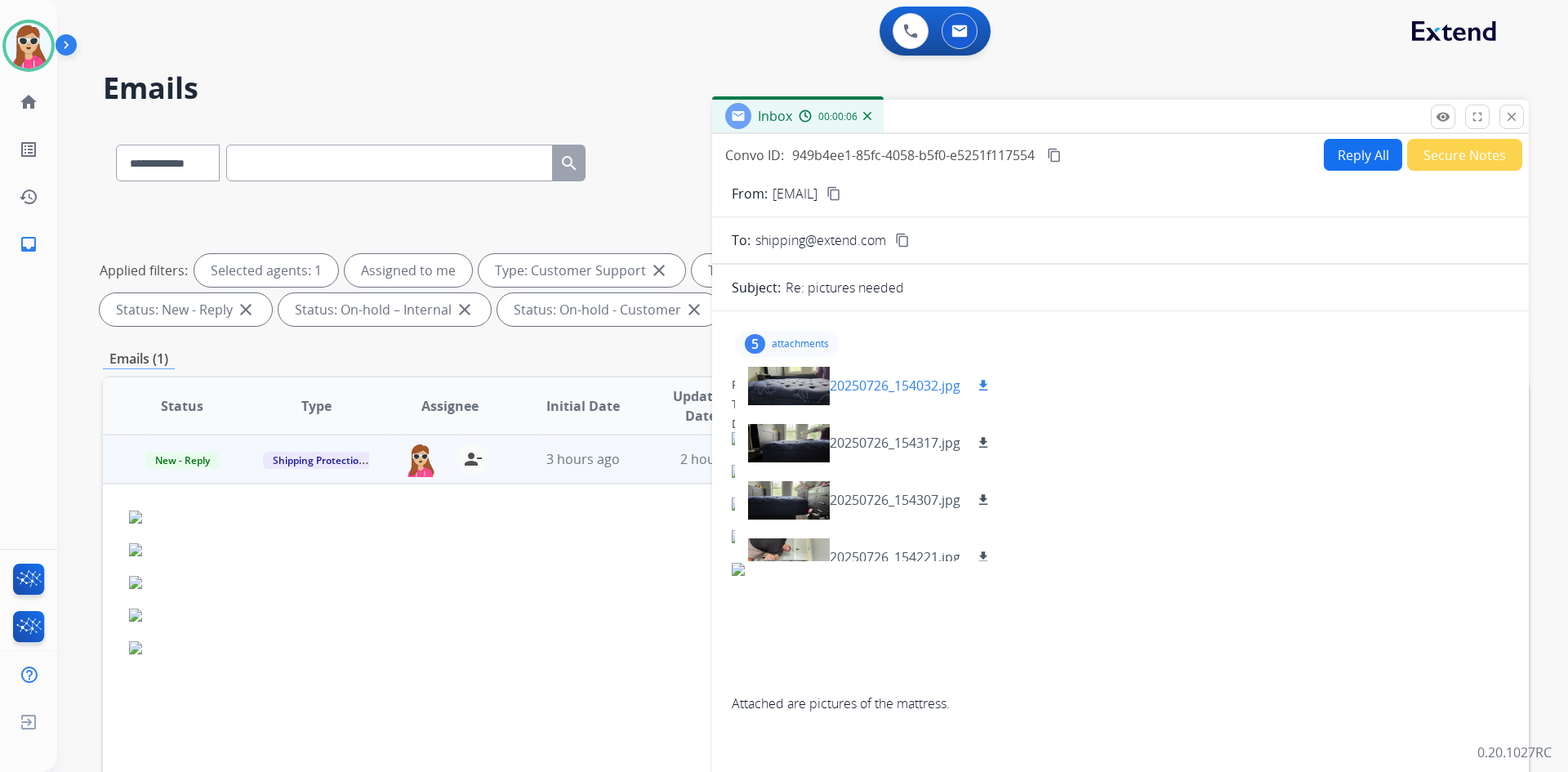 click on "download" at bounding box center (983, 386) 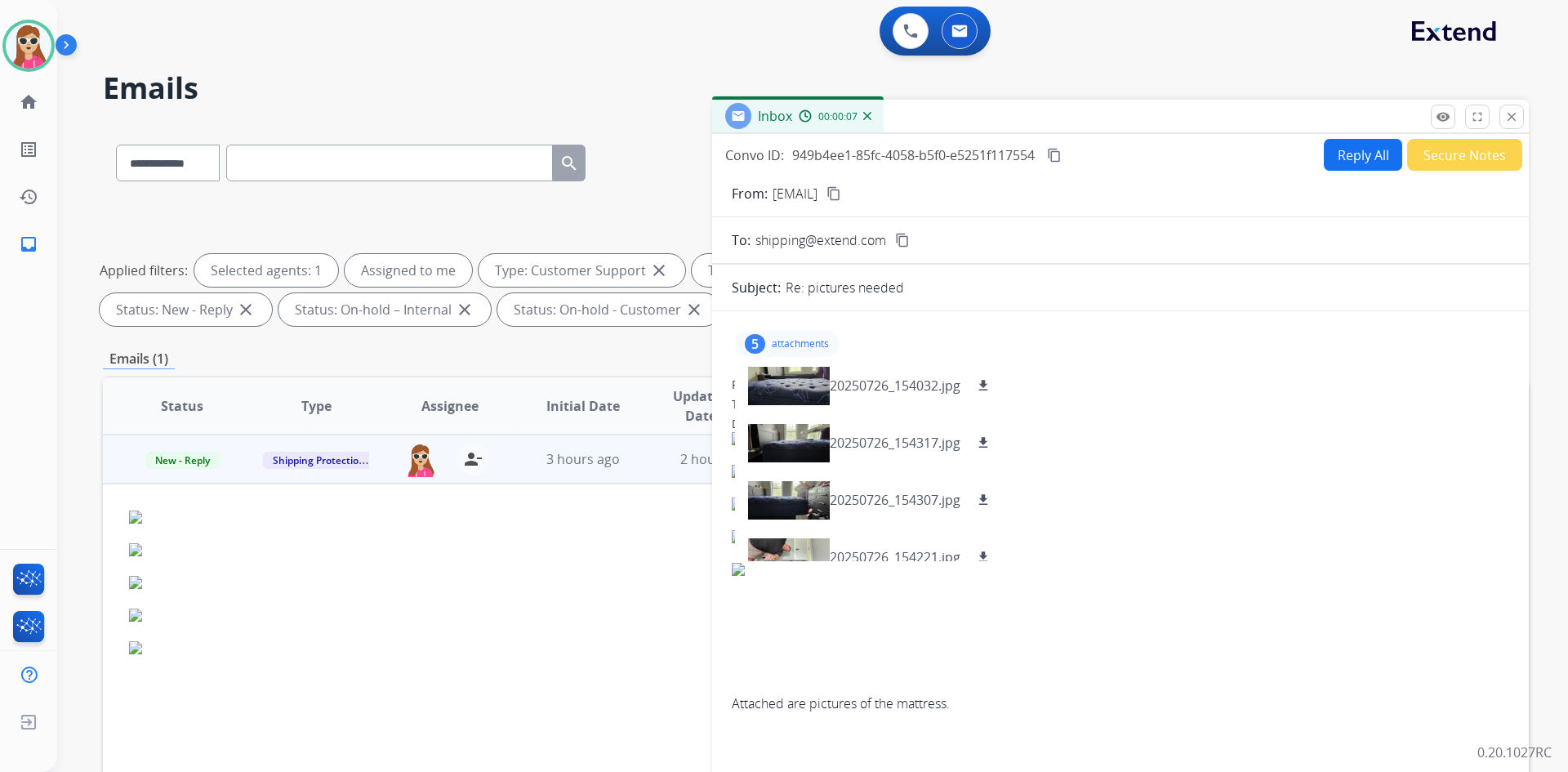 click on "5 attachments  20250726_154032.jpg  download  20250726_154317.jpg  download  20250726_154307.jpg  download  20250726_154221.jpg  download  20250726_154202.jpg  download" at bounding box center (1120, 344) 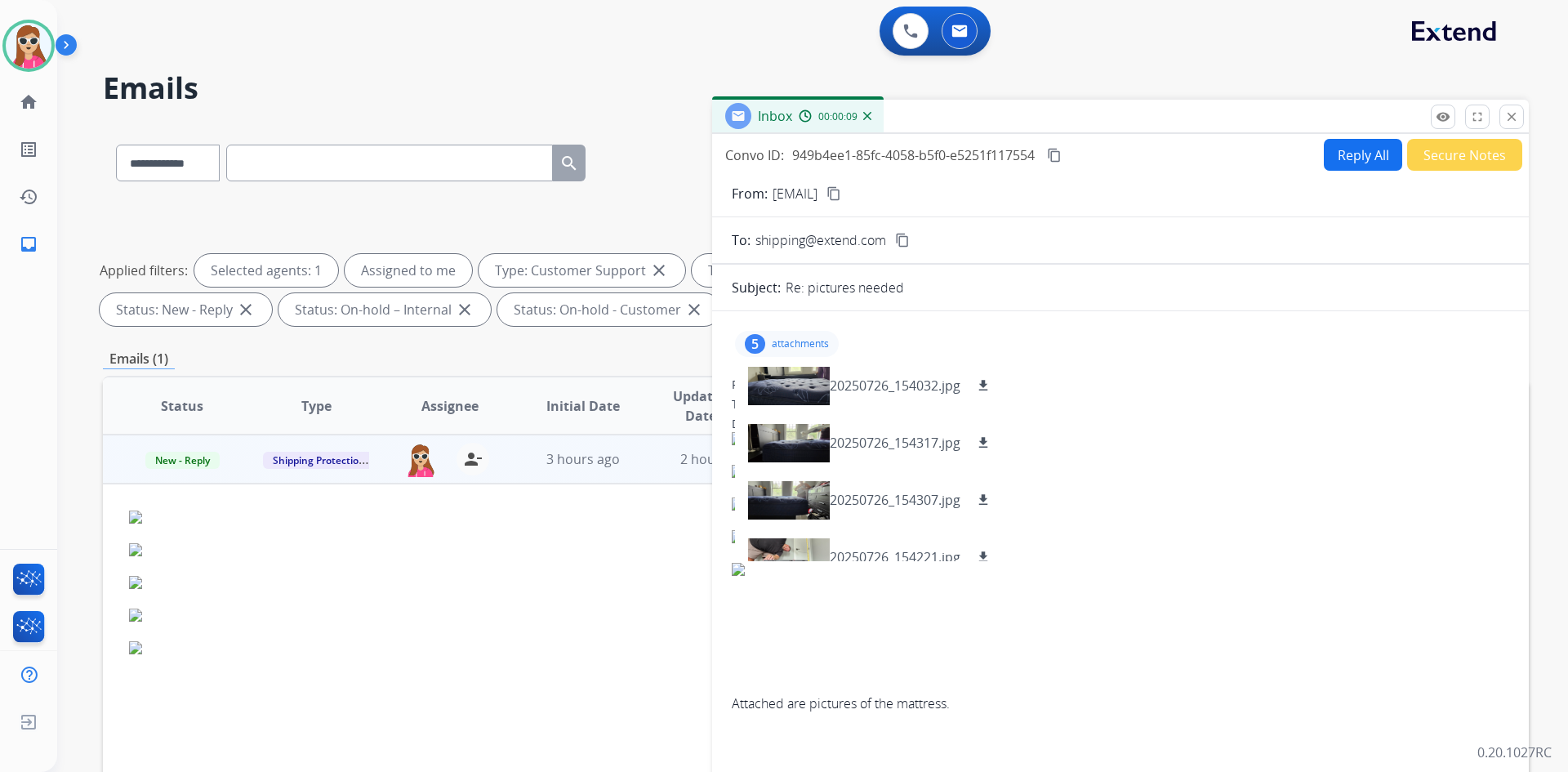 click on "content_copy" at bounding box center [834, 194] 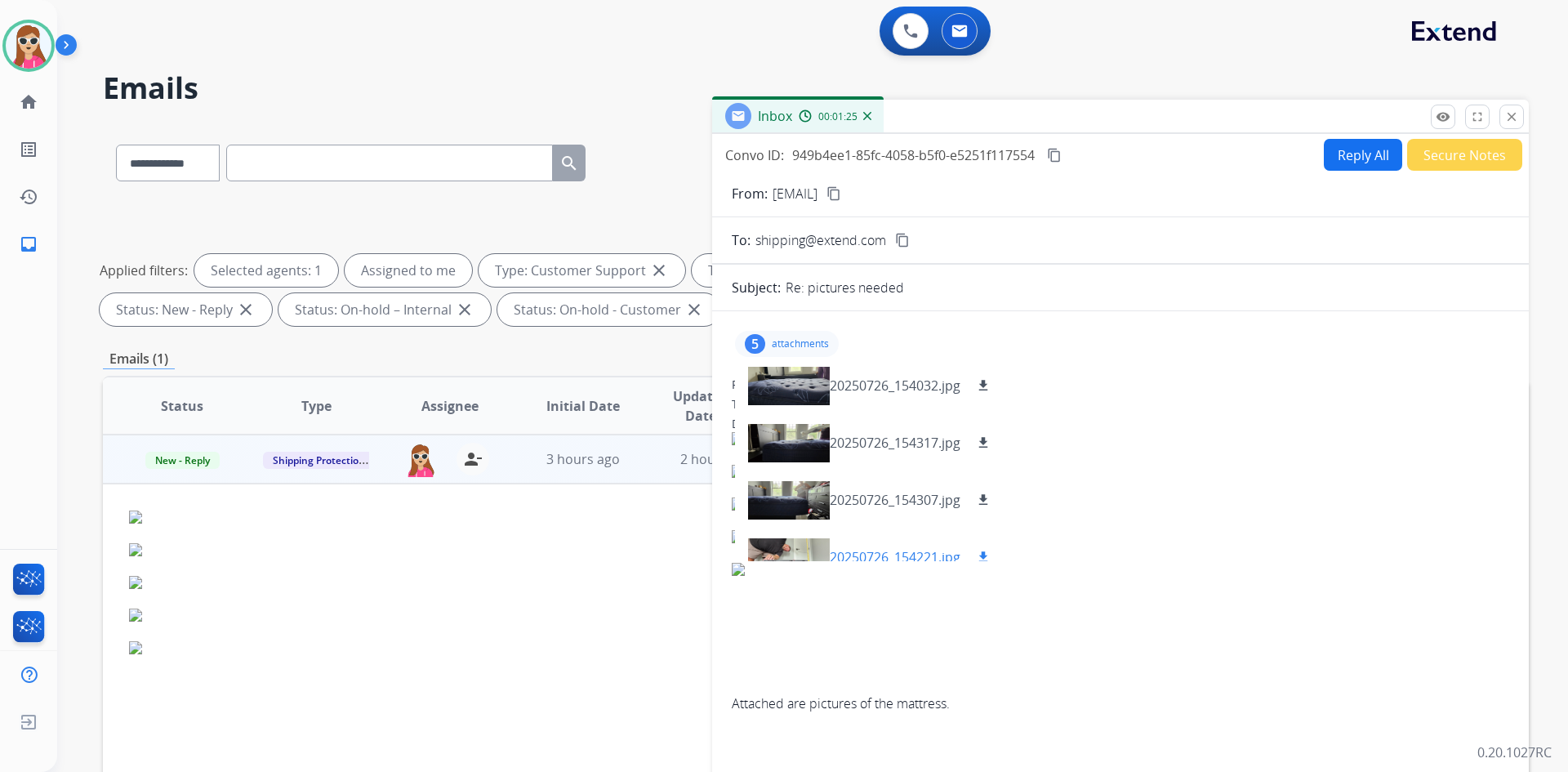 click on "download" at bounding box center (983, 557) 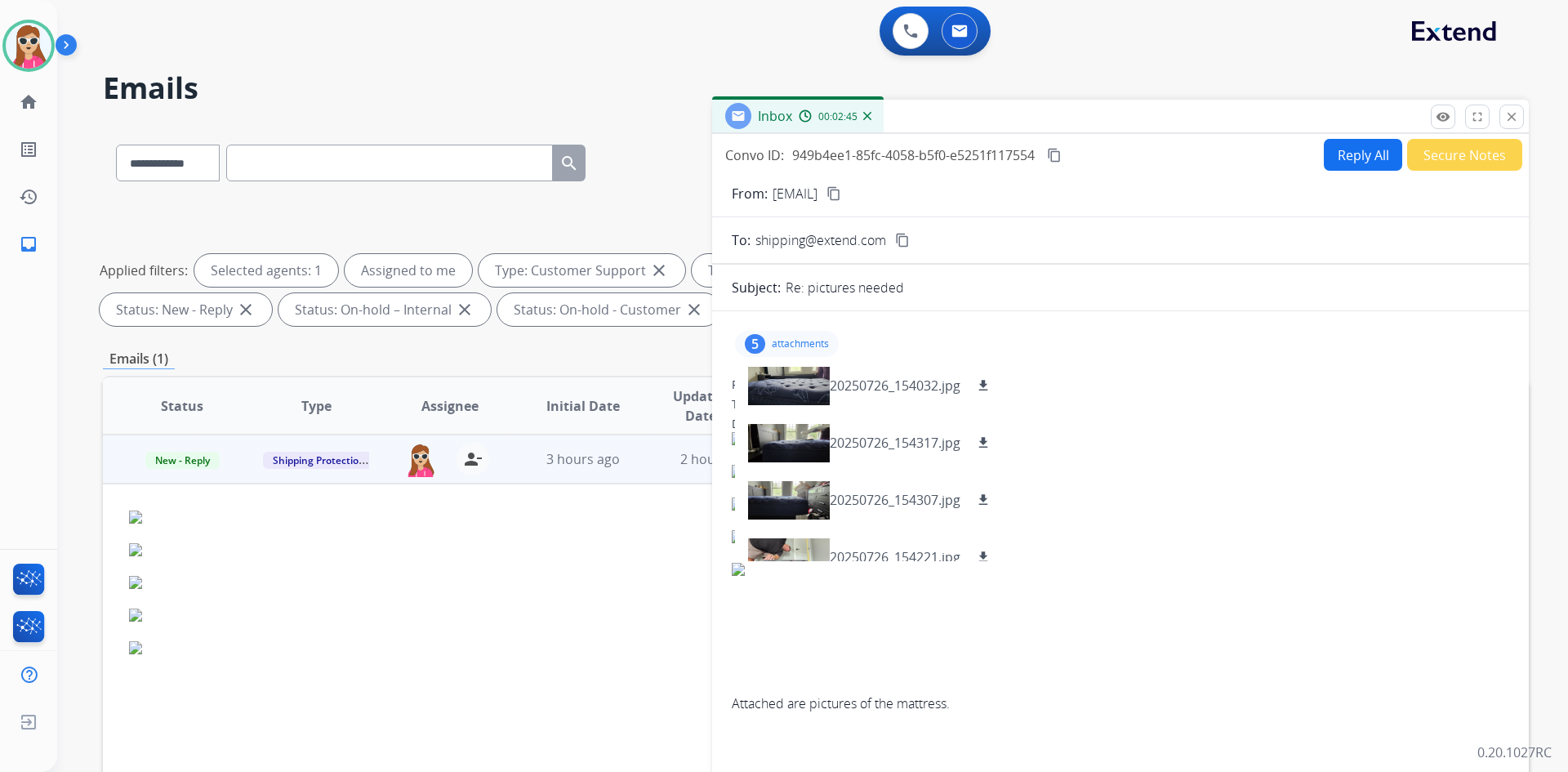 click at bounding box center (1120, 448) 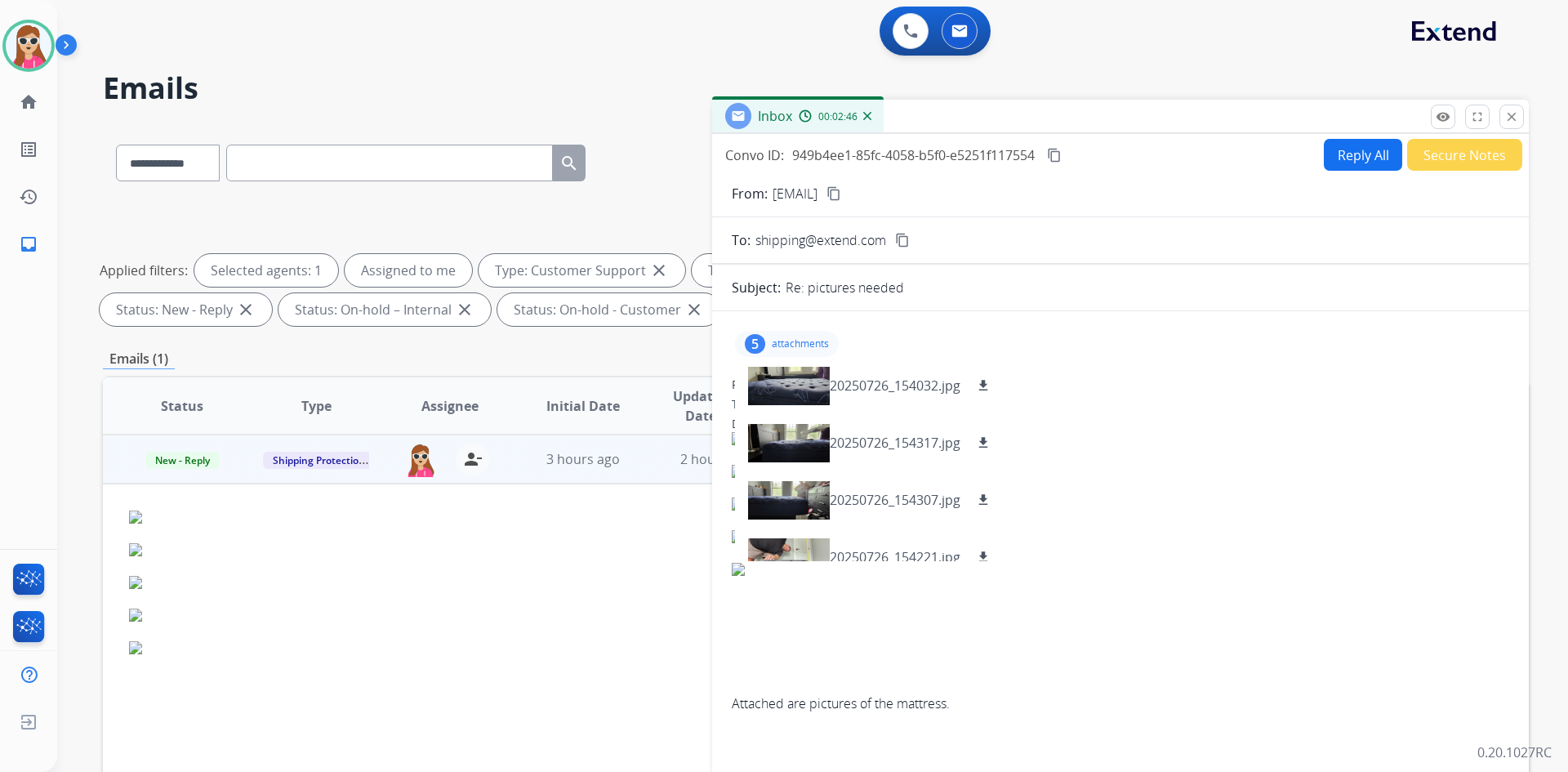 click on "5 attachments  20250726_154032.jpg  download  20250726_154317.jpg  download  20250726_154307.jpg  download  20250726_154221.jpg  download  20250726_154202.jpg  download  From:  rnsrosant@yahoo.com   To:  shipping@extend.com  Date:  08/05/2025 - 11:49 AM MDT Attached are pictures of the mattress. Yahoo Mail: Search, Organize, Conquer      From:  shipping@extend.com   To:  rnsrosant@yahoo.com  Date:  08/05/2025 - 10:42 AM MDT Hello Thank you for reaching out to Extend. We need pictures of damage in order to process your claim. Thanks for being an Extend customer. Extend Customer Support support@extend.com | www.extend.com If you have any questions or need further assistance, reply to this email or give us a call at (877) 248-7707 Monday-Friday 9:00AM - 8:00PM EST or Saturdays and Sundays 9:00AM - 2:00PM EST." at bounding box center [1120, 873] 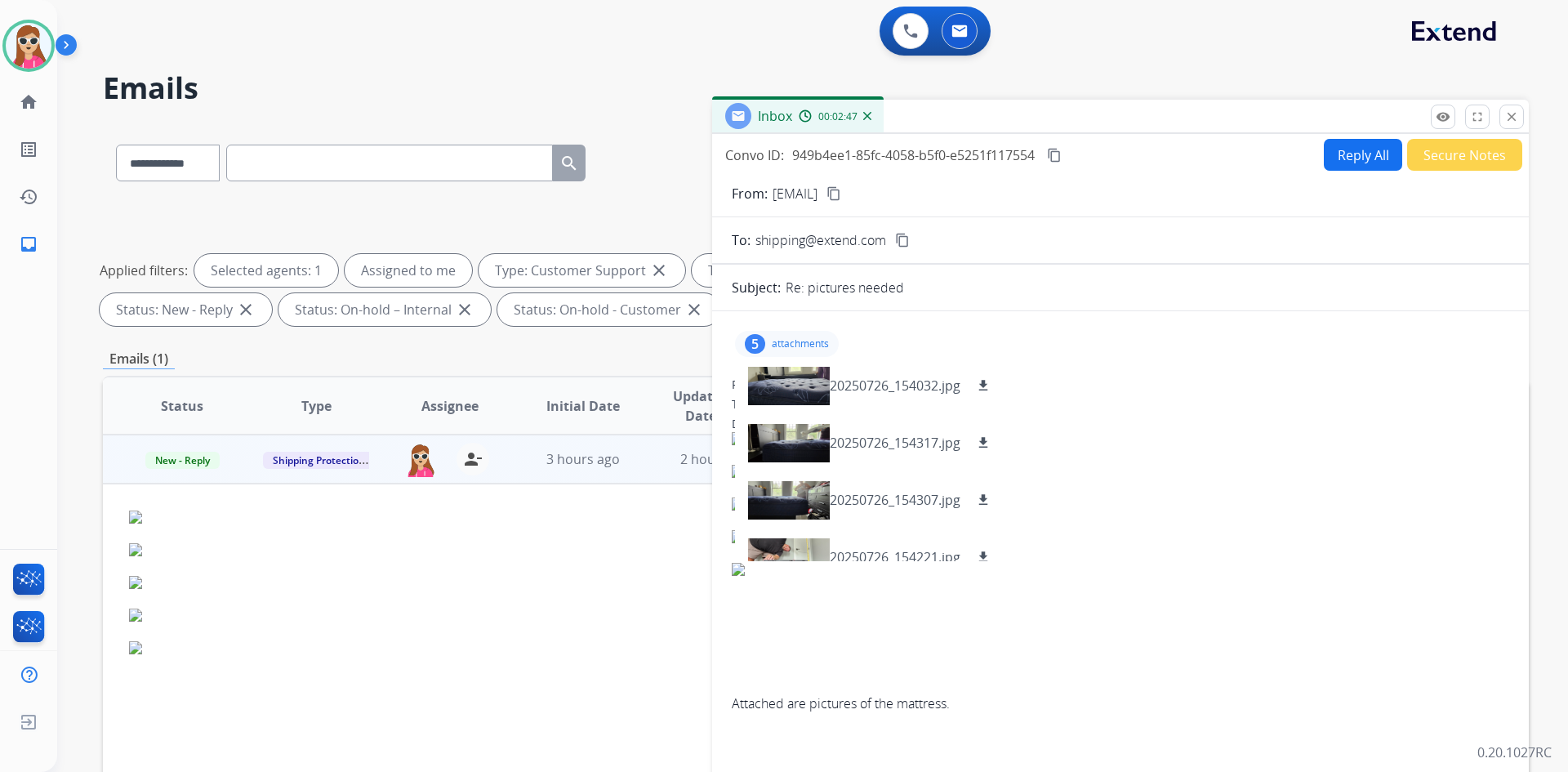 click on "5 attachments  20250726_154032.jpg  download  20250726_154317.jpg  download  20250726_154307.jpg  download  20250726_154221.jpg  download  20250726_154202.jpg  download" at bounding box center (786, 344) 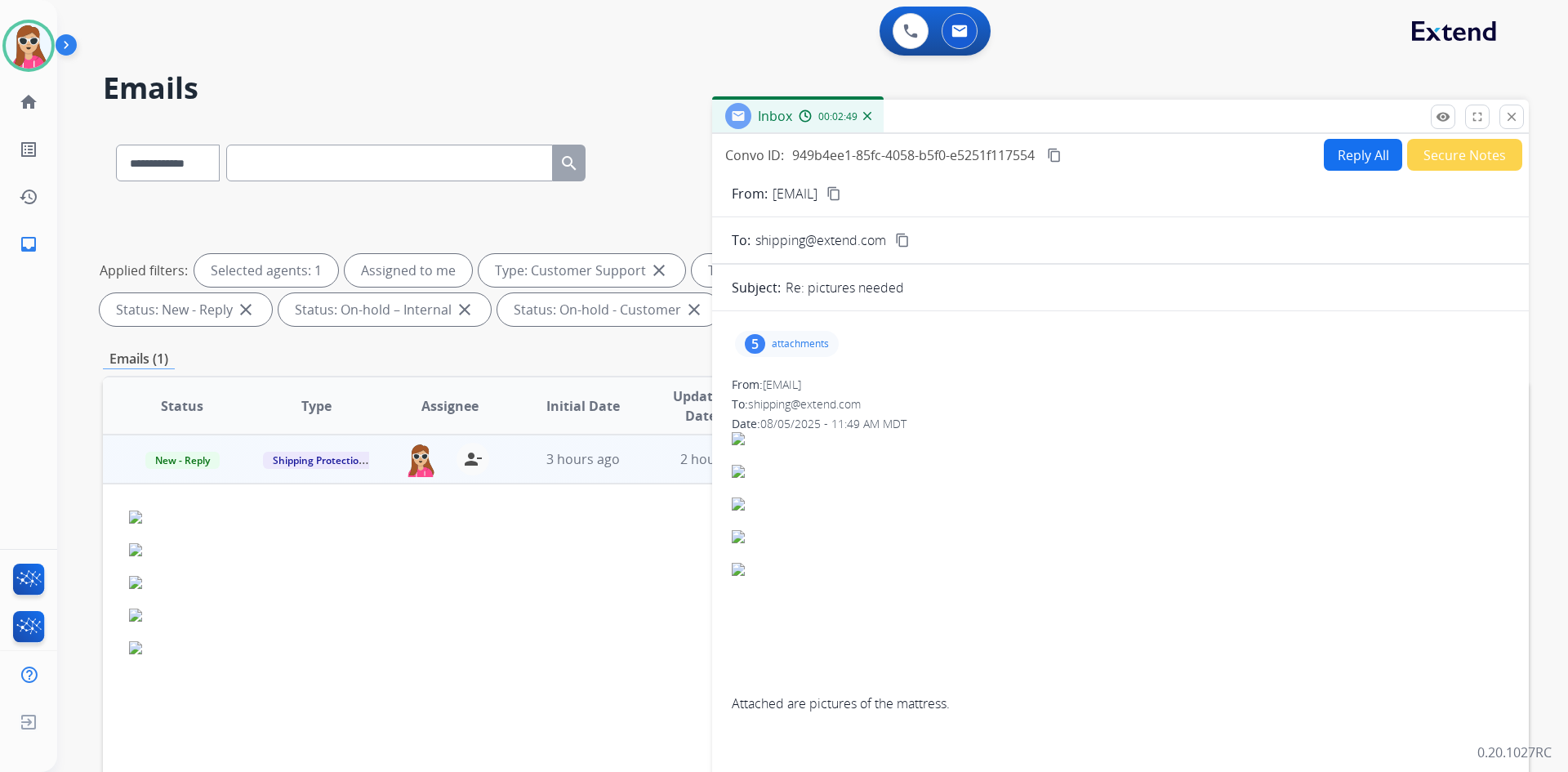 click on "Reply All" at bounding box center (1363, 154) 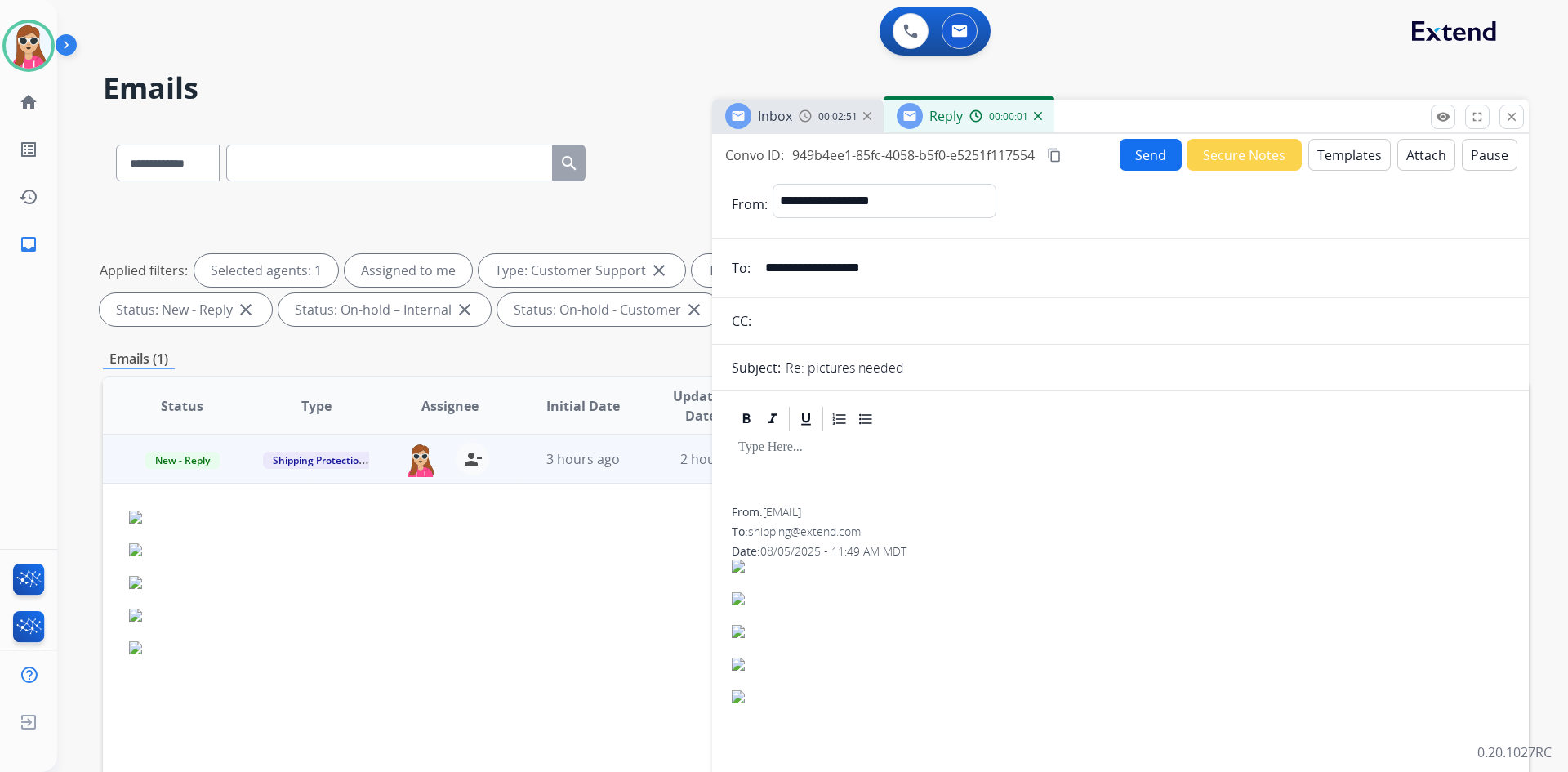 click on "Templates" at bounding box center (1349, 154) 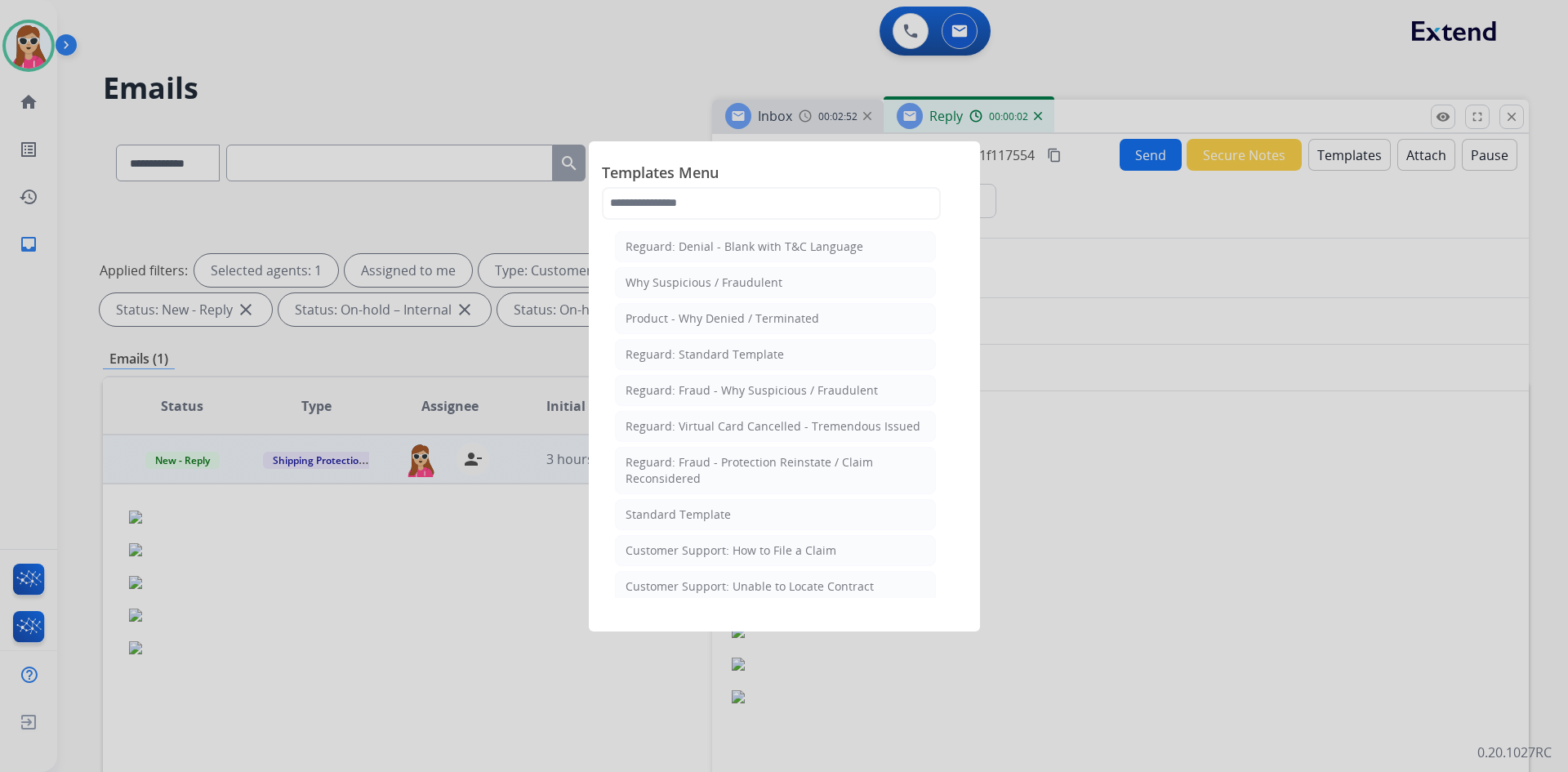 click on "Reguard: Denial - Blank with T&C Language   Why Suspicious / Fraudulent   Product - Why Denied / Terminated   Reguard: Standard Template   Reguard: Fraud - Why Suspicious / Fraudulent   Reguard: Virtual Card Cancelled - Tremendous Issued   Reguard: Fraud - Protection Reinstate / Claim Reconsidered   Standard Template    Customer Support: How to File a Claim    Customer Support: Unable to Locate Contract    Product Protection: Denial-Blank with T&C Language    Shipping Protection: Need Additional Information    Product Protection: Tire & Wheel: Need Additional Information    Customer Support: Virtual Card Troubleshooting    Shipping Protection: Virtual Card SP Fulfillment (To Customer)   Product Protection Follow Up Process: 1st Follow Up (Pursuing Claim)    Product Protection: Manufacturer Defect Denial    Tremendous Fulfillment (Customer)   Product Protection: On the Spot Stain Cleaning Kit    Product Protection:Wheel Photo Request   Canada Contract Cancels and Refunds (English)" 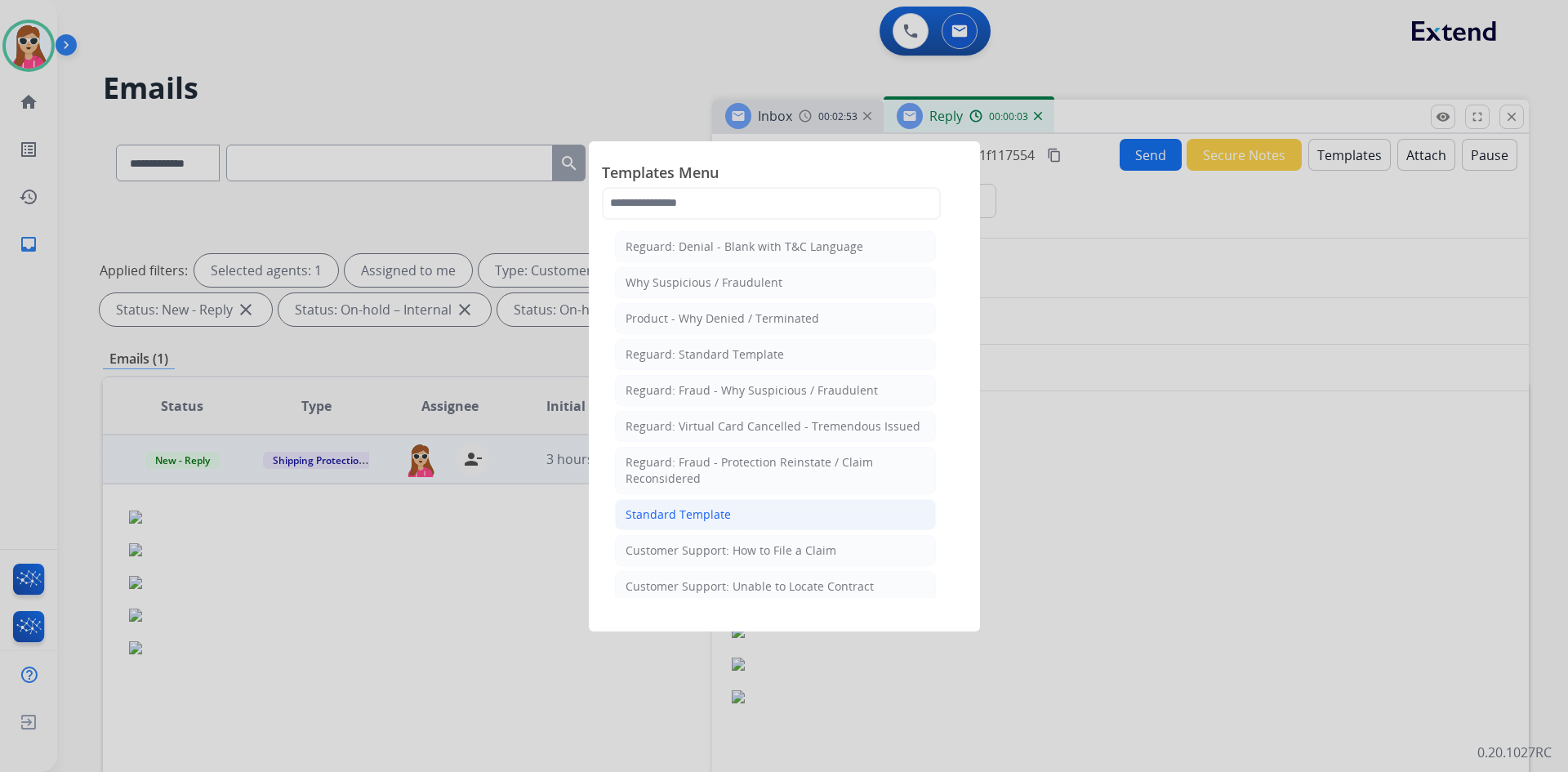 click on "Standard Template" 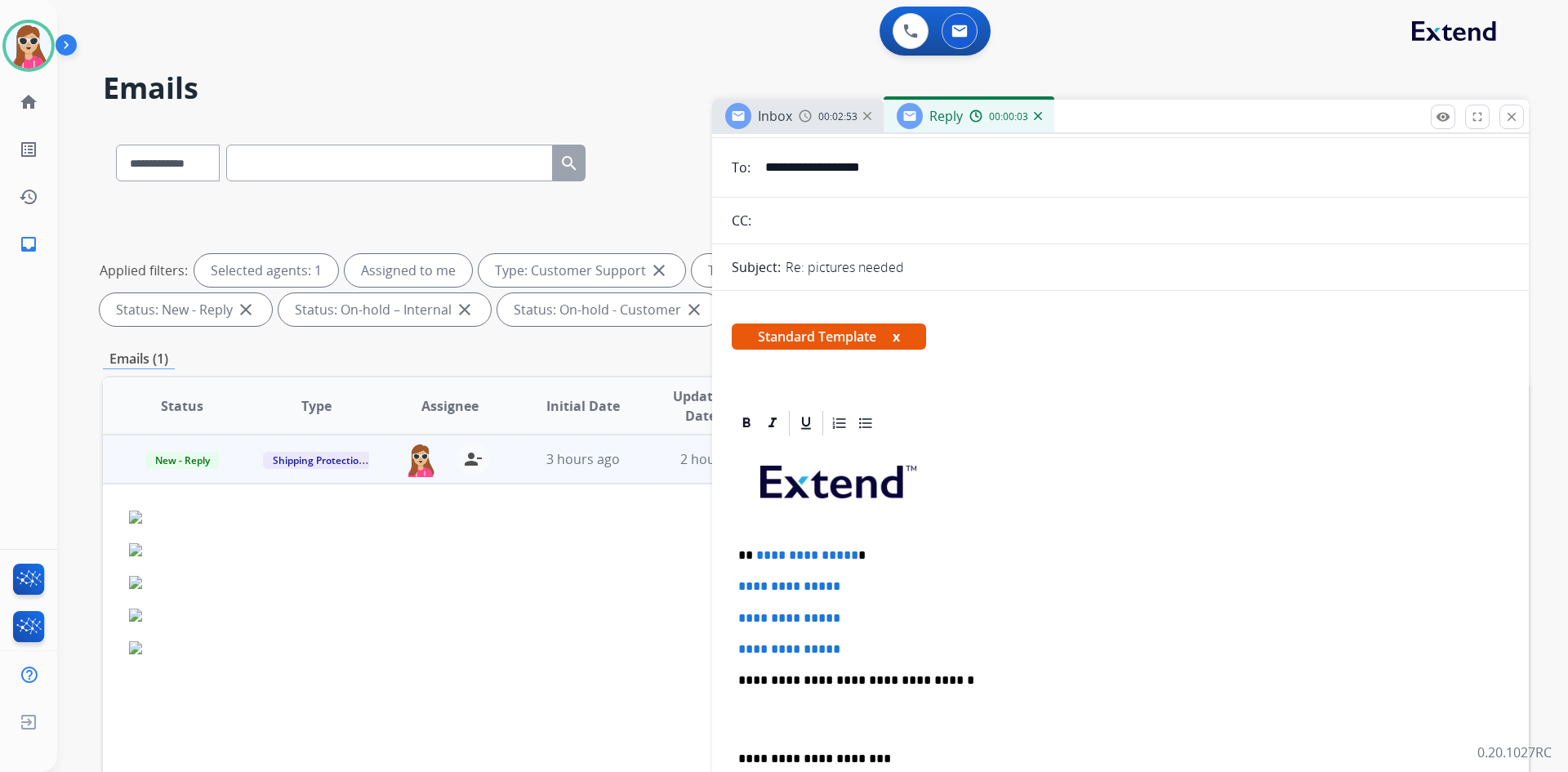 scroll, scrollTop: 327, scrollLeft: 0, axis: vertical 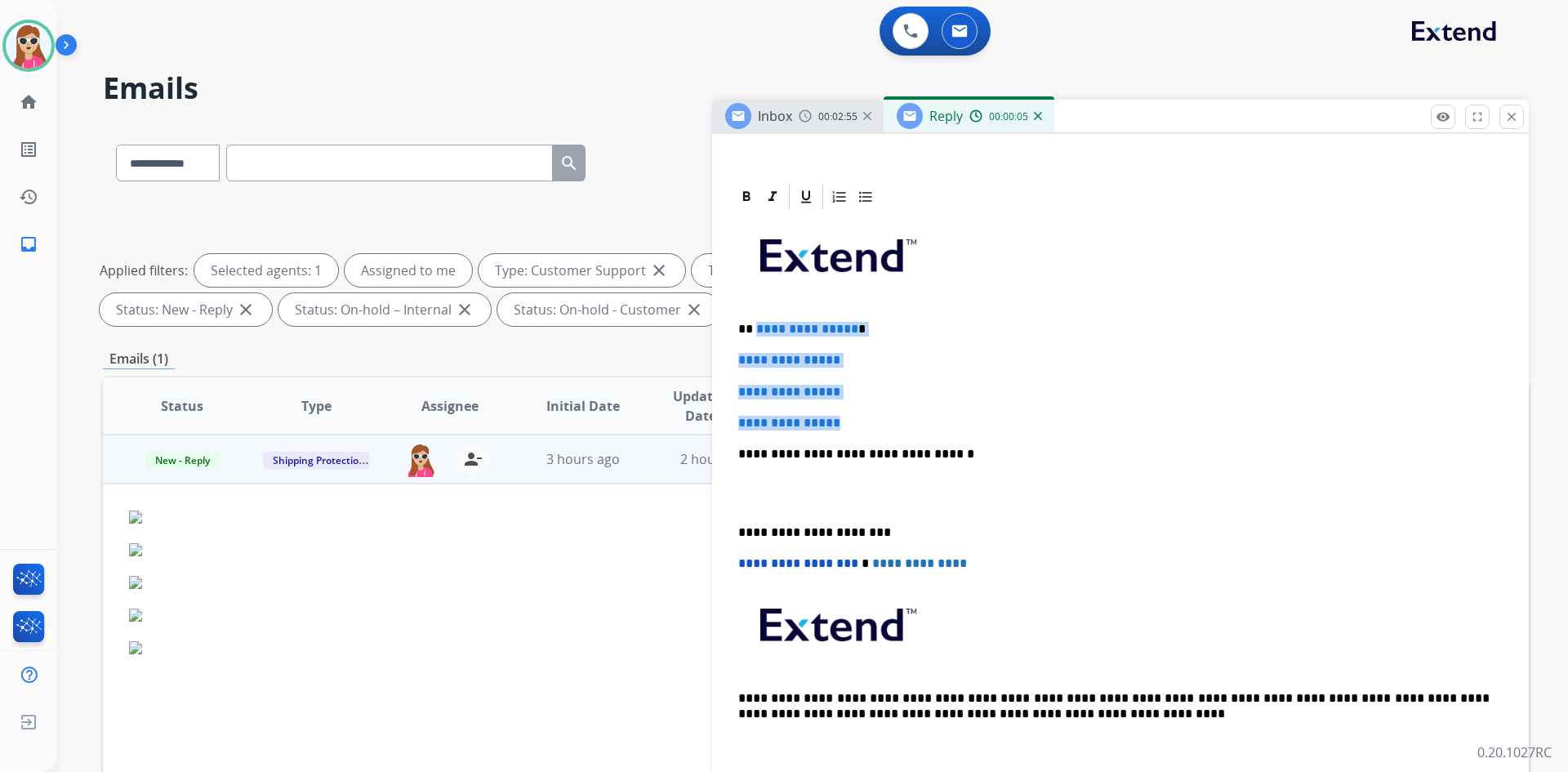 drag, startPoint x: 755, startPoint y: 328, endPoint x: 873, endPoint y: 422, distance: 150.86418 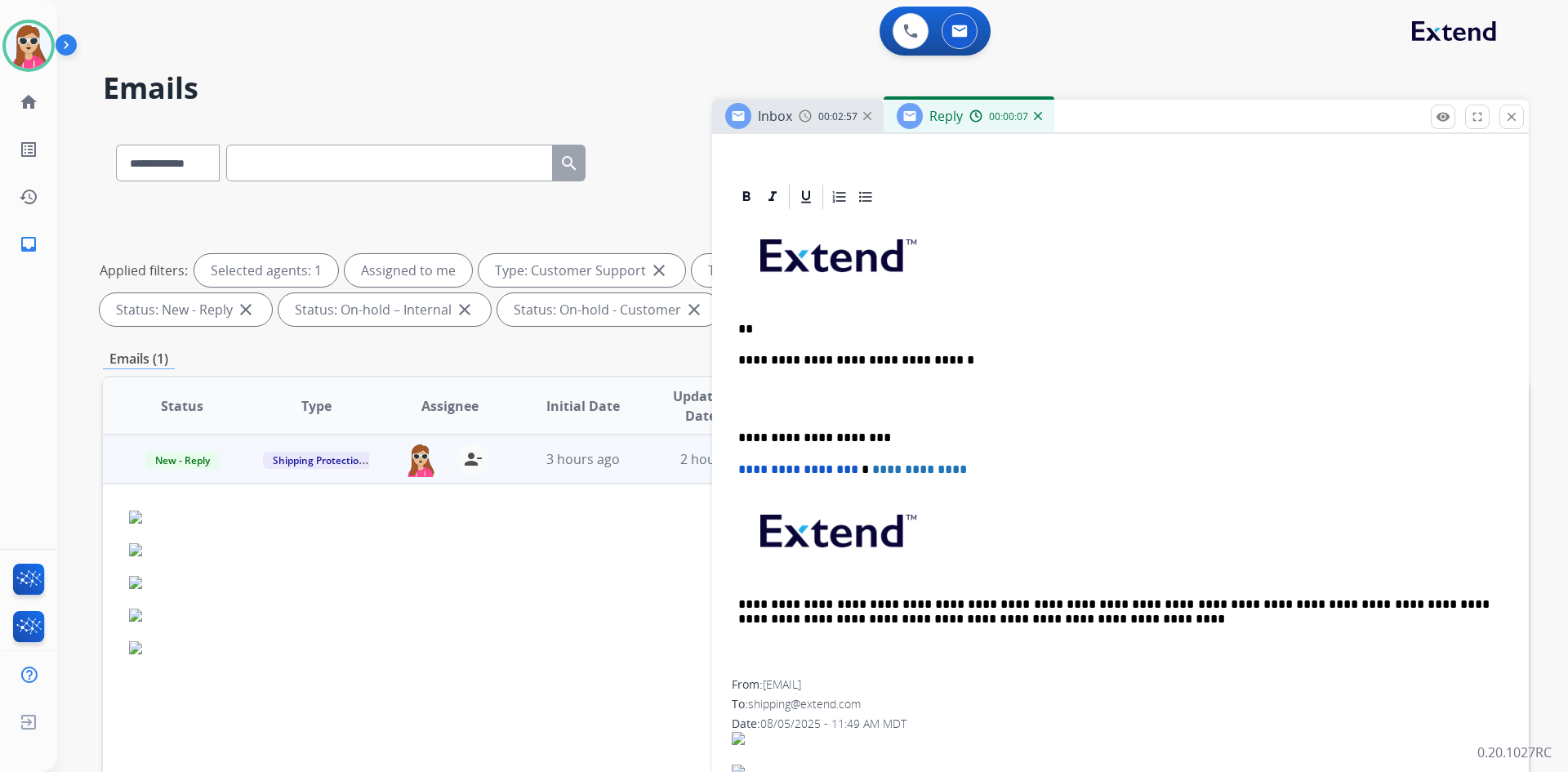 type 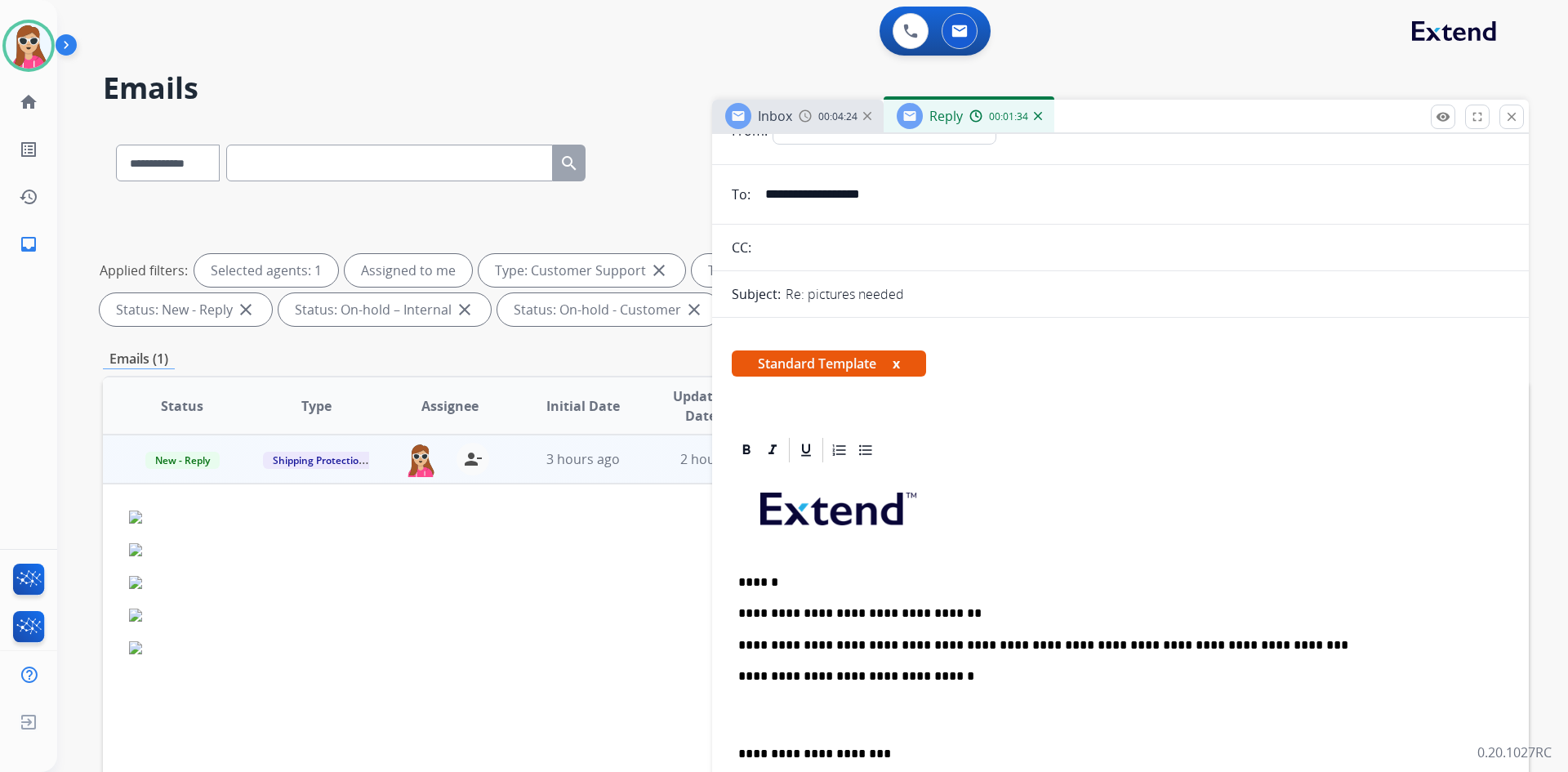 scroll, scrollTop: 0, scrollLeft: 0, axis: both 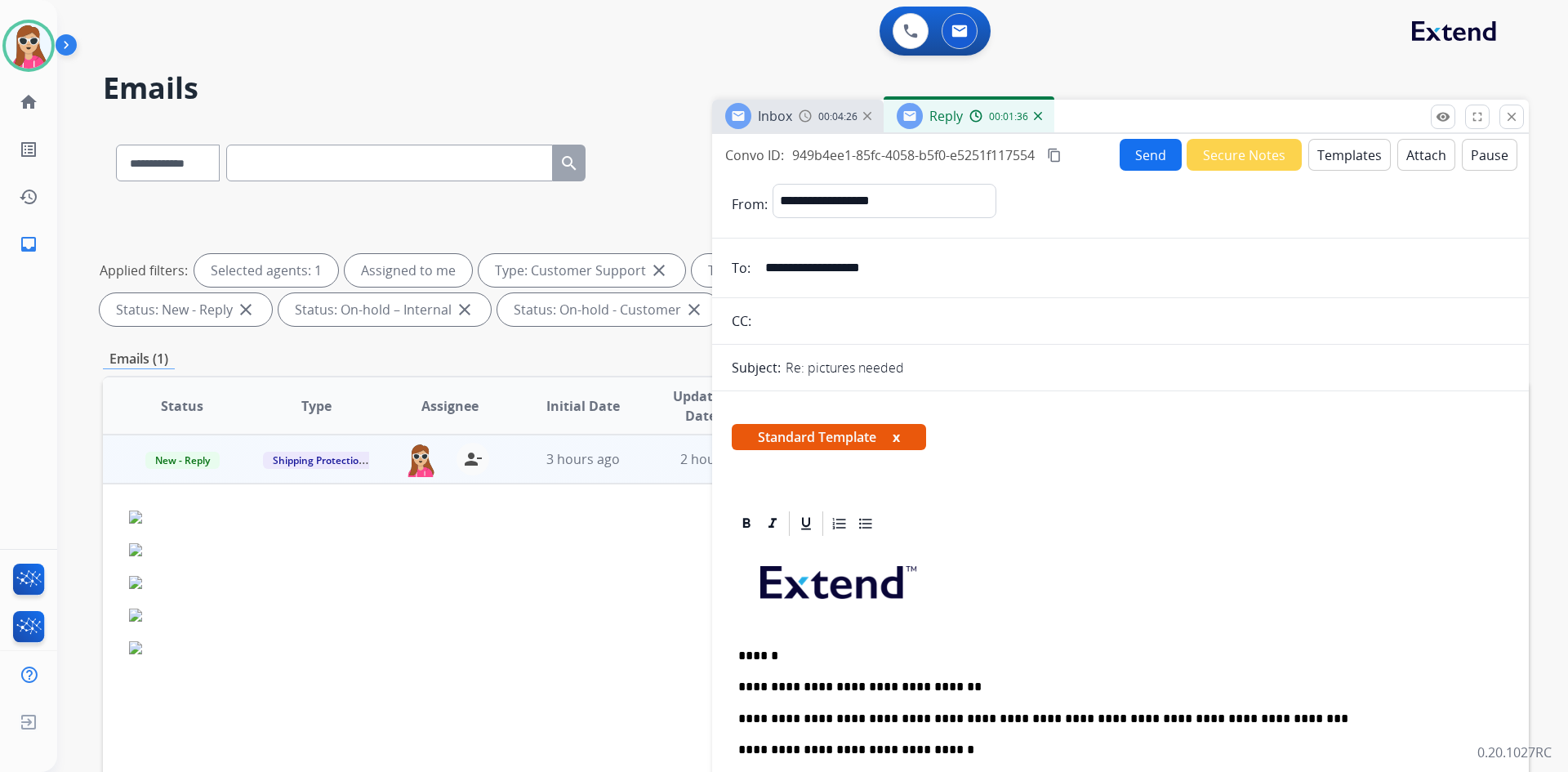 click on "Send" at bounding box center (1151, 154) 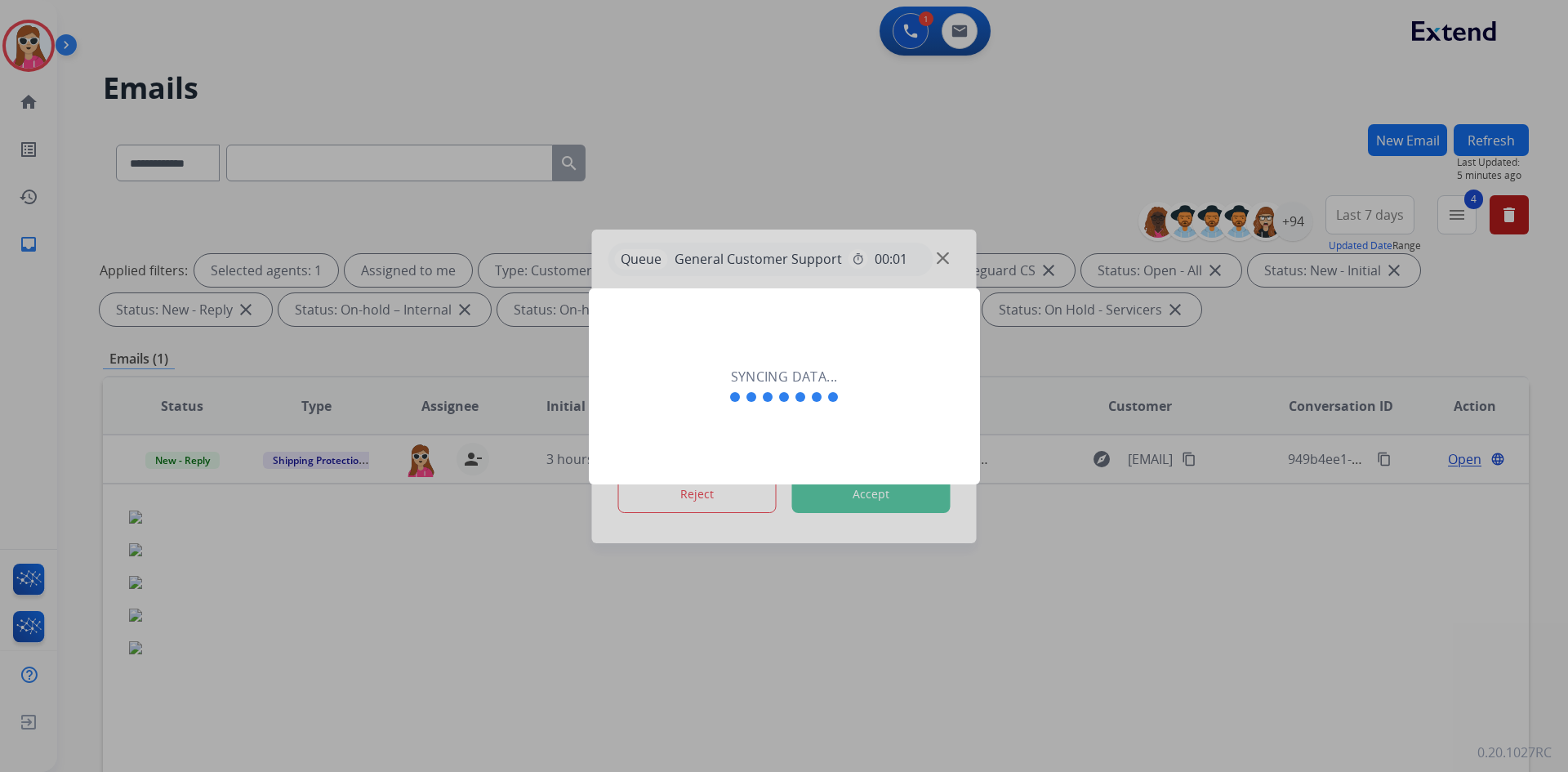 click on "Syncing data..." 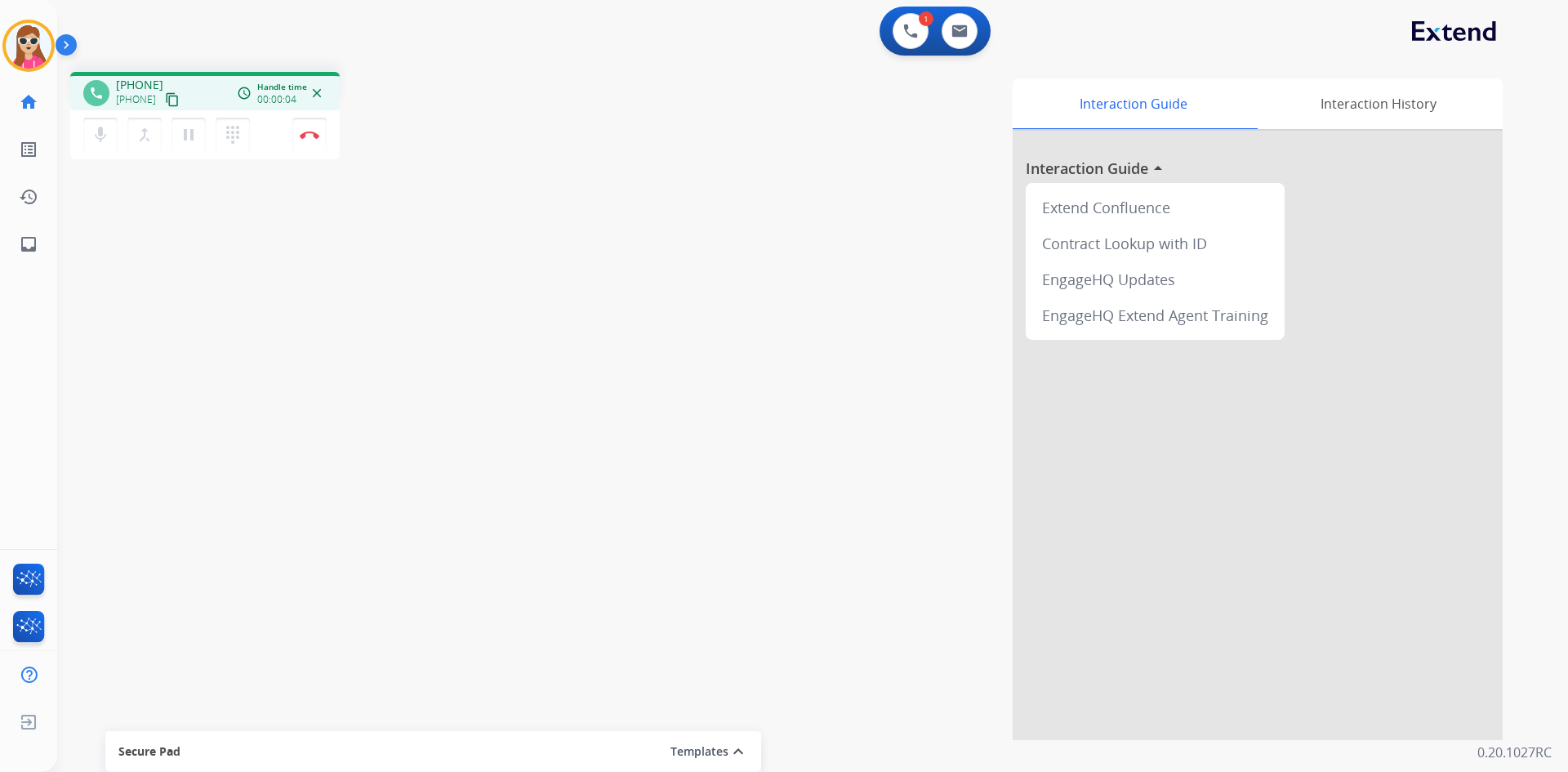 click on "content_copy" at bounding box center [172, 100] 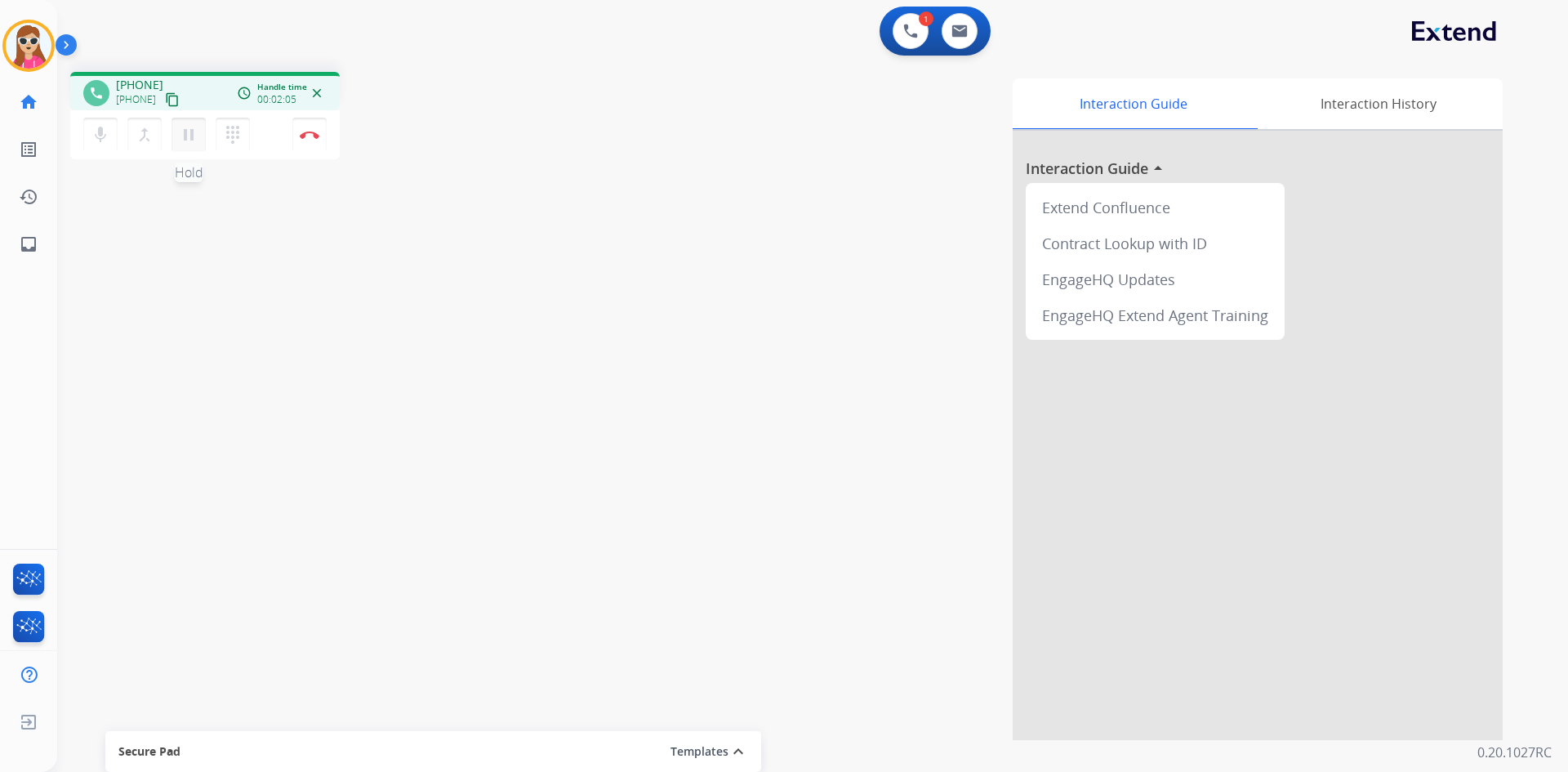 click on "pause" at bounding box center [189, 135] 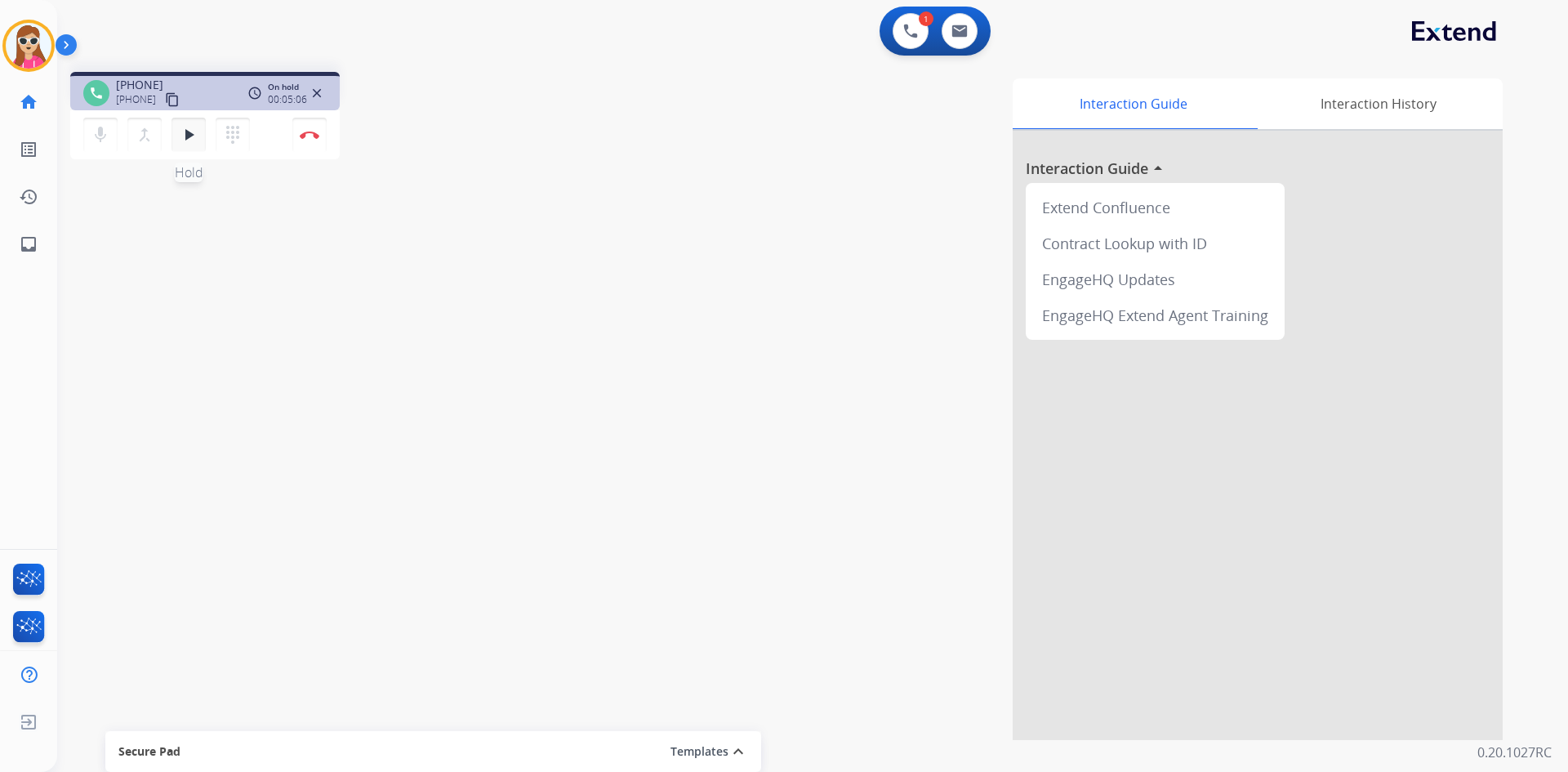 click on "play_arrow Hold" at bounding box center [189, 135] 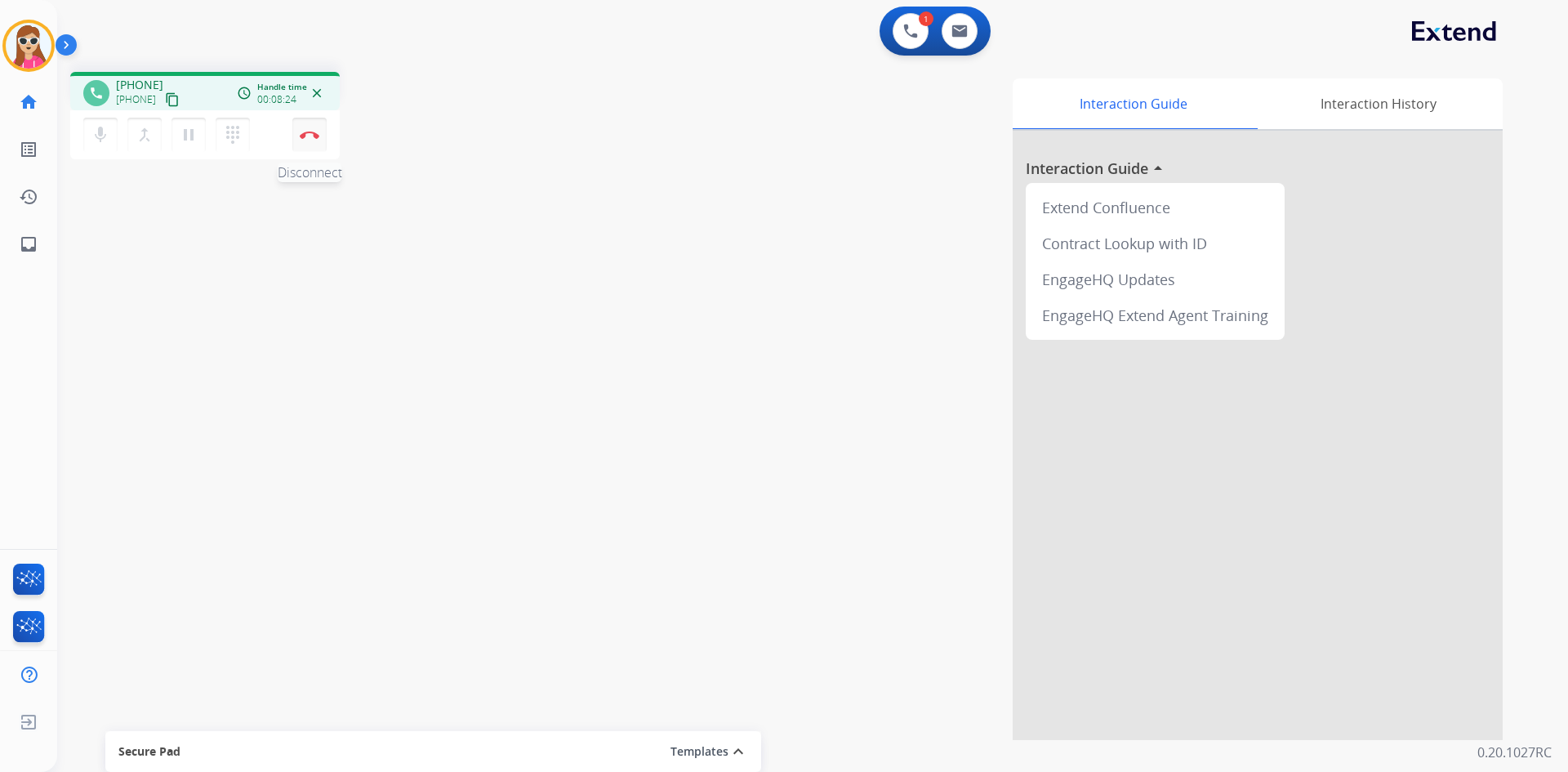 click on "Disconnect" at bounding box center (310, 135) 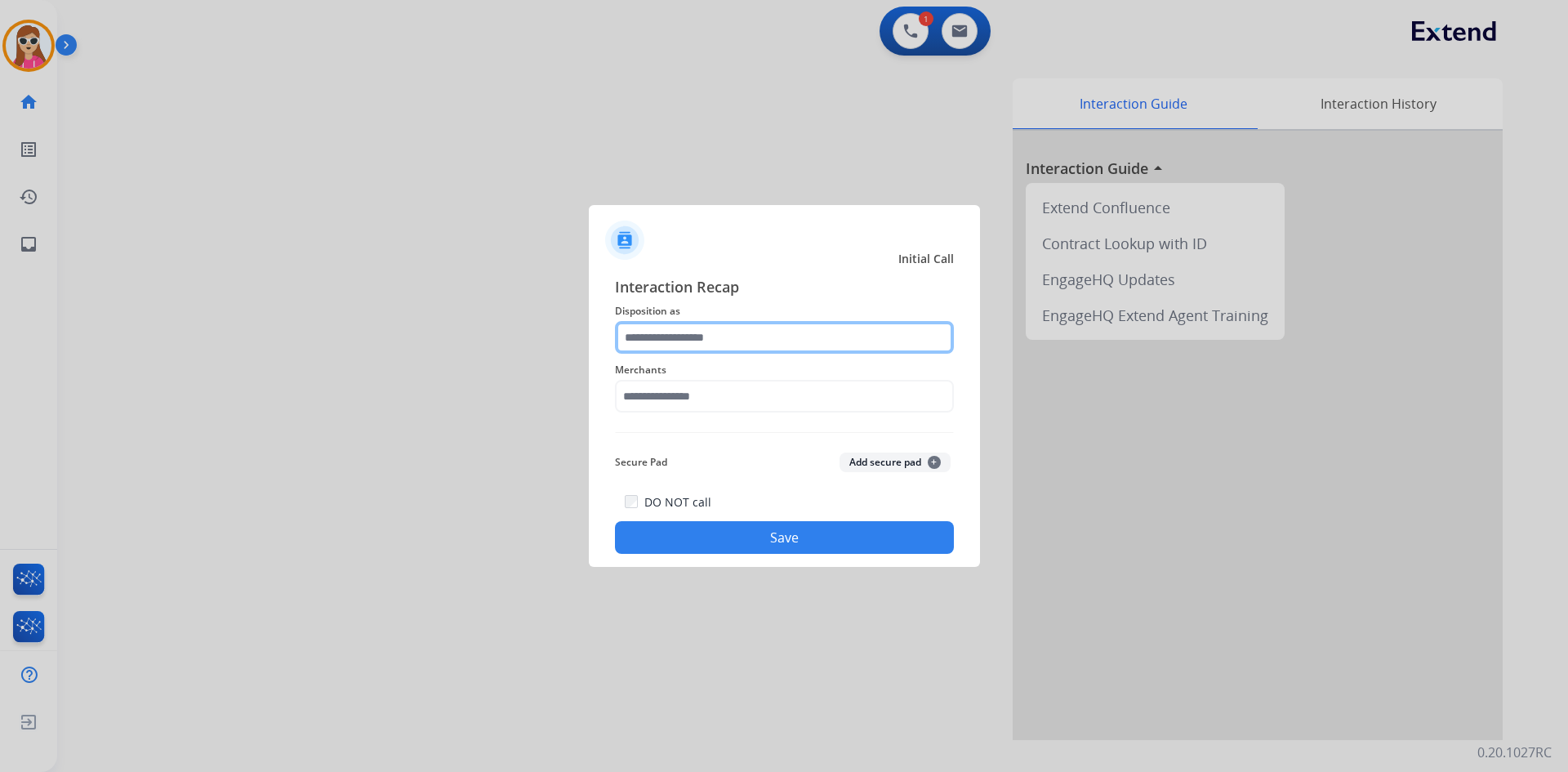 click 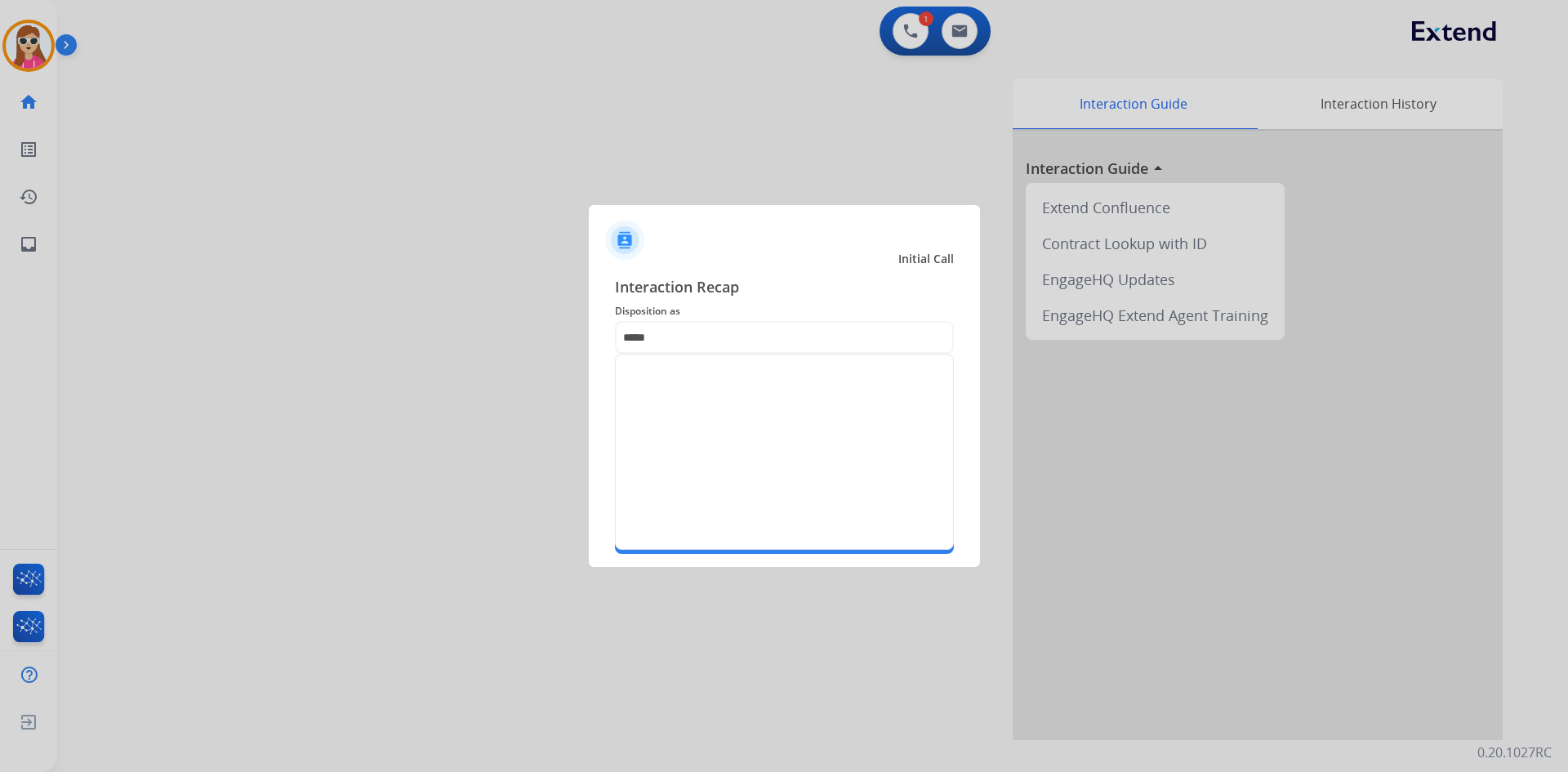 click 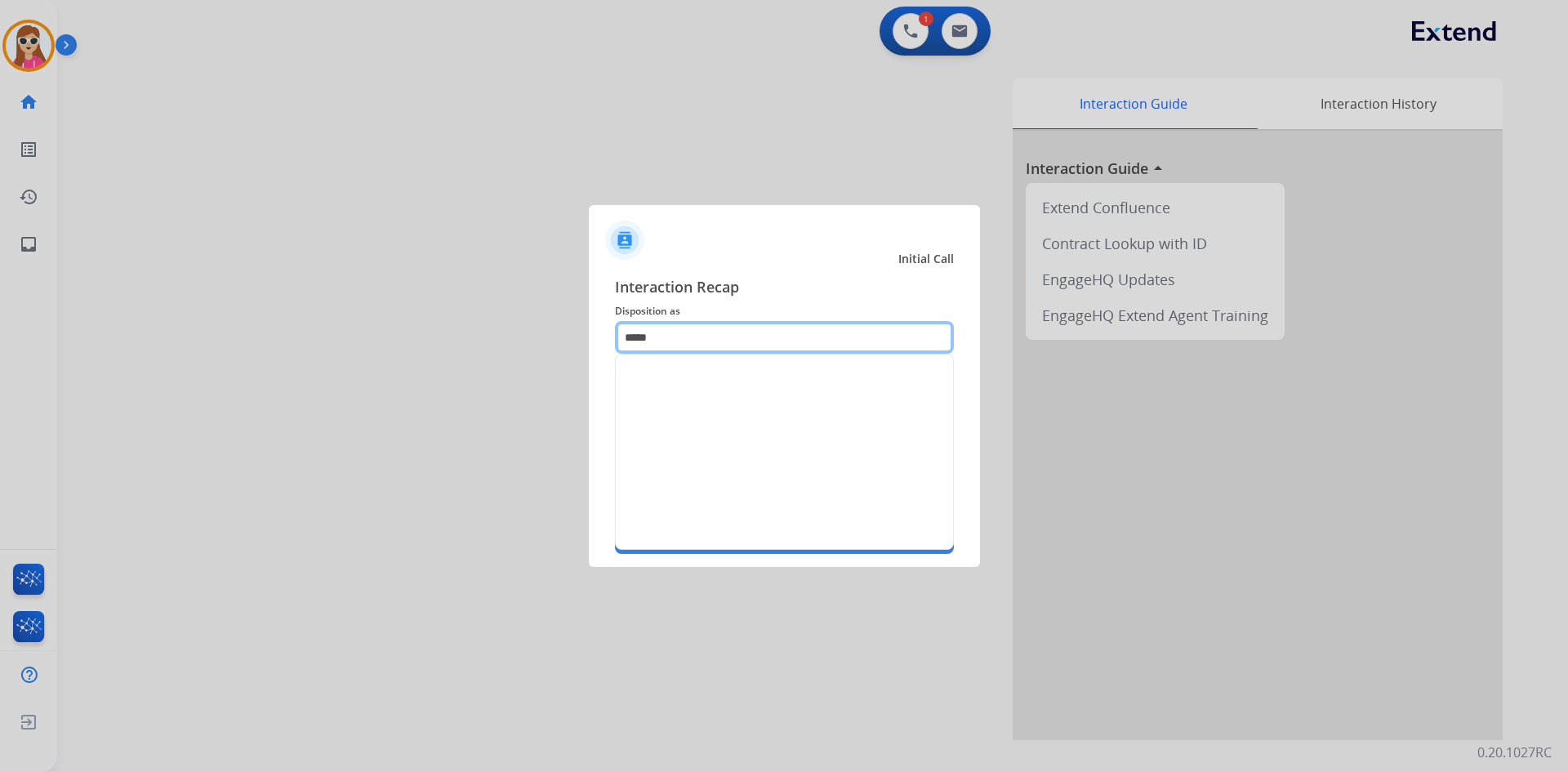 click on "*****" 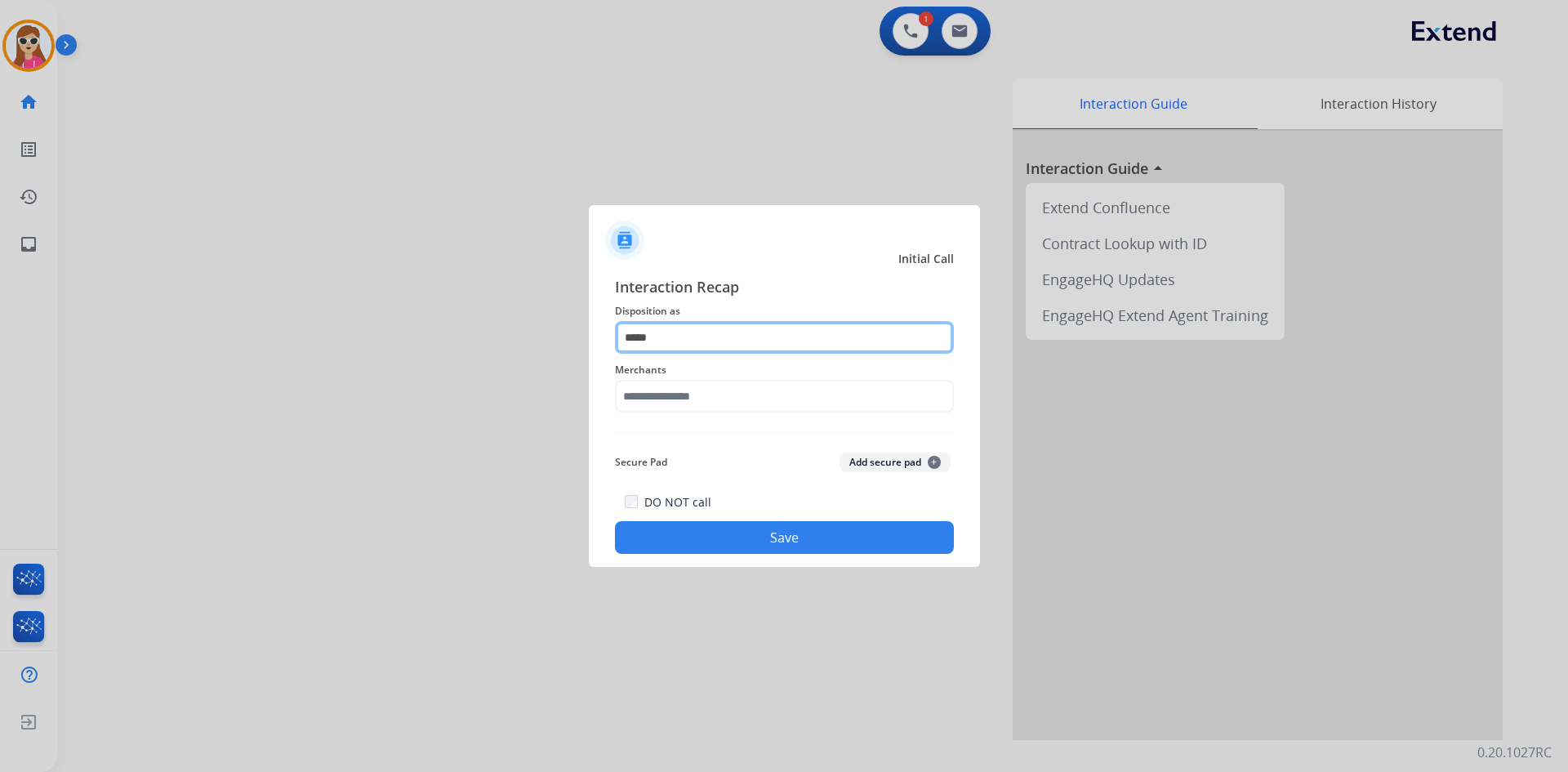 click on "*****" 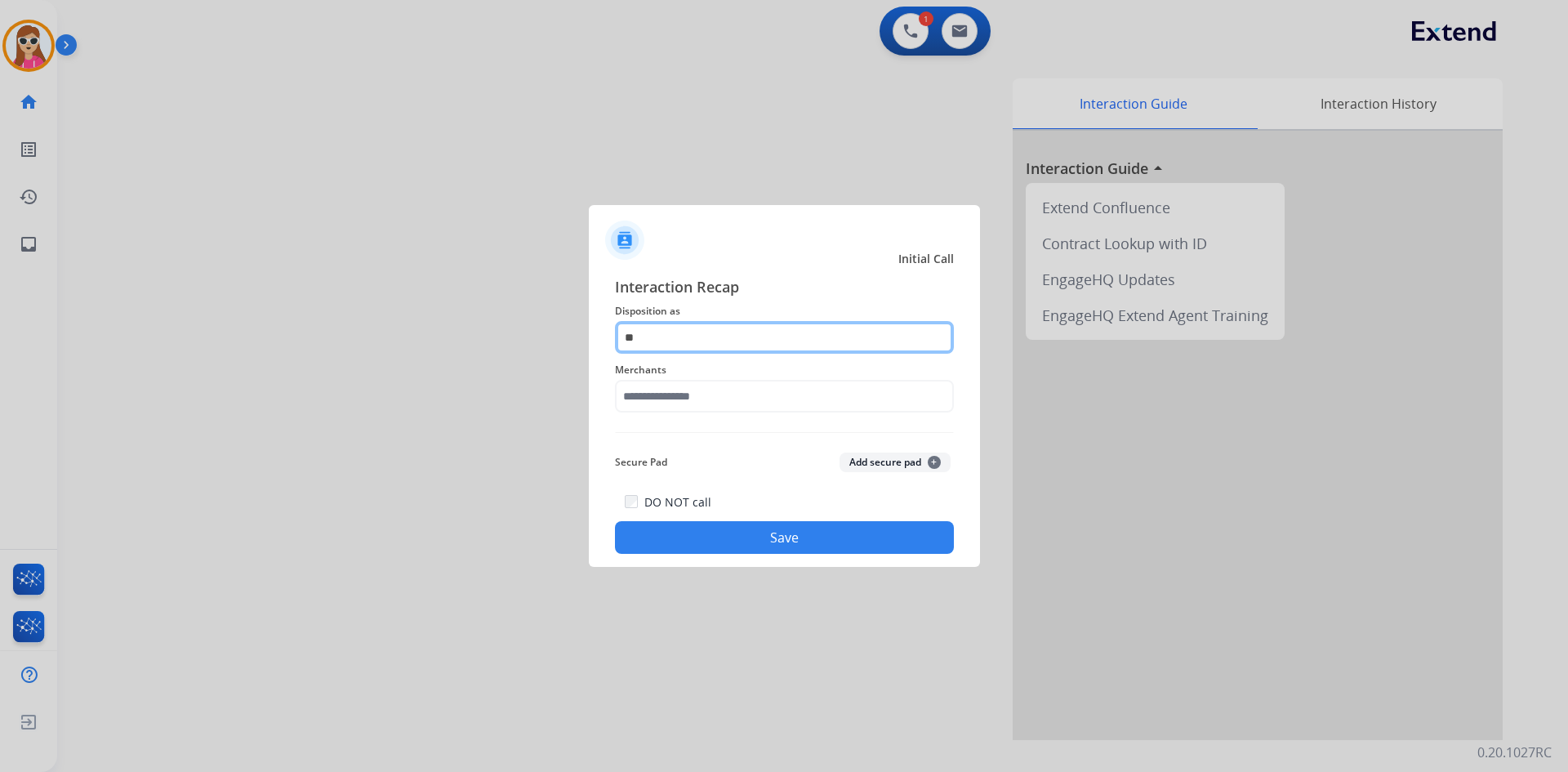 type on "*" 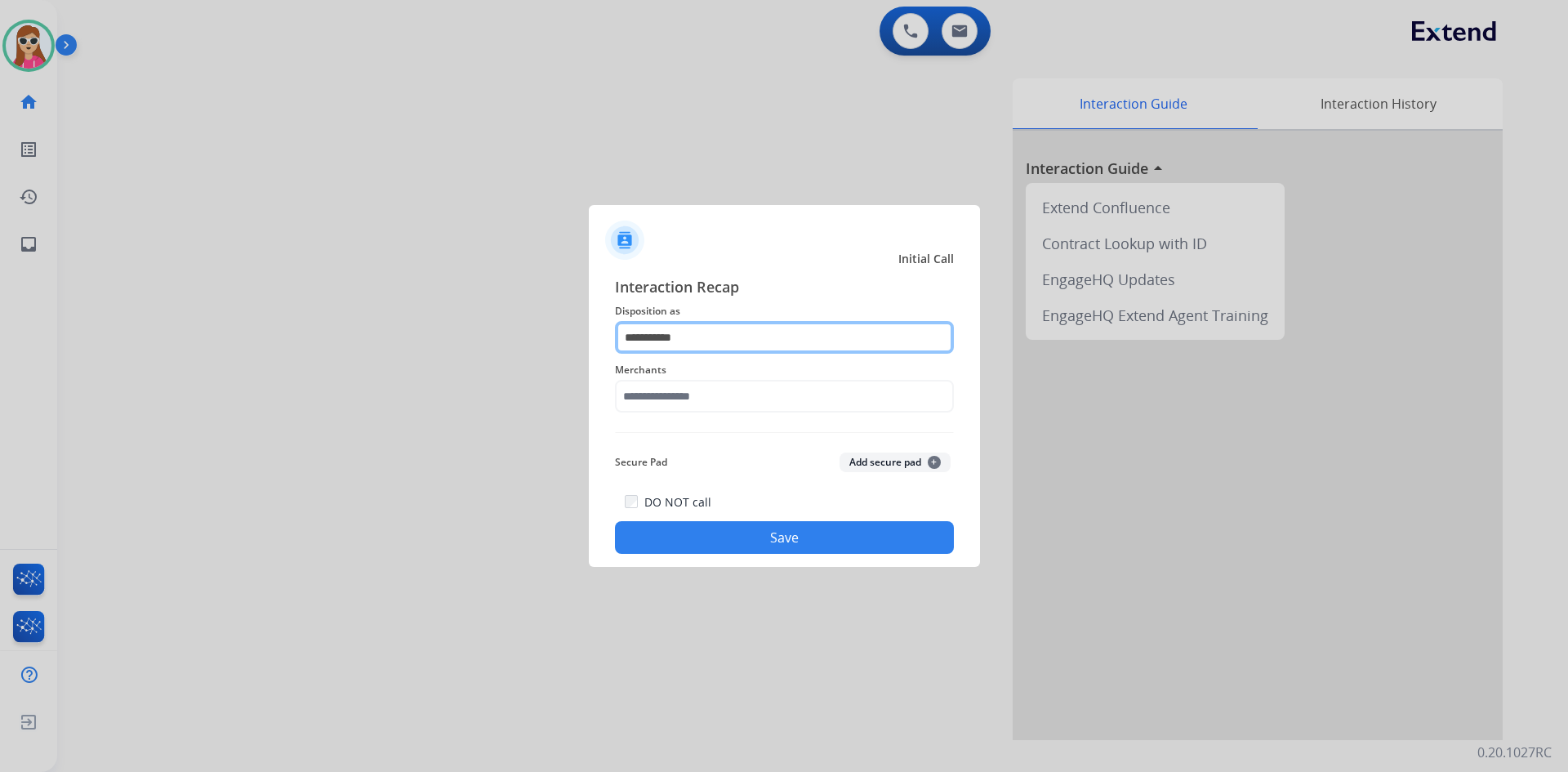 click on "**********" 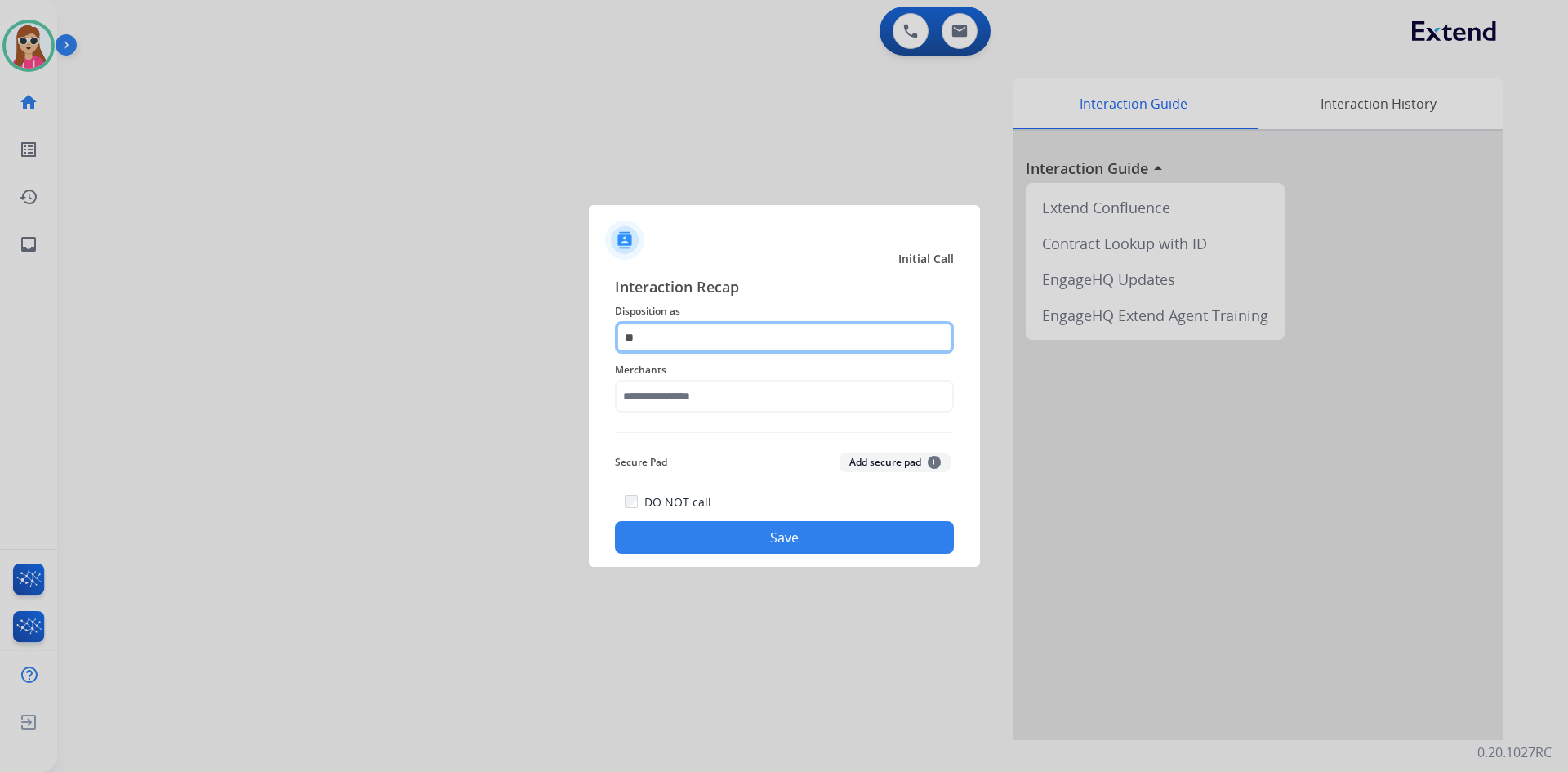type on "*" 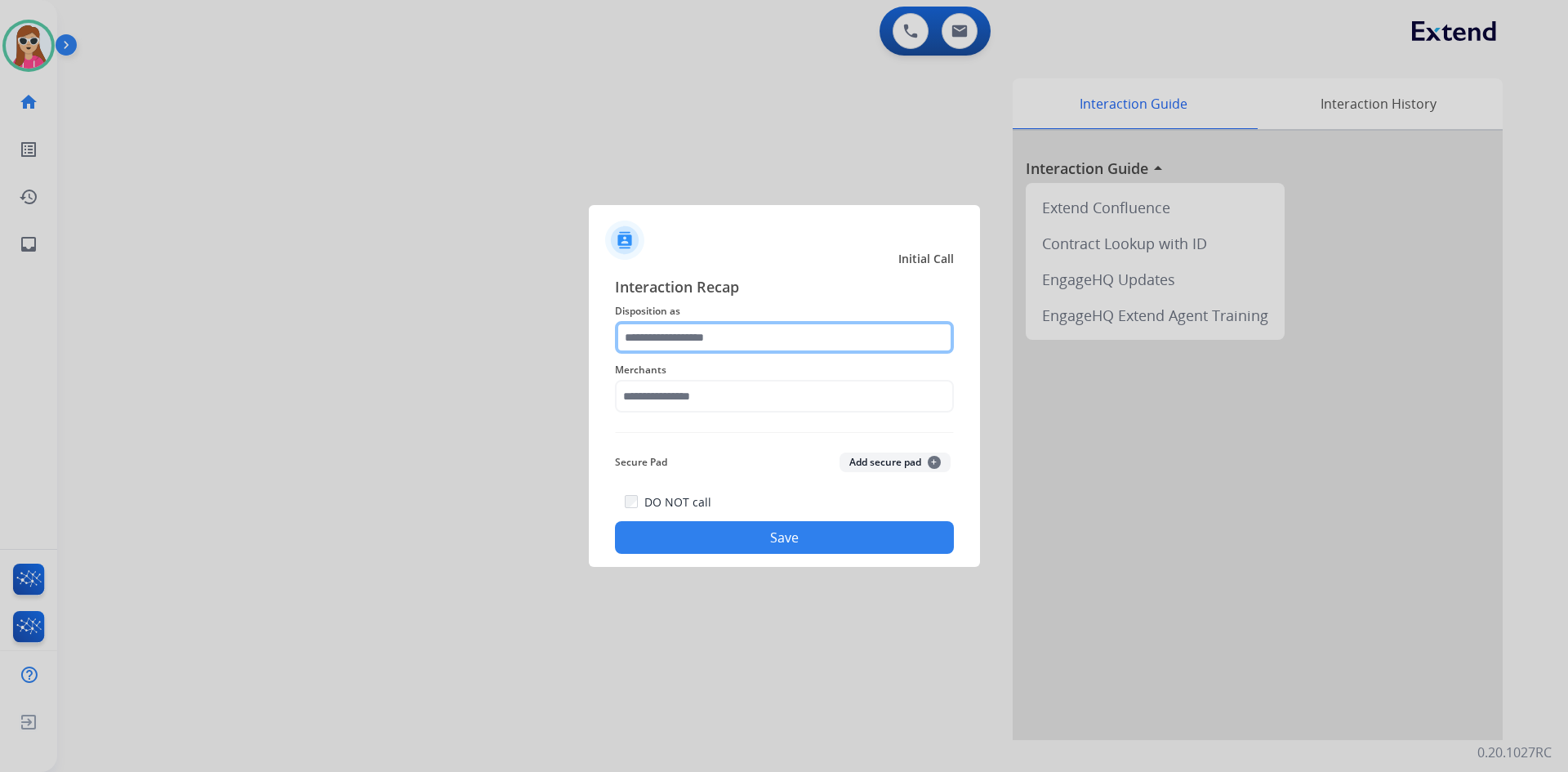 type 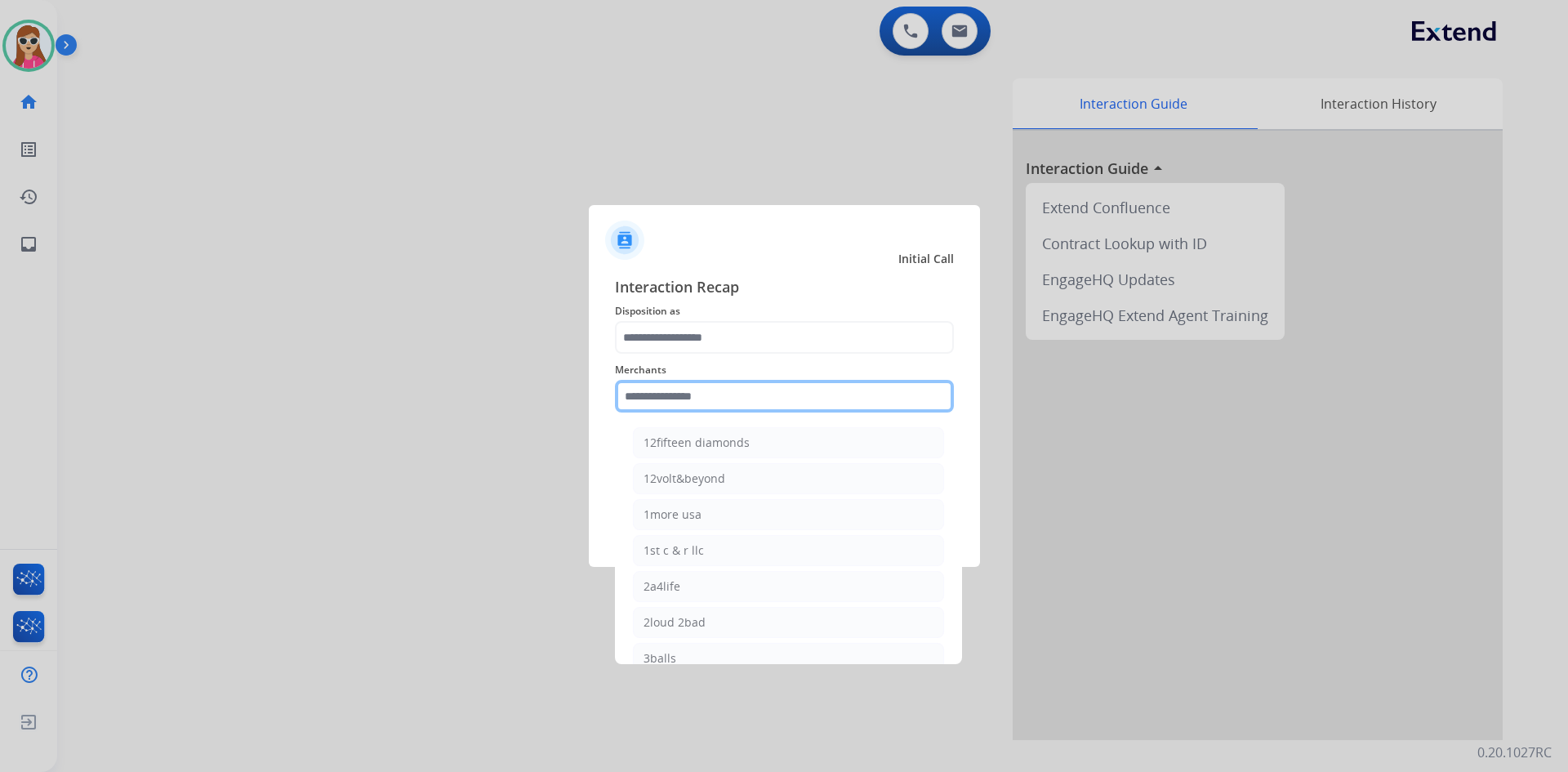 click 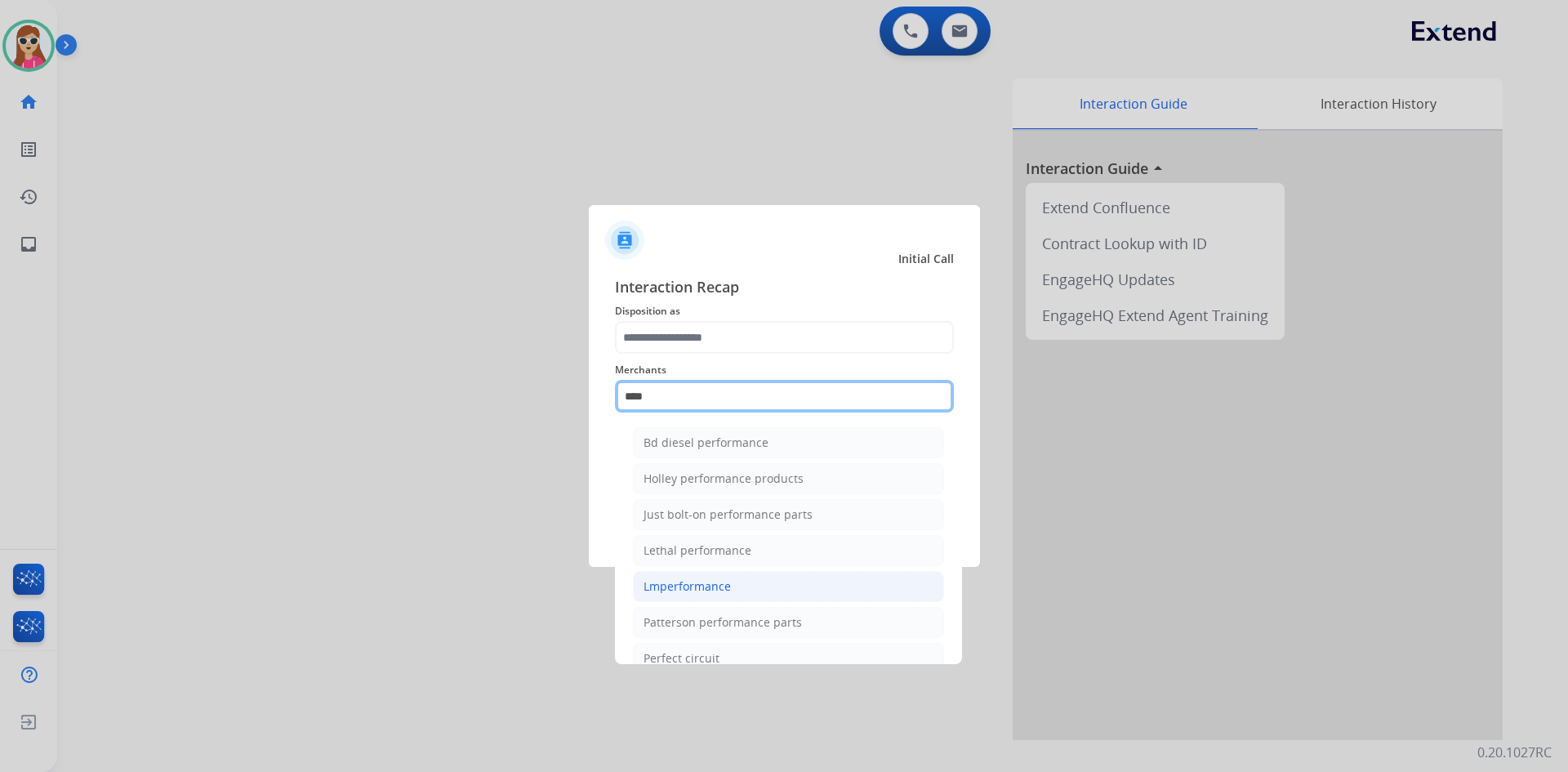 scroll, scrollTop: 134, scrollLeft: 0, axis: vertical 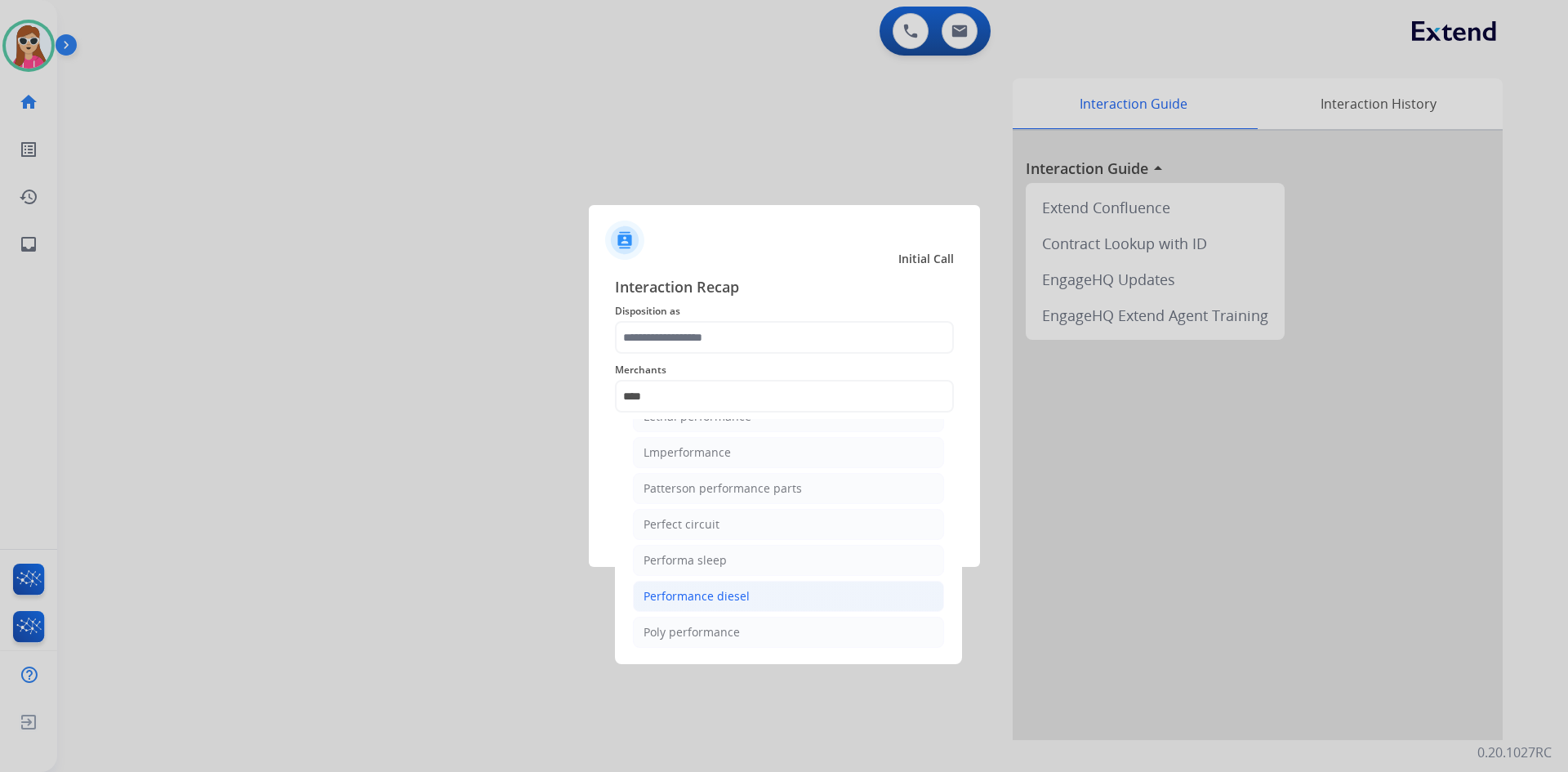 click on "Performance diesel" 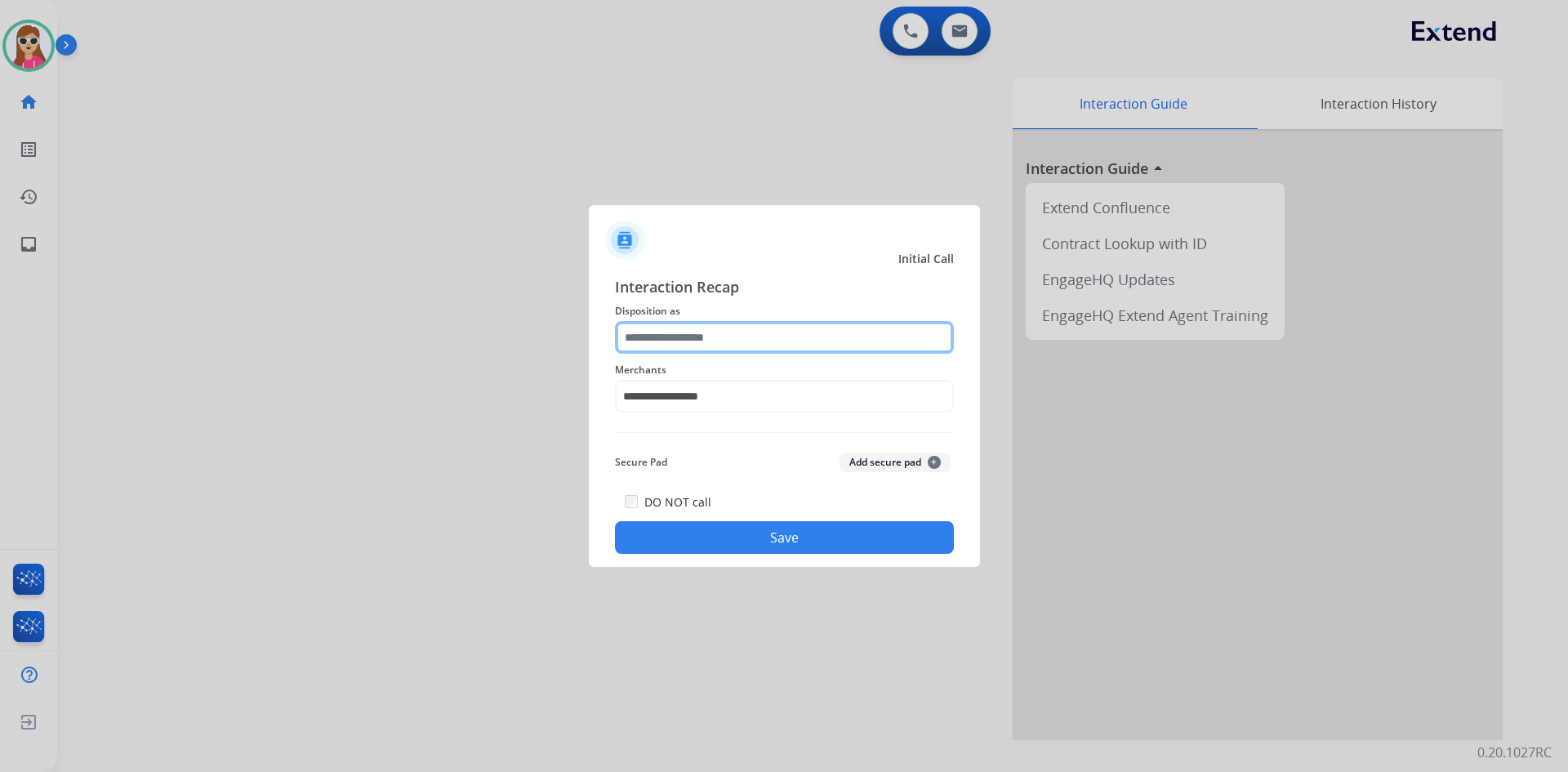click 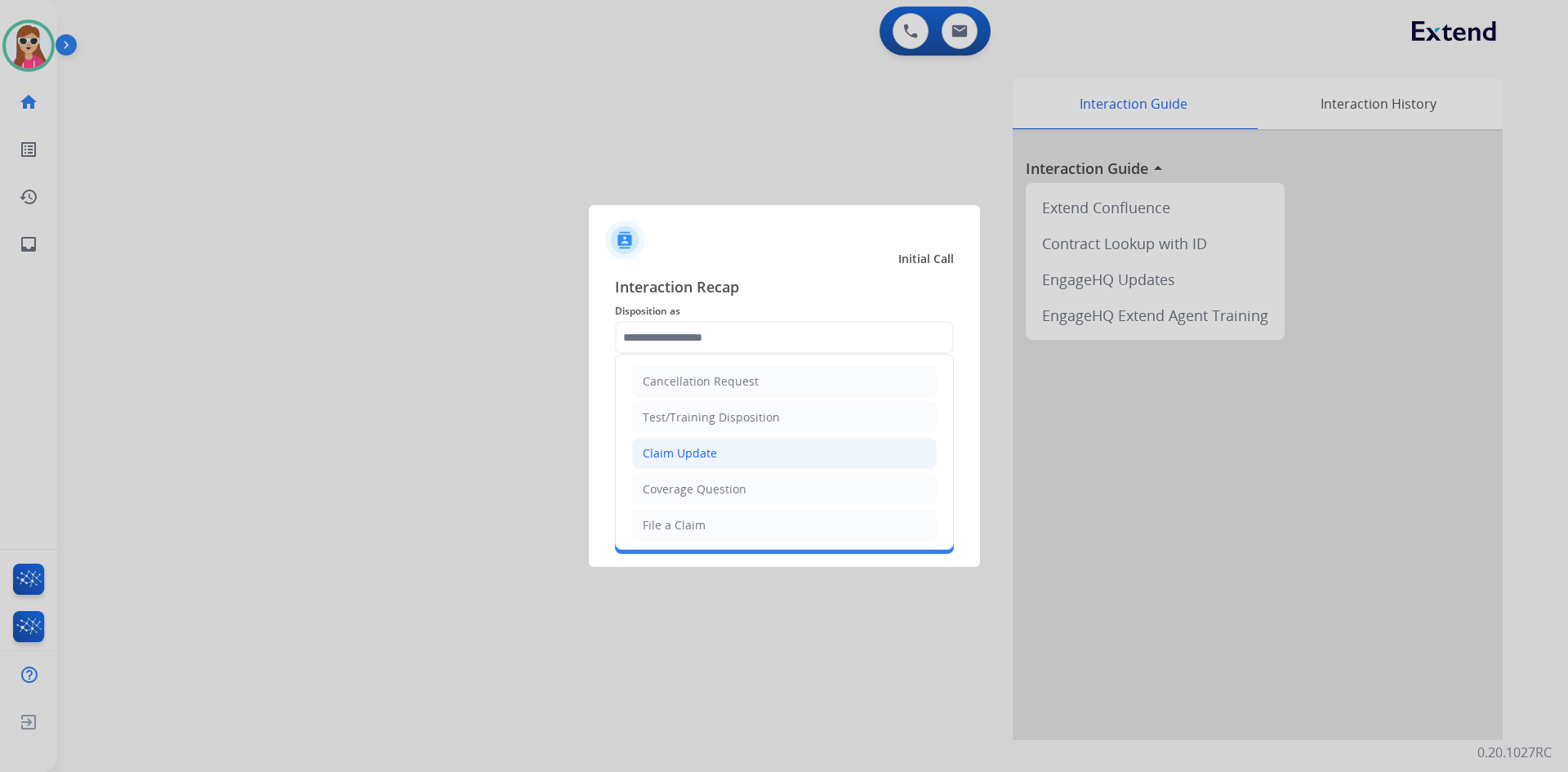 click on "Claim Update" 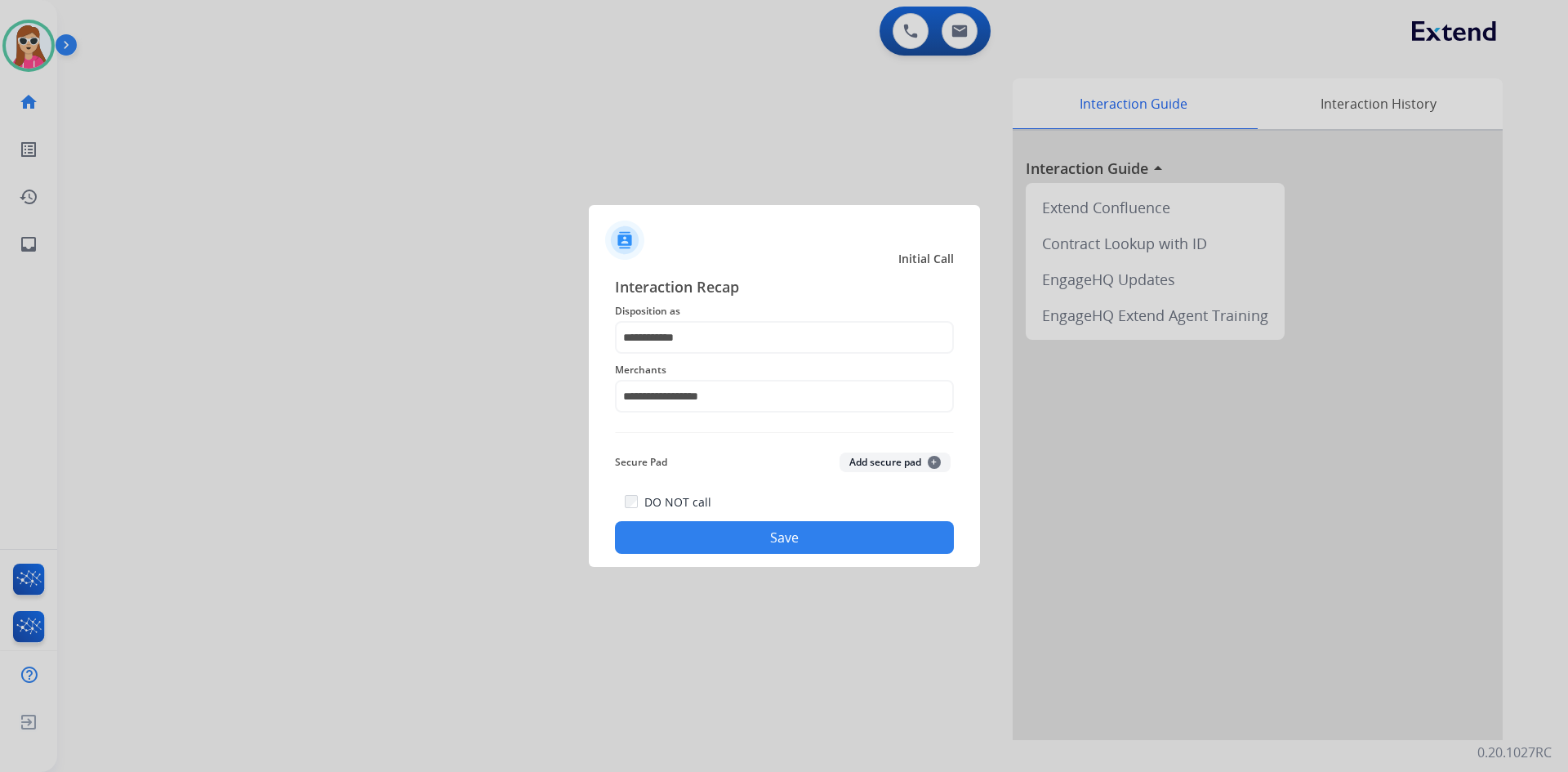 click on "Save" 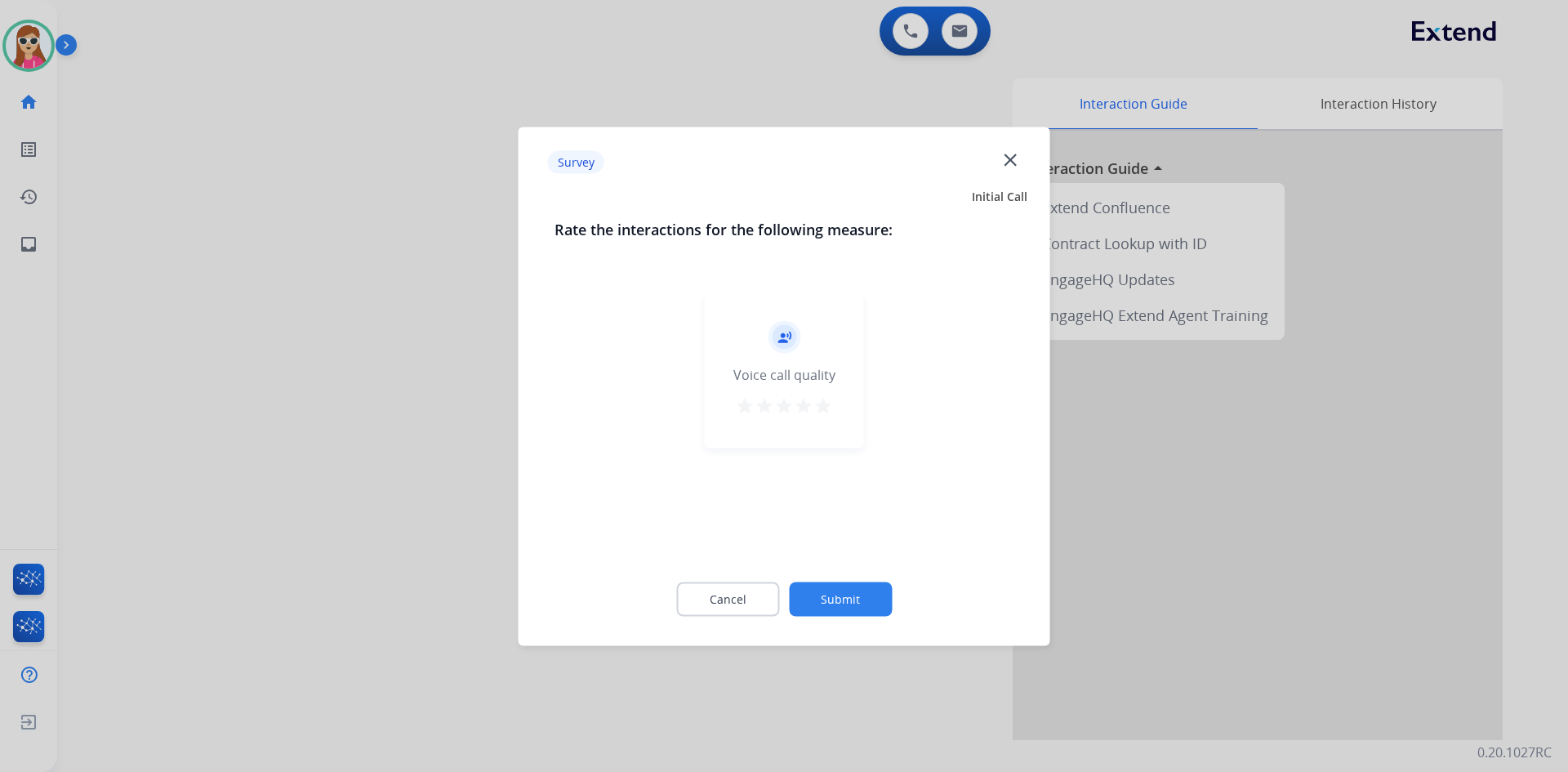 click on "star" at bounding box center [823, 405] 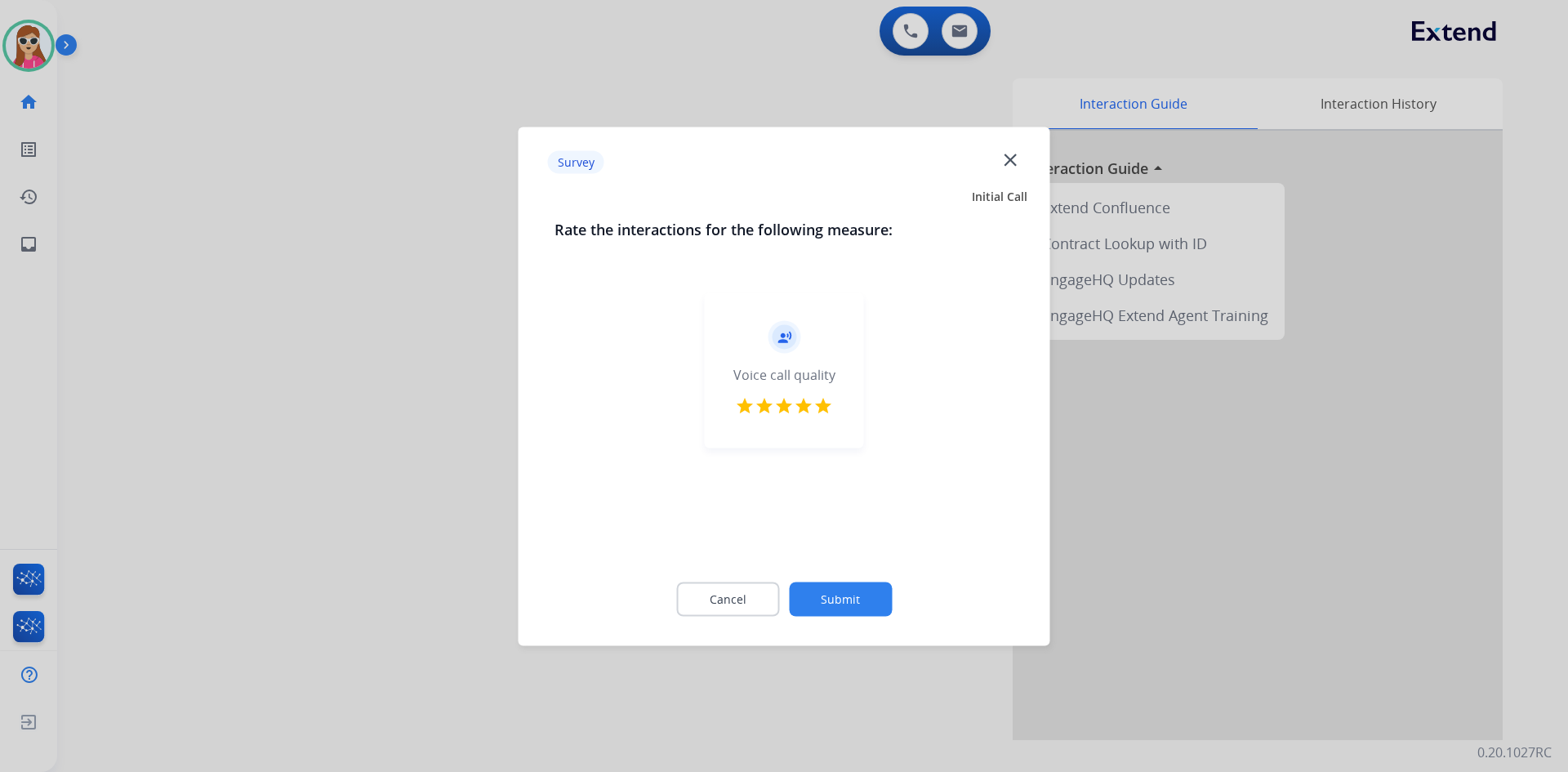 click on "Submit" 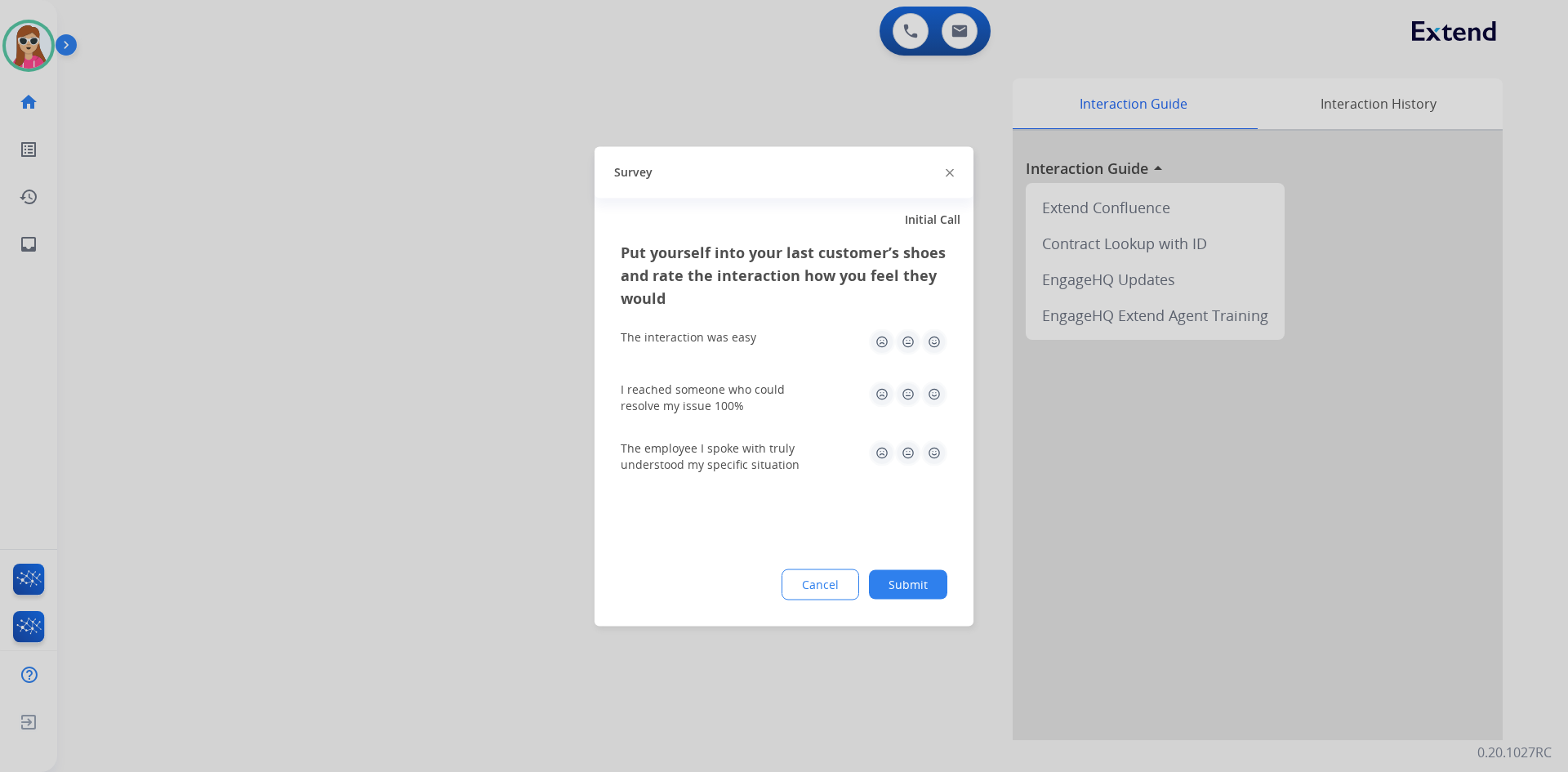 click 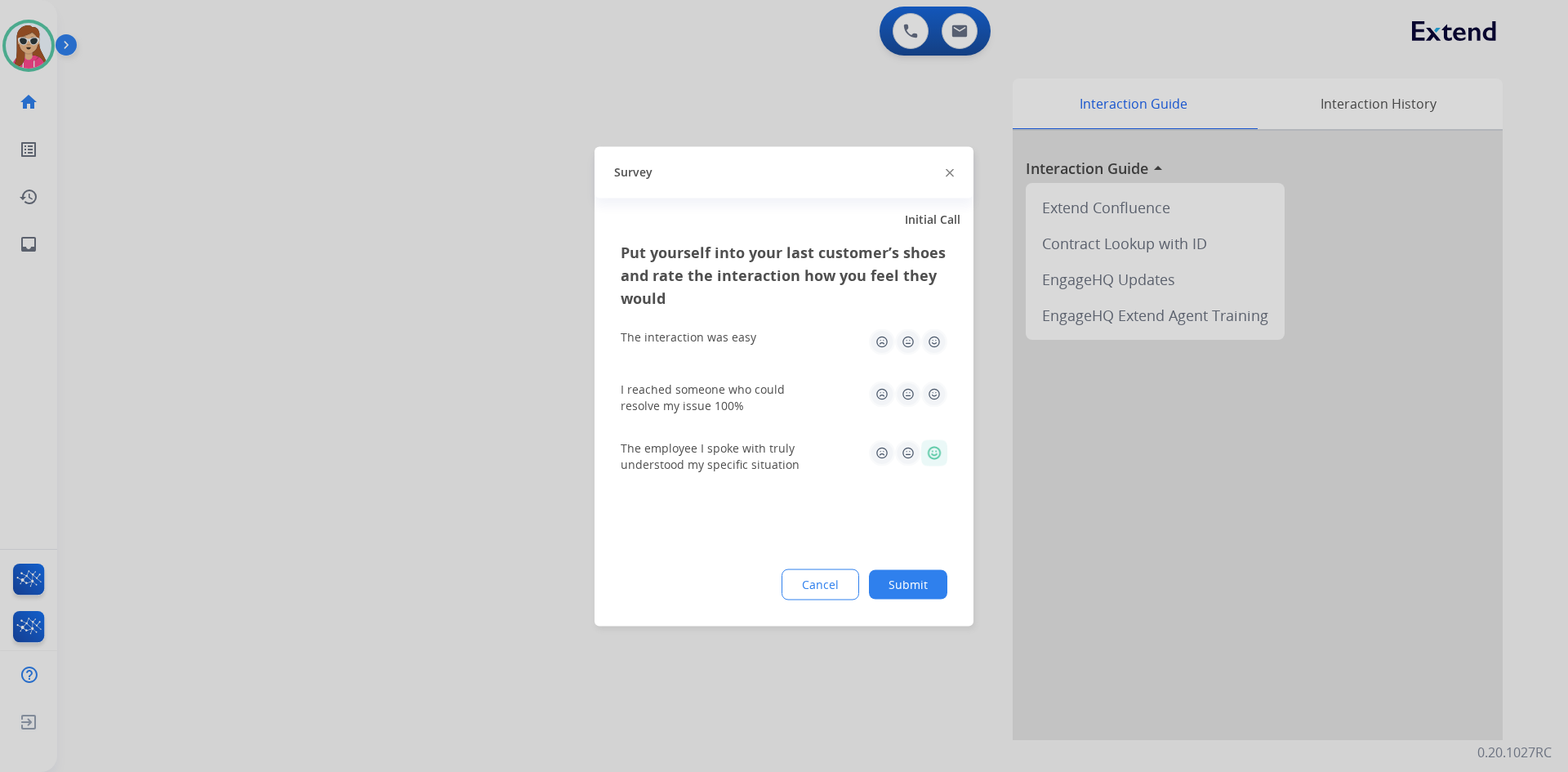 click 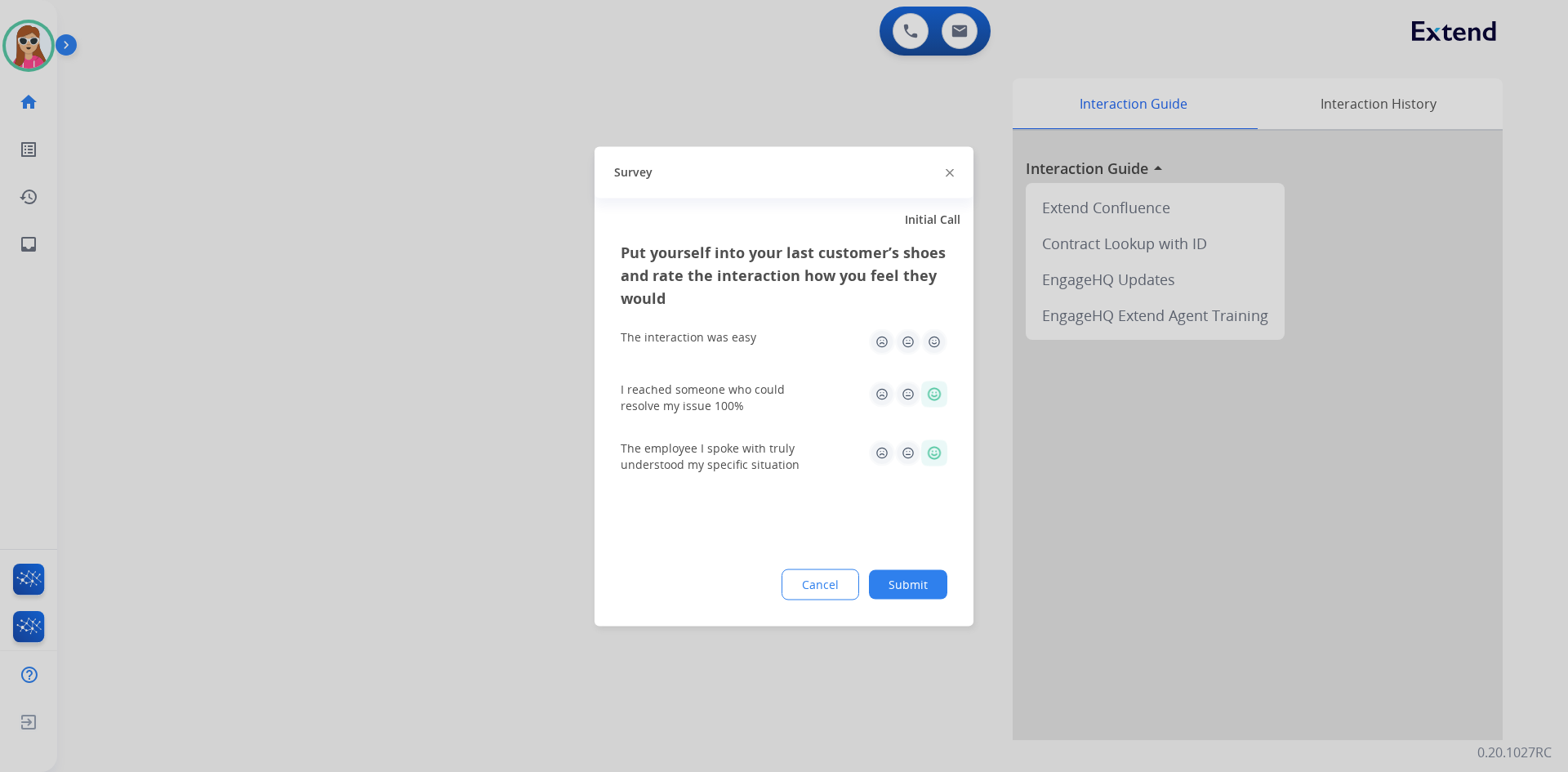 click 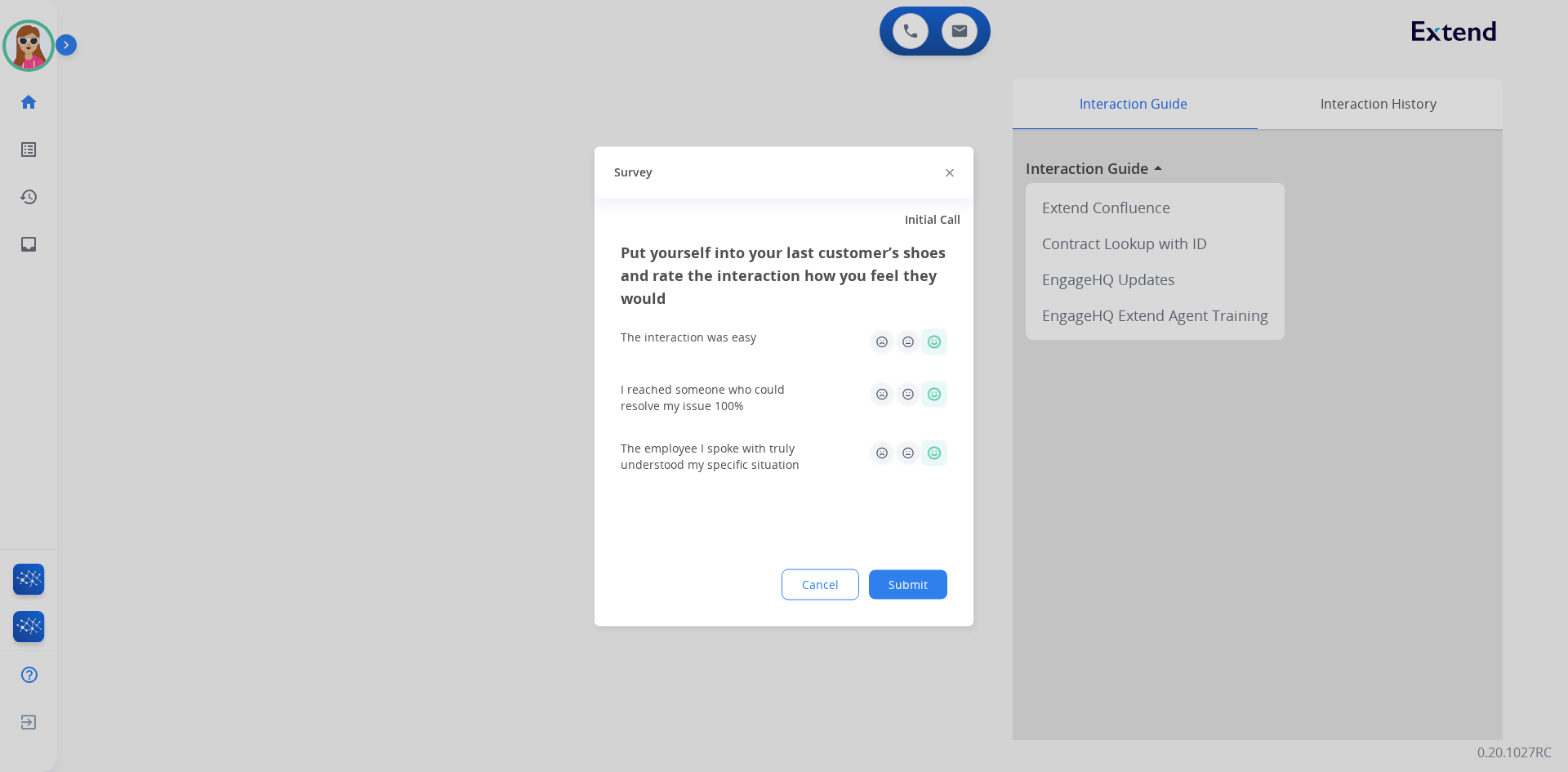 click on "Submit" 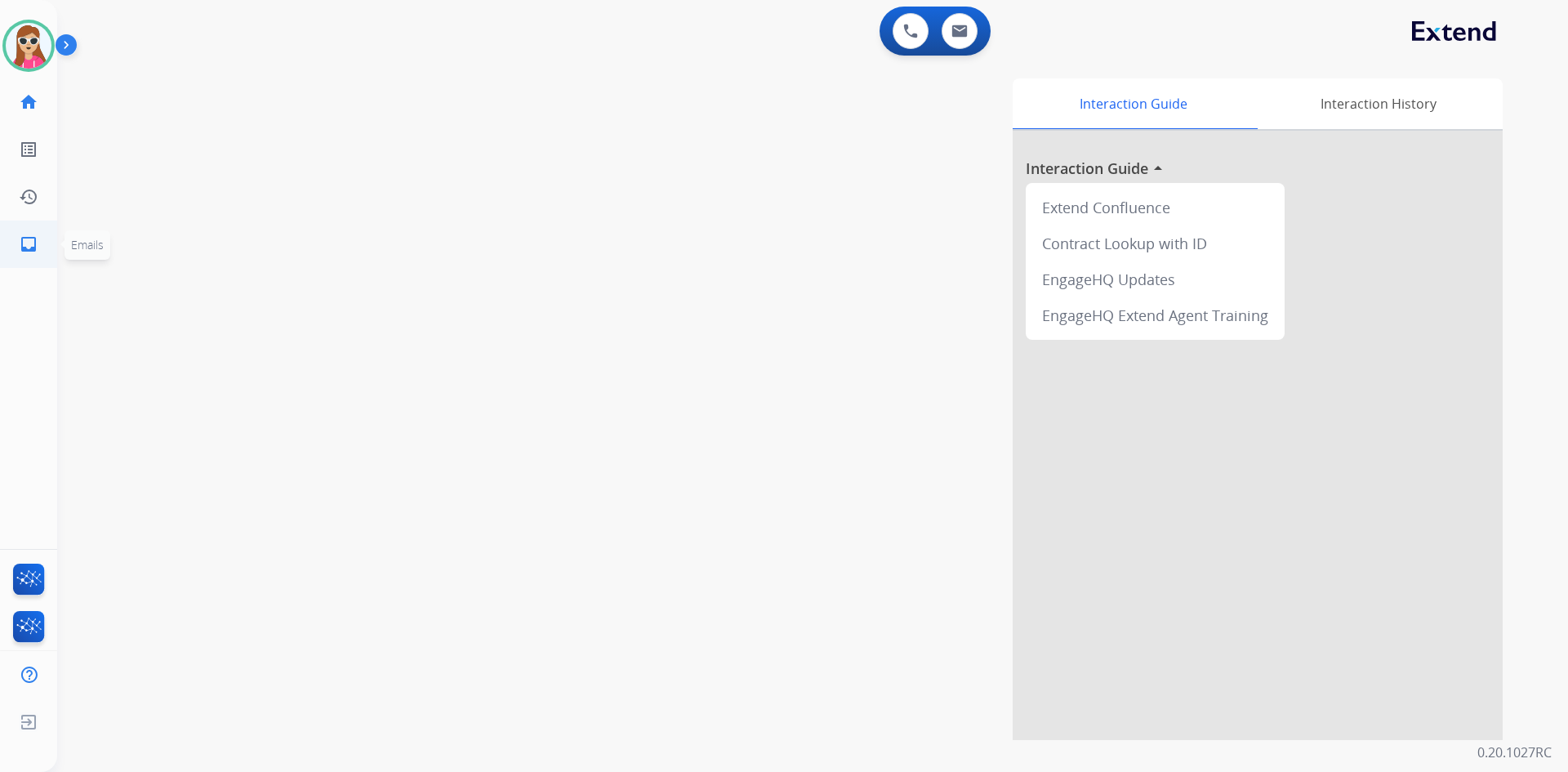 click on "inbox" 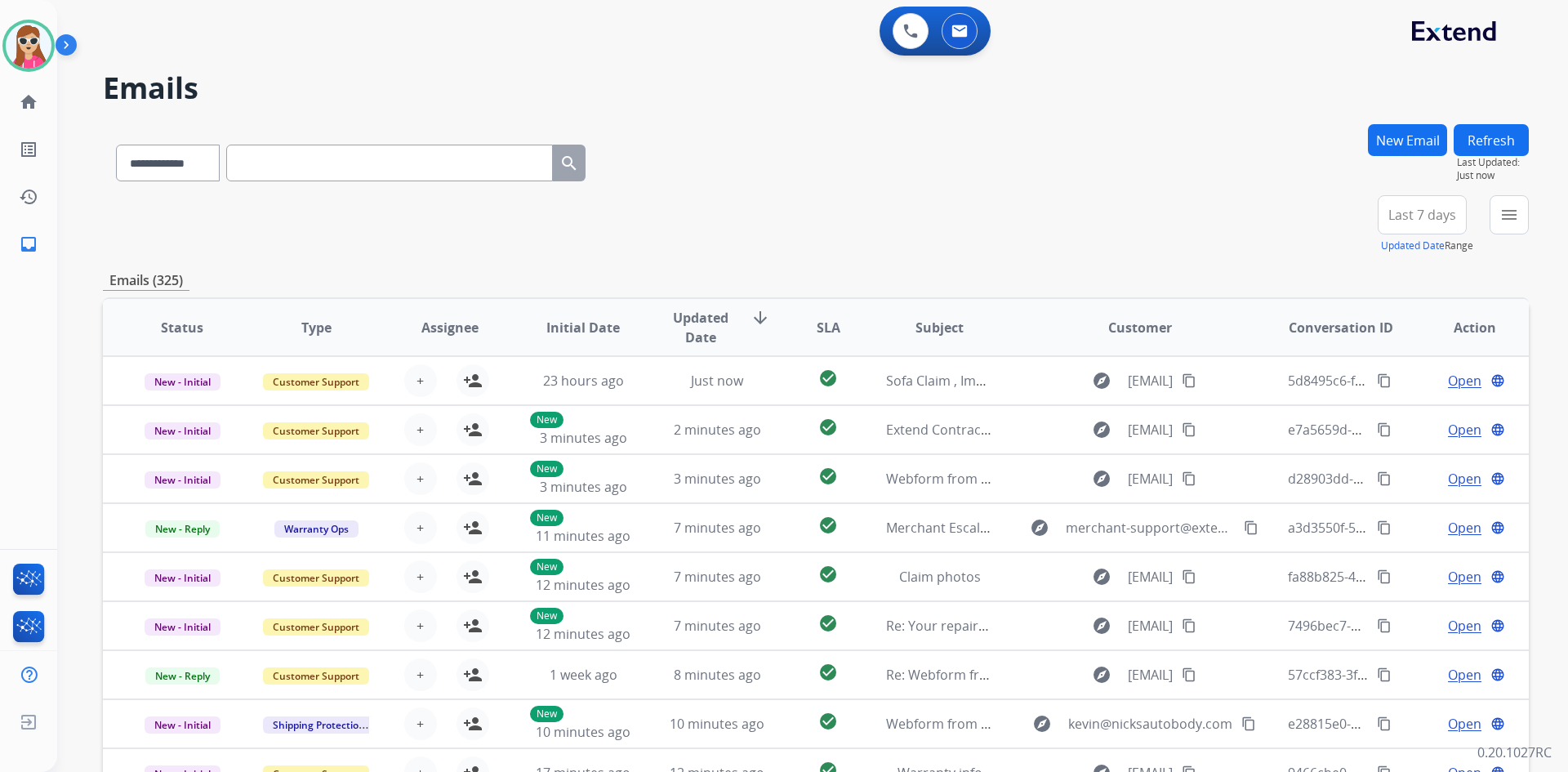 click on "menu" at bounding box center [1509, 215] 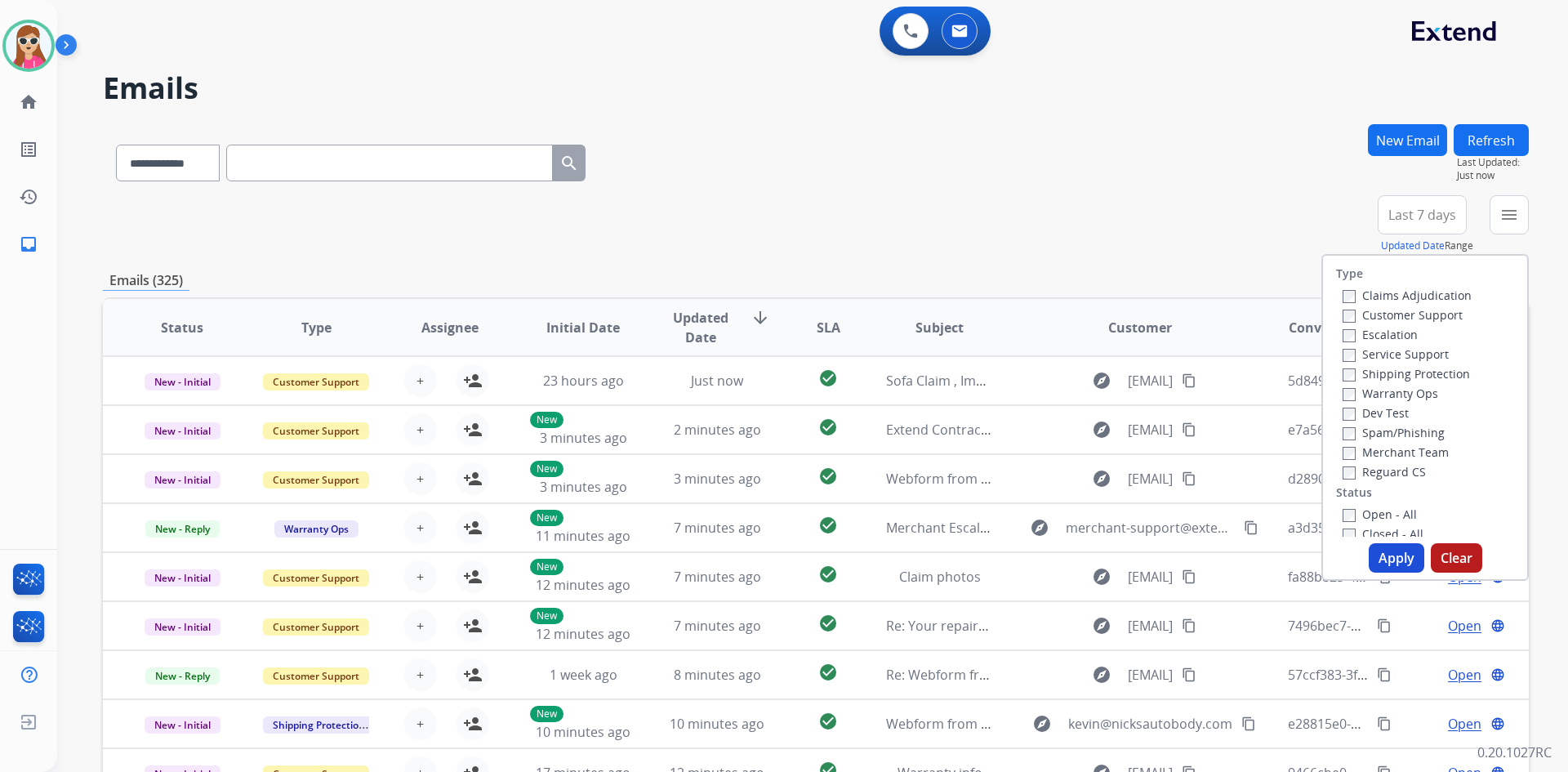 click on "Customer Support" at bounding box center (1402, 315) 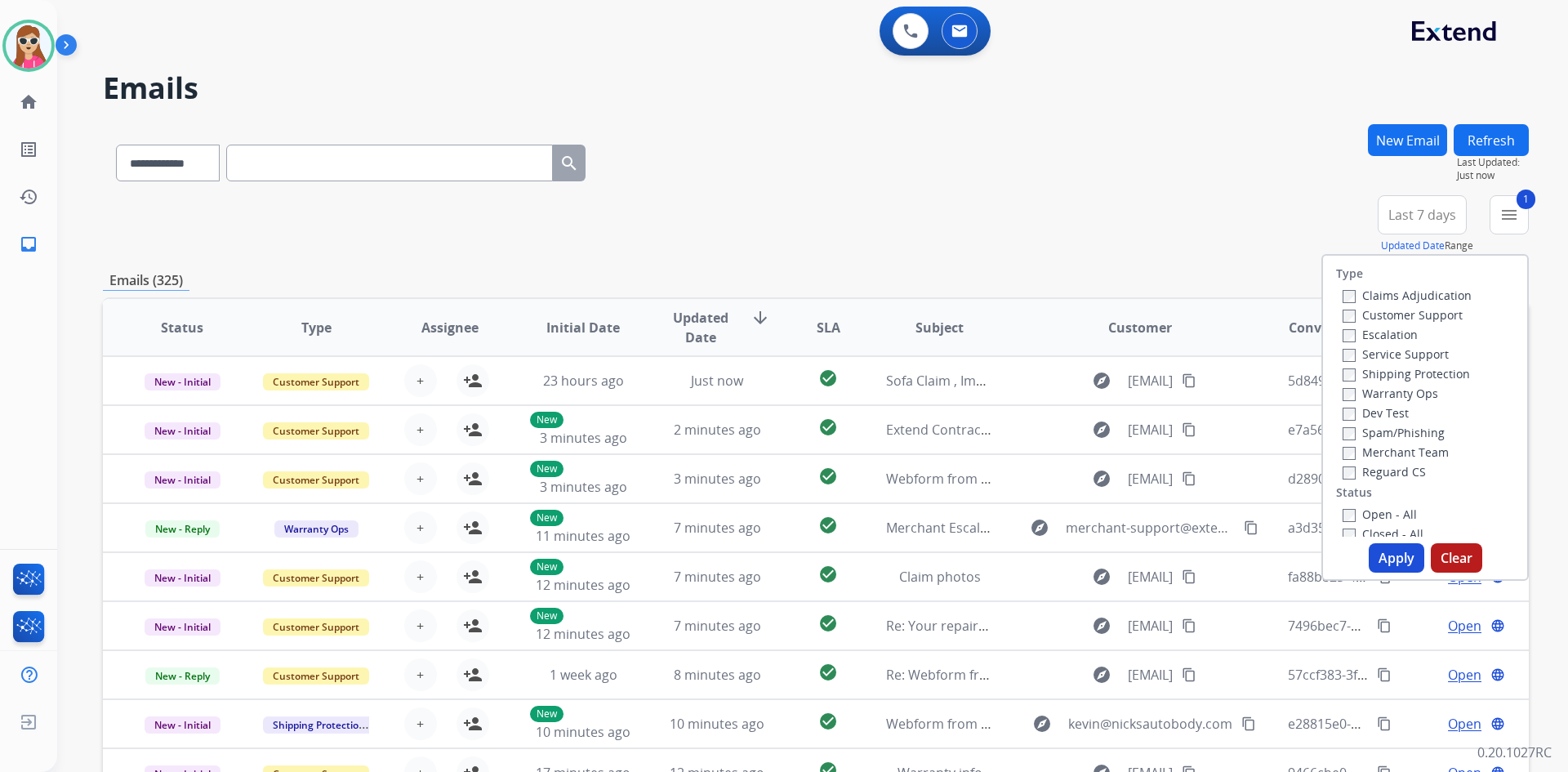click on "Shipping Protection" at bounding box center [1406, 373] 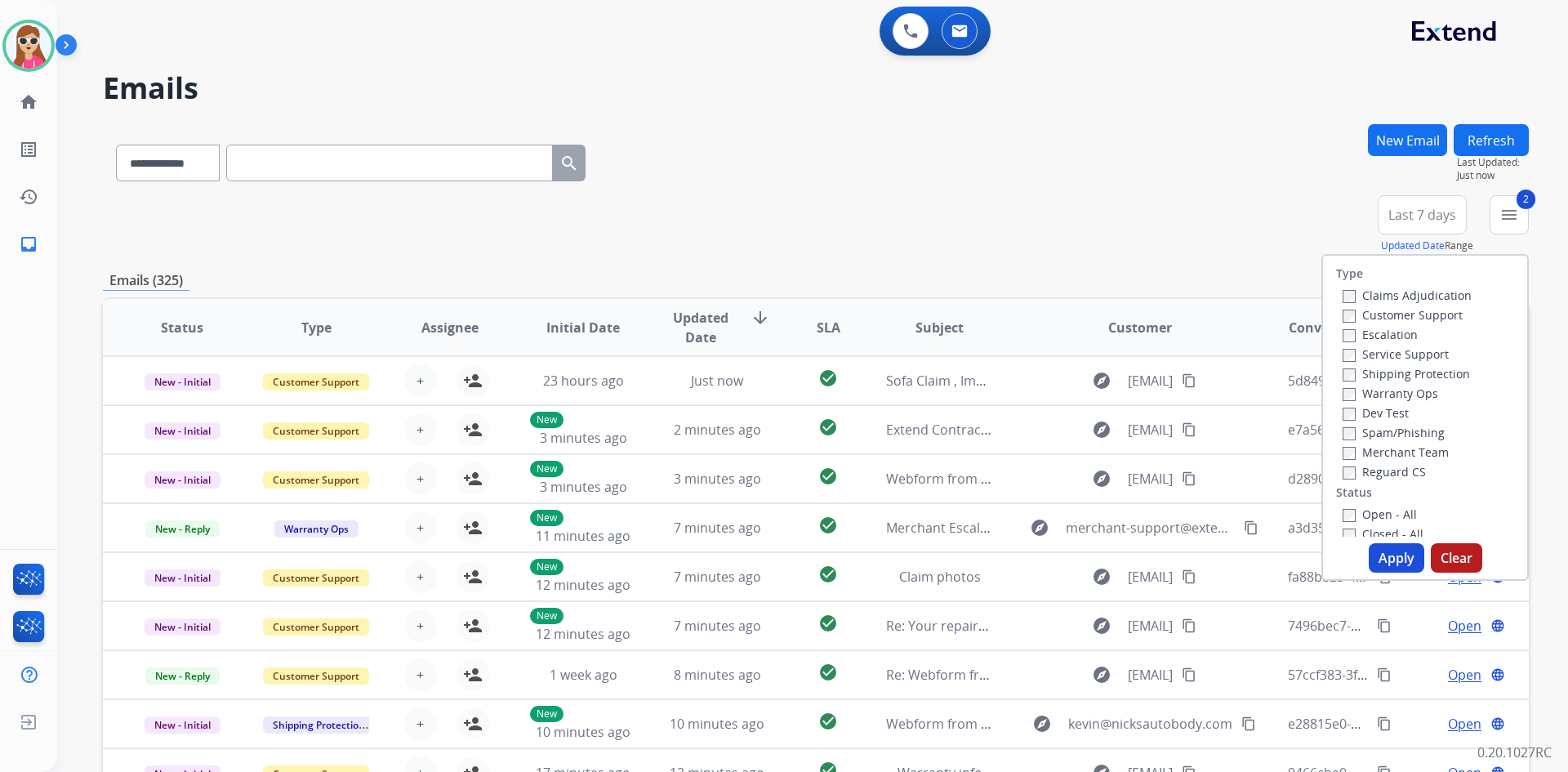 click on "Reguard CS" at bounding box center [1384, 471] 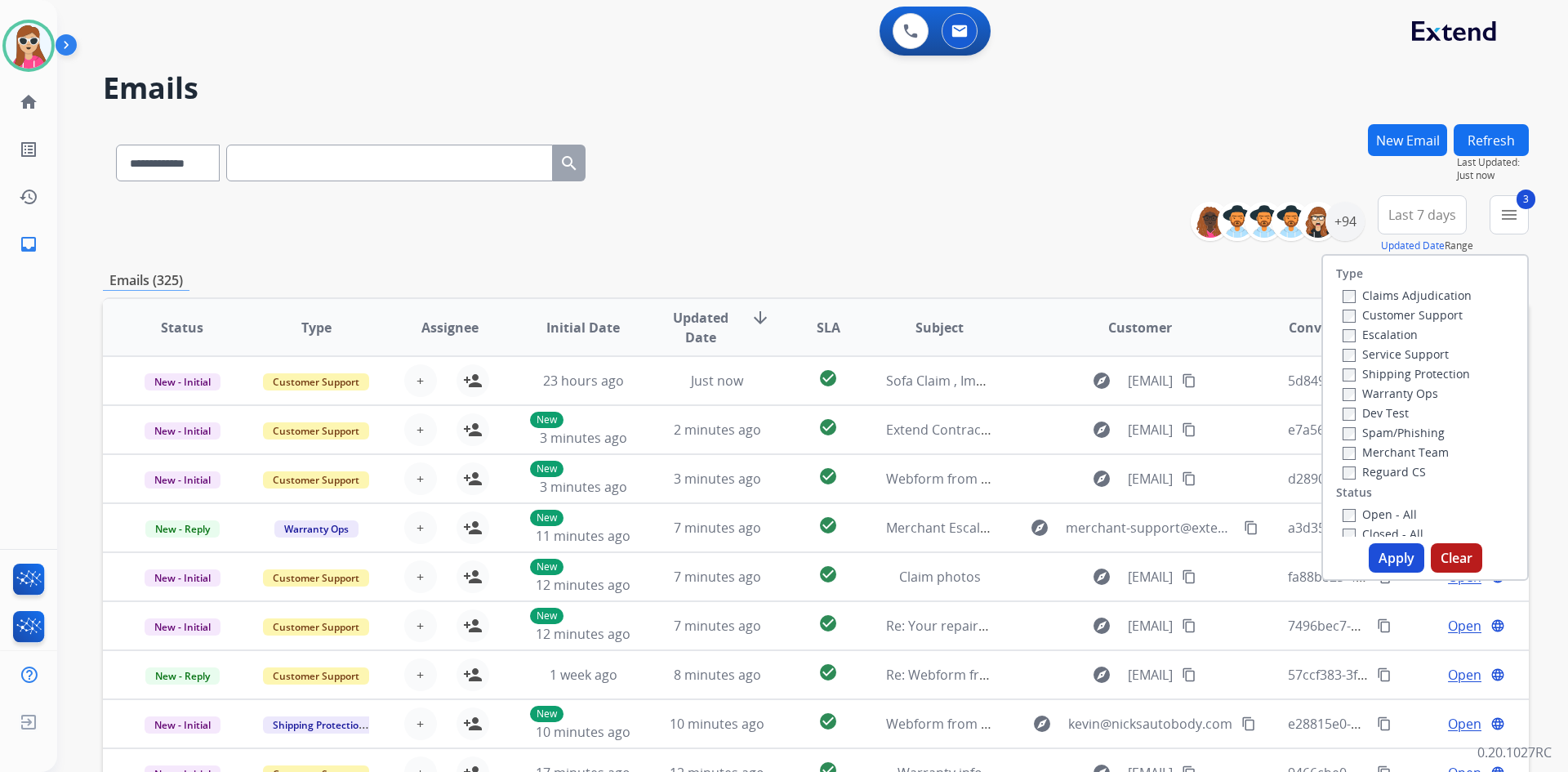 click on "Open - All" at bounding box center (1379, 514) 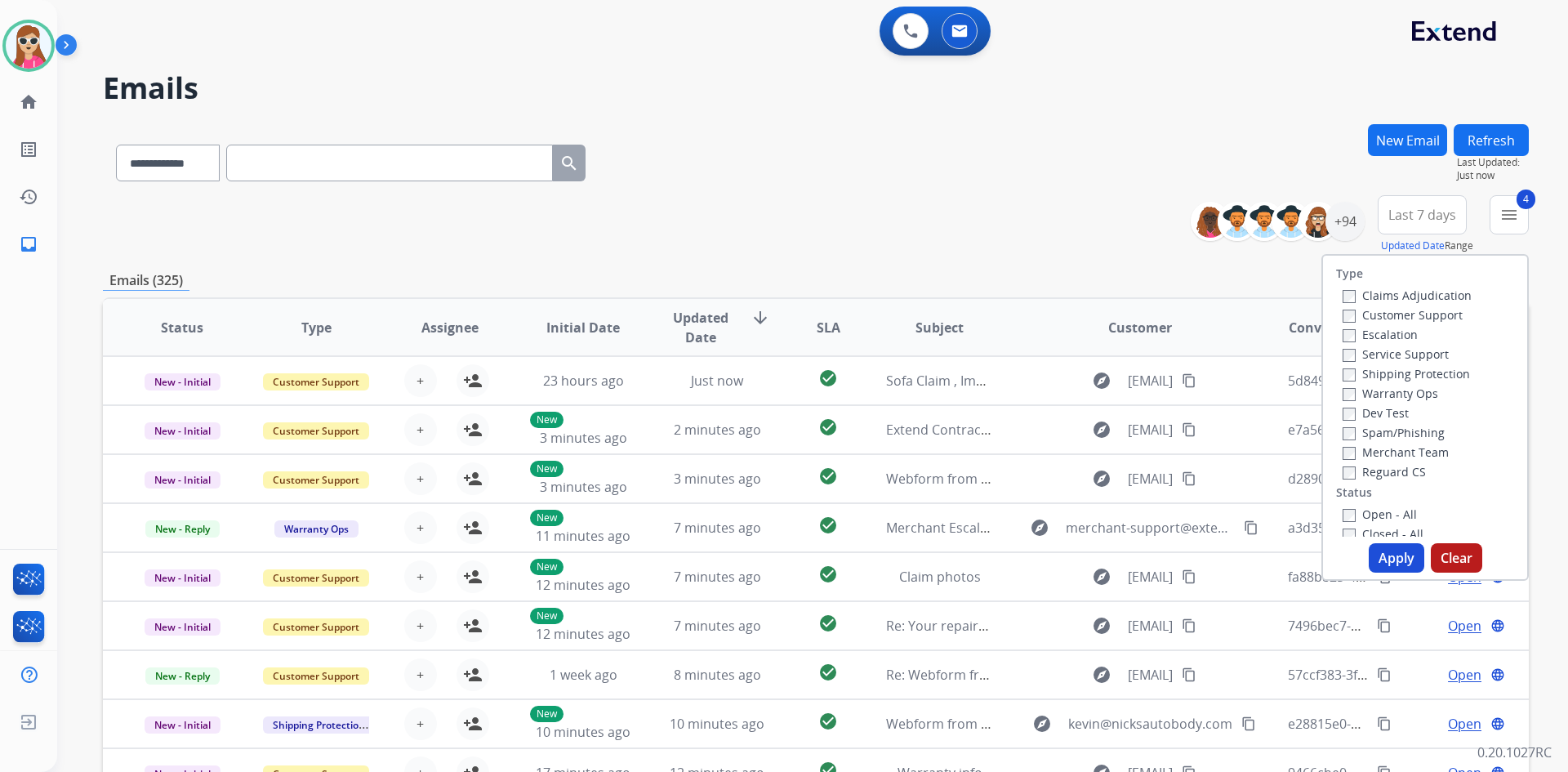 click on "Apply" at bounding box center [1396, 558] 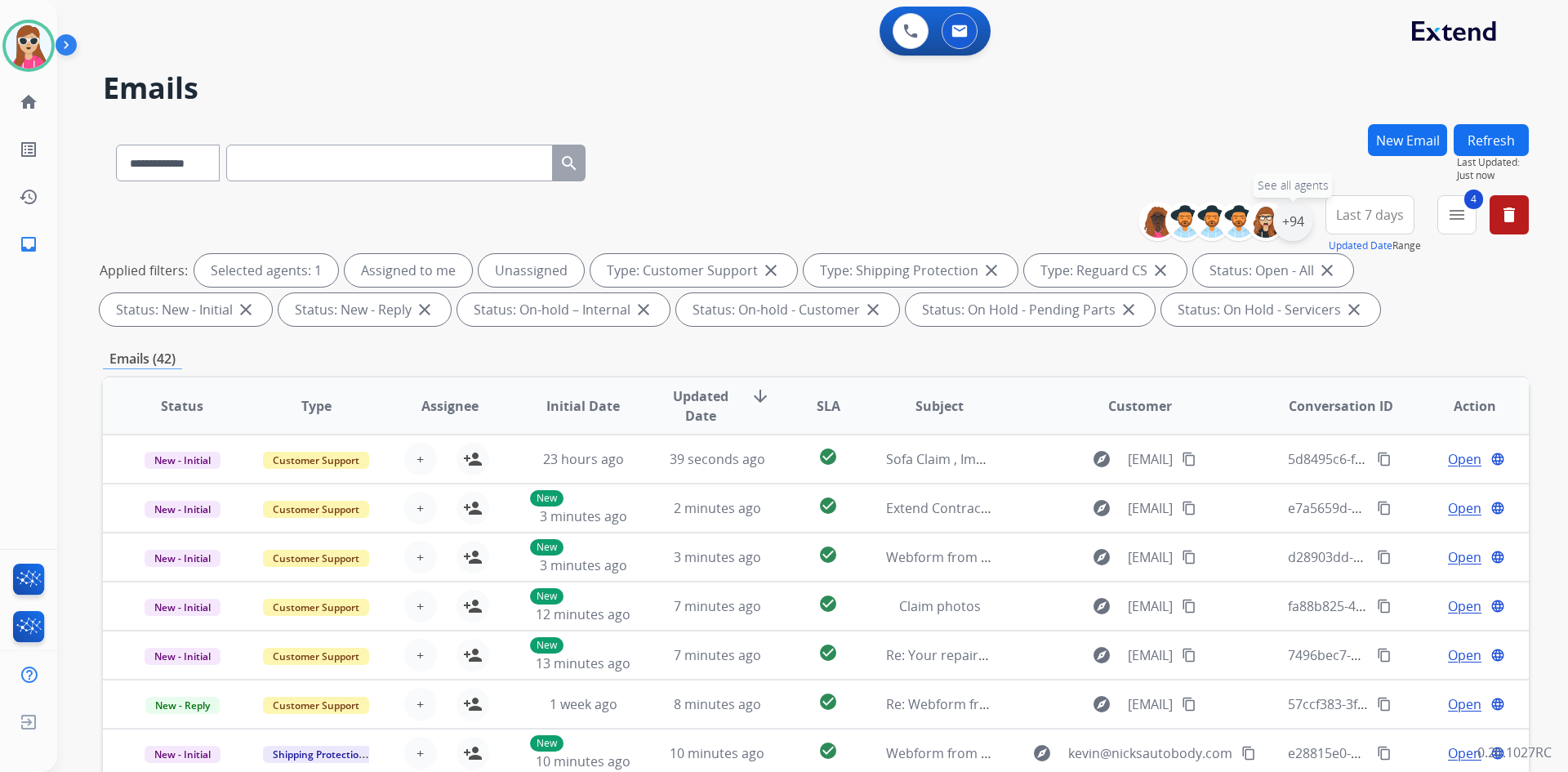 click on "+94" at bounding box center (1293, 221) 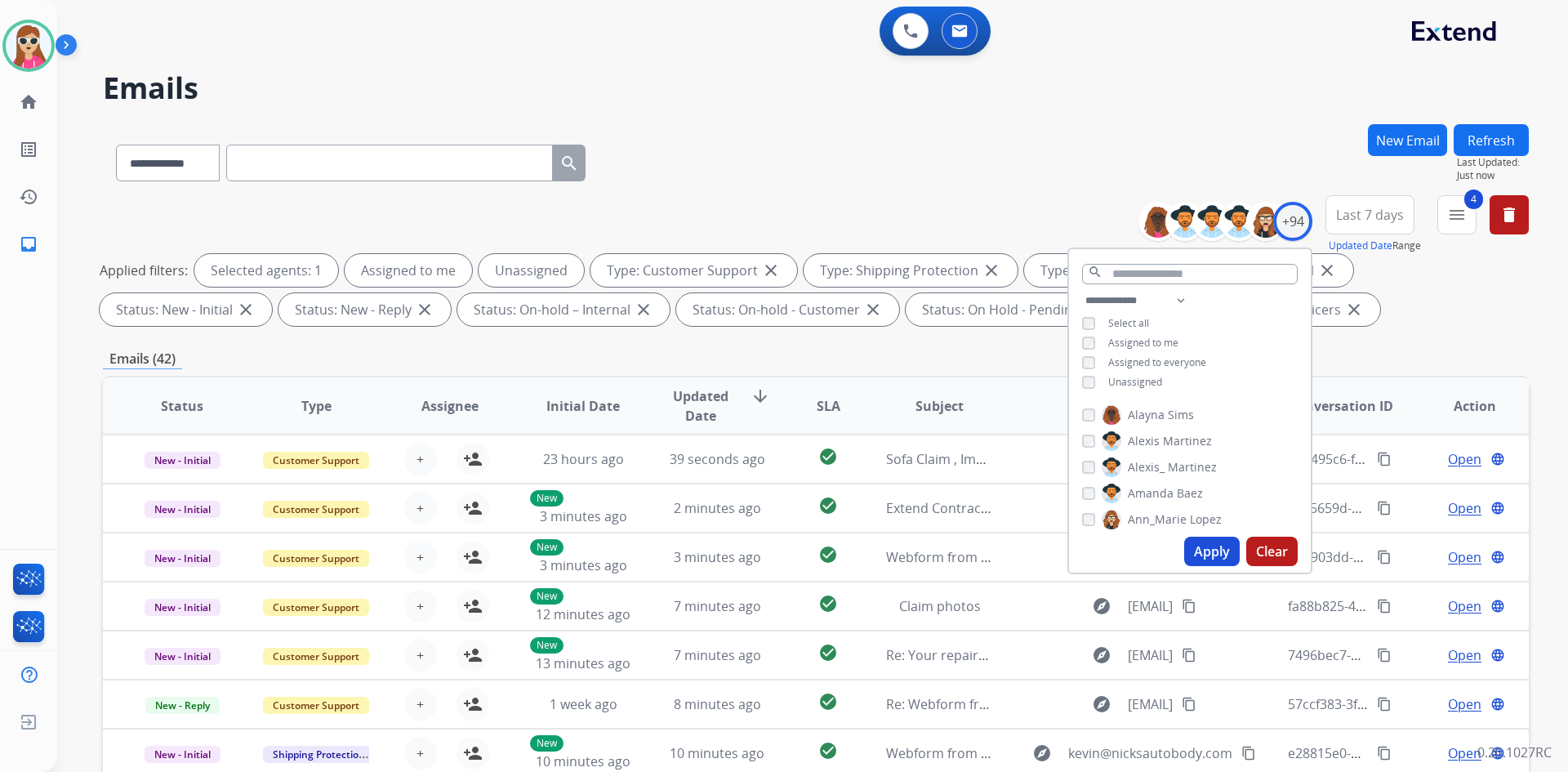 click on "Unassigned" at bounding box center [1135, 382] 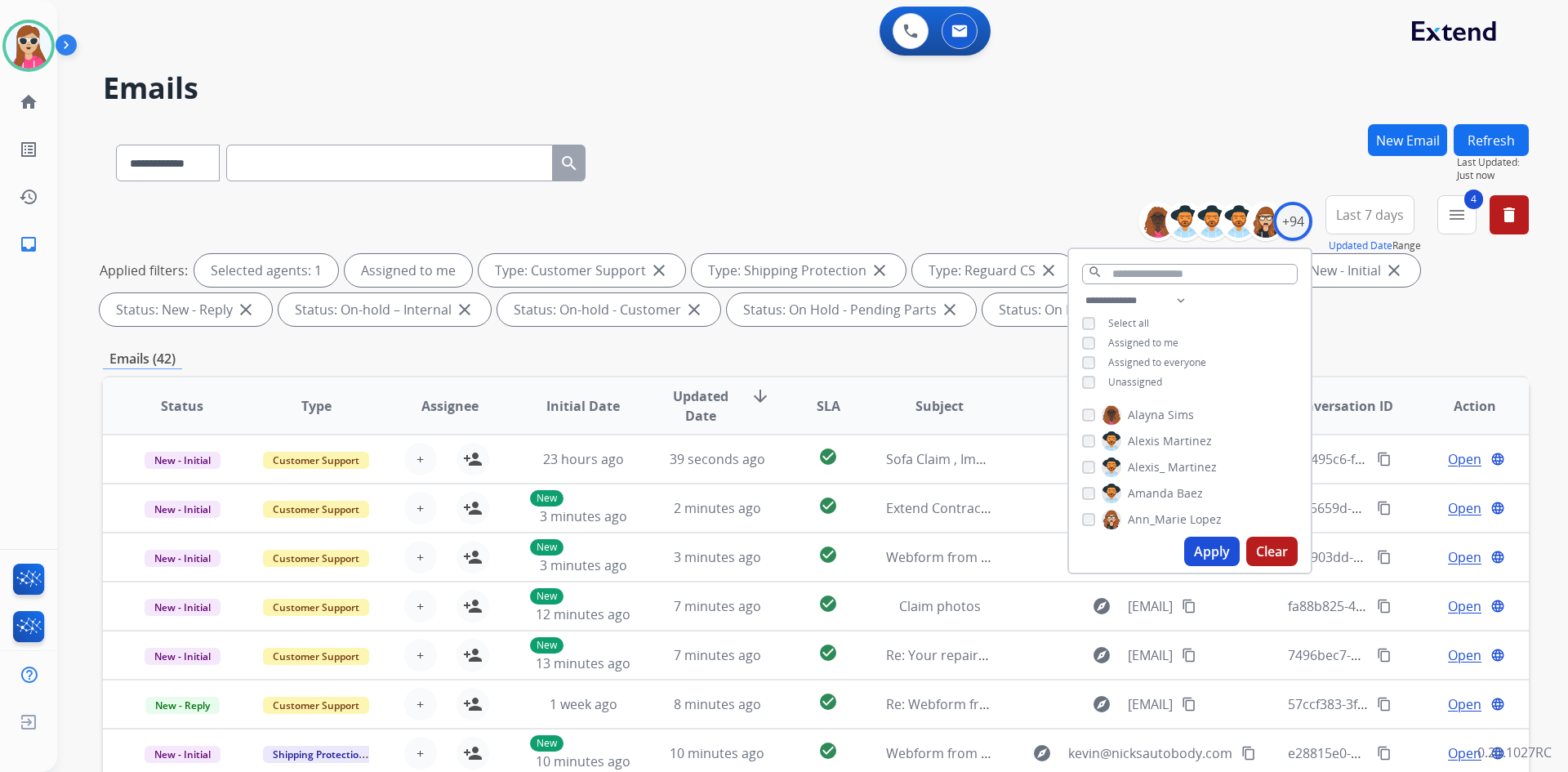 click on "Apply" at bounding box center (1212, 551) 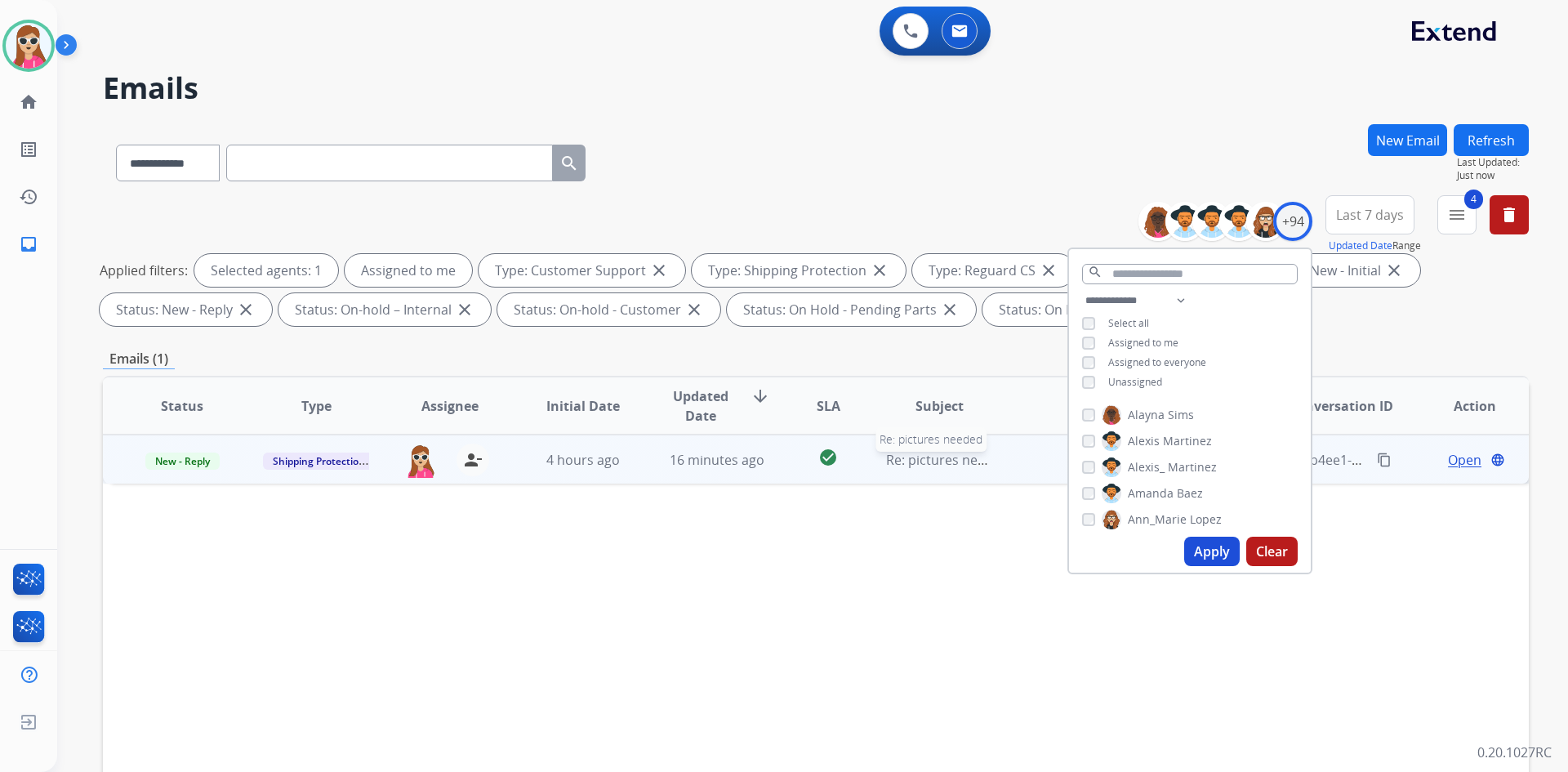 click on "explore rnsrosant@yahoo.com content_copy" at bounding box center (1127, 459) 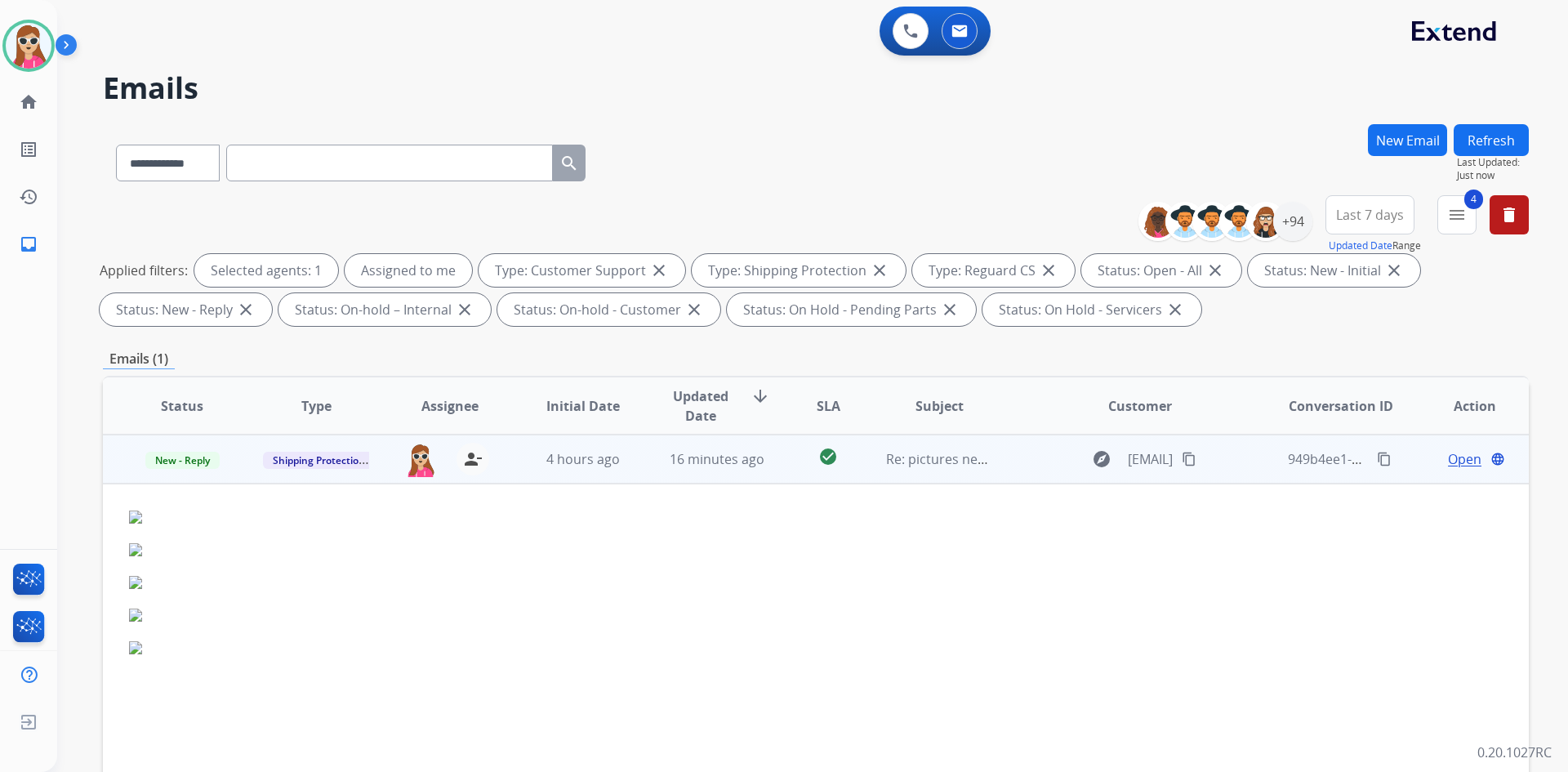 click on "Open" at bounding box center [1464, 459] 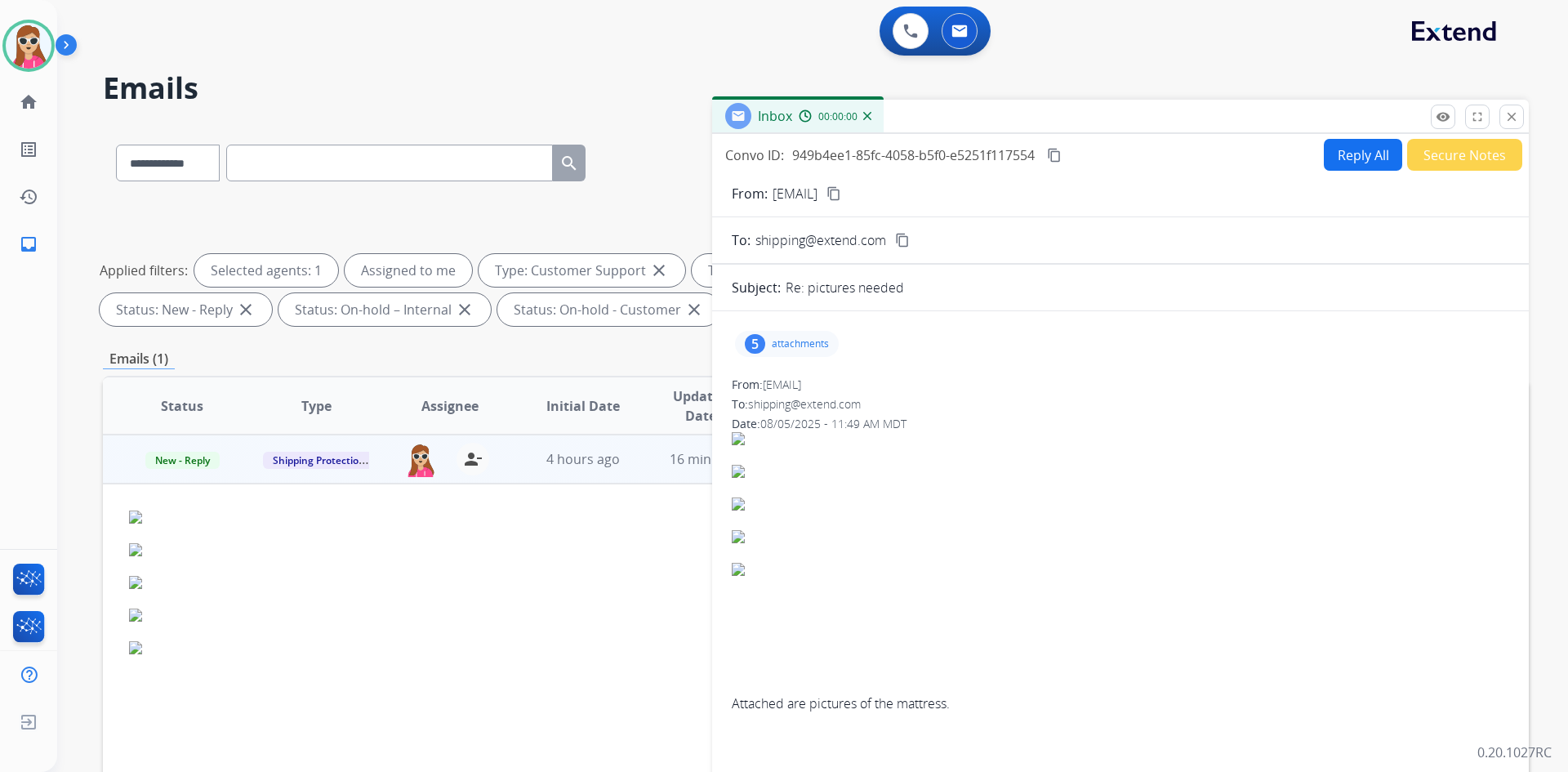 click on "Reply All" at bounding box center (1363, 154) 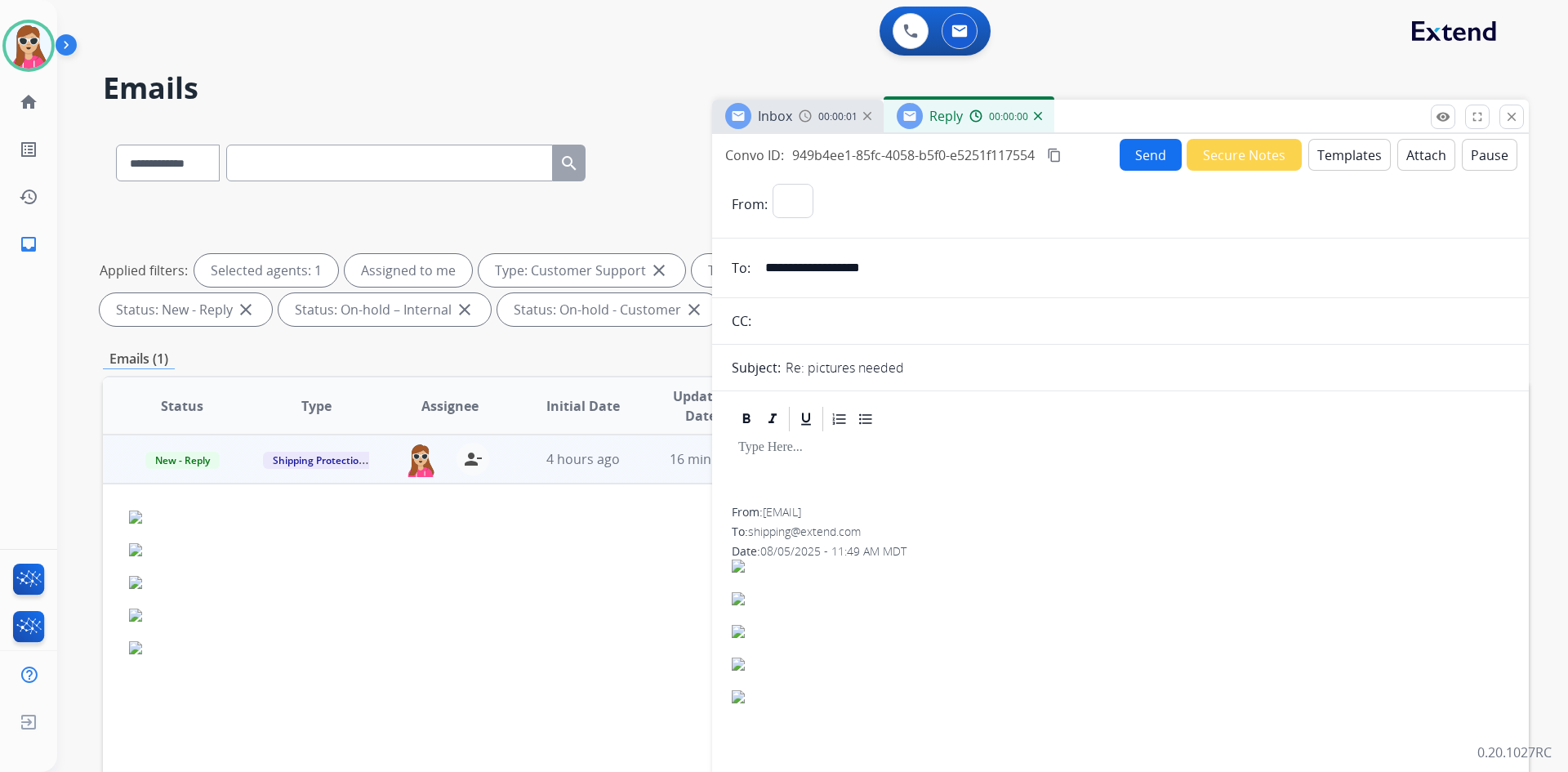 select on "**********" 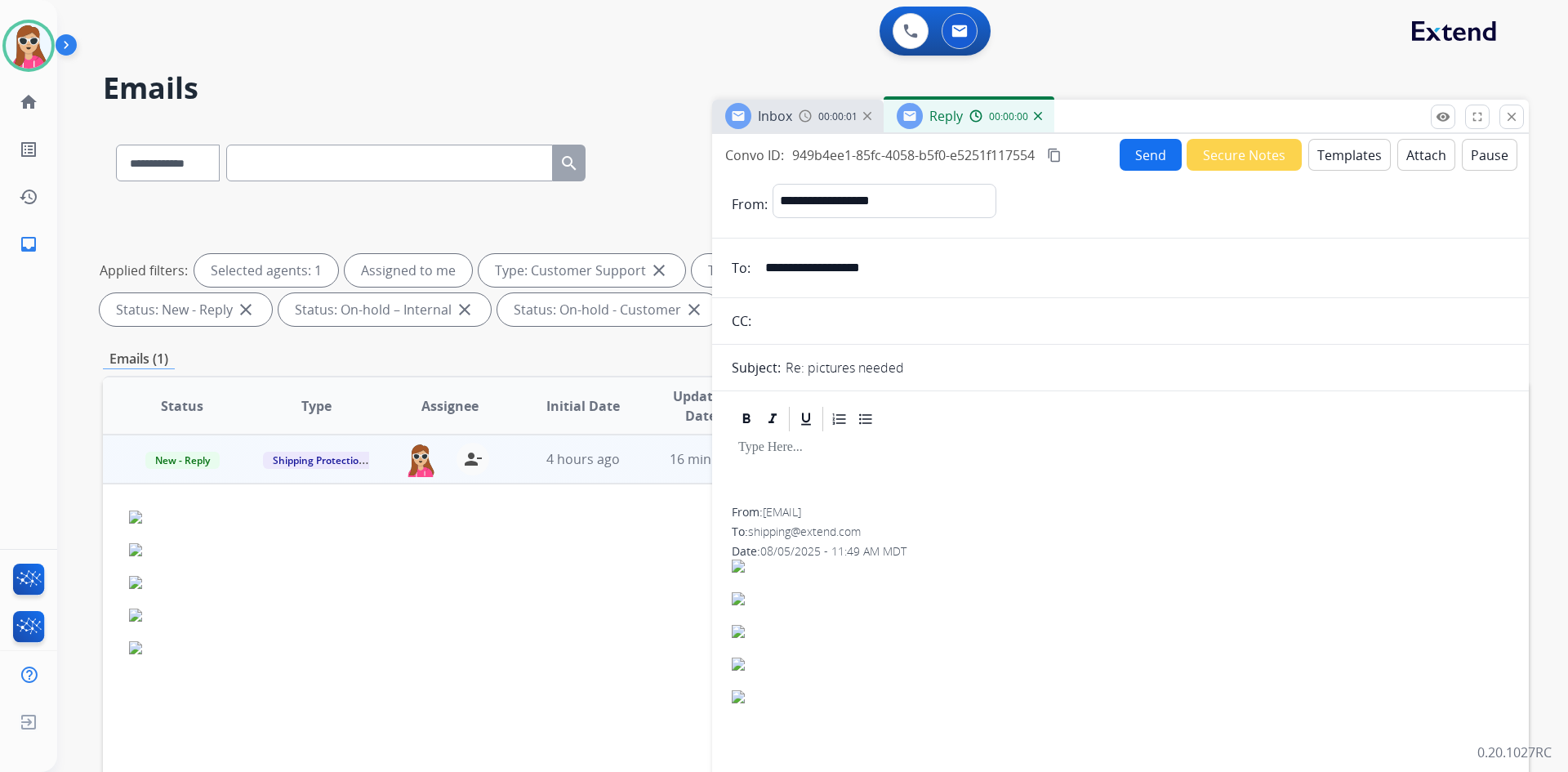 click on "Templates" at bounding box center [1349, 154] 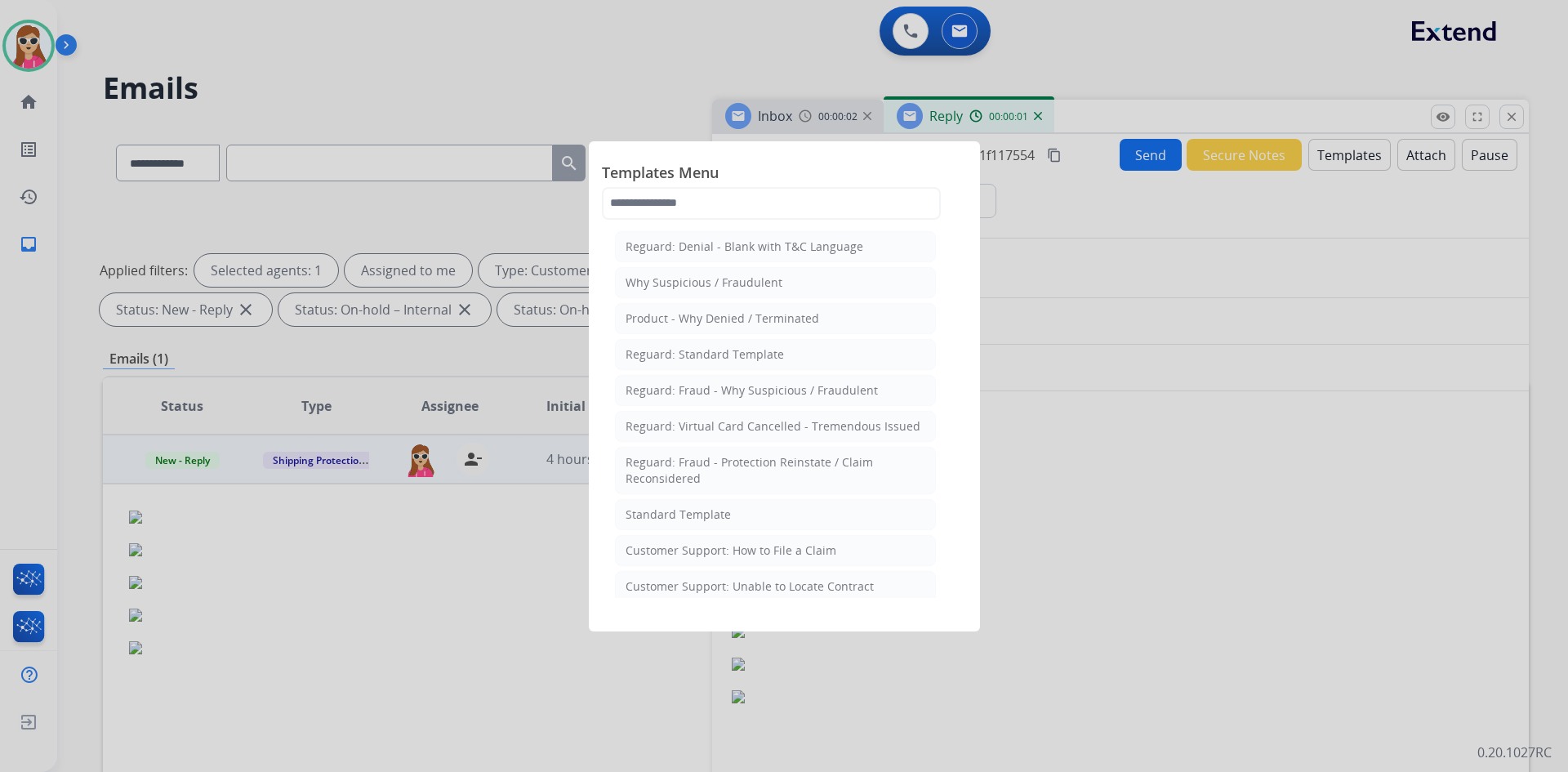 drag, startPoint x: 828, startPoint y: 508, endPoint x: 831, endPoint y: 500, distance: 8.544004 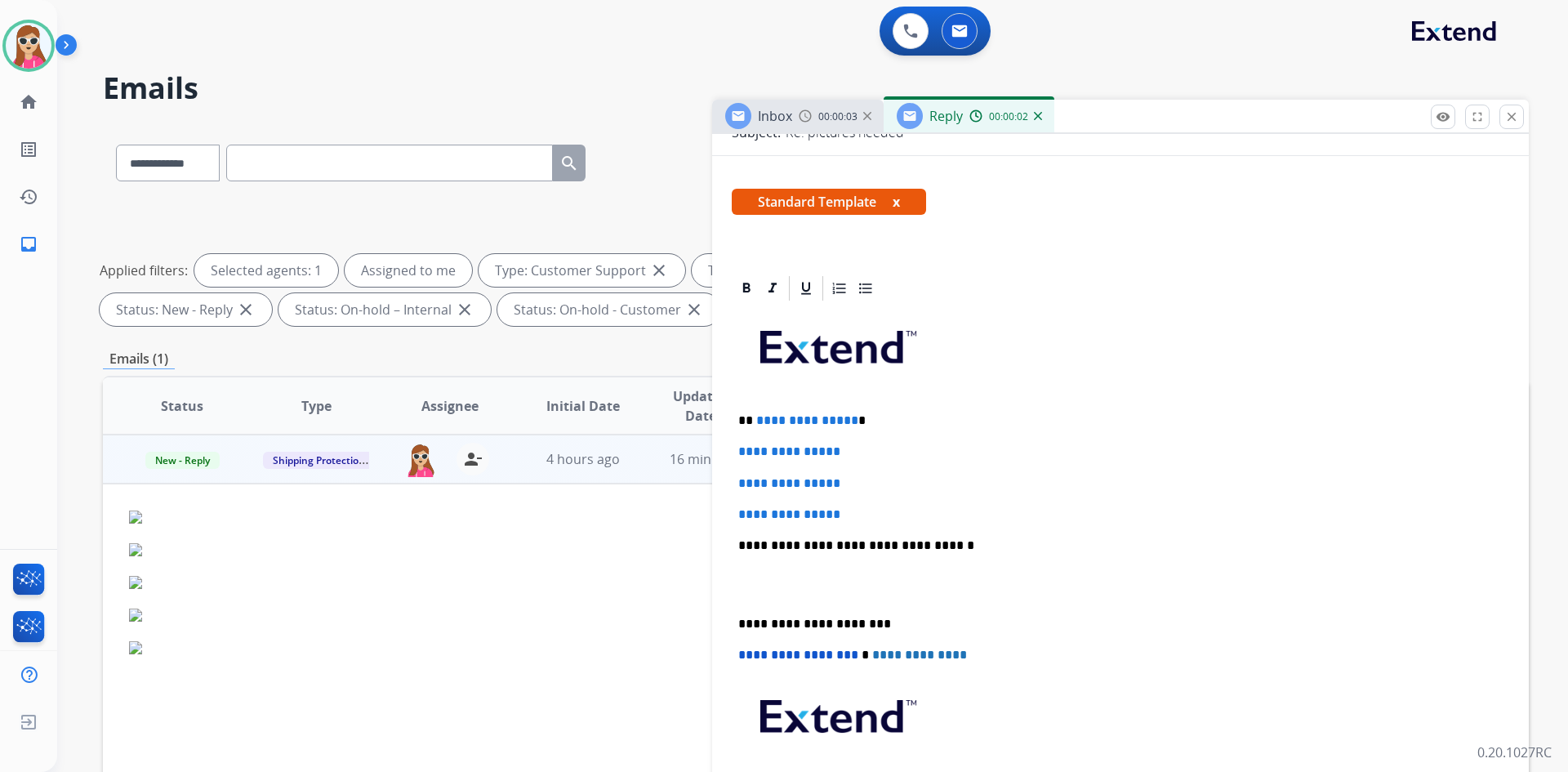 scroll, scrollTop: 245, scrollLeft: 0, axis: vertical 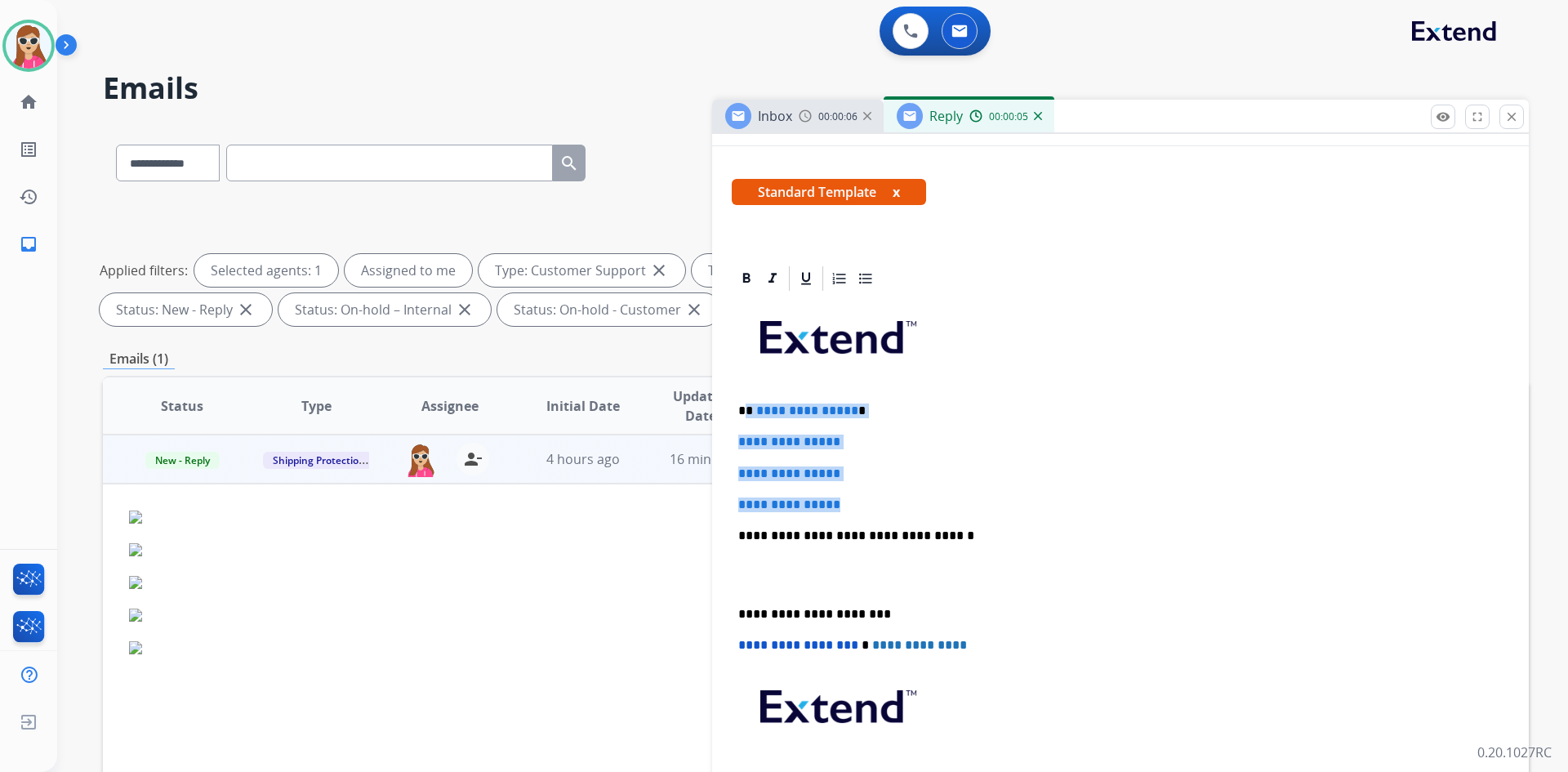 drag, startPoint x: 747, startPoint y: 409, endPoint x: 853, endPoint y: 501, distance: 140.35669 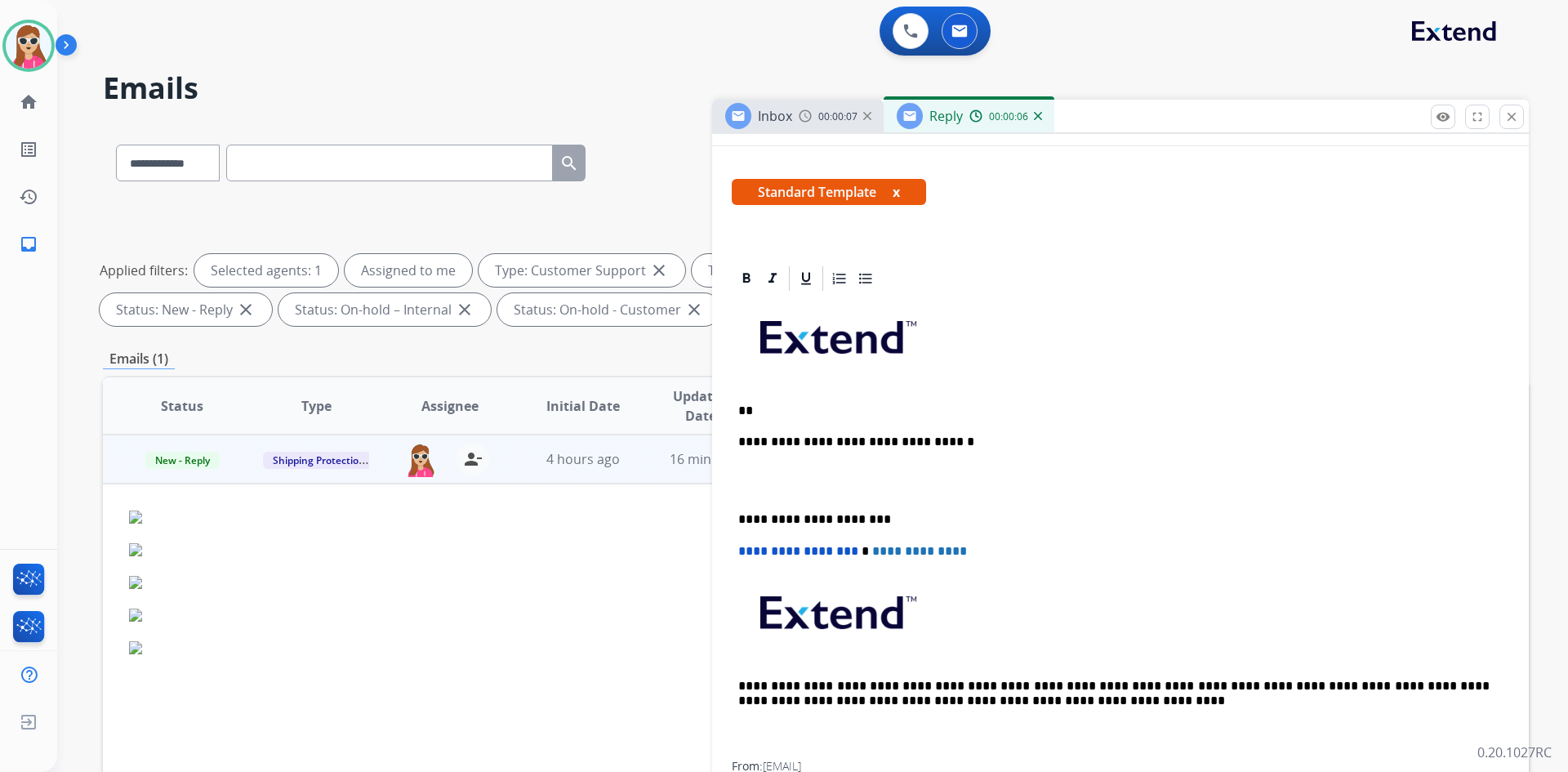 type 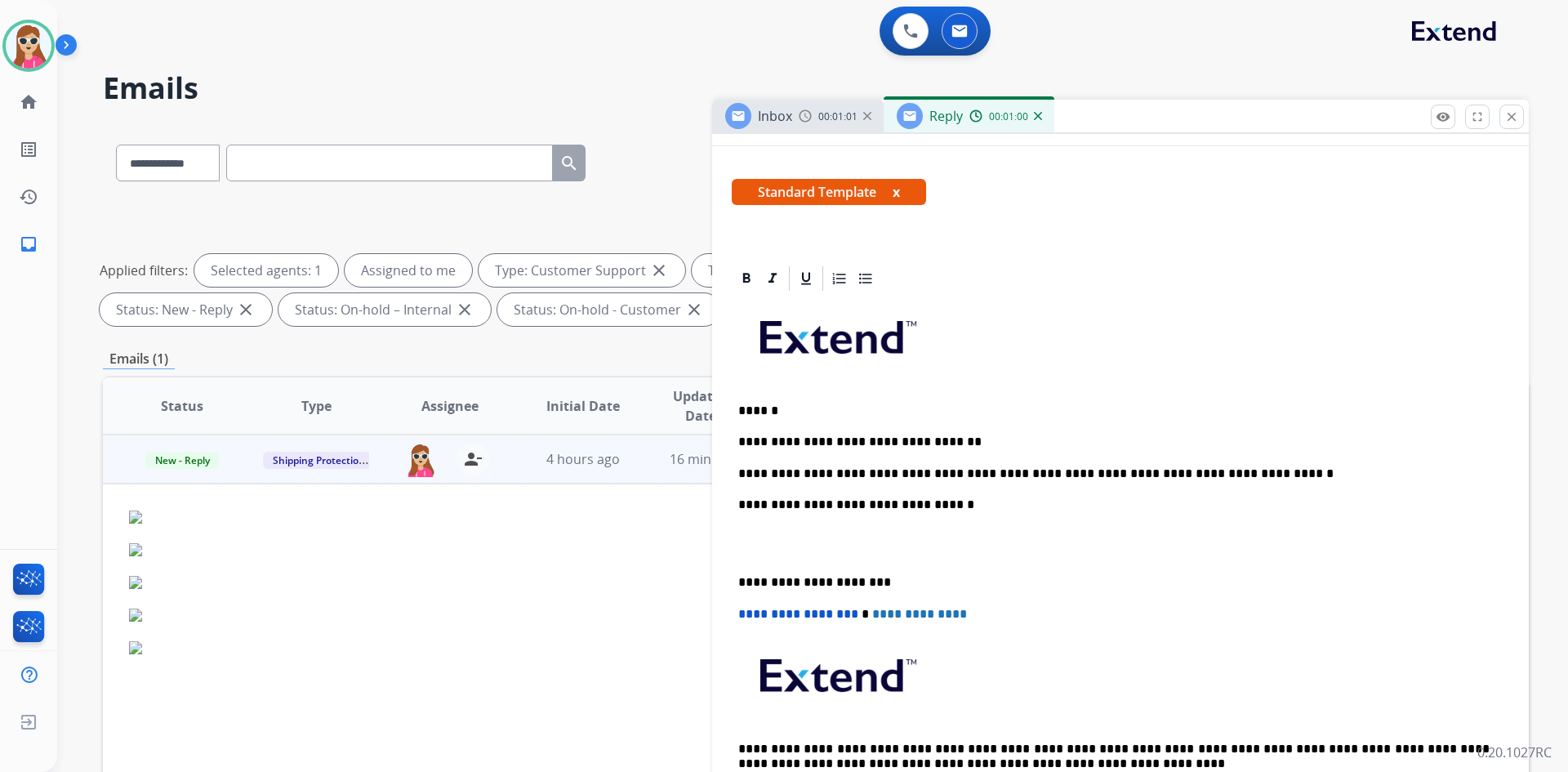 scroll, scrollTop: 0, scrollLeft: 0, axis: both 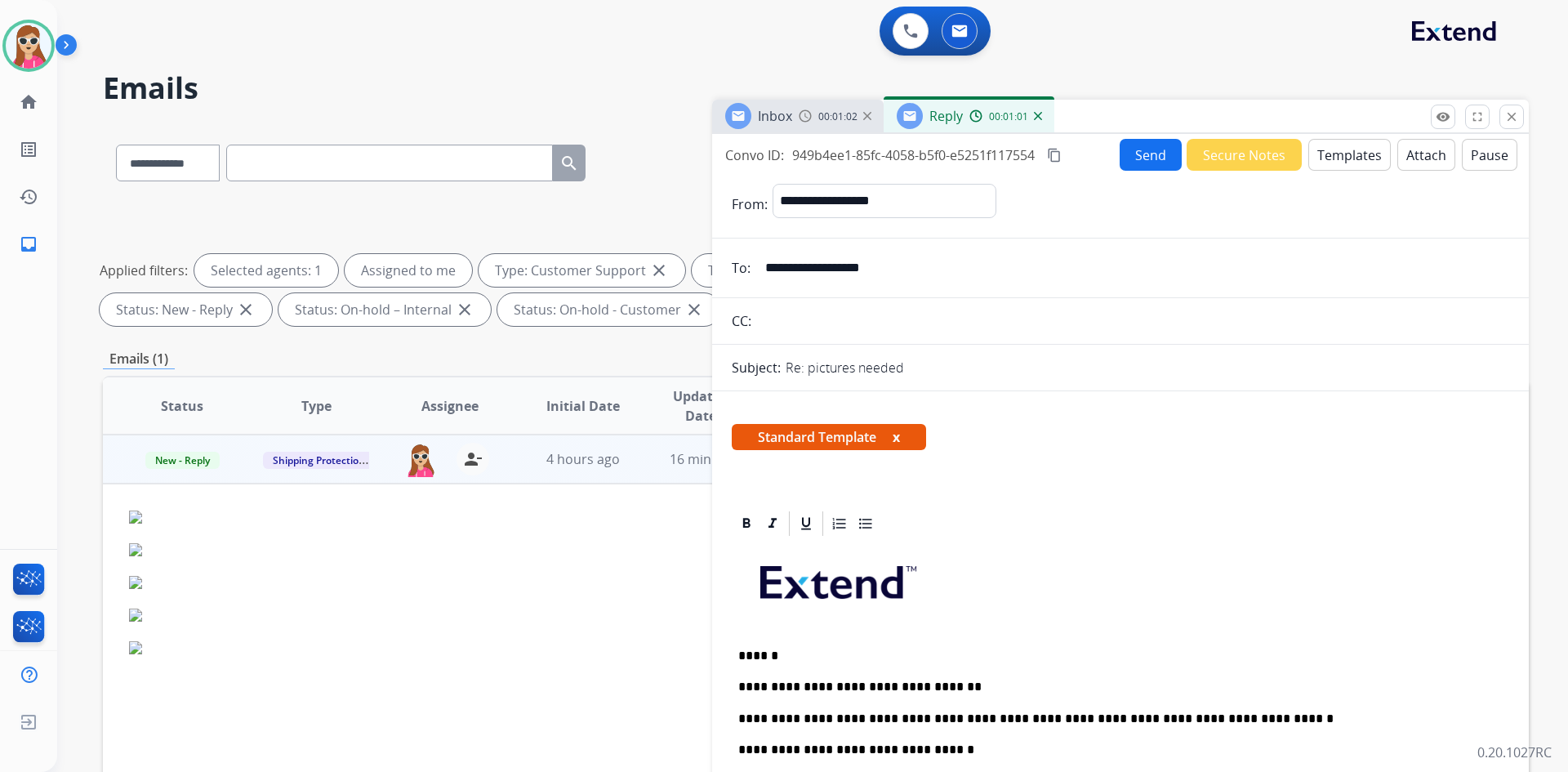 click on "Send" at bounding box center [1151, 154] 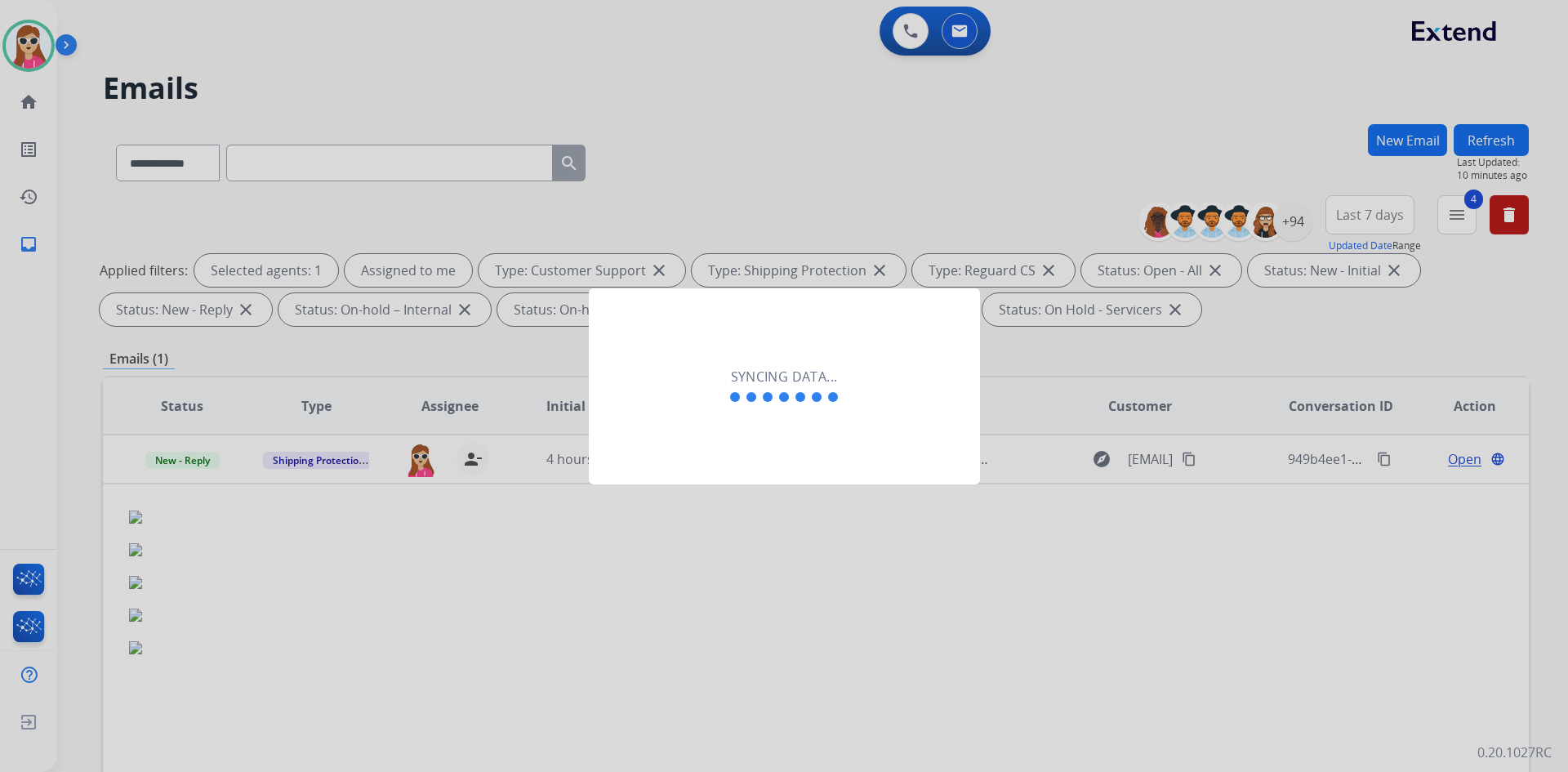 click at bounding box center (784, 386) 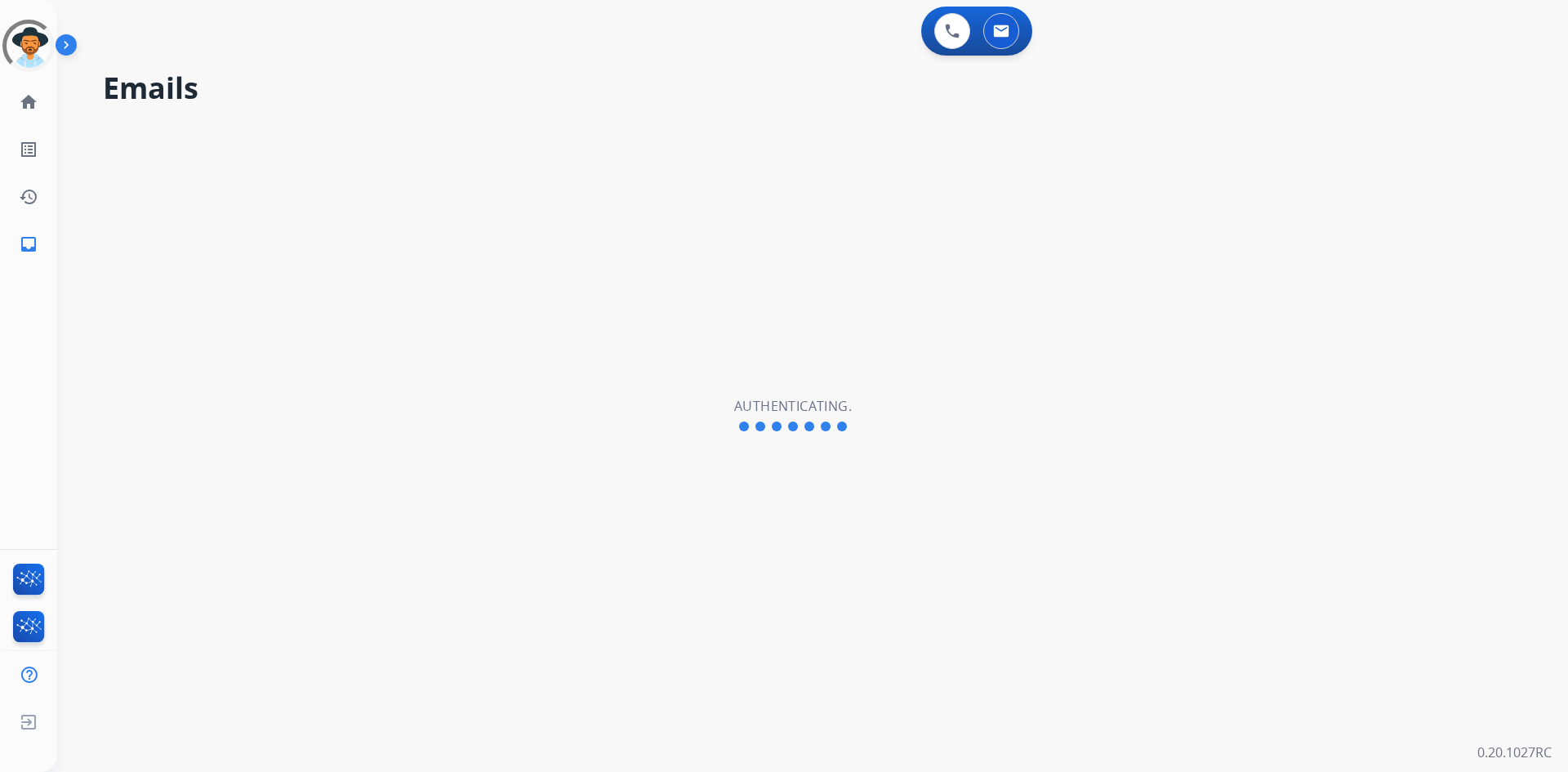 scroll, scrollTop: 0, scrollLeft: 0, axis: both 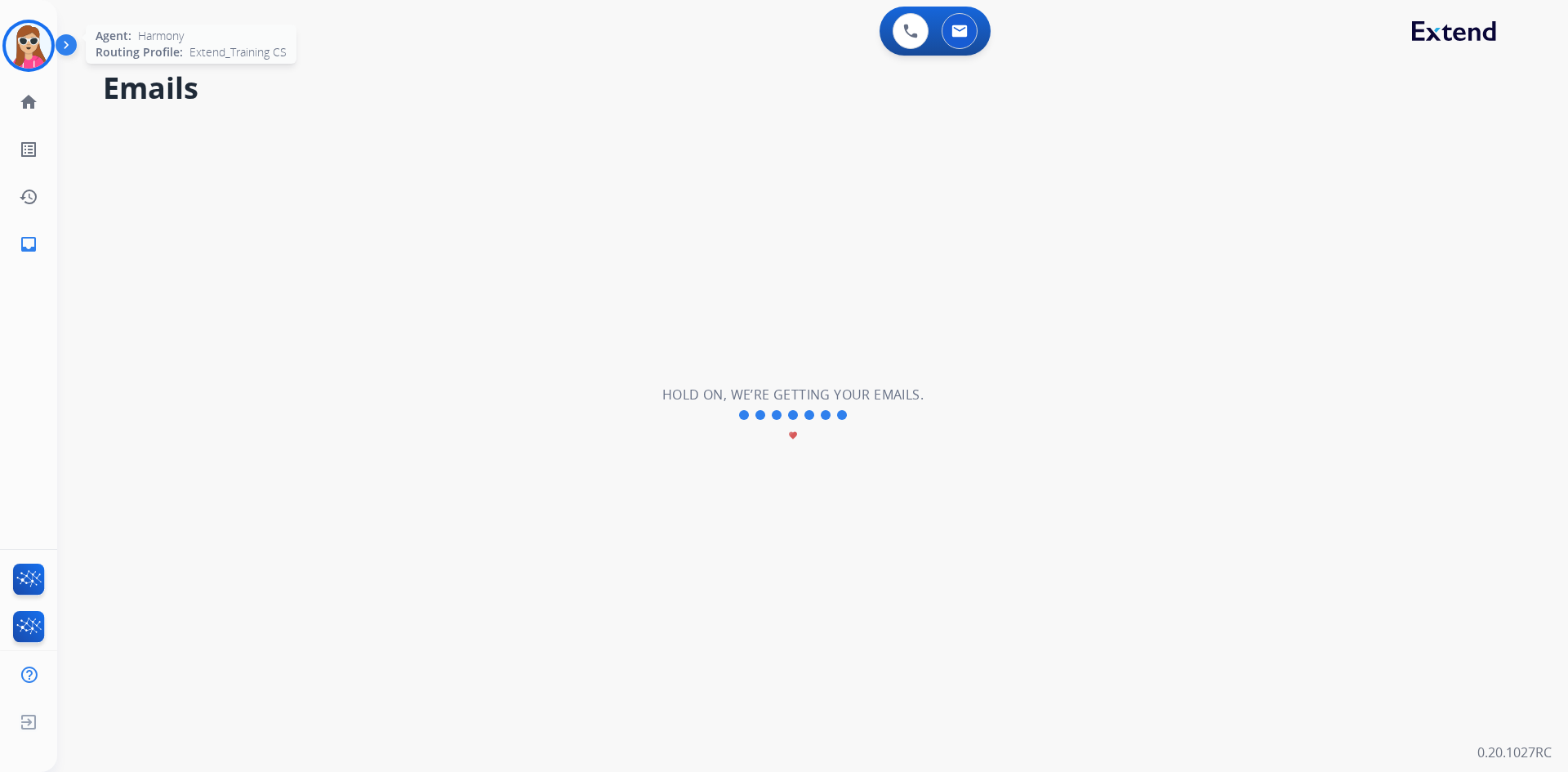 click at bounding box center (29, 46) 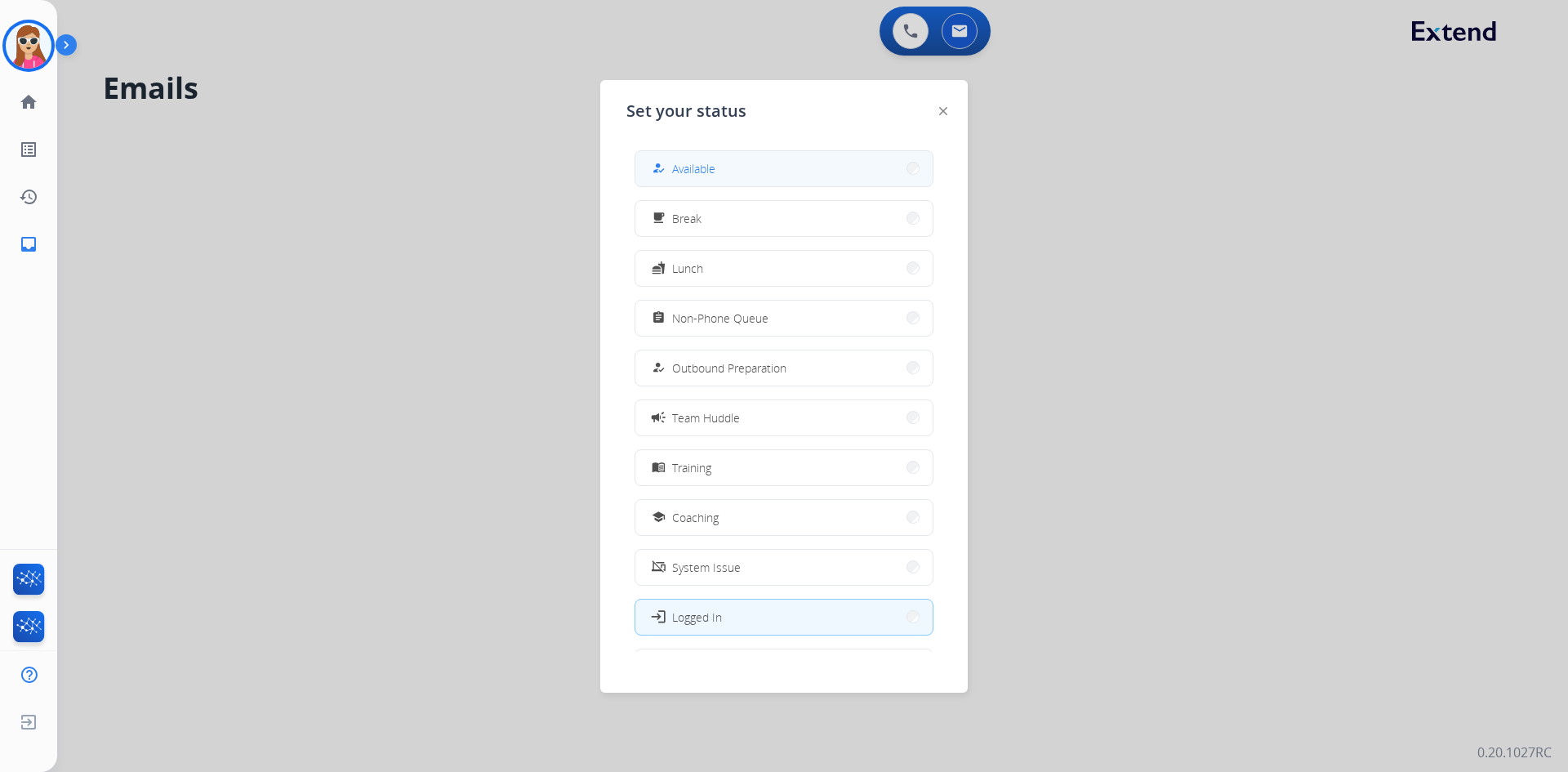 click on "how_to_reg Available" at bounding box center [784, 168] 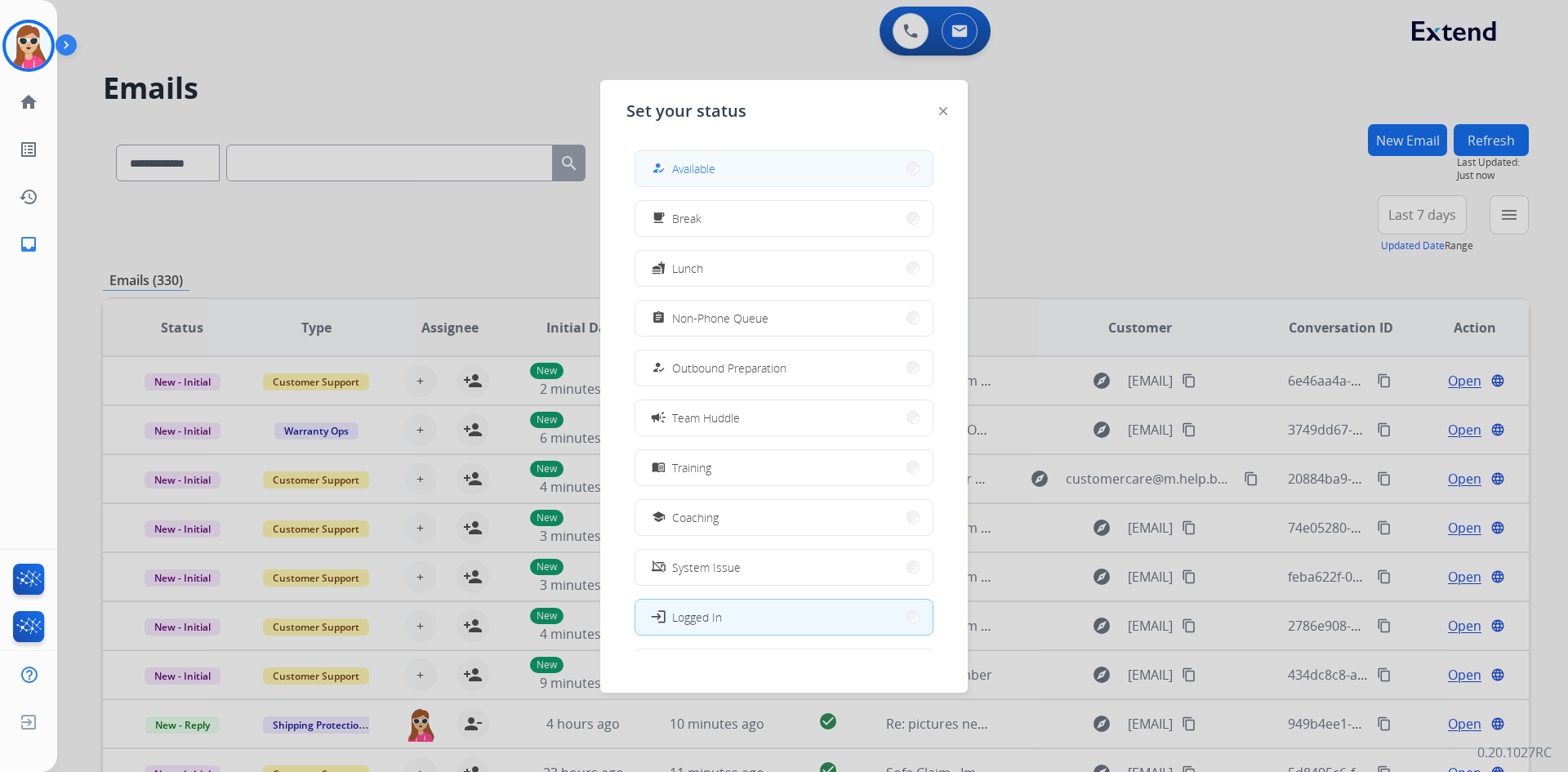 click on "how_to_reg Available" at bounding box center [784, 168] 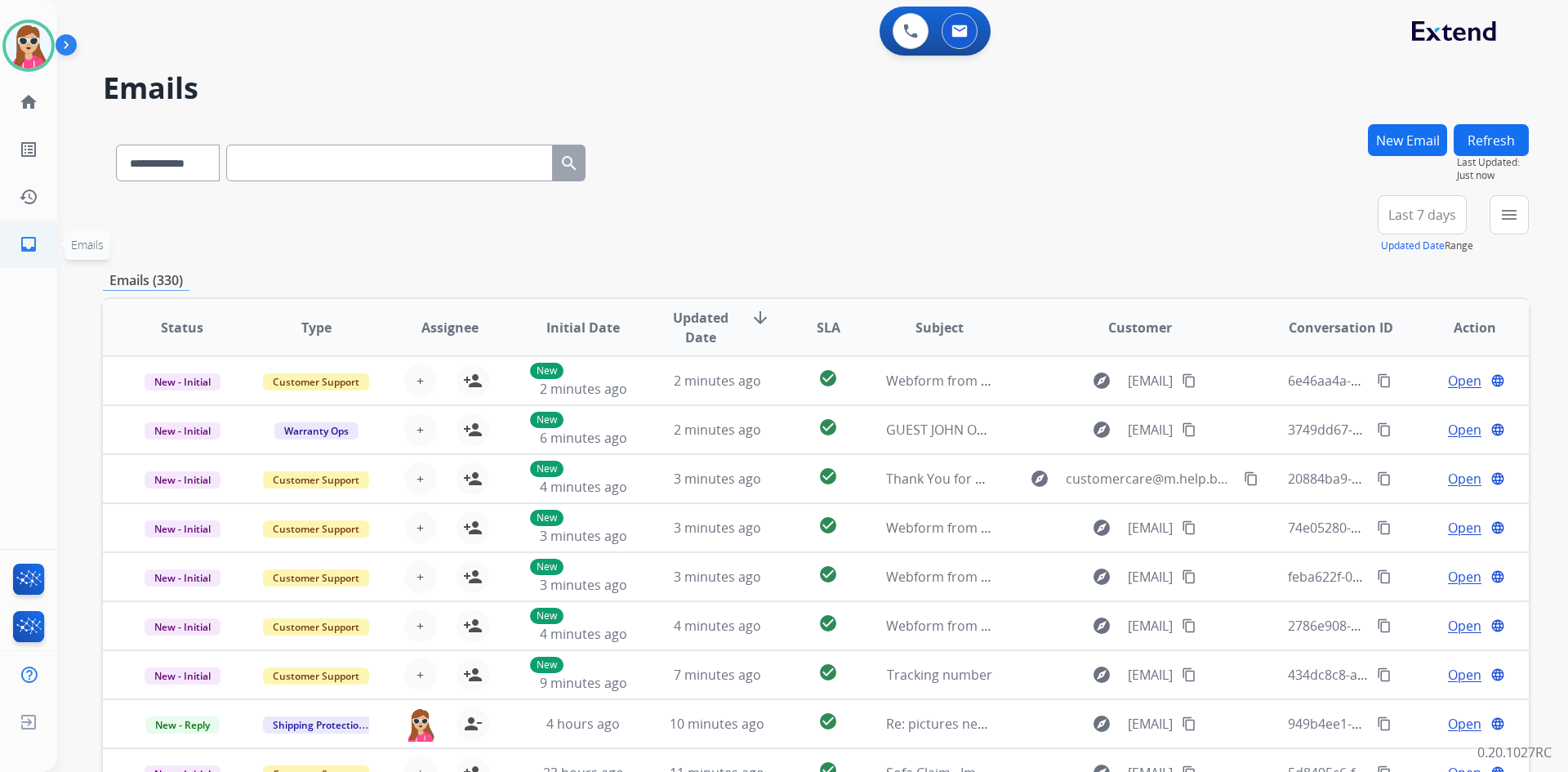 click on "inbox" 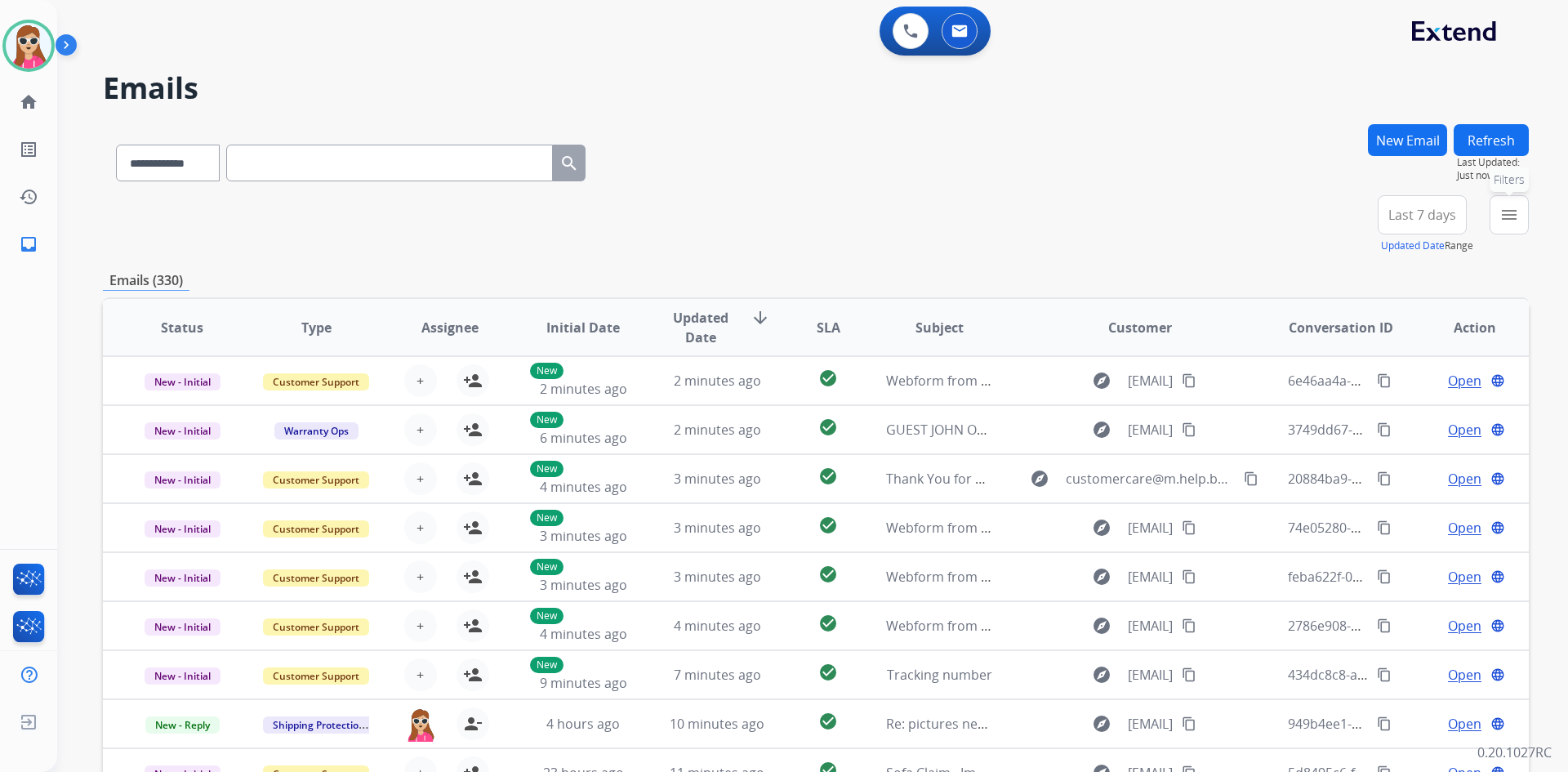 click on "menu  Filters" at bounding box center (1509, 215) 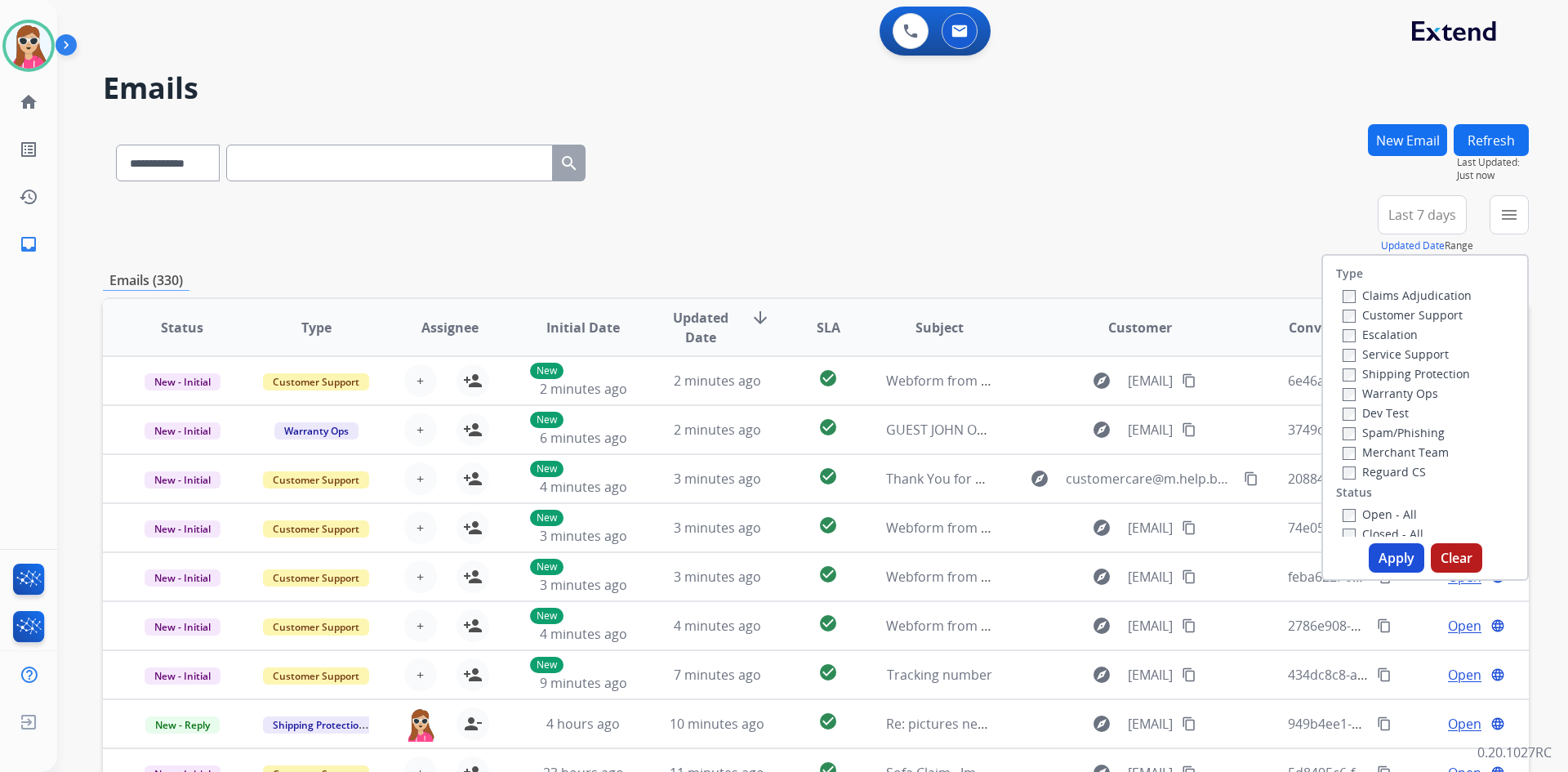 click on "Customer Support" at bounding box center (1402, 315) 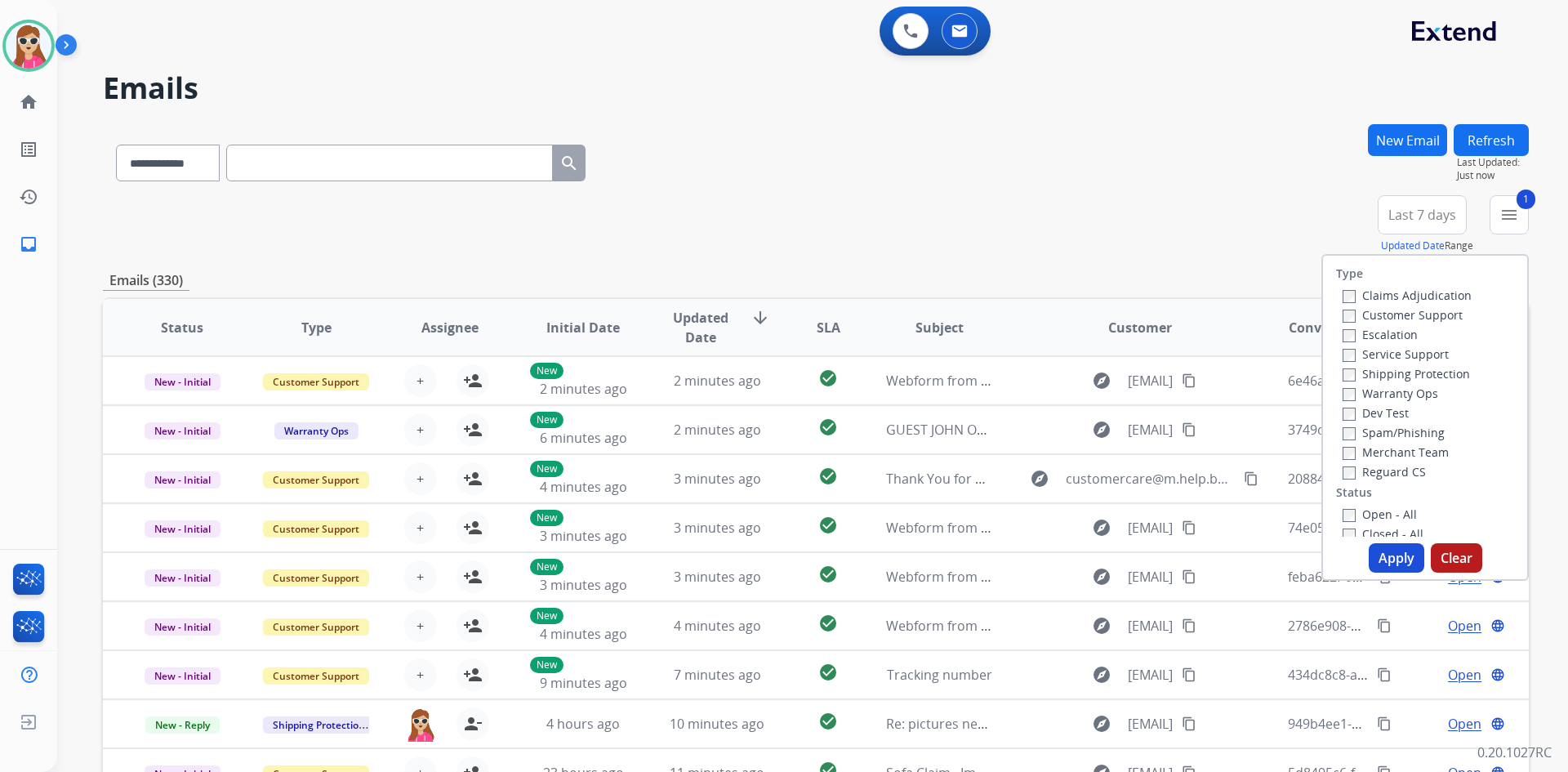 click on "Shipping Protection" at bounding box center [1406, 373] 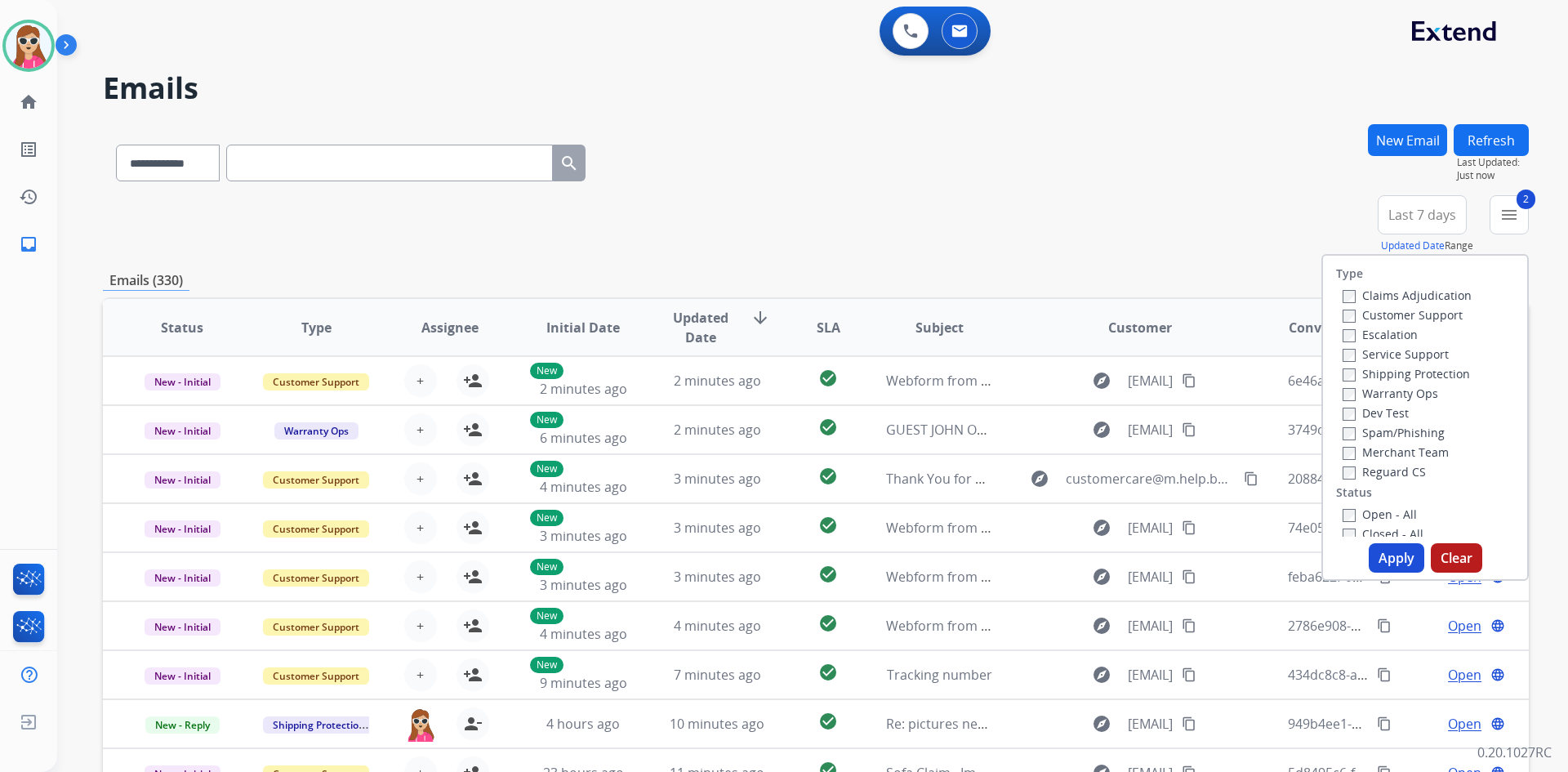 click on "Reguard CS" at bounding box center (1384, 471) 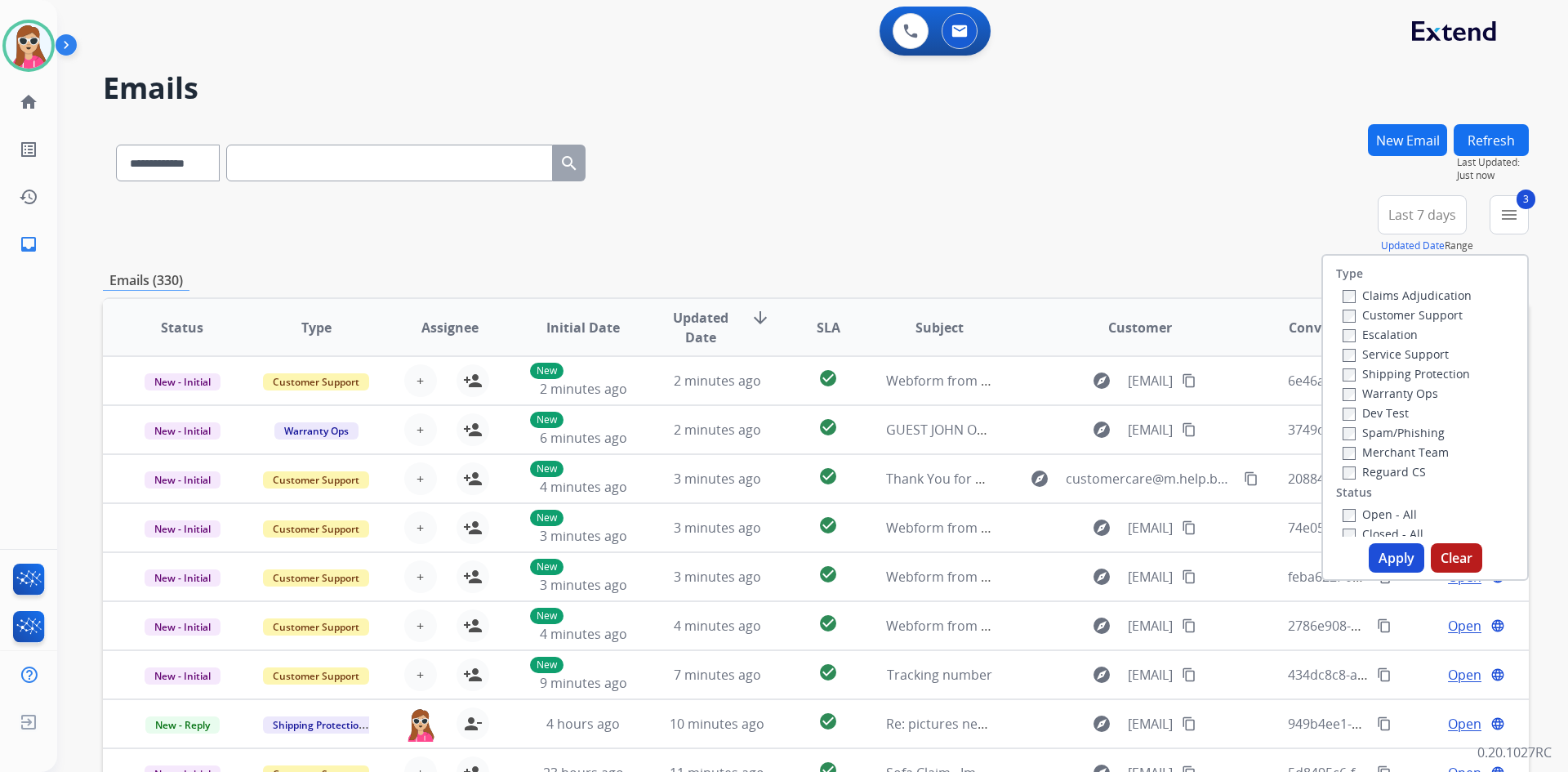 click on "Open - All" at bounding box center (1379, 514) 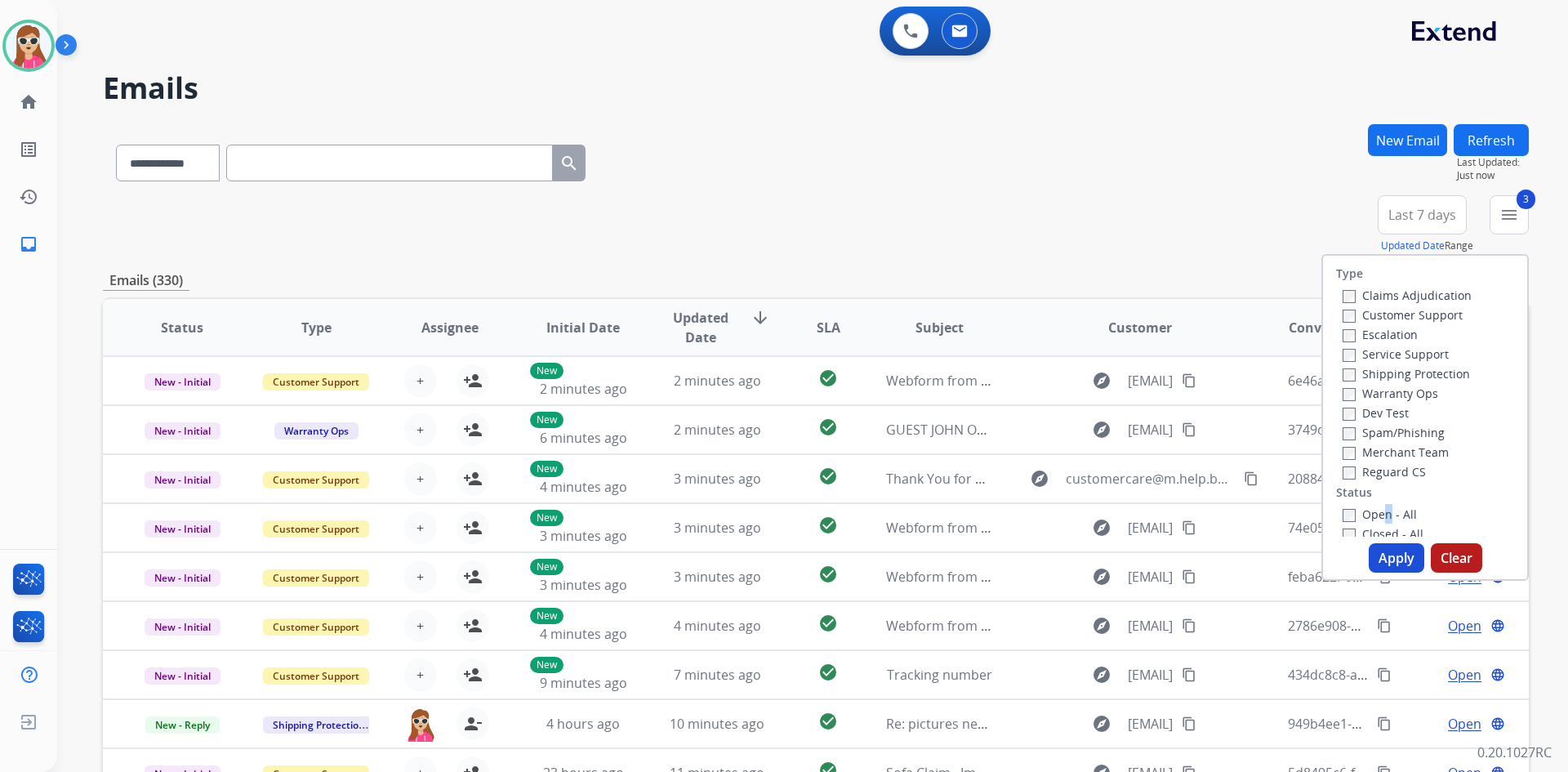 click on "Open - All" at bounding box center [1379, 514] 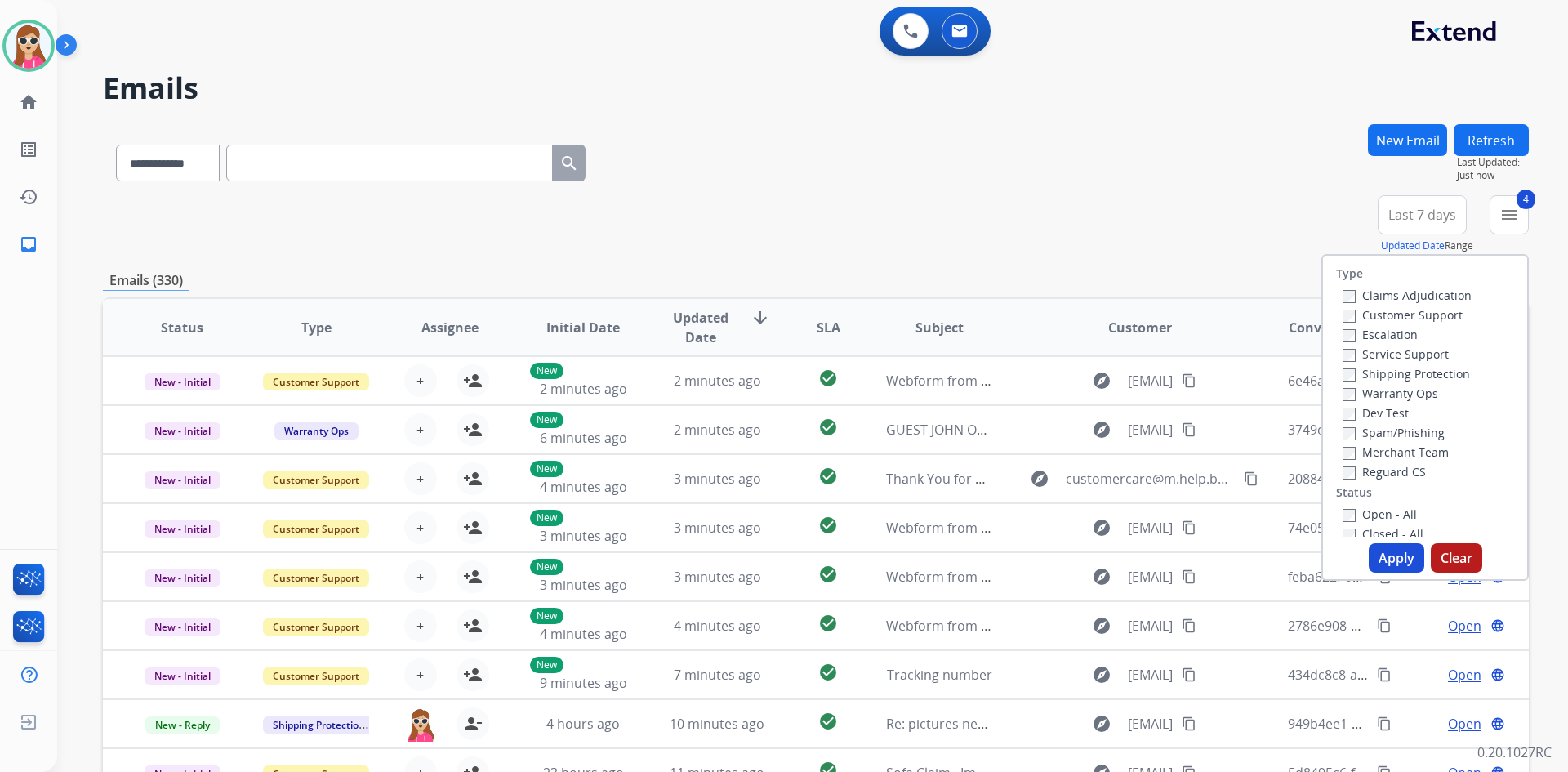 click on "Type  Claims Adjudication   Customer Support   Escalation   Service Support   Shipping Protection   Warranty Ops   Dev Test   Spam/Phishing   Merchant Team   Reguard CS  Status  Open - All   Closed - All   New - Initial   New - Reply   On-hold – Internal   On-hold - Customer   On Hold - Pending Parts   On Hold - Servicers   Closed - Unresolved   Closed – Solved   Closed – Merchant Transfer  SLA  Within SLA   Nearing SLA   Past SLA   Critical   On Hold   Closed  Processed  Migration   Webhook   Polling   Extend.com (API)  Apply Clear" at bounding box center [1425, 417] 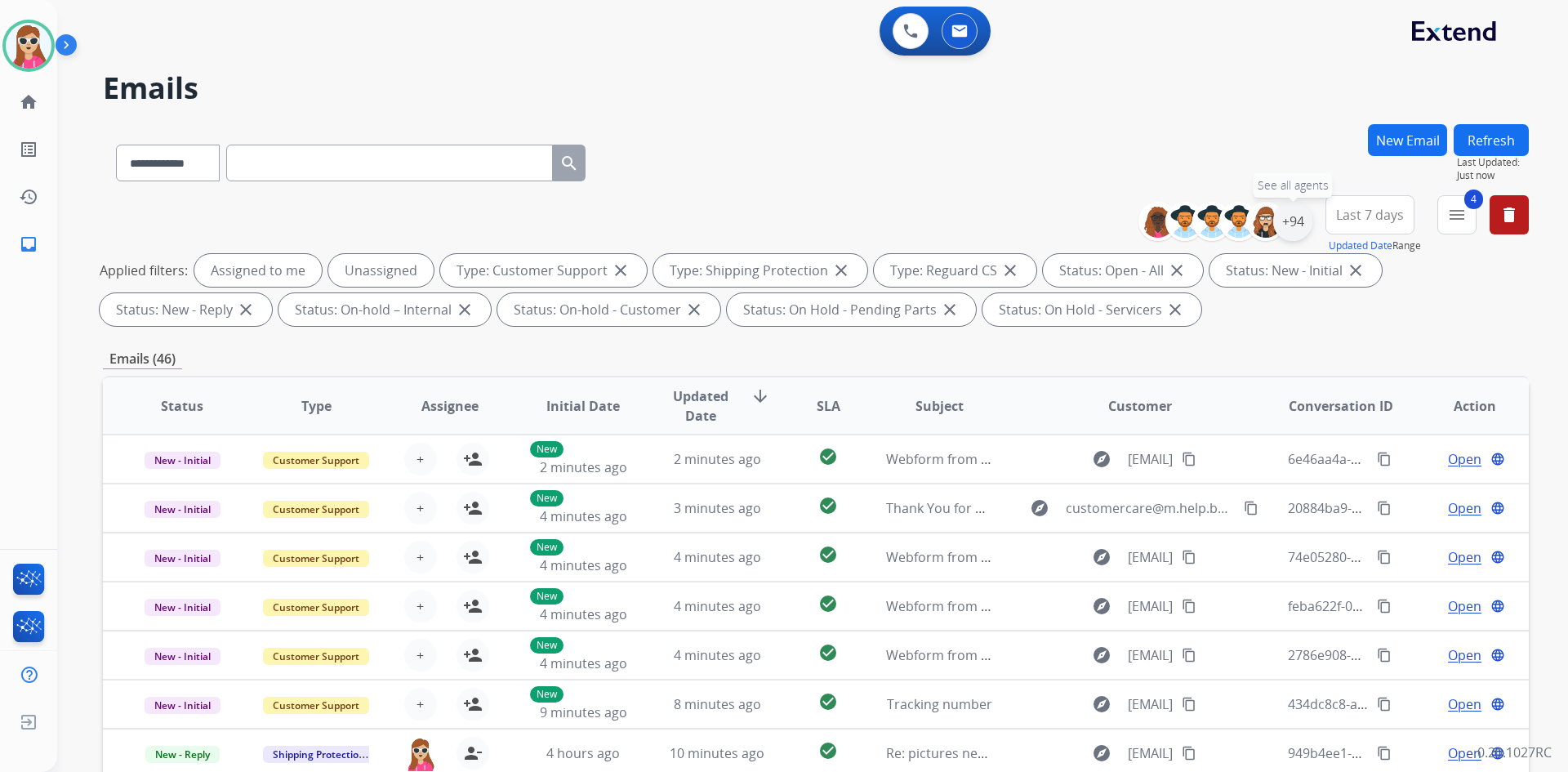 click on "+94" at bounding box center [1293, 221] 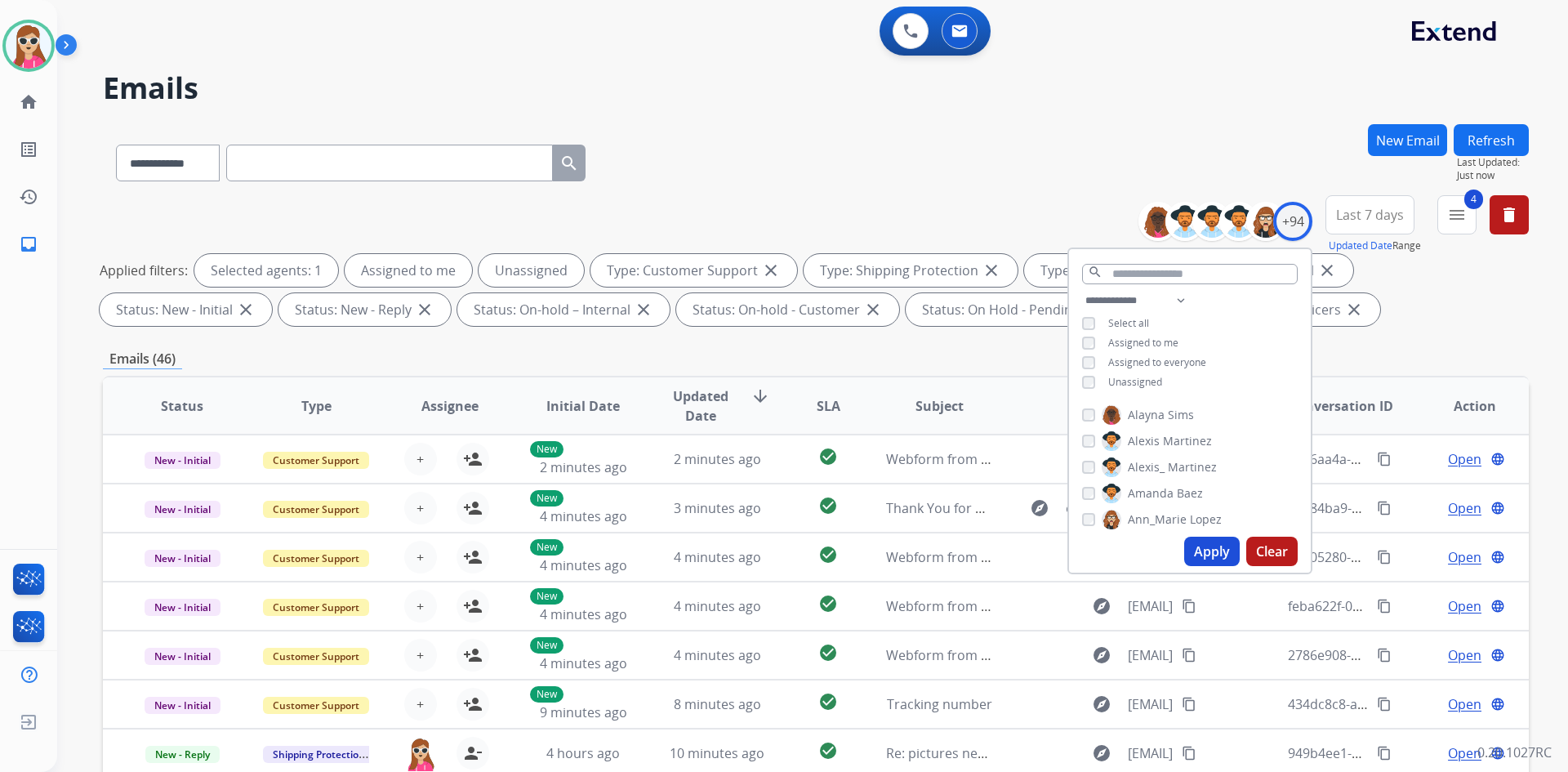 click on "Unassigned" at bounding box center [1135, 382] 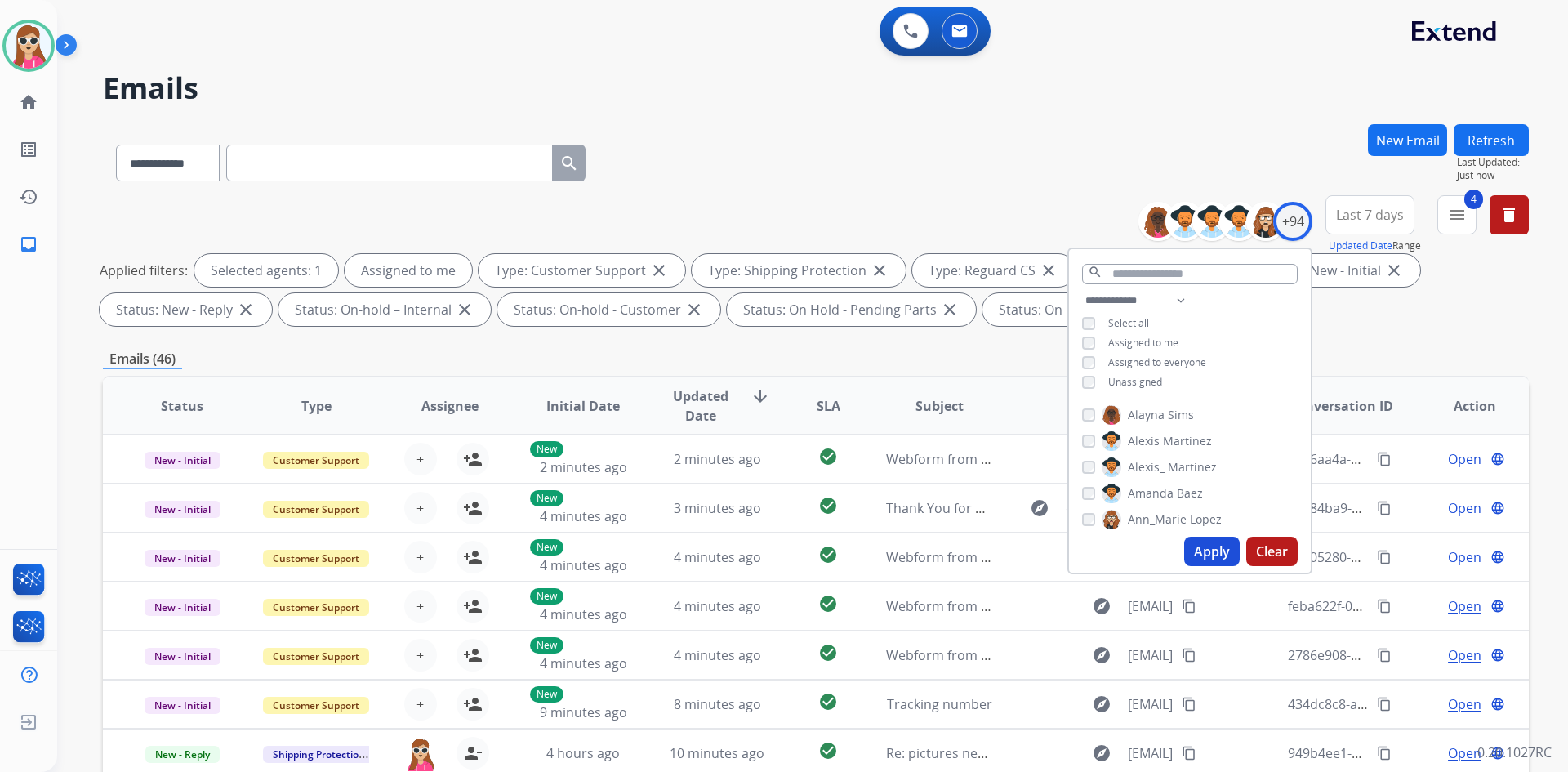 click on "Apply" at bounding box center (1212, 551) 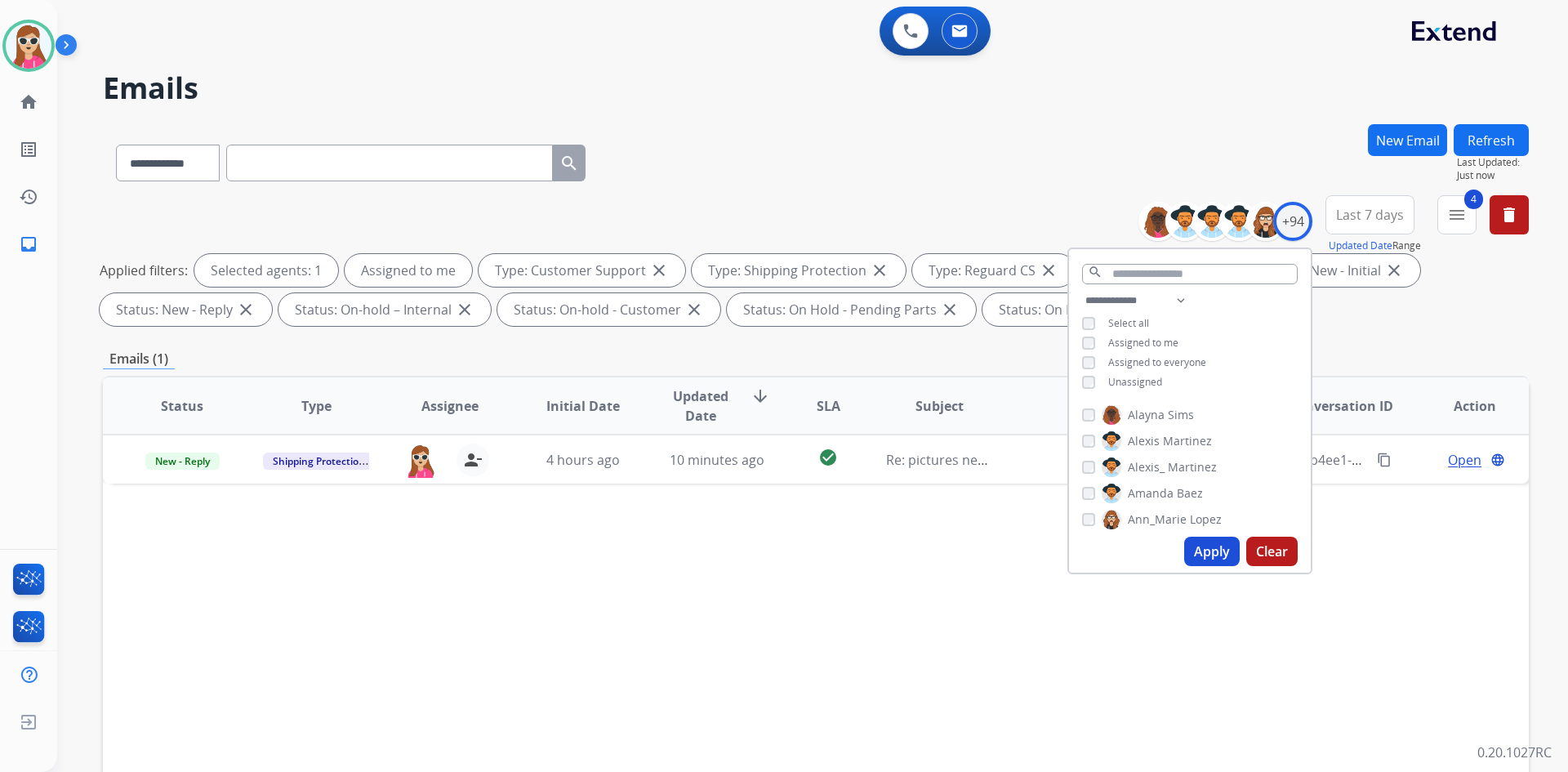 click on "Status Type Assignee Initial Date Updated Date arrow_downward SLA Subject Customer Conversation ID Action New - Reply Shipping Protection harmony.busick@eccogroupusa.com person_remove Unassign to Me 4 hours ago 10 minutes ago check_circle  Re: pictures needed  explore rnsrosant@yahoo.com content_copy  949b4ee1-85fc-4058-b5f0-e5251f117554  content_copy Open language" at bounding box center [816, 649] 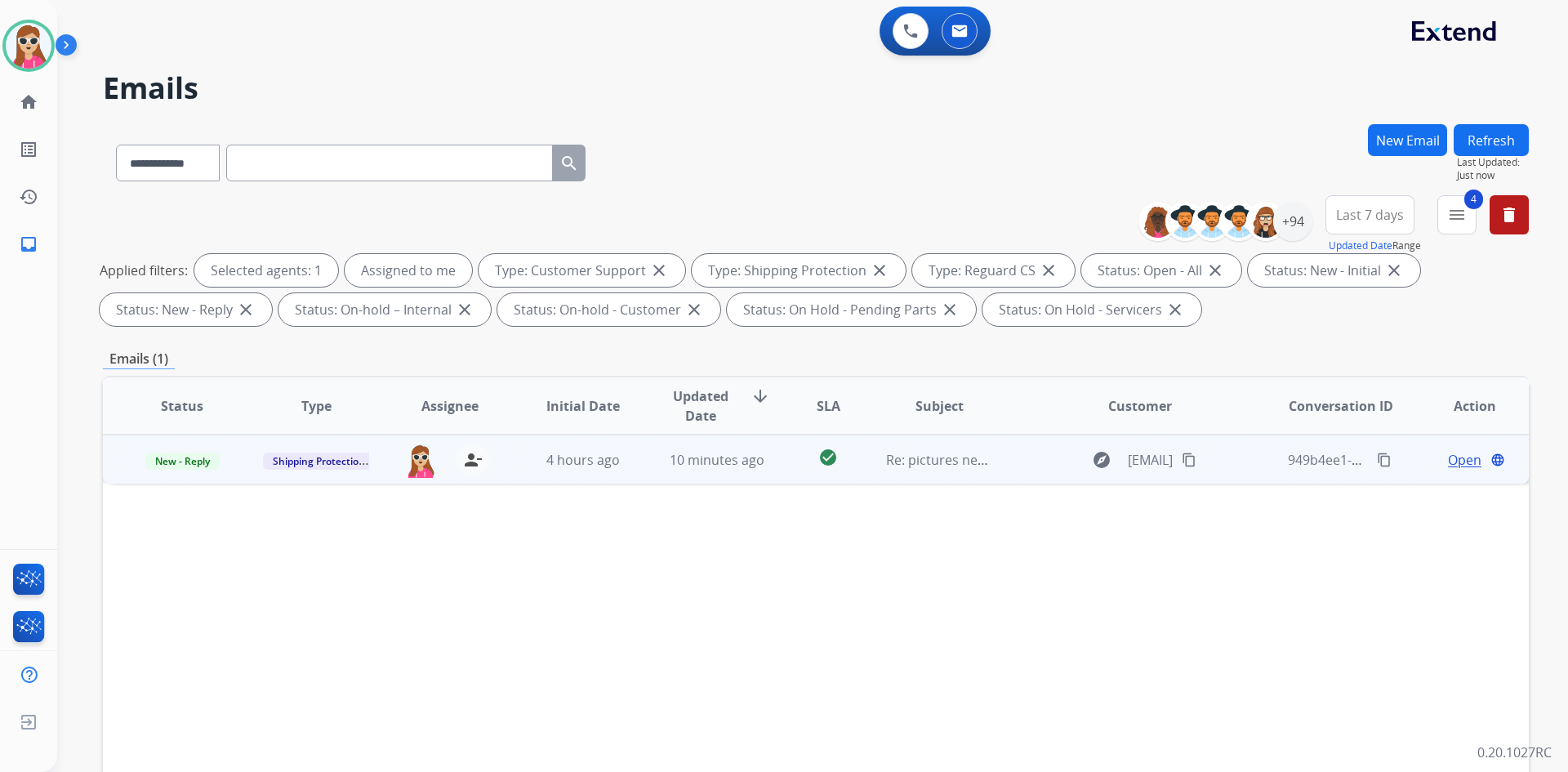click on "Open" at bounding box center (1464, 460) 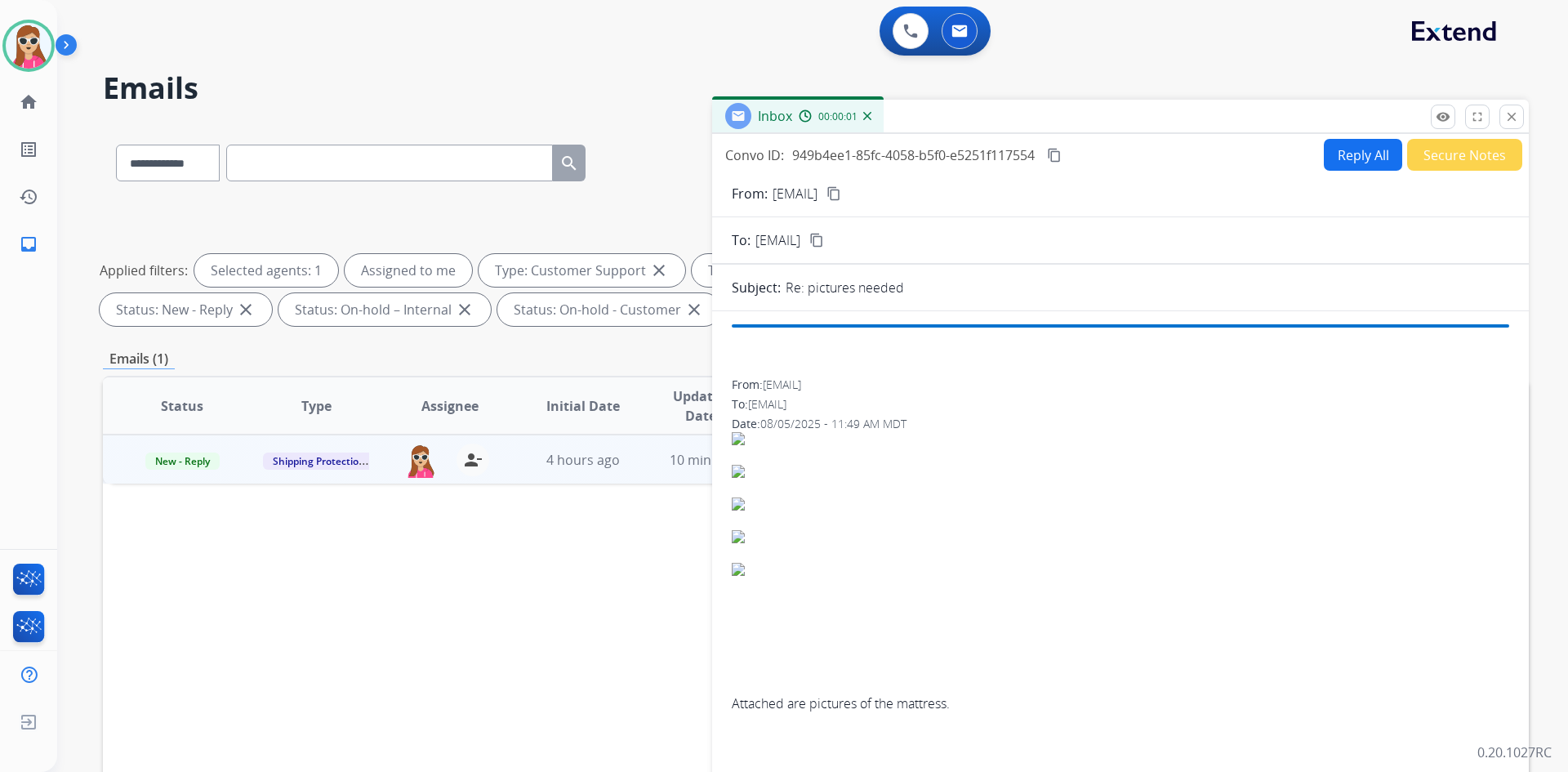 click on "From: rnsrosant@yahoo.com content_copy To:  shipping@extend.com  content_copy Subject:  Re: pictures needed   From:  rnsrosant@yahoo.com   To:  shipping@extend.com  Date:  08/05/2025 - 11:49 AM MDT Attached are pictures of the mattress. Yahoo Mail: Search, Organize, Conquer      From:  shipping@extend.com   To:  rnsrosant@yahoo.com  Date:  08/05/2025 - 10:42 AM MDT Hello Thank you for reaching out to Extend. We need pictures of damage in order to process your claim. Thanks for being an Extend customer. Extend Customer Support support@extend.com | www.extend.com If you have any questions or need further assistance, reply to this email or give us a call at (877) 248-7707 Monday-Friday 9:00AM - 8:00PM EST or Saturdays and Sundays 9:00AM - 2:00PM EST." at bounding box center [1120, 803] 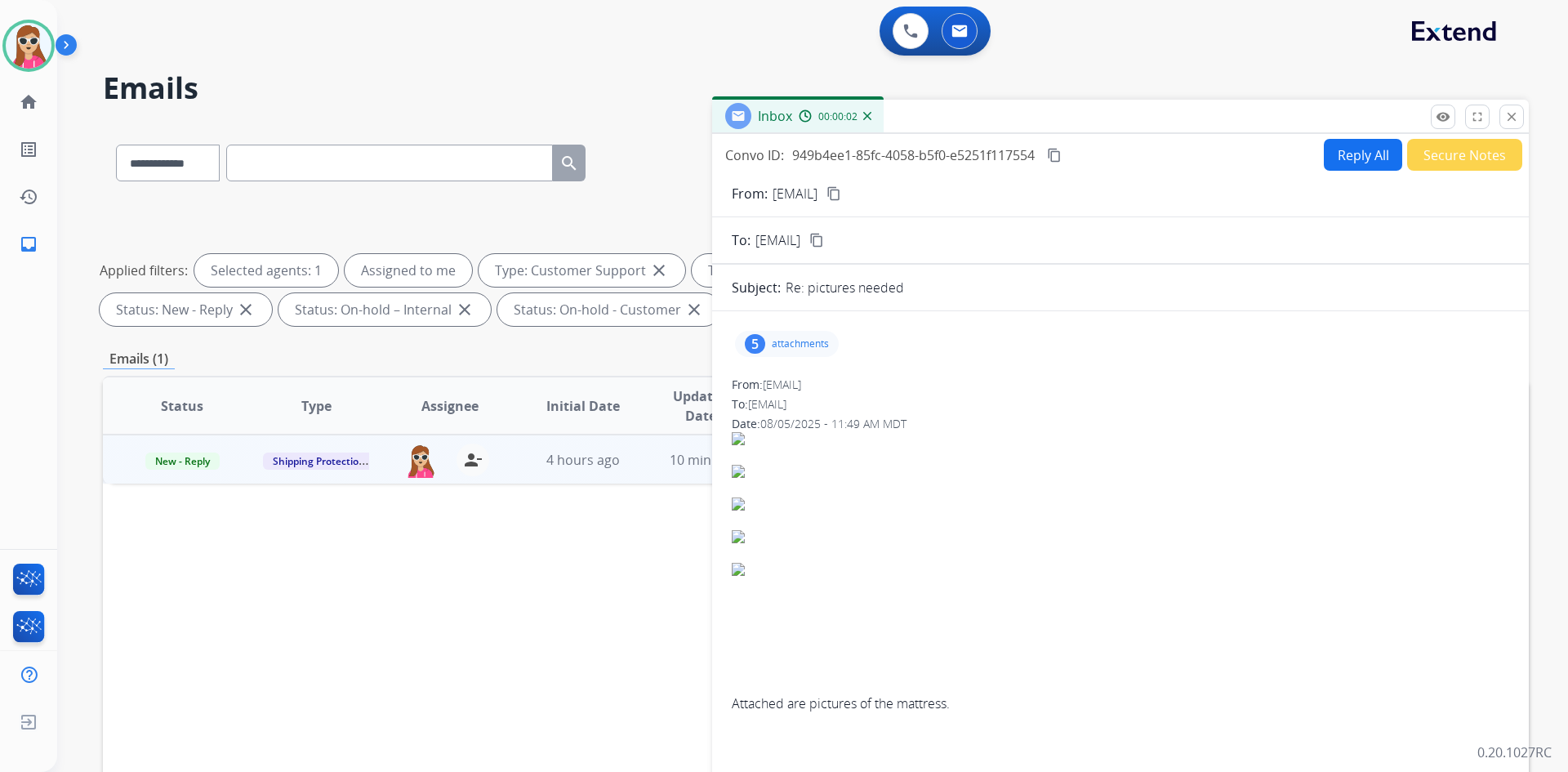 click on "Reply All" at bounding box center (1363, 154) 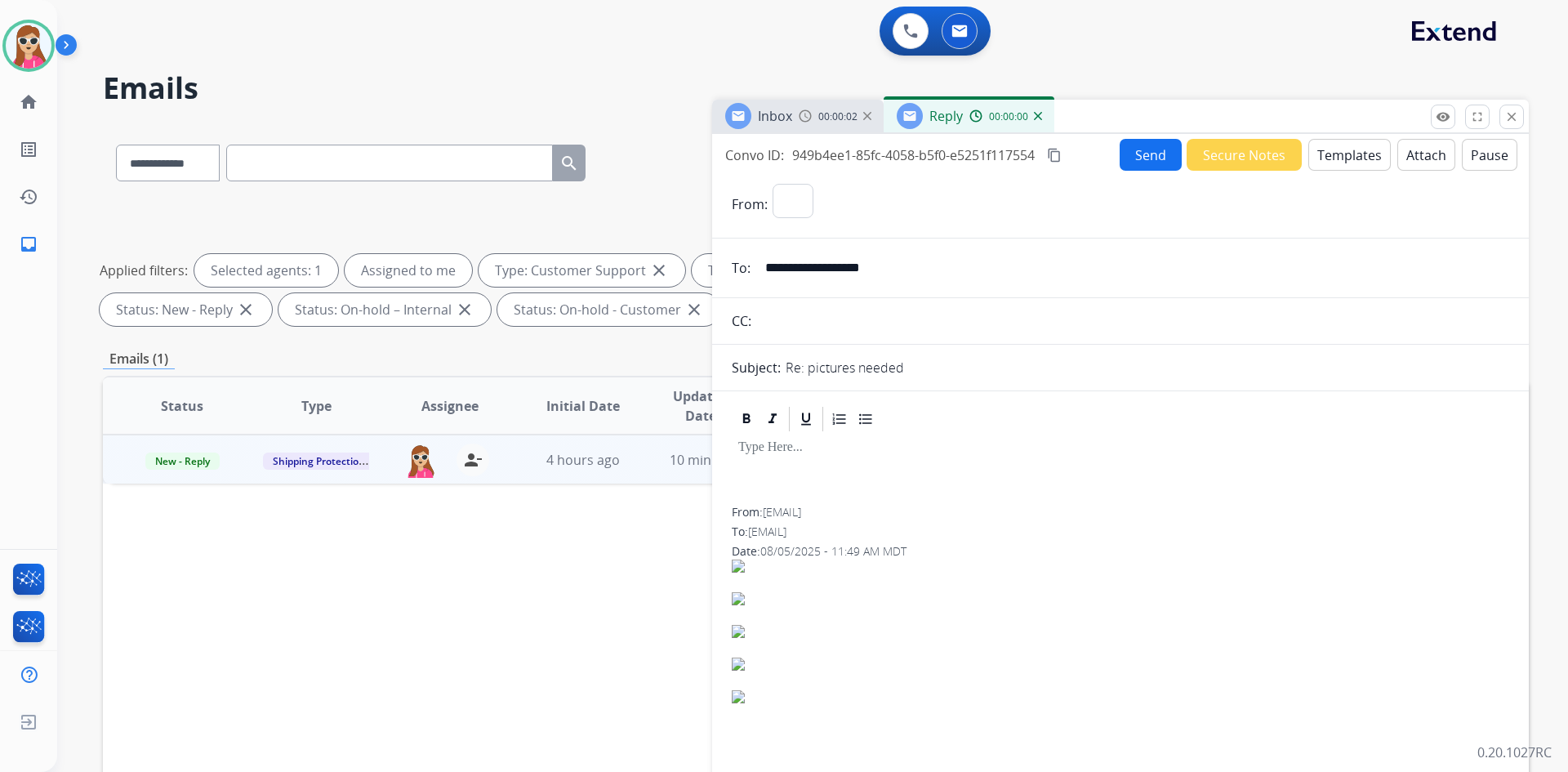 select on "**********" 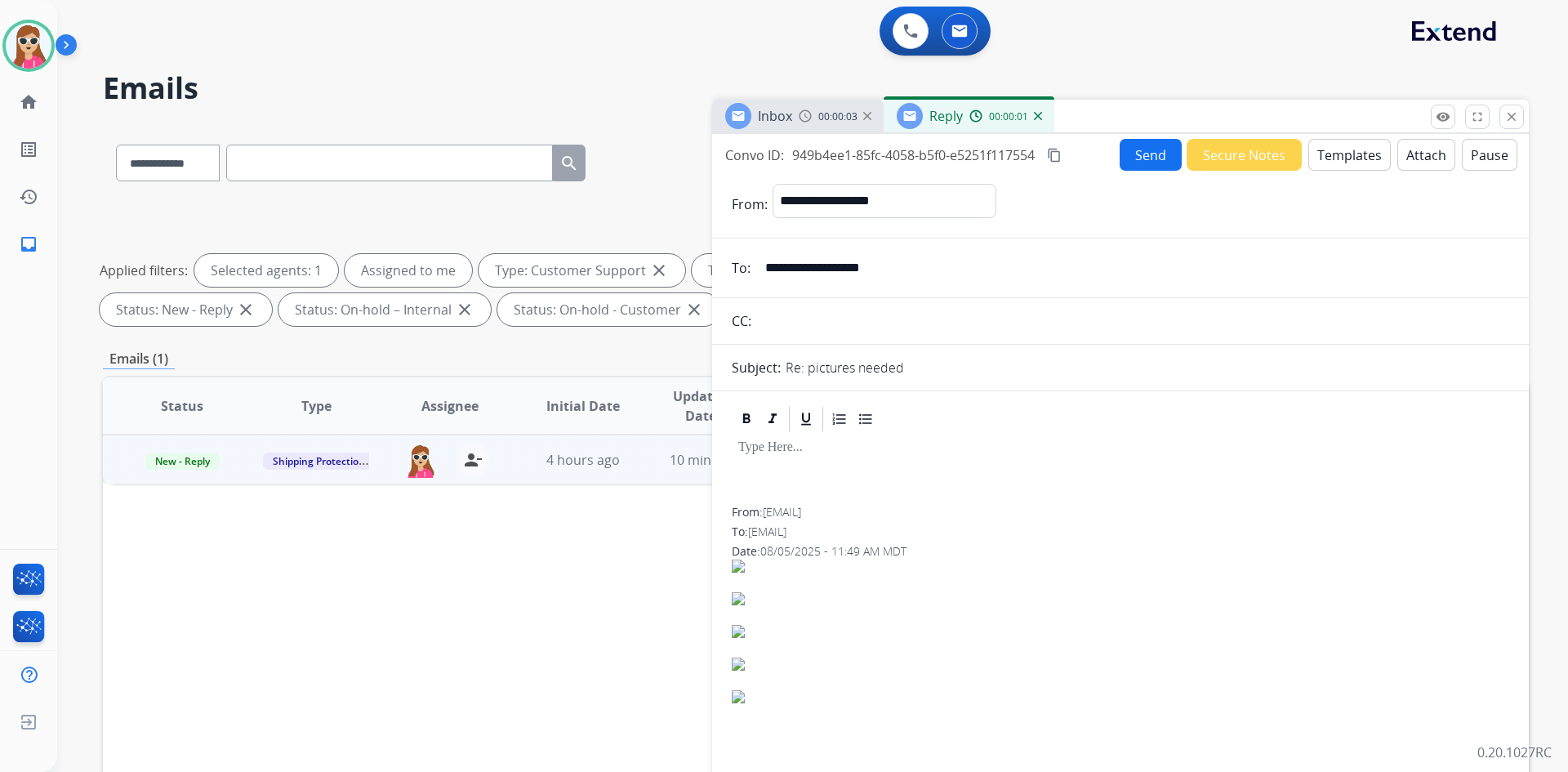 click on "Templates" at bounding box center (1349, 154) 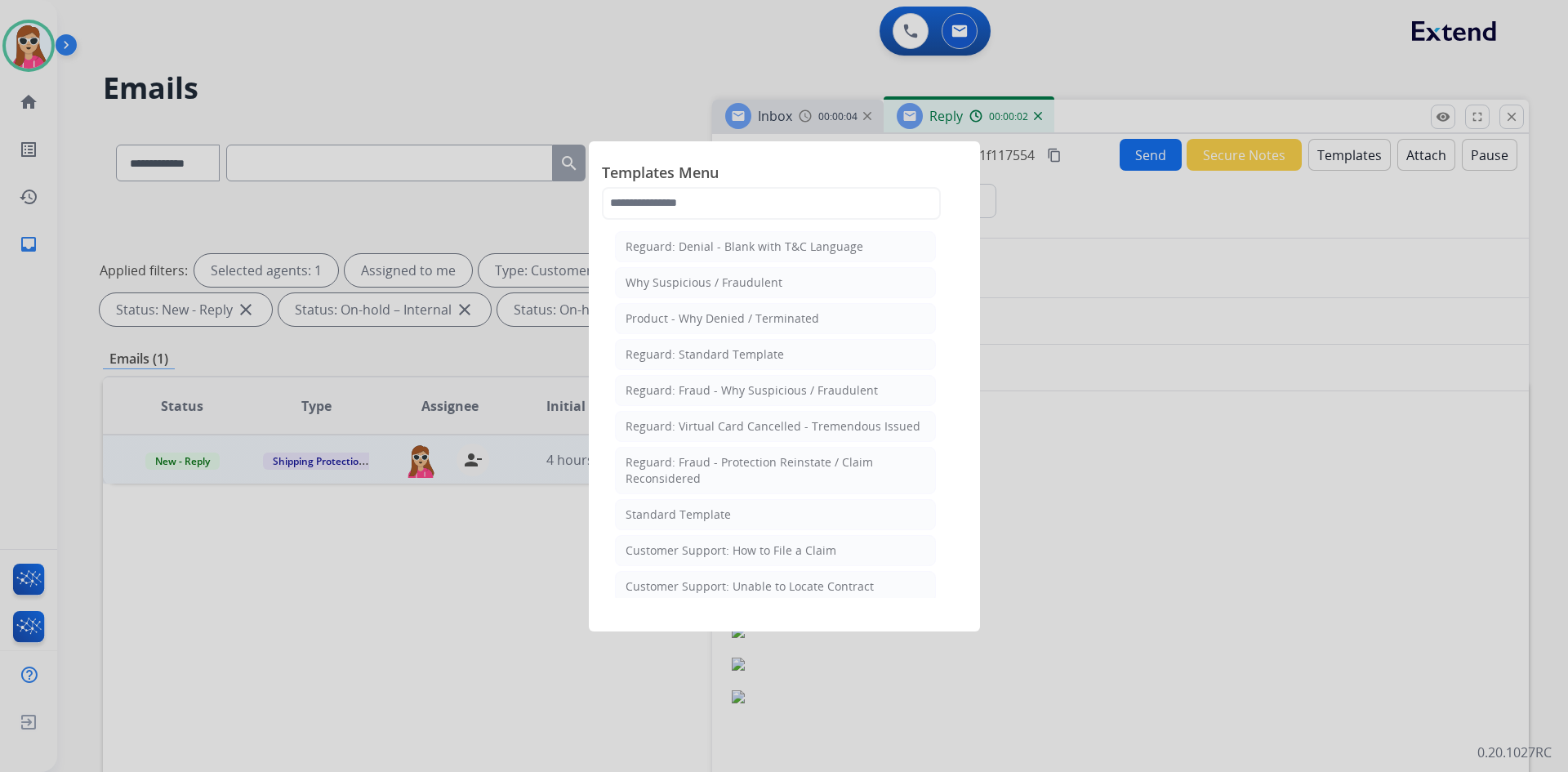 click on "Standard Template" 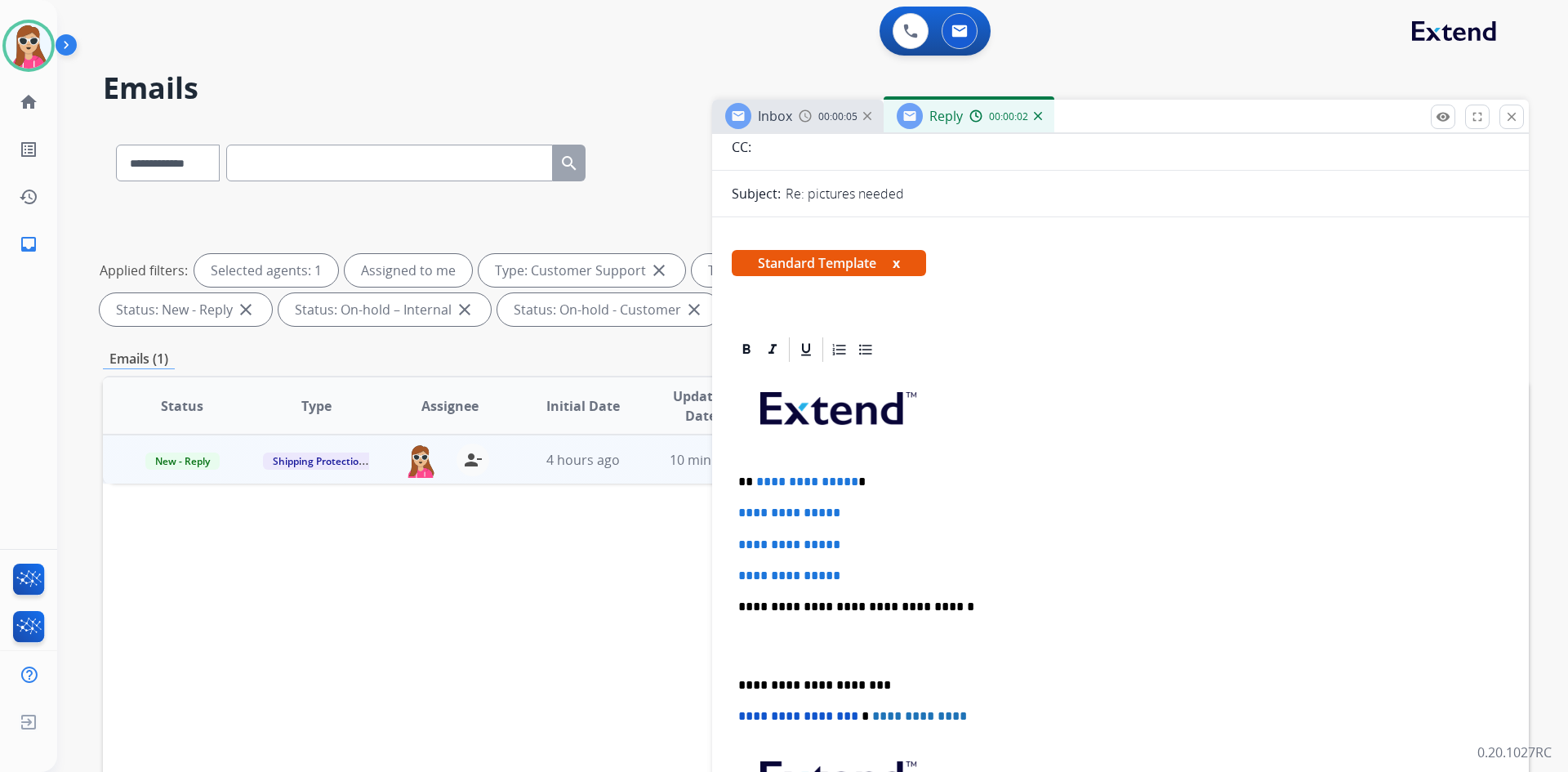 scroll, scrollTop: 327, scrollLeft: 0, axis: vertical 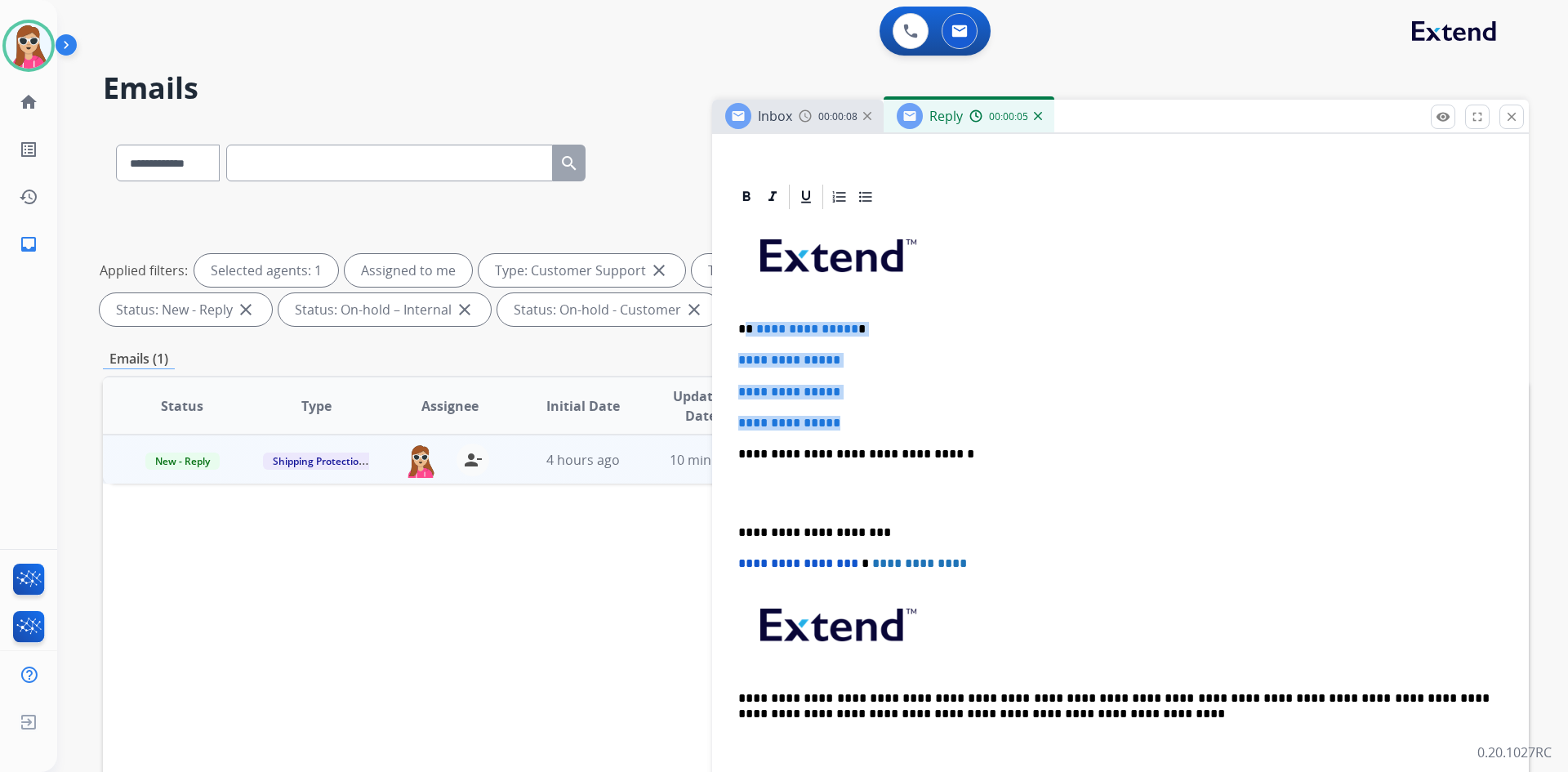 drag, startPoint x: 743, startPoint y: 331, endPoint x: 873, endPoint y: 407, distance: 150.58552 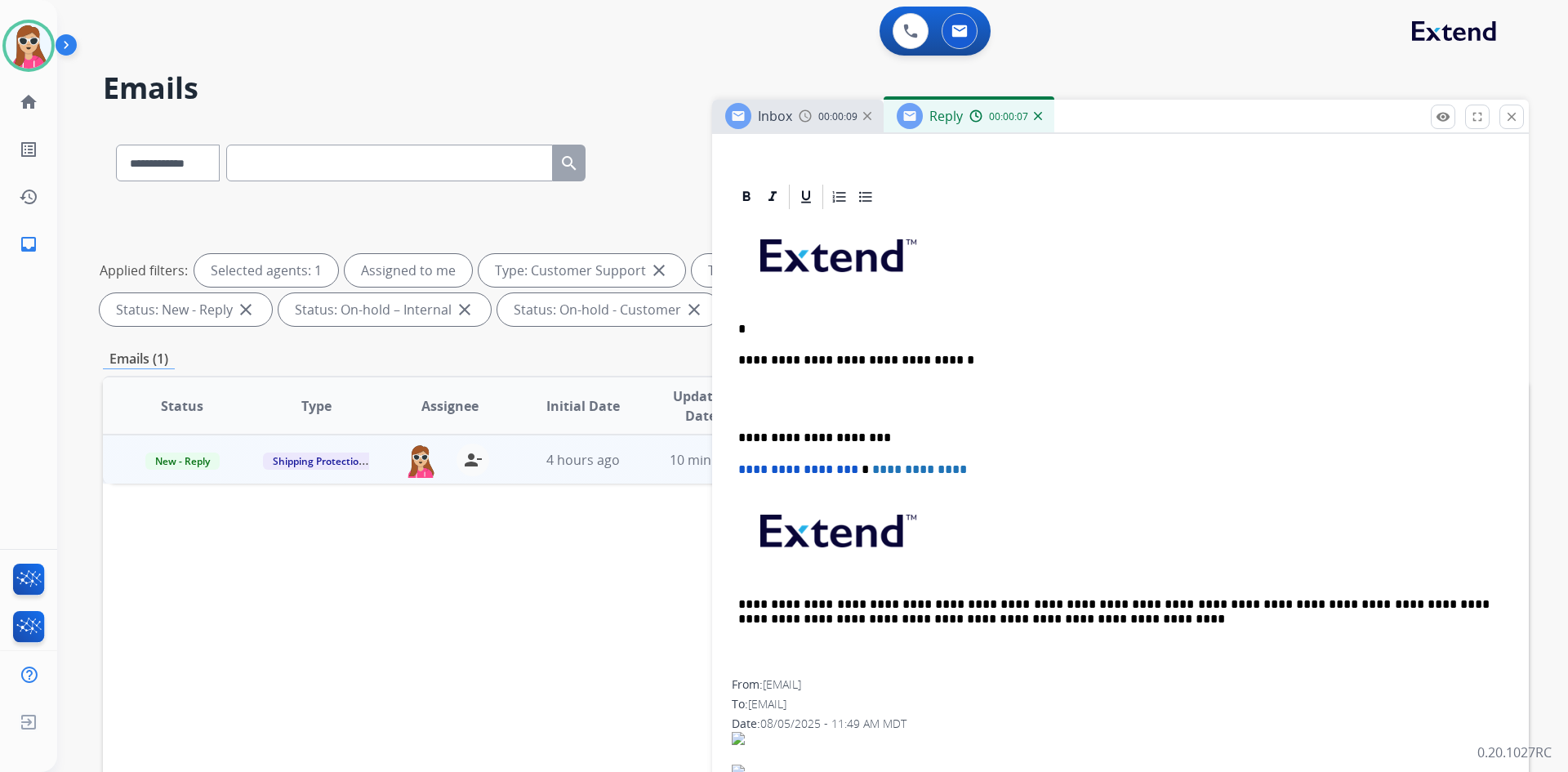 type 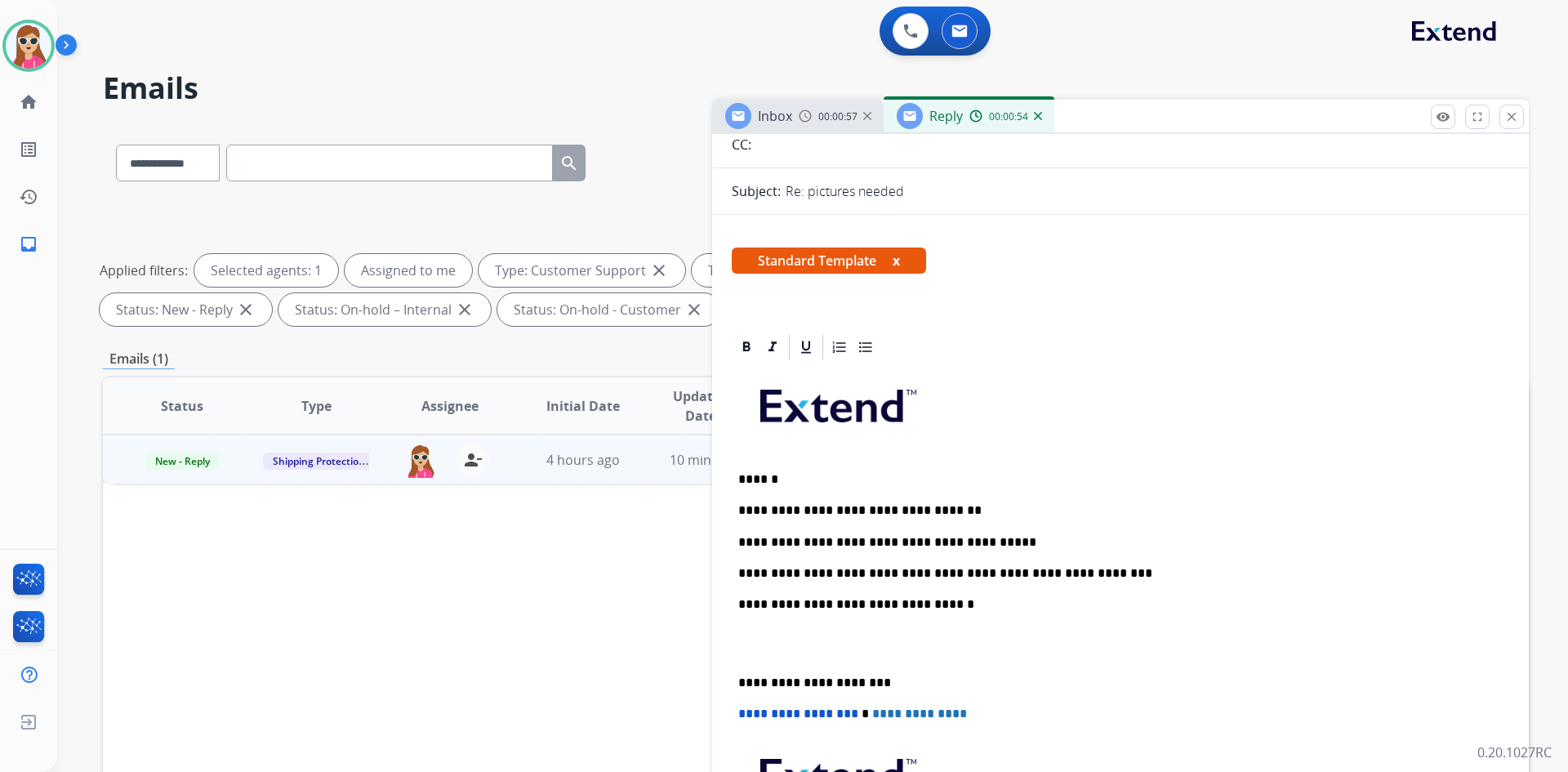 scroll, scrollTop: 0, scrollLeft: 0, axis: both 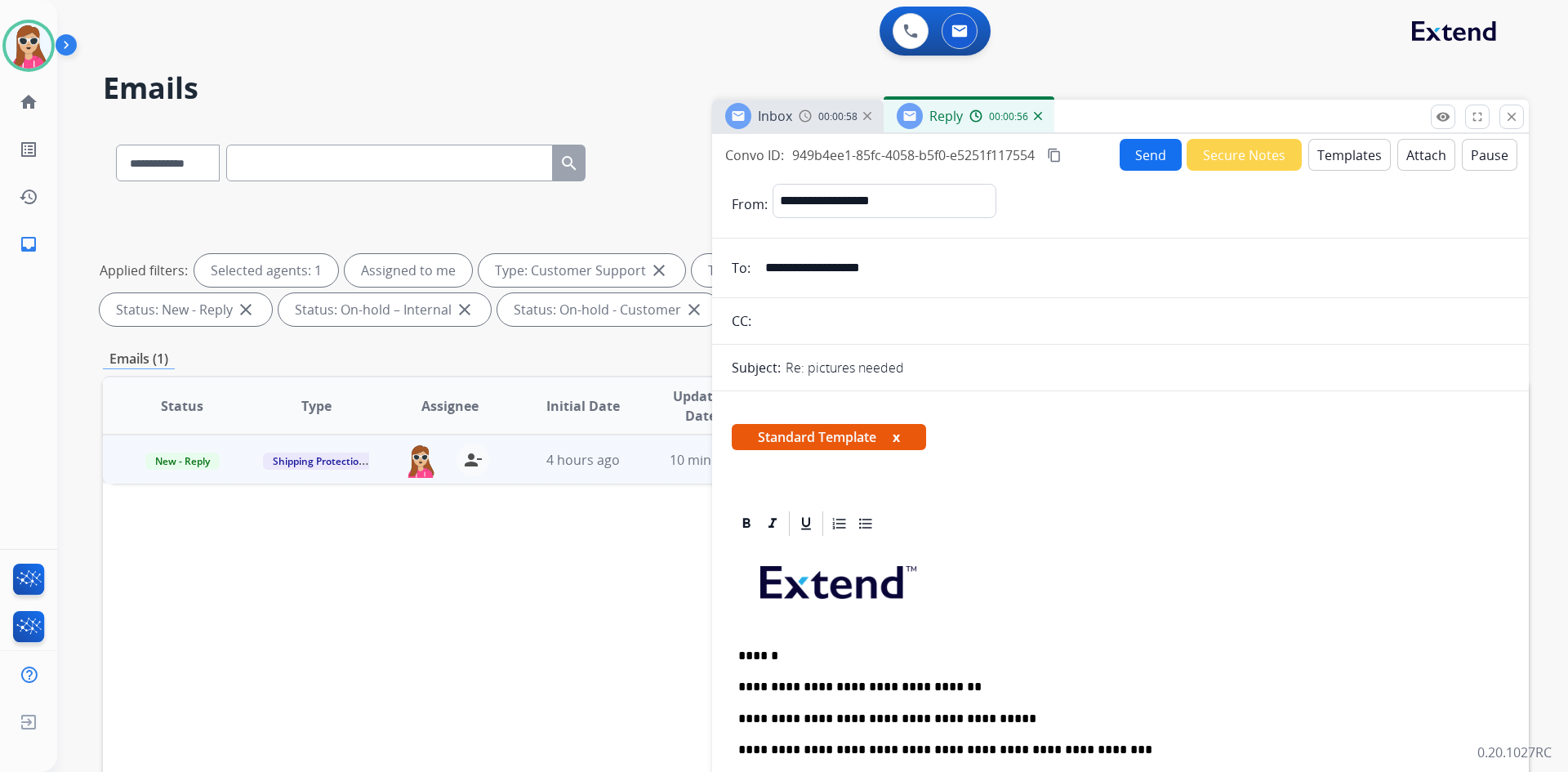 click on "Send" at bounding box center [1151, 154] 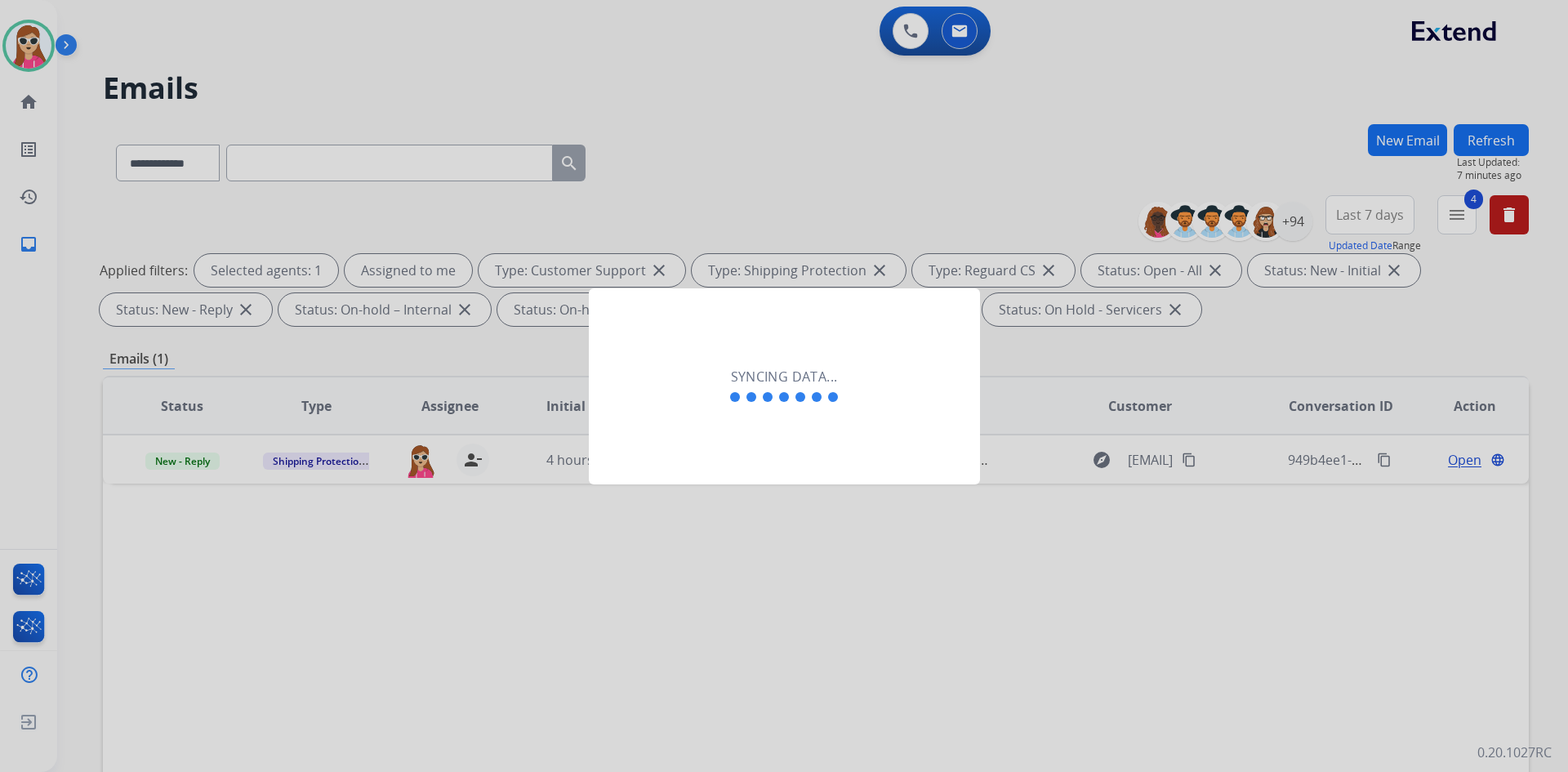 click on "Syncing data..." 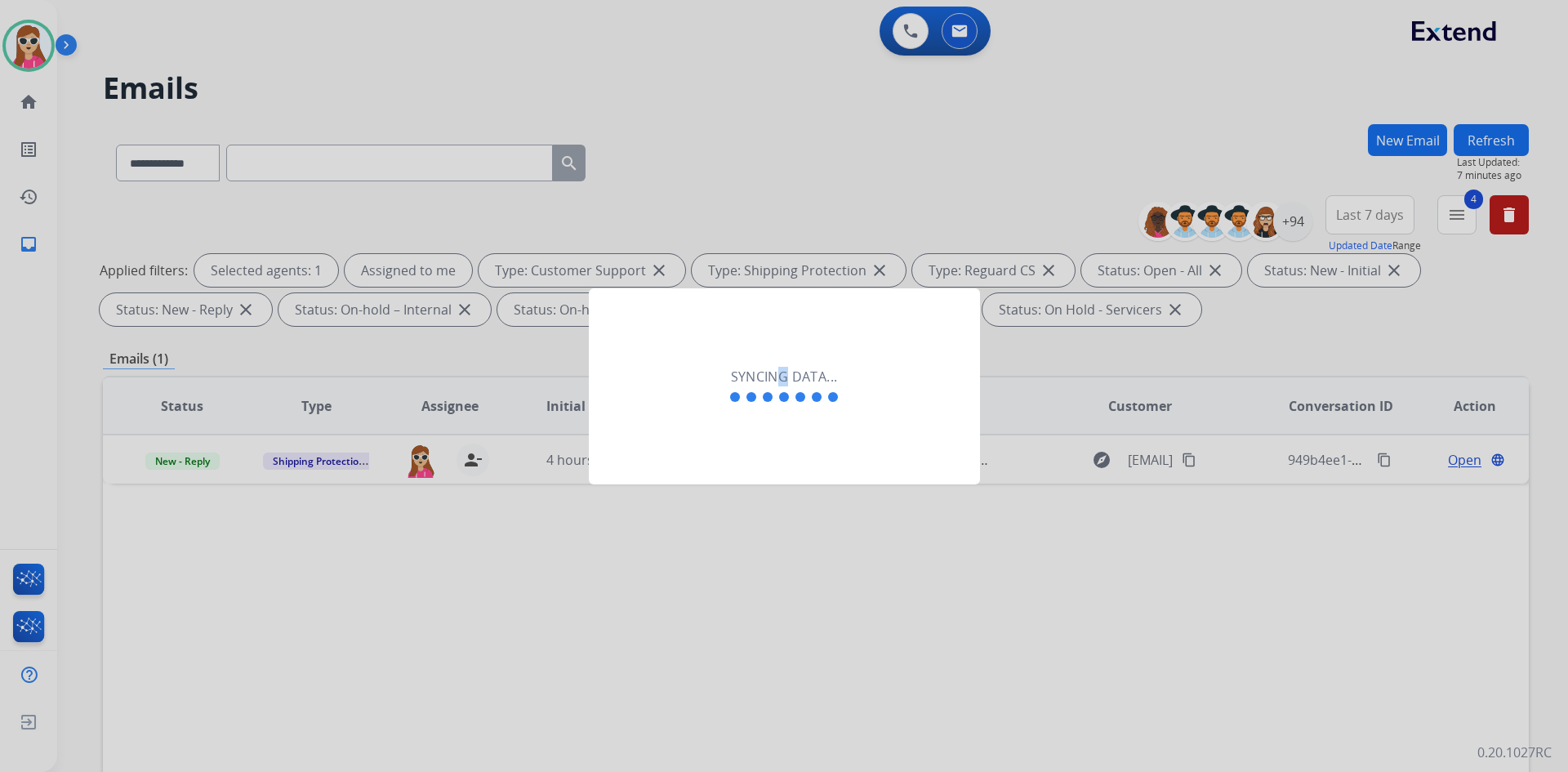 click on "Syncing data..." 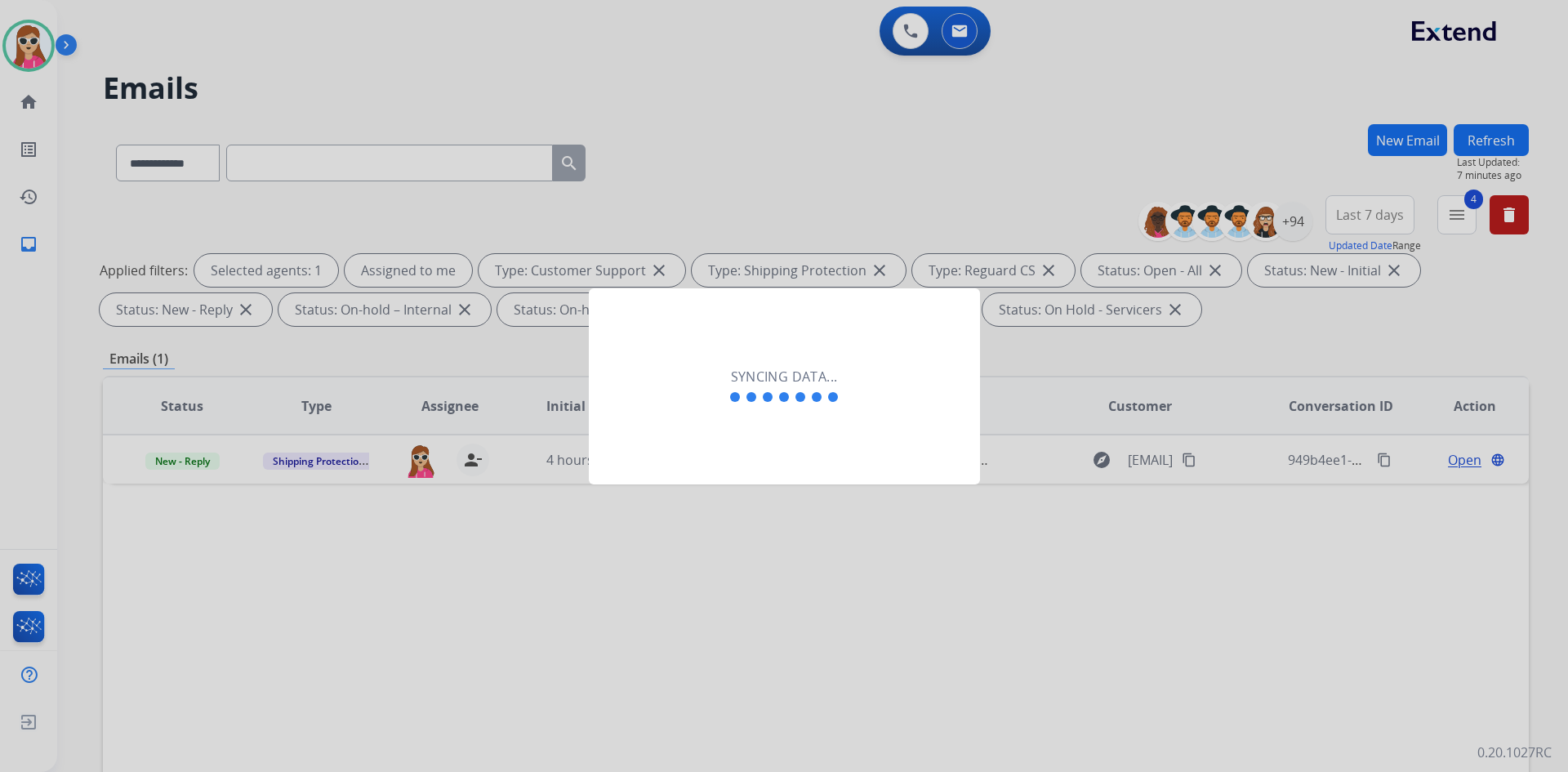 click 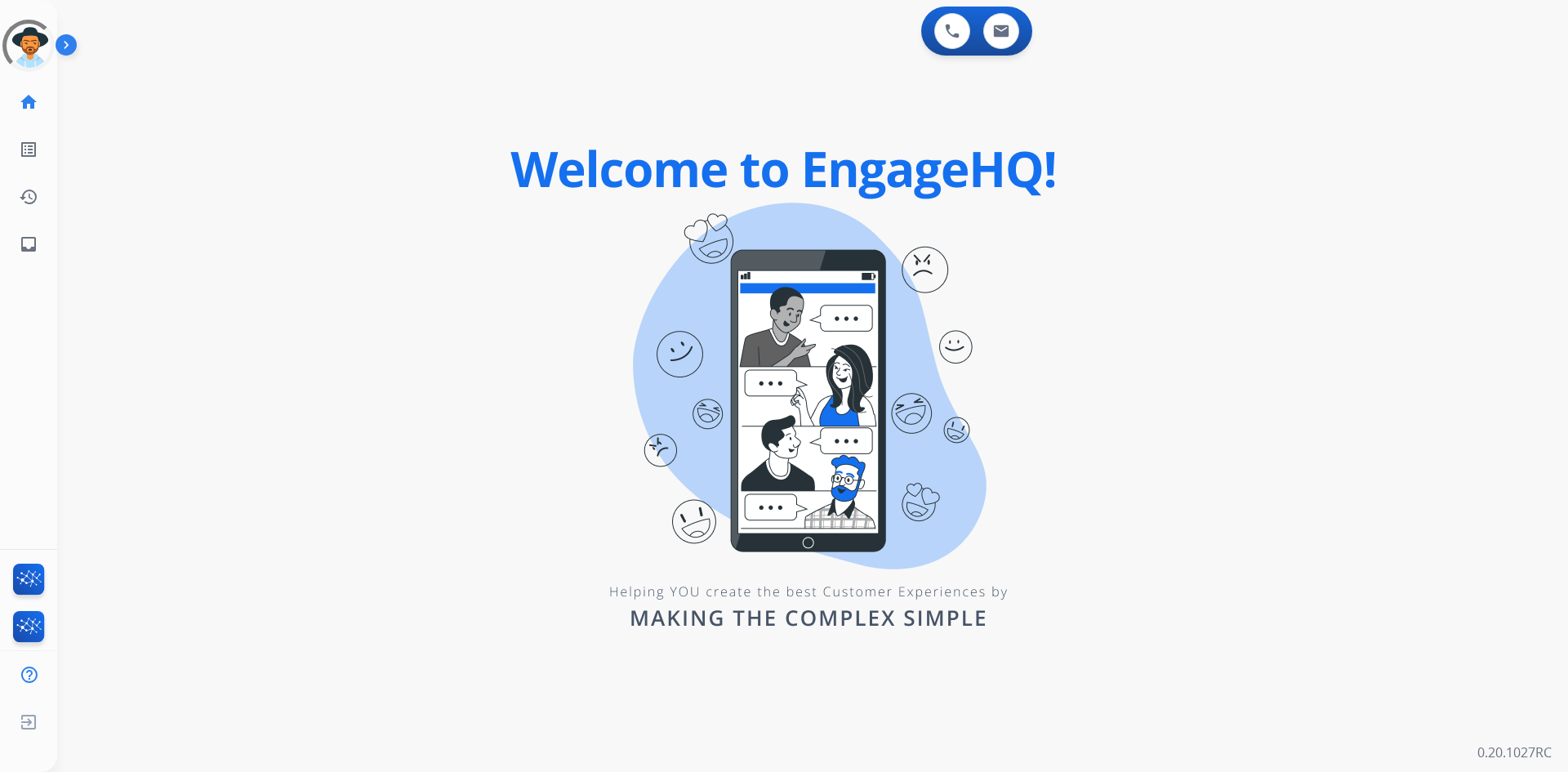 scroll, scrollTop: 0, scrollLeft: 0, axis: both 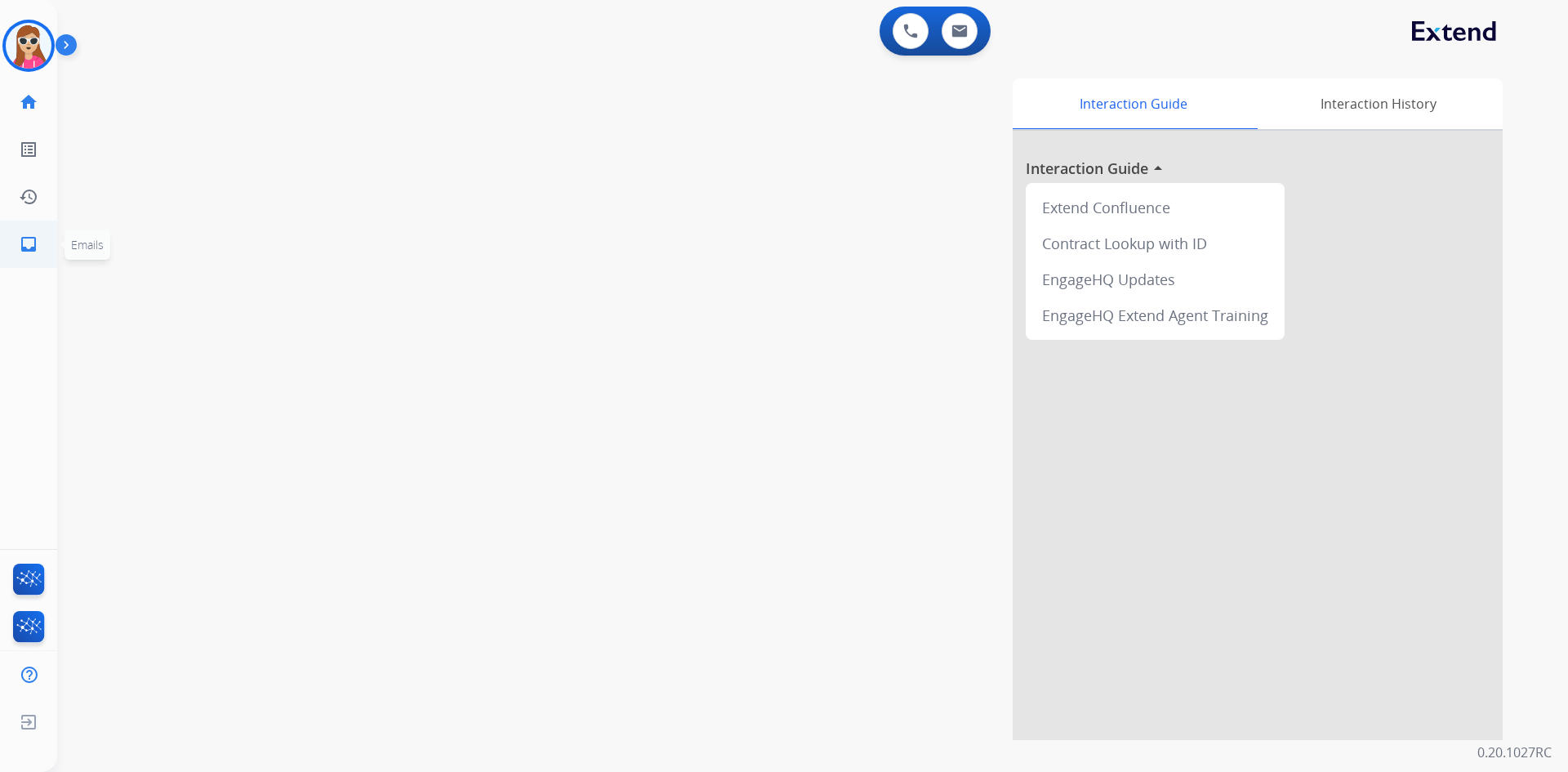 click on "inbox" 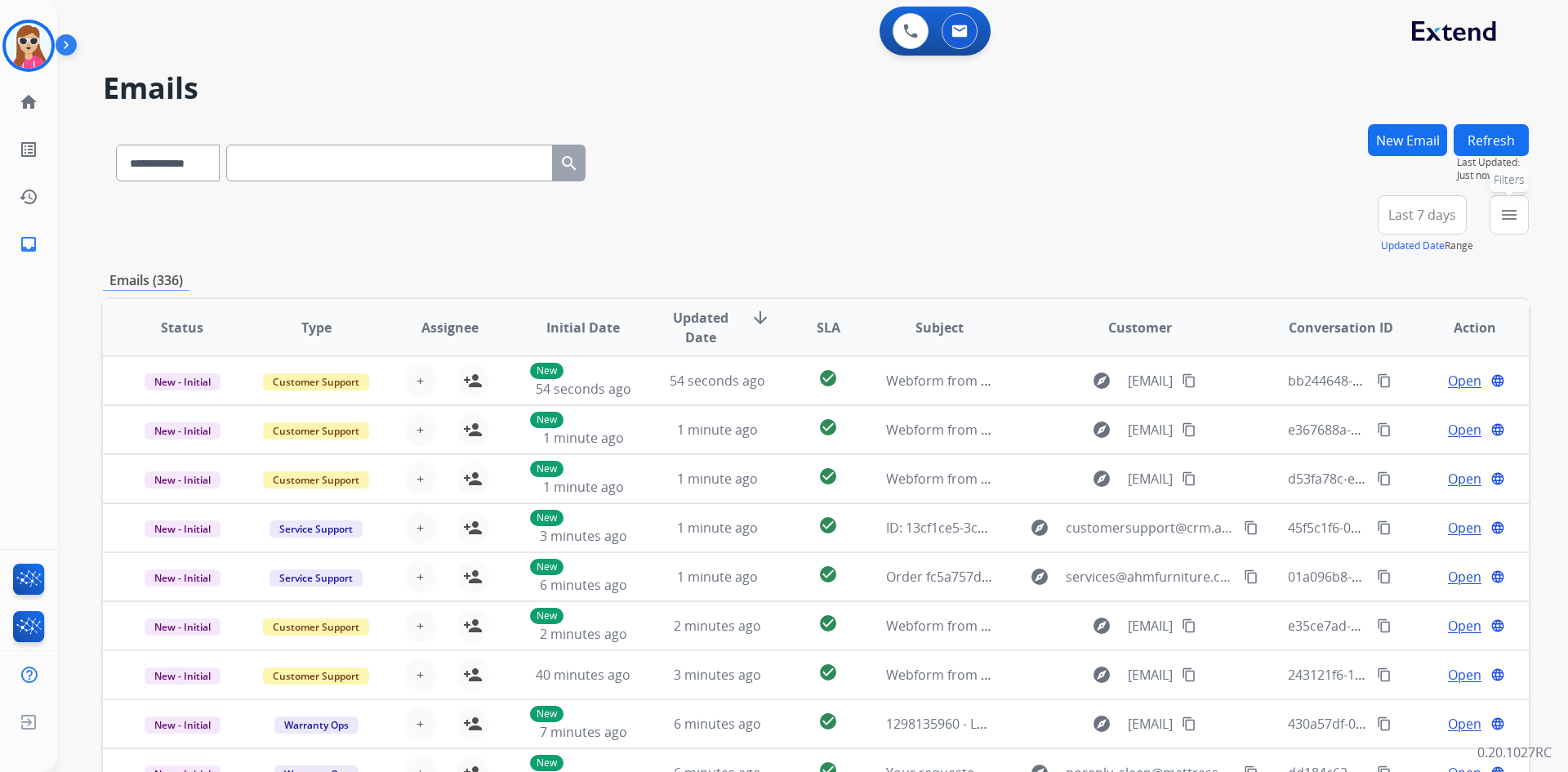 click on "menu" at bounding box center [1509, 215] 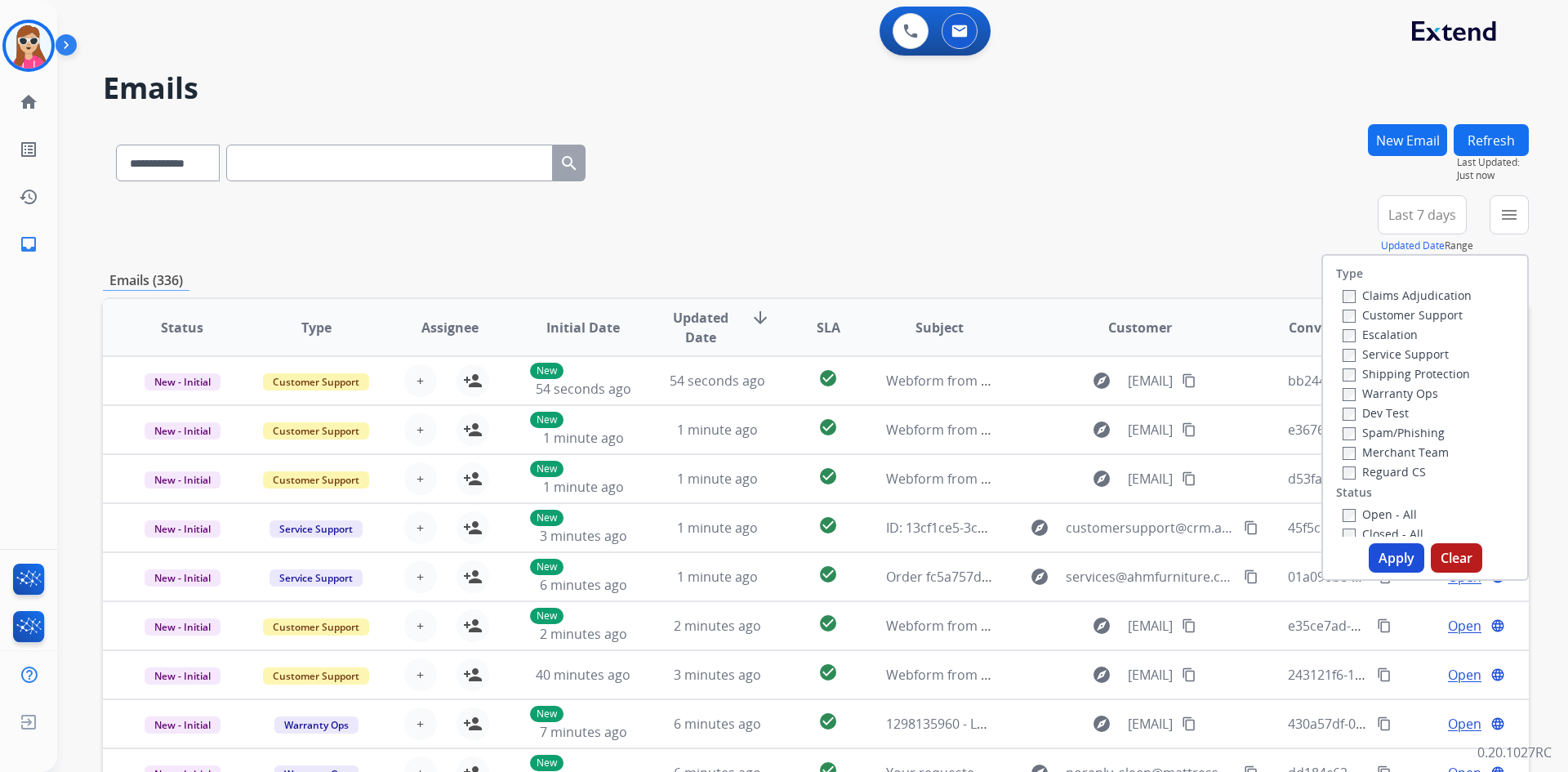 click on "Customer Support" at bounding box center [1402, 315] 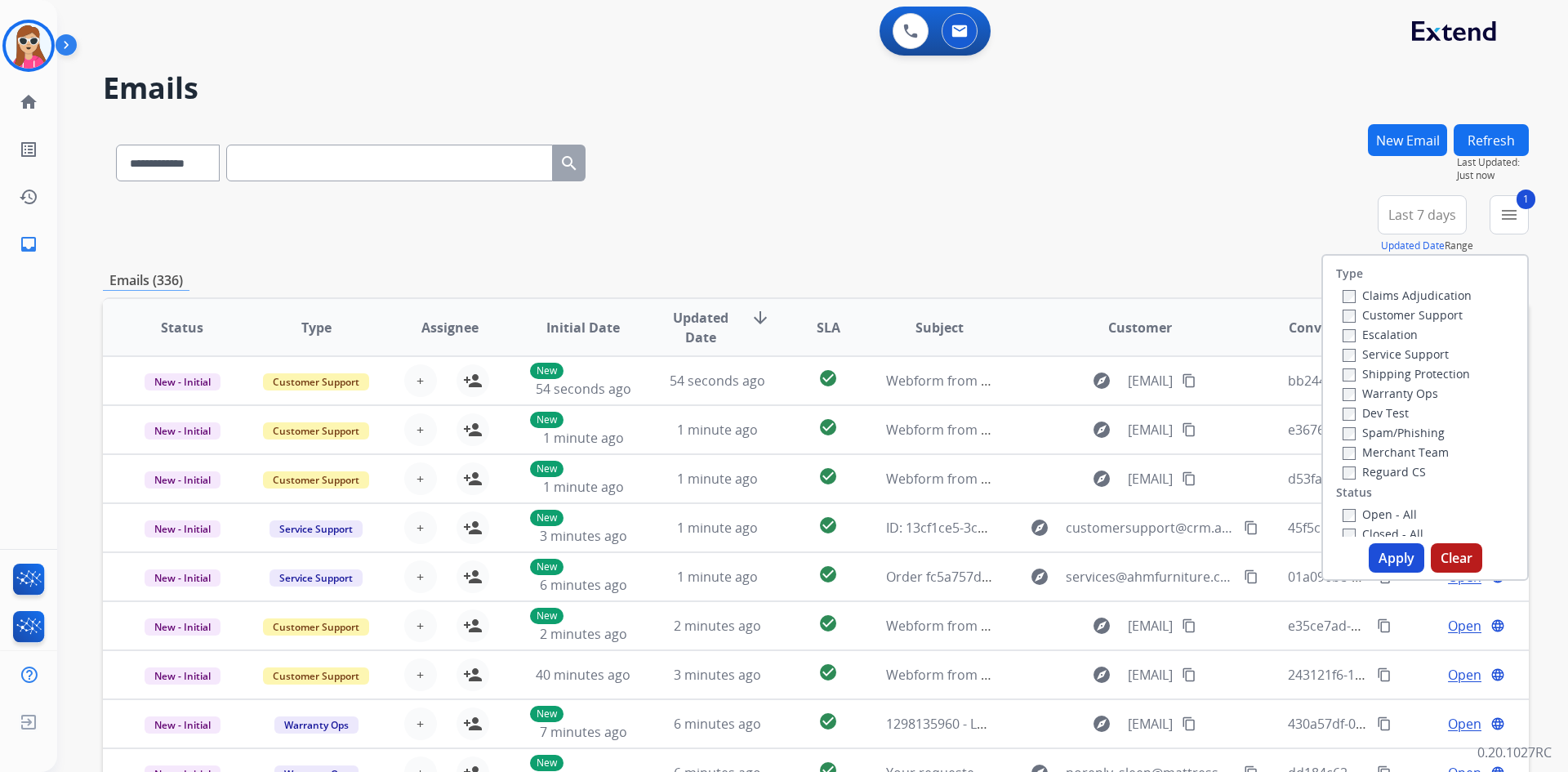 click on "Shipping Protection" at bounding box center (1406, 373) 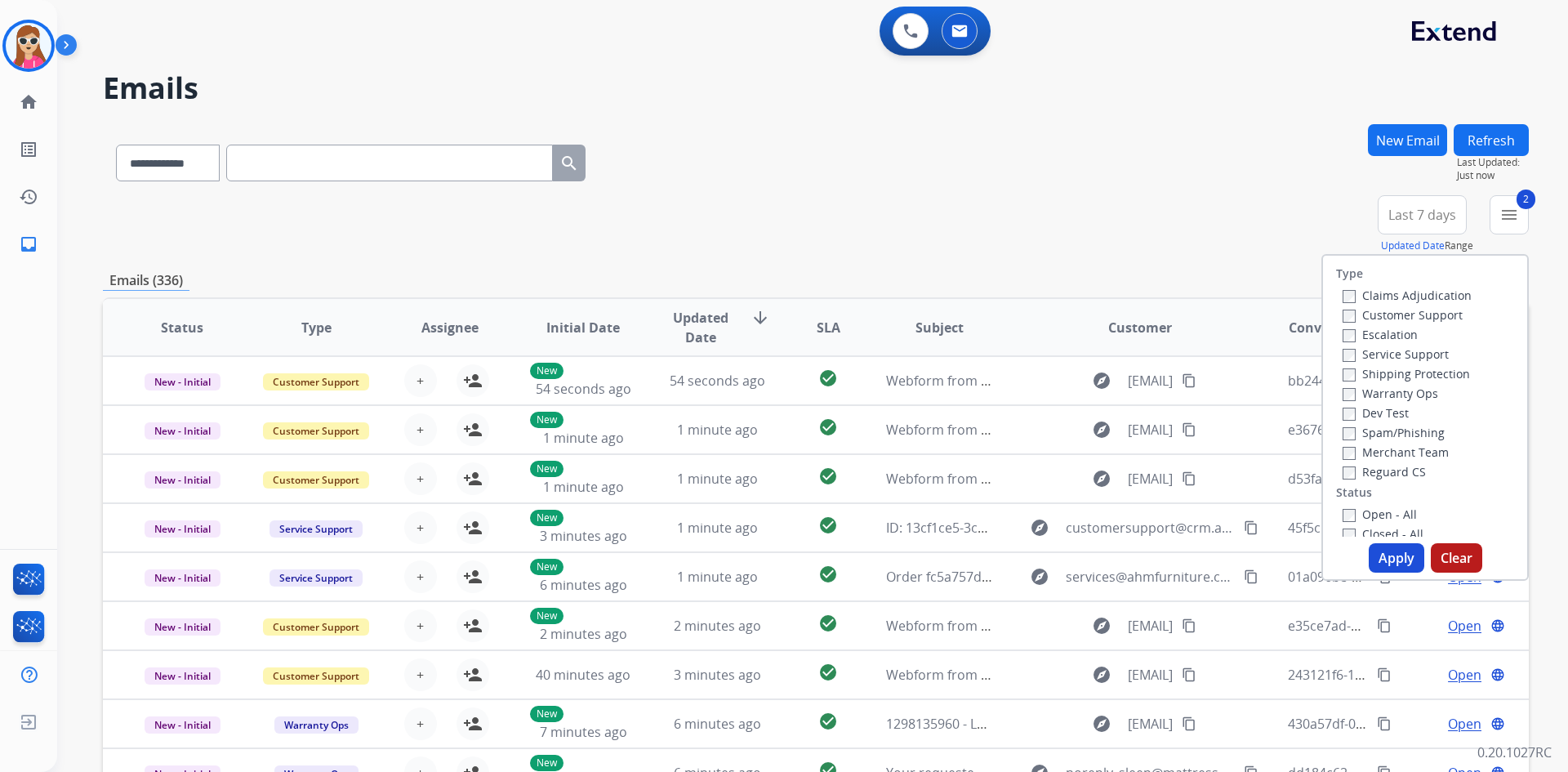 click on "Reguard CS" at bounding box center (1384, 471) 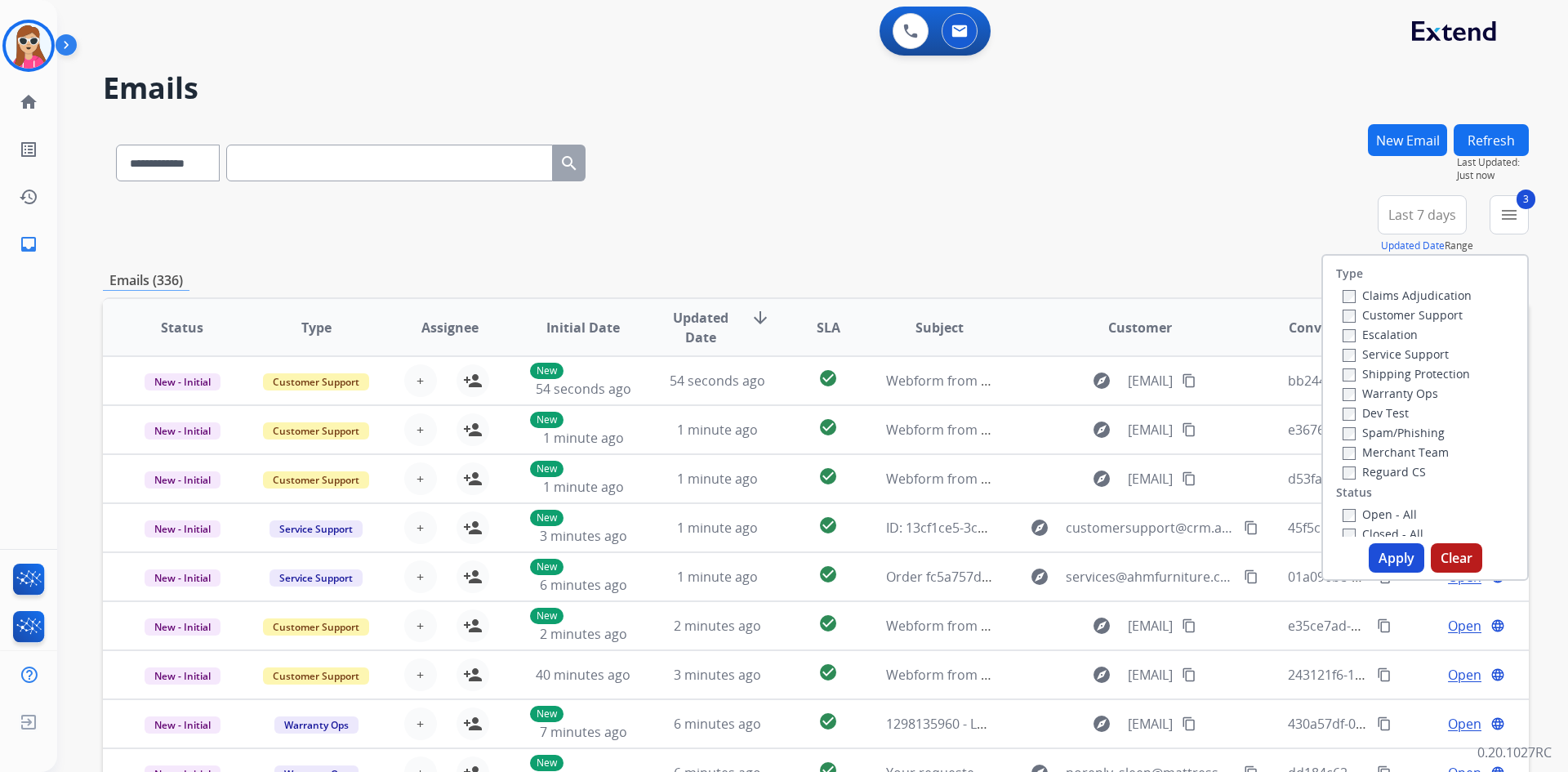click on "Open - All" at bounding box center (1379, 514) 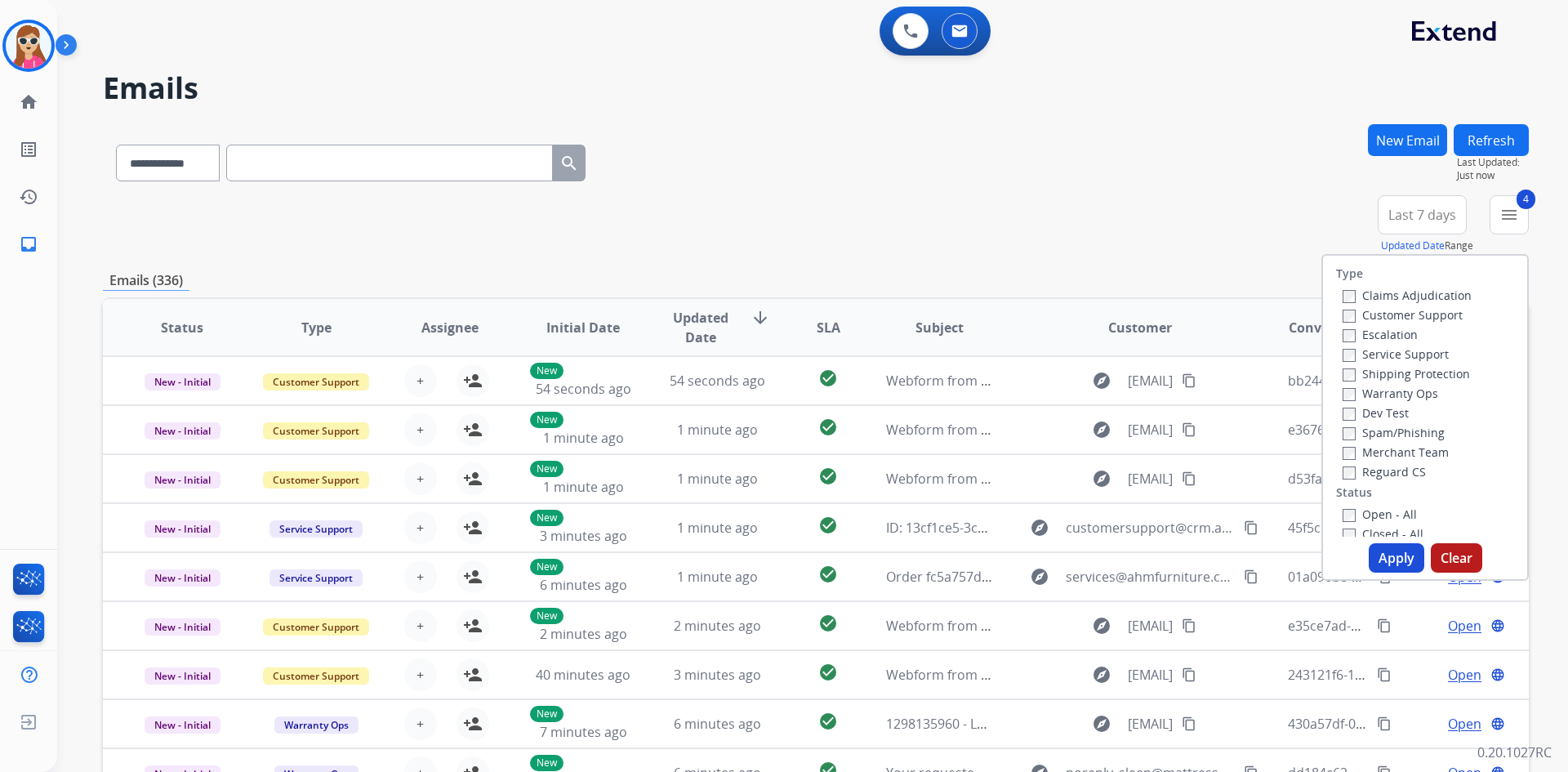 click on "Type  Claims Adjudication   Customer Support   Escalation   Service Support   Shipping Protection   Warranty Ops   Dev Test   Spam/Phishing   Merchant Team   Reguard CS  Status  Open - All   Closed - All   New - Initial   New - Reply   On-hold – Internal   On-hold - Customer   On Hold - Pending Parts   On Hold - Servicers   Closed - Unresolved   Closed – Solved   Closed – Merchant Transfer  SLA  Within SLA   Nearing SLA   Past SLA   Critical   On Hold   Closed  Processed  Migration   Webhook   Polling   Extend.com (API)  Apply Clear" at bounding box center (1425, 417) 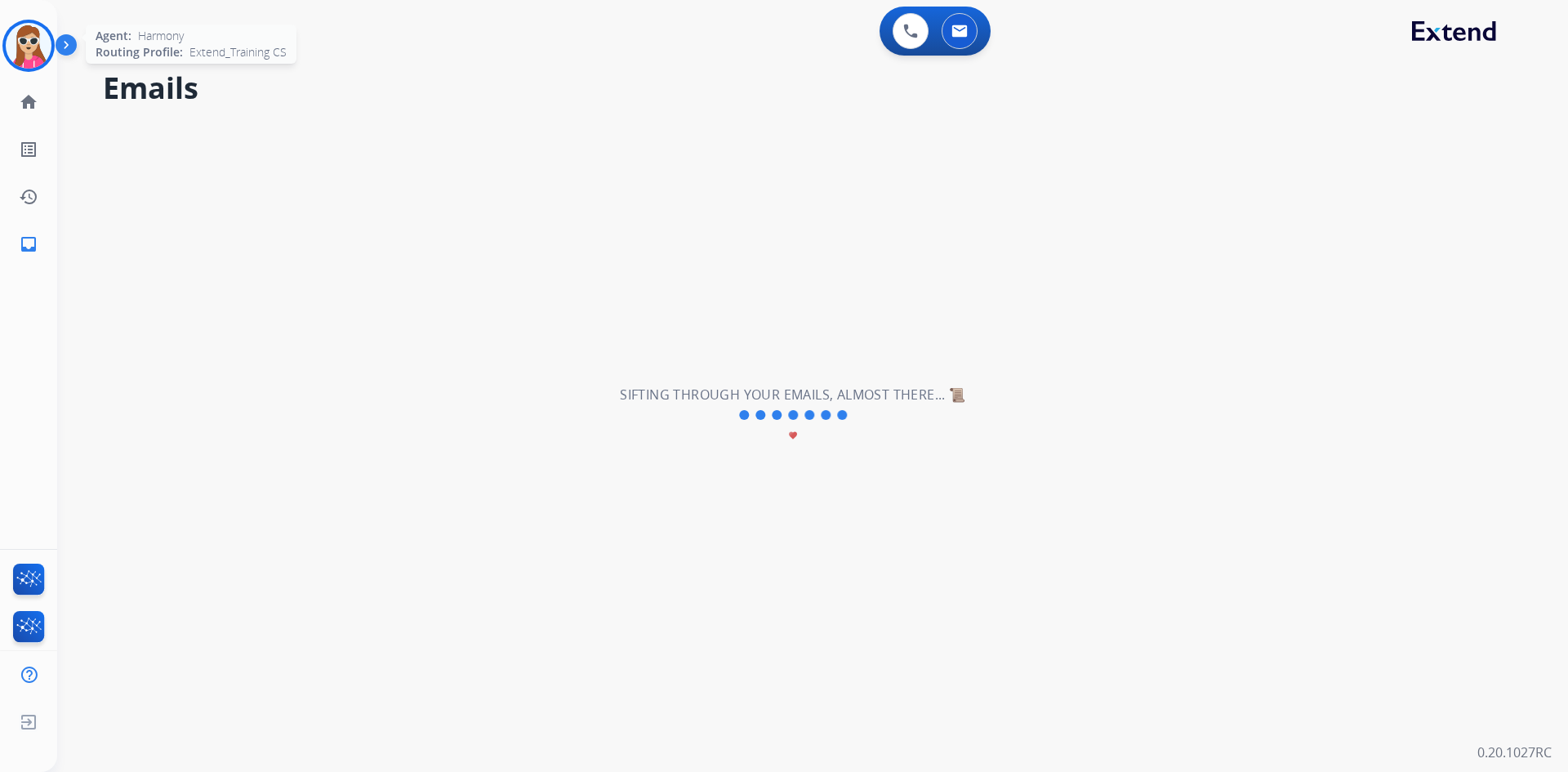 click at bounding box center [29, 46] 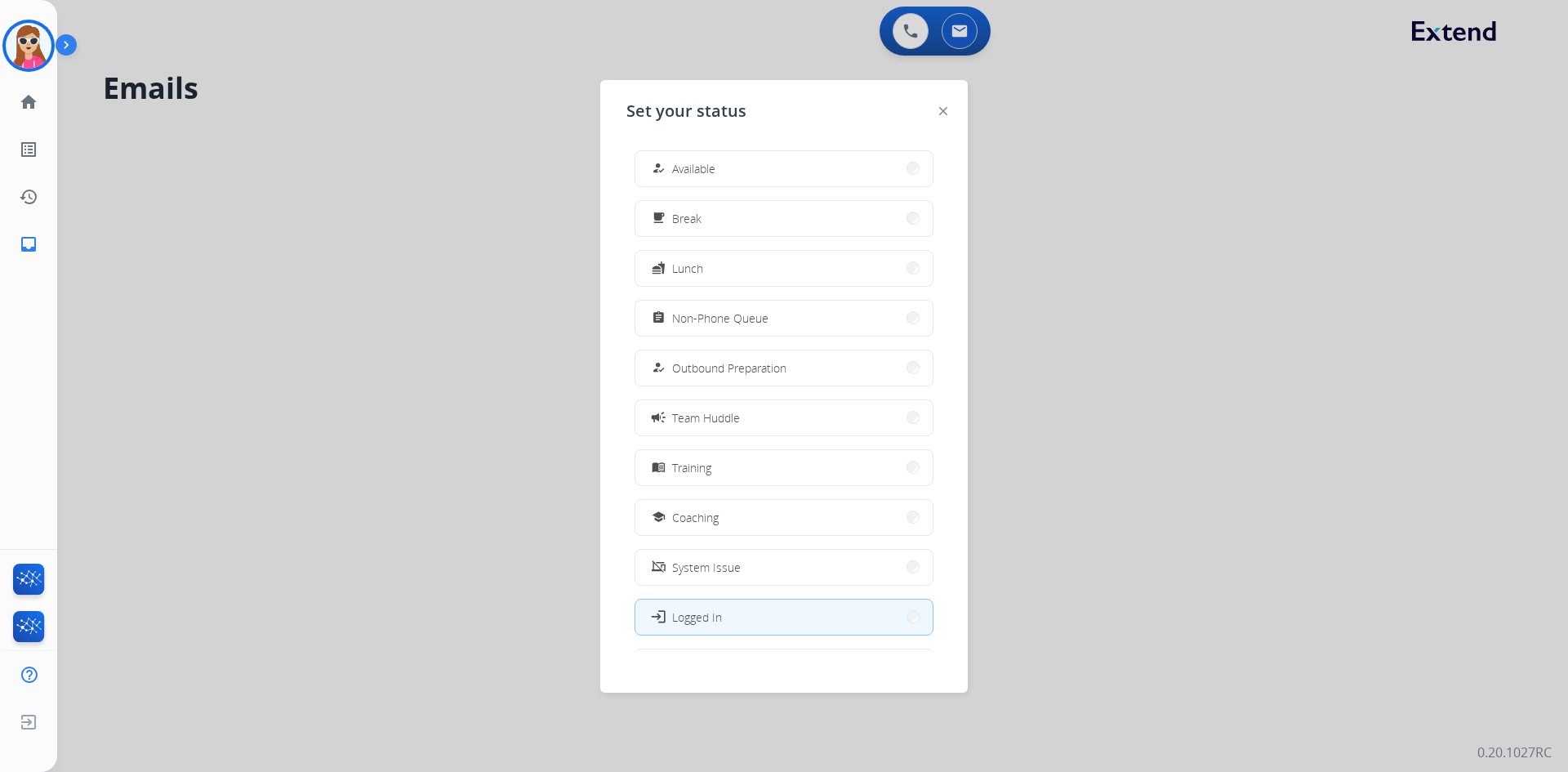 click on "how_to_reg Available" at bounding box center [784, 168] 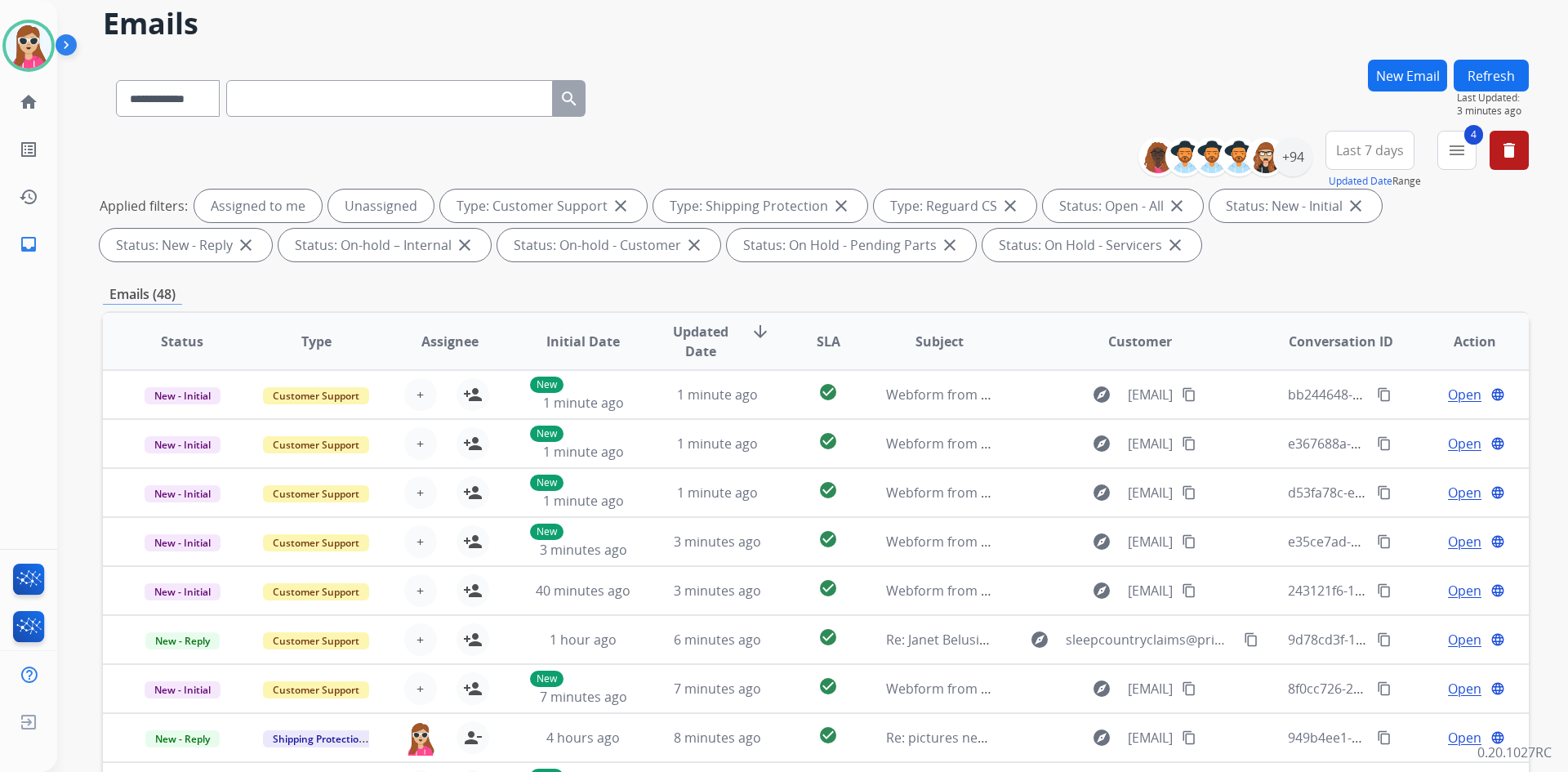 scroll, scrollTop: 0, scrollLeft: 0, axis: both 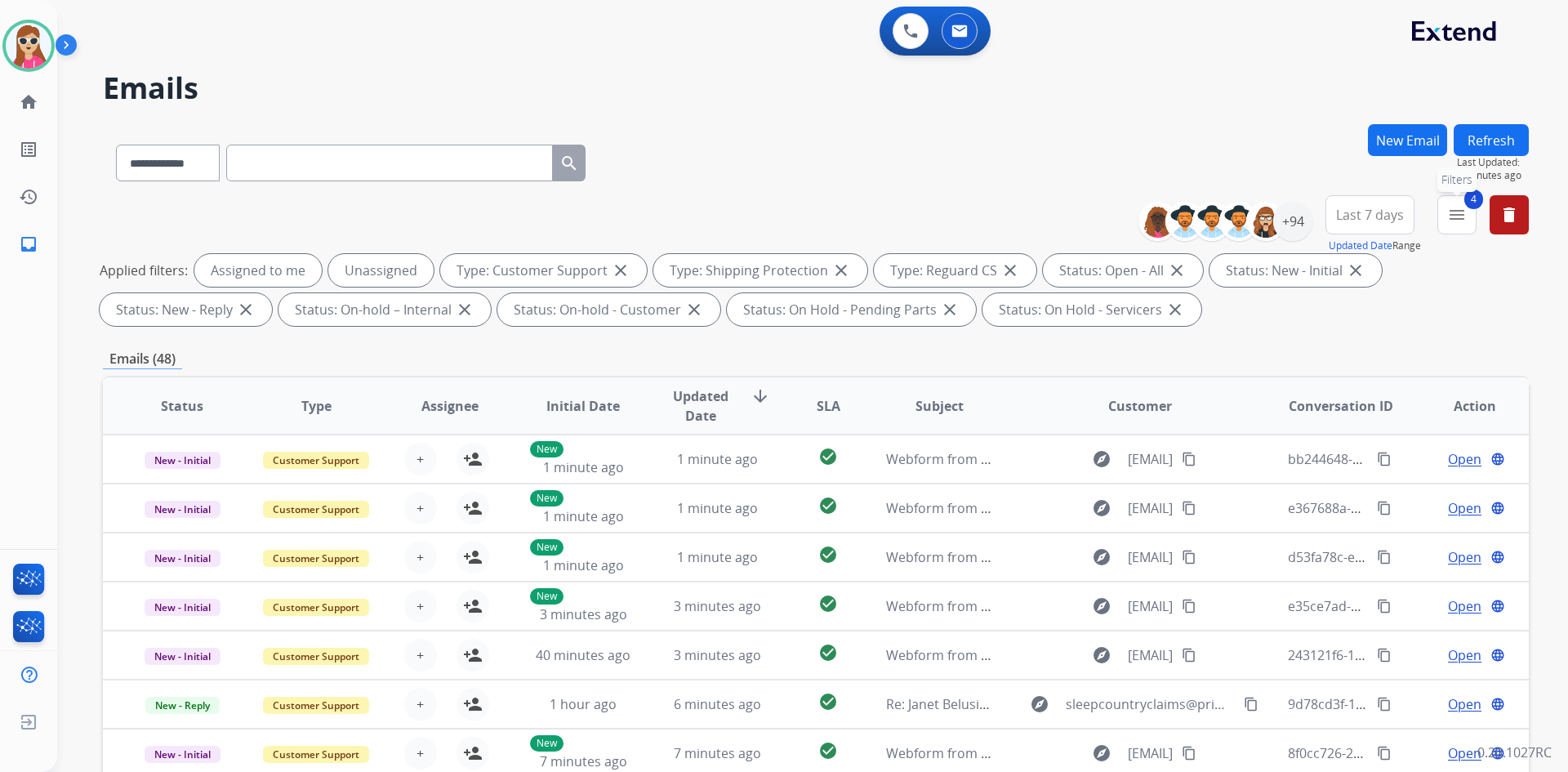 click on "menu" at bounding box center [1457, 215] 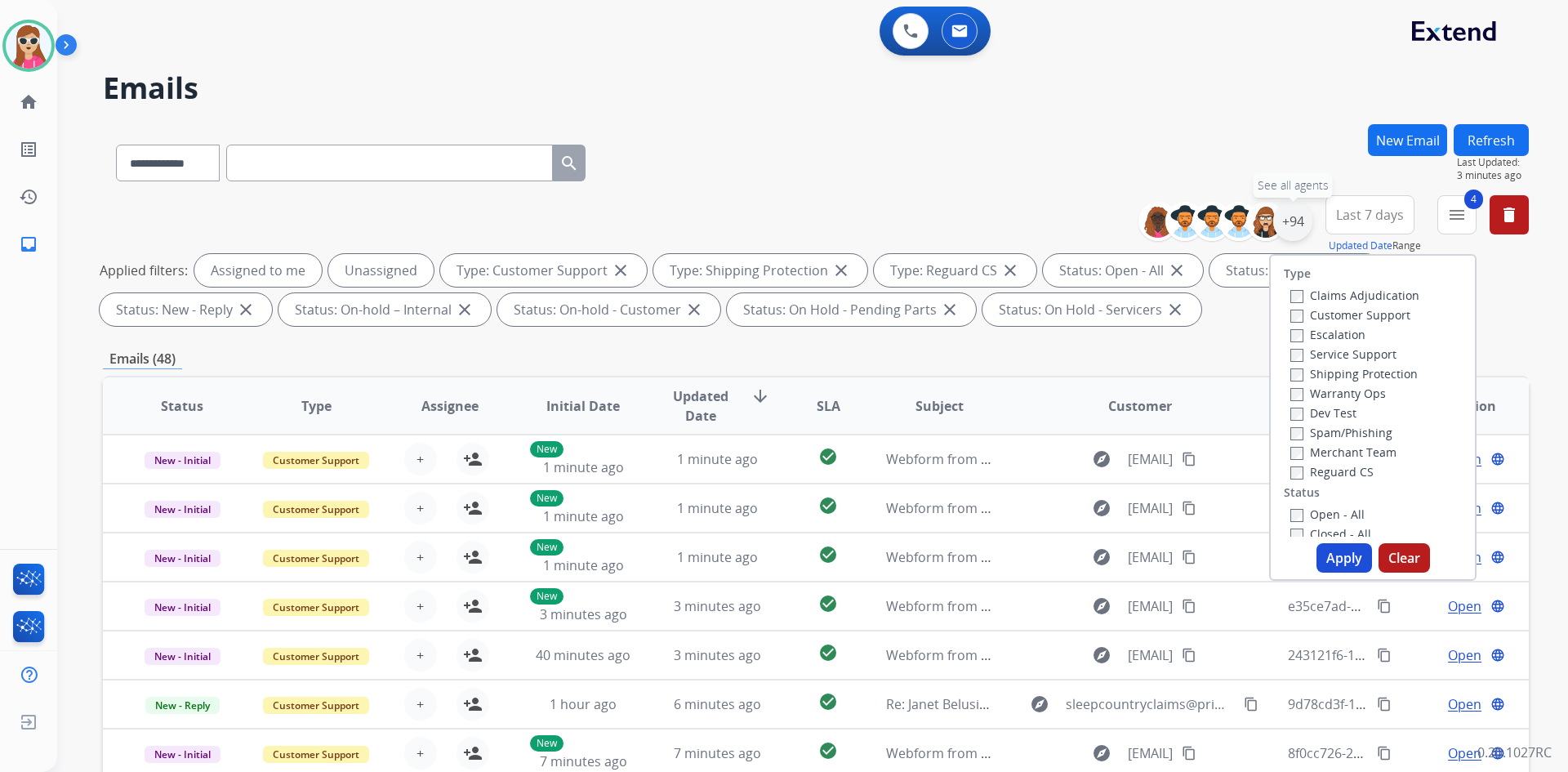 click on "+94" at bounding box center (1293, 221) 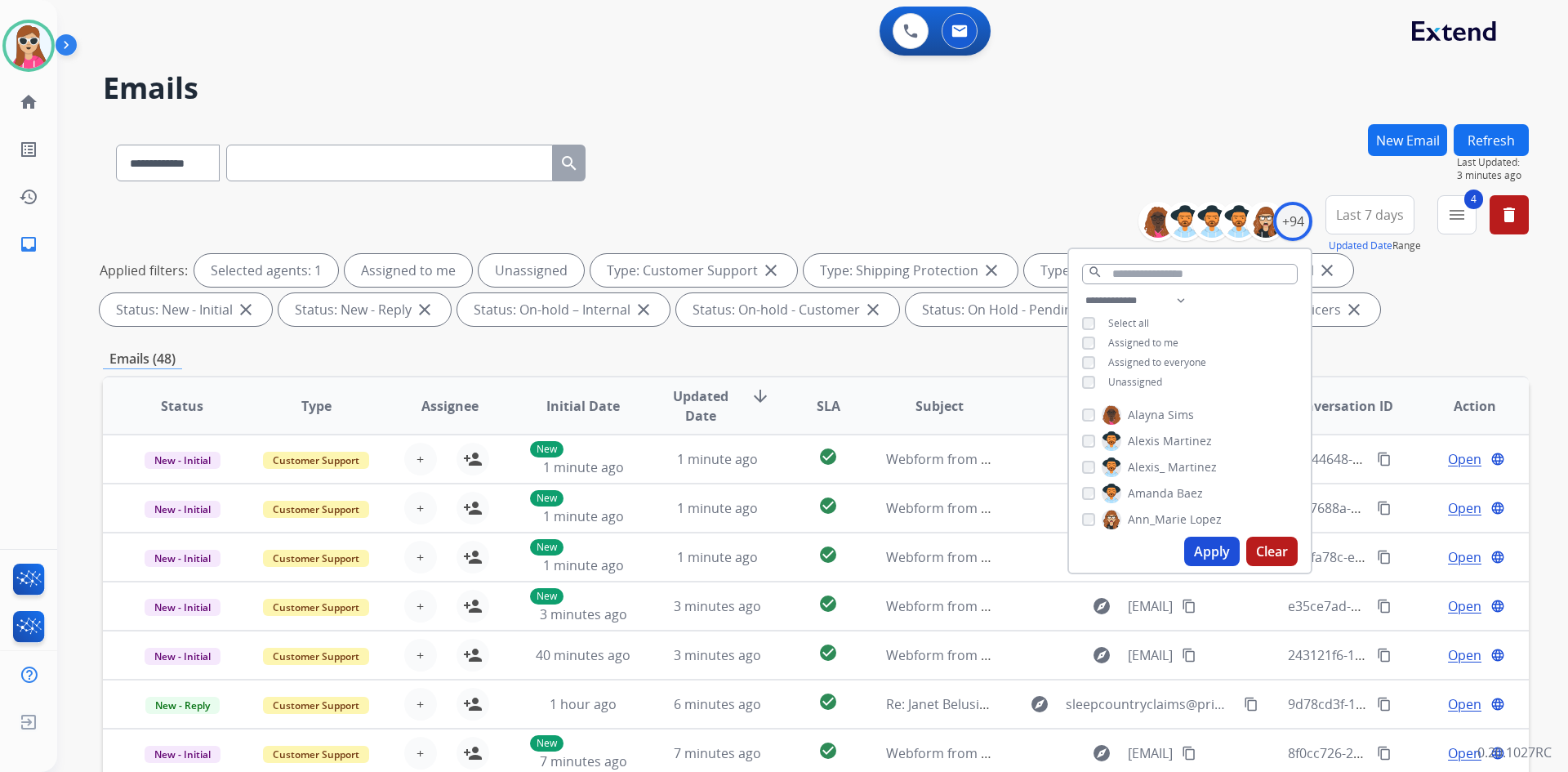 click on "Unassigned" at bounding box center [1135, 382] 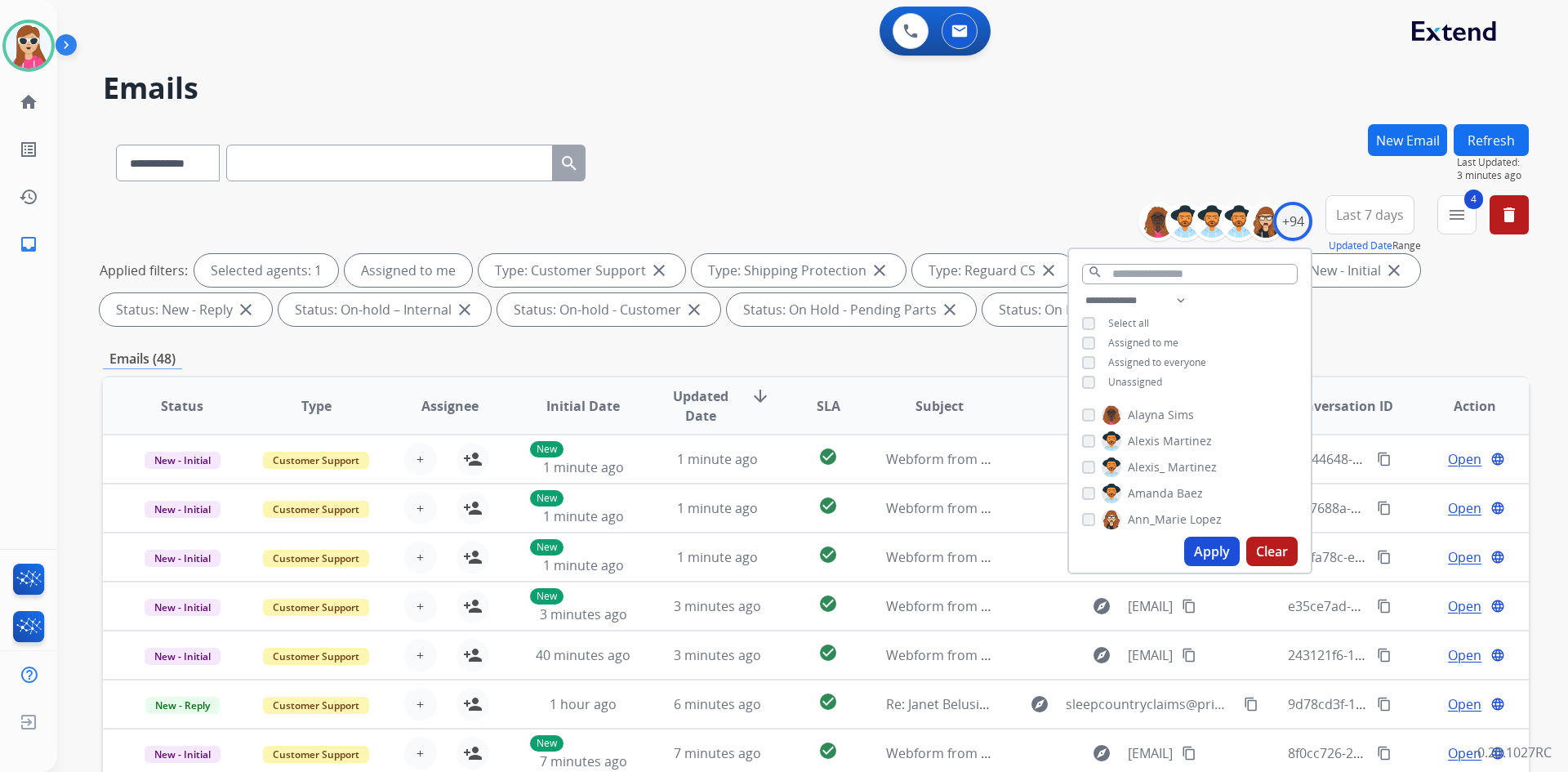 click on "Apply" at bounding box center (1212, 551) 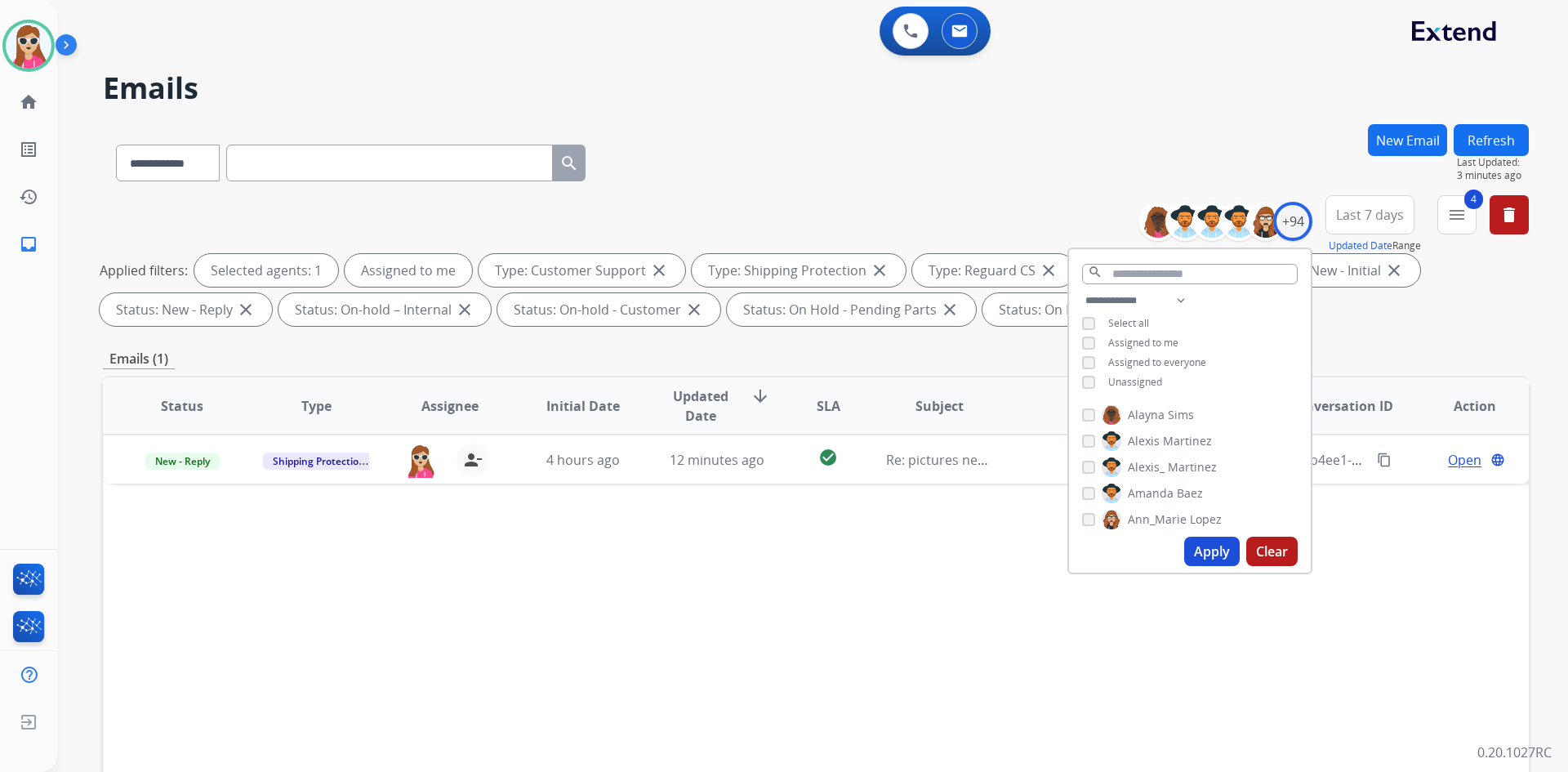 drag, startPoint x: 595, startPoint y: 599, endPoint x: 550, endPoint y: 514, distance: 96.17692 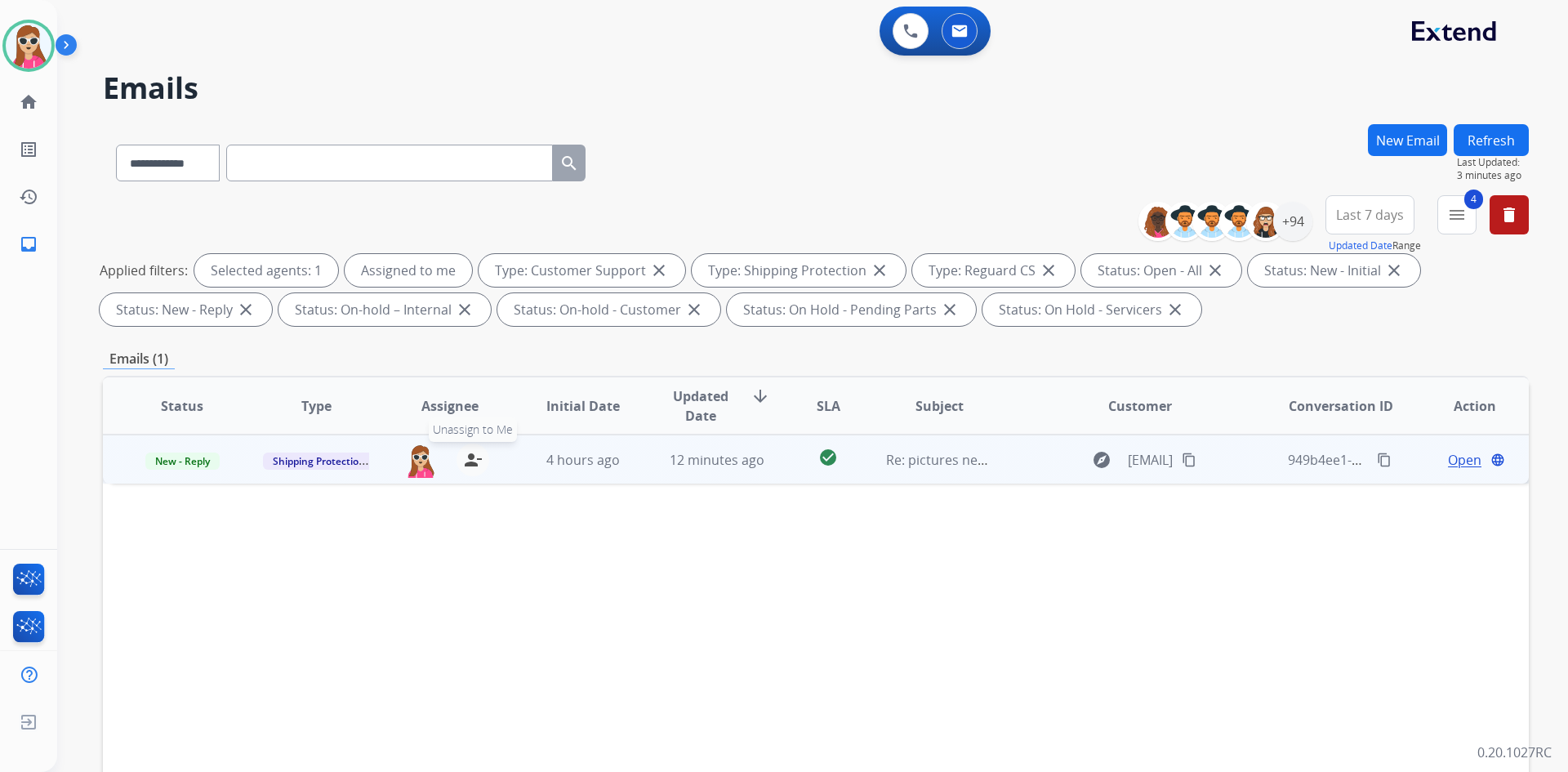 click on "person_remove" at bounding box center (473, 460) 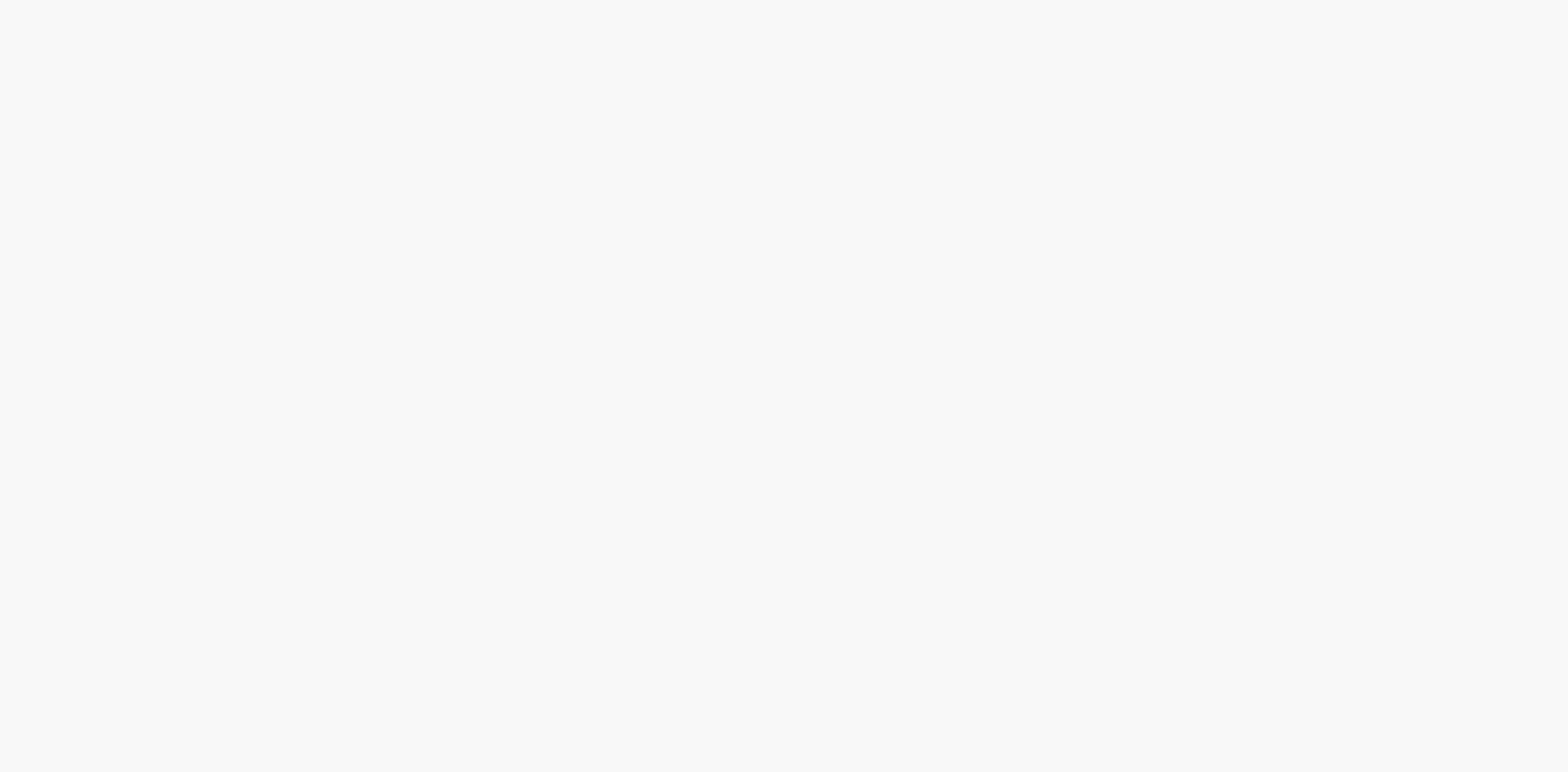scroll, scrollTop: 0, scrollLeft: 0, axis: both 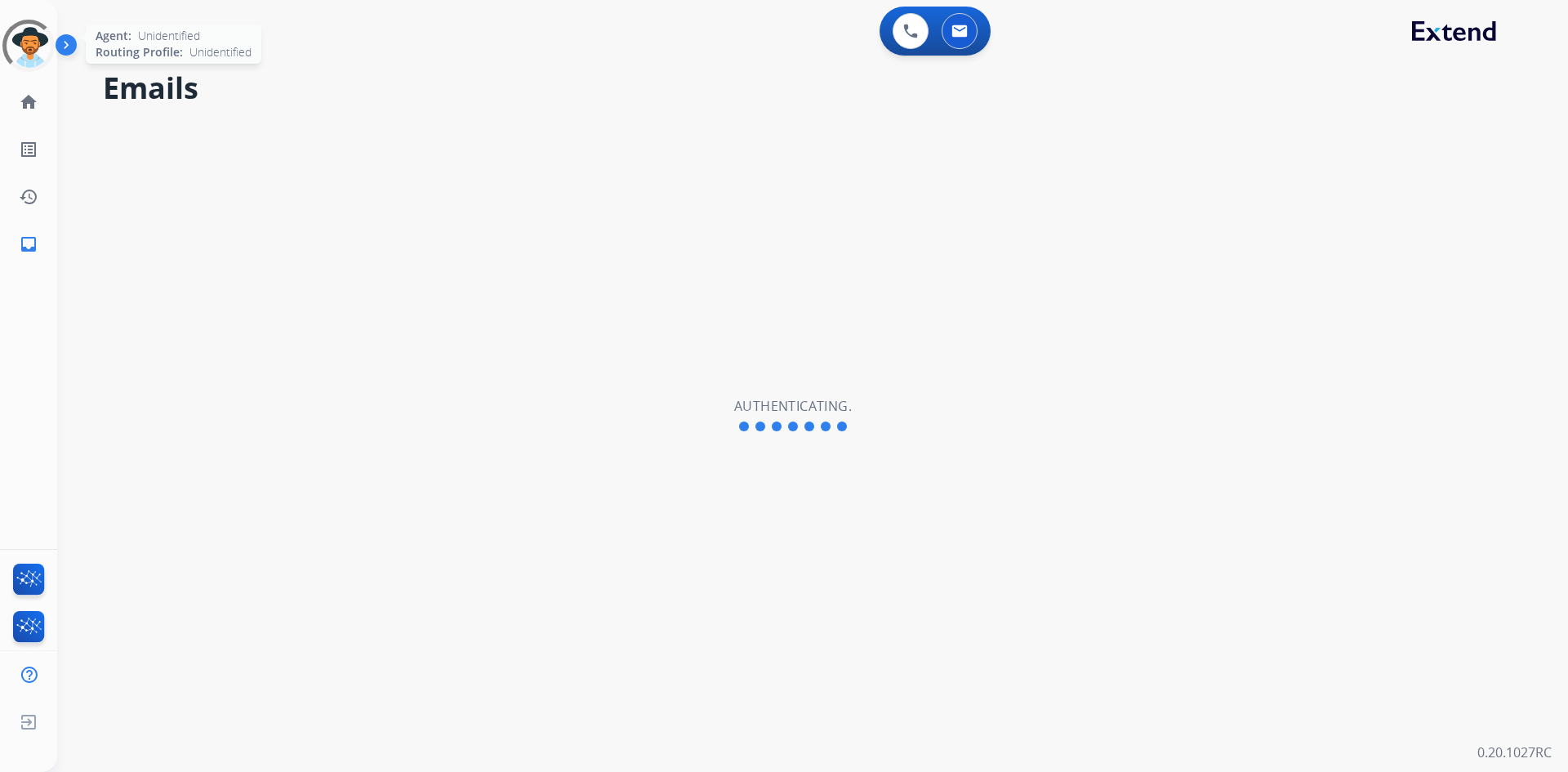 drag, startPoint x: 16, startPoint y: 48, endPoint x: 31, endPoint y: 47, distance: 15.033296 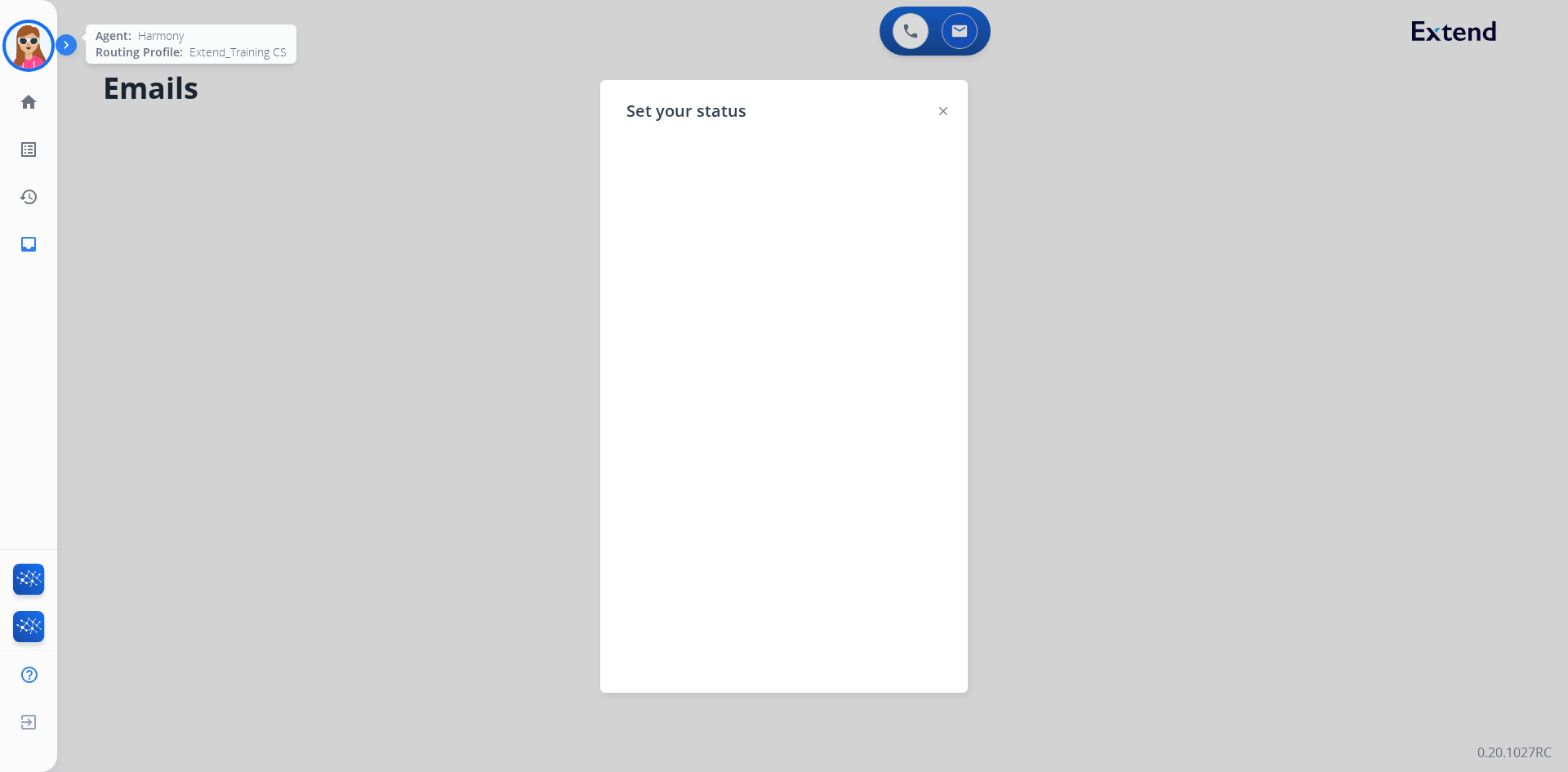 click 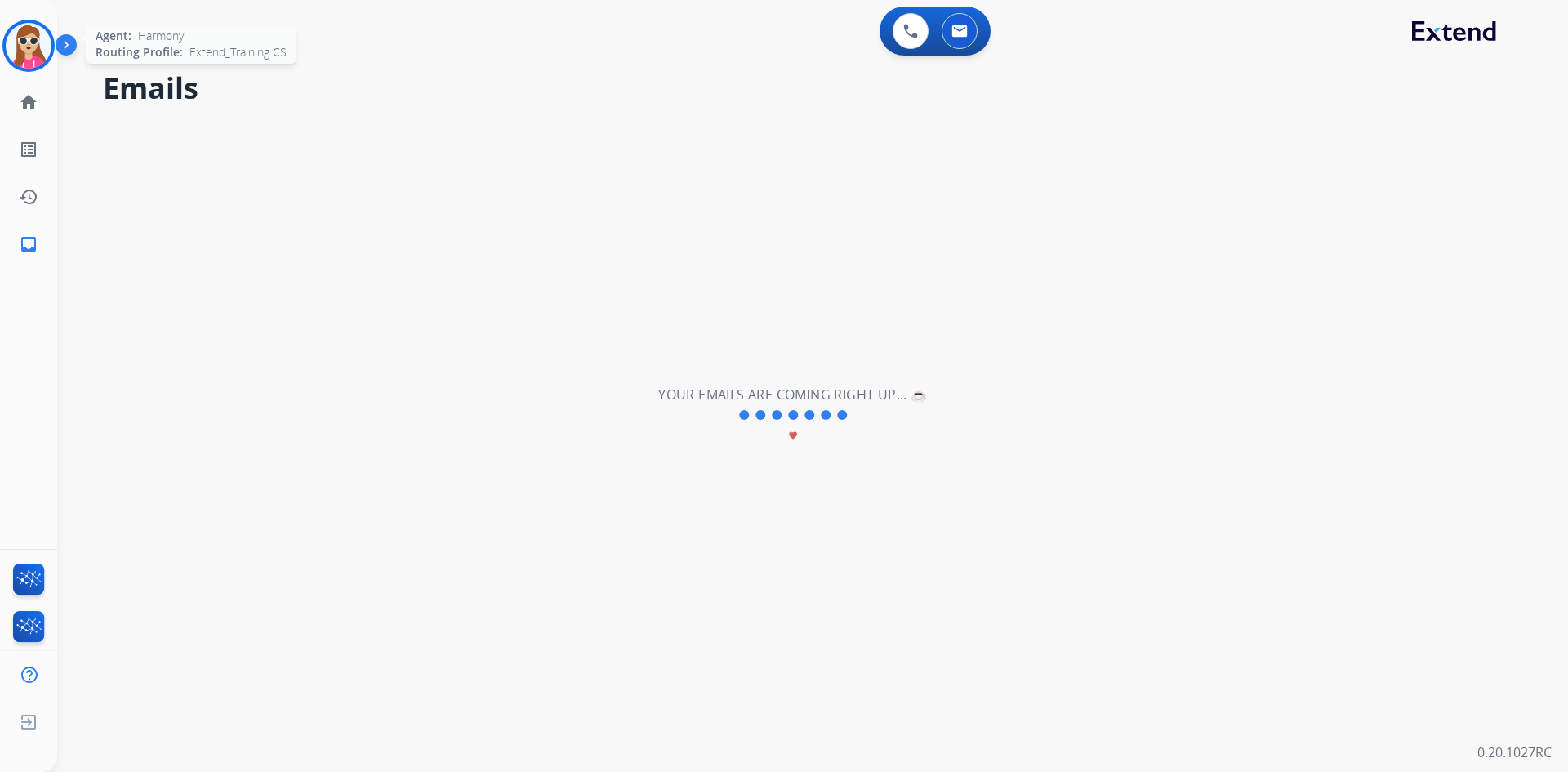click at bounding box center [29, 46] 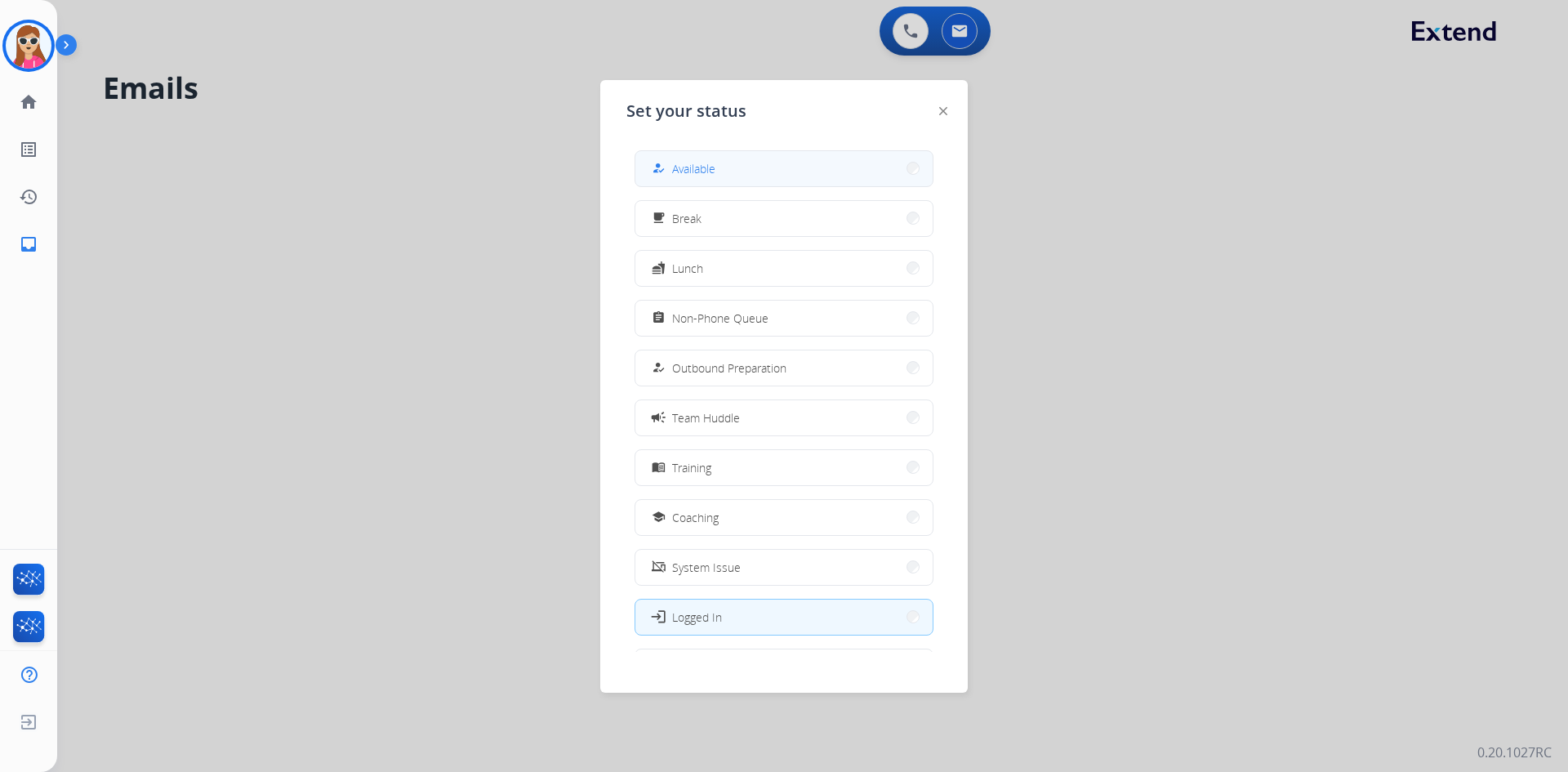 click on "how_to_reg Available" at bounding box center [784, 168] 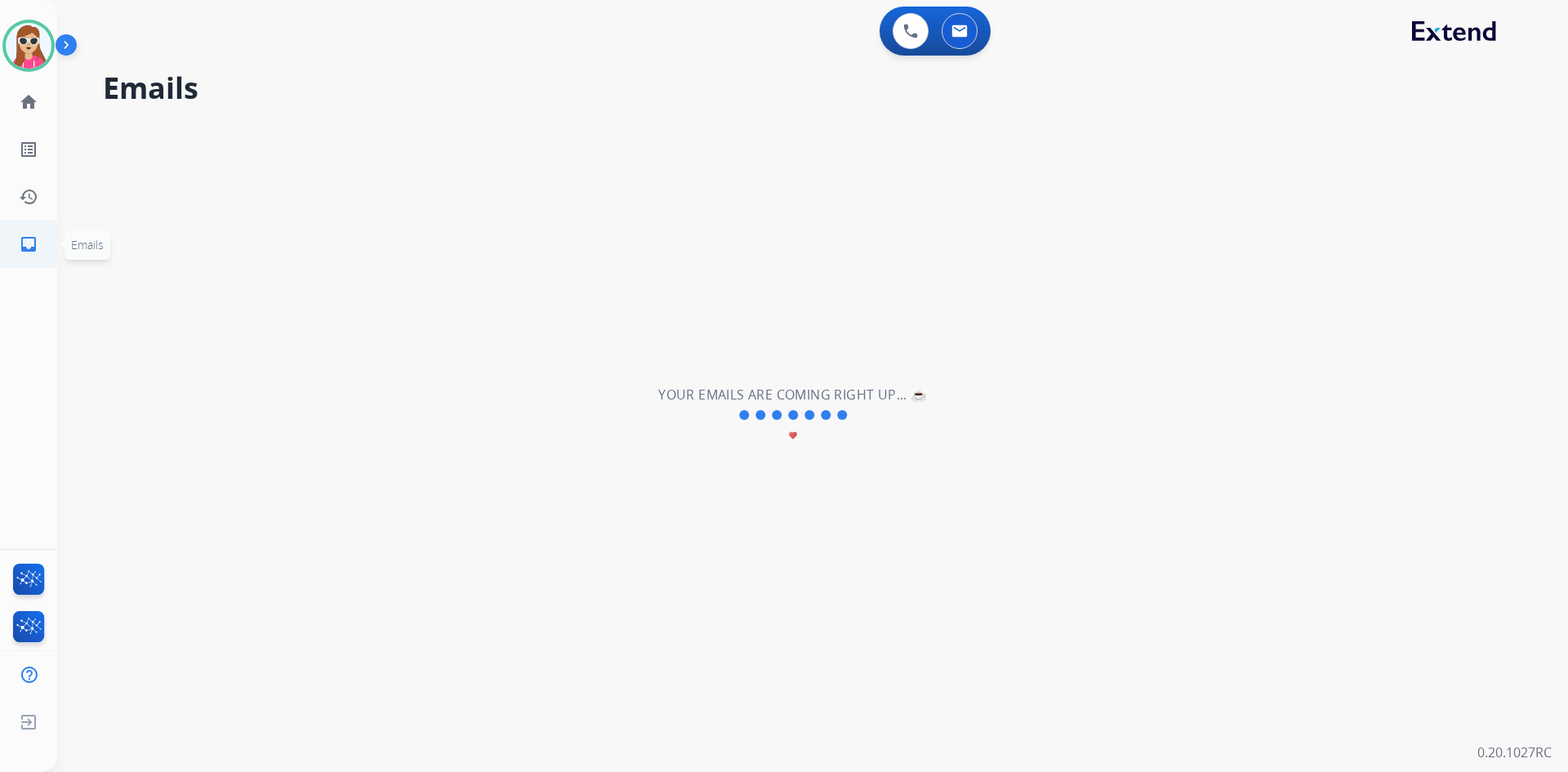 click on "inbox" 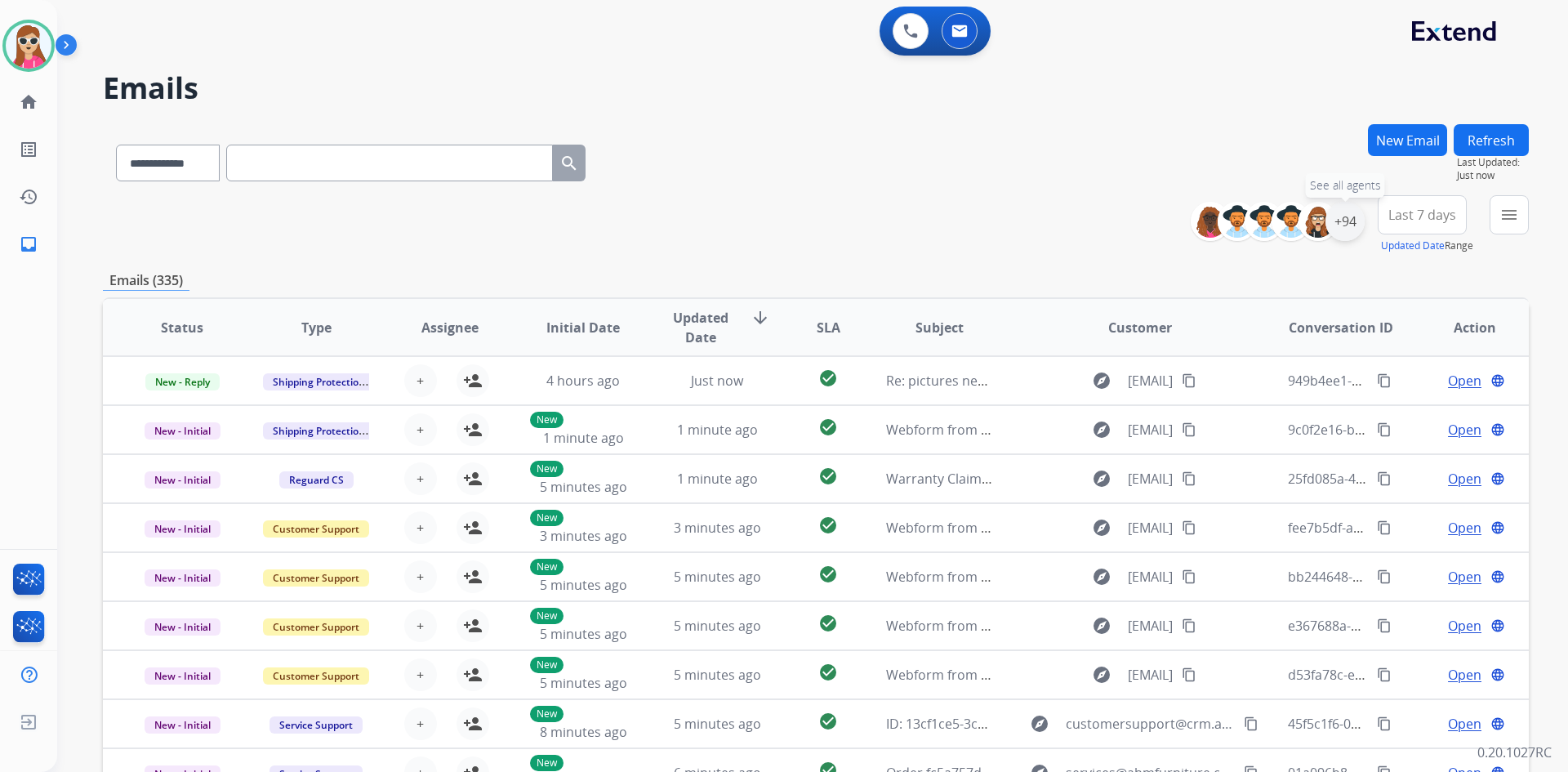 click on "+94" at bounding box center [1345, 221] 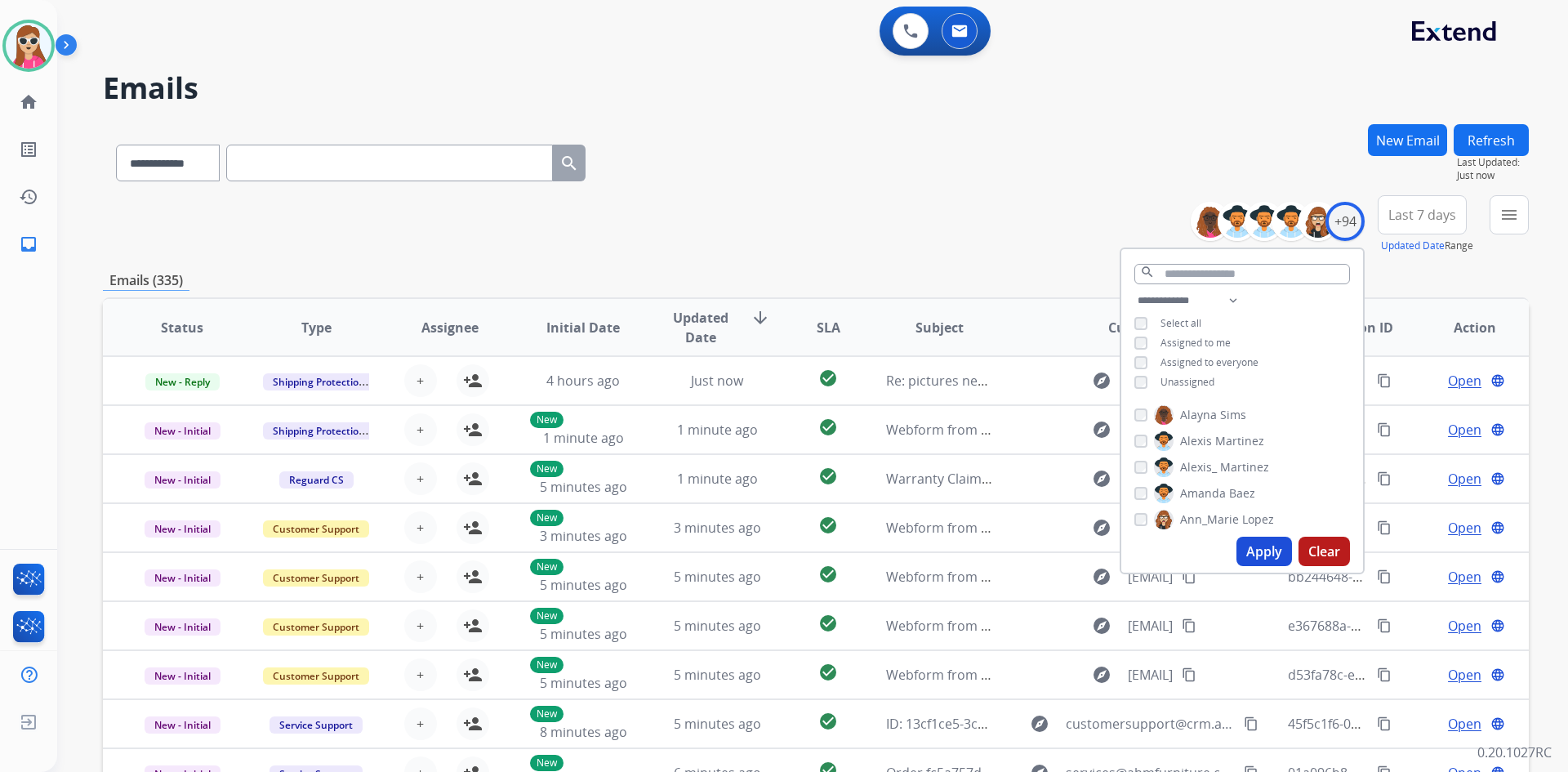 click on "**********" at bounding box center (1242, 343) 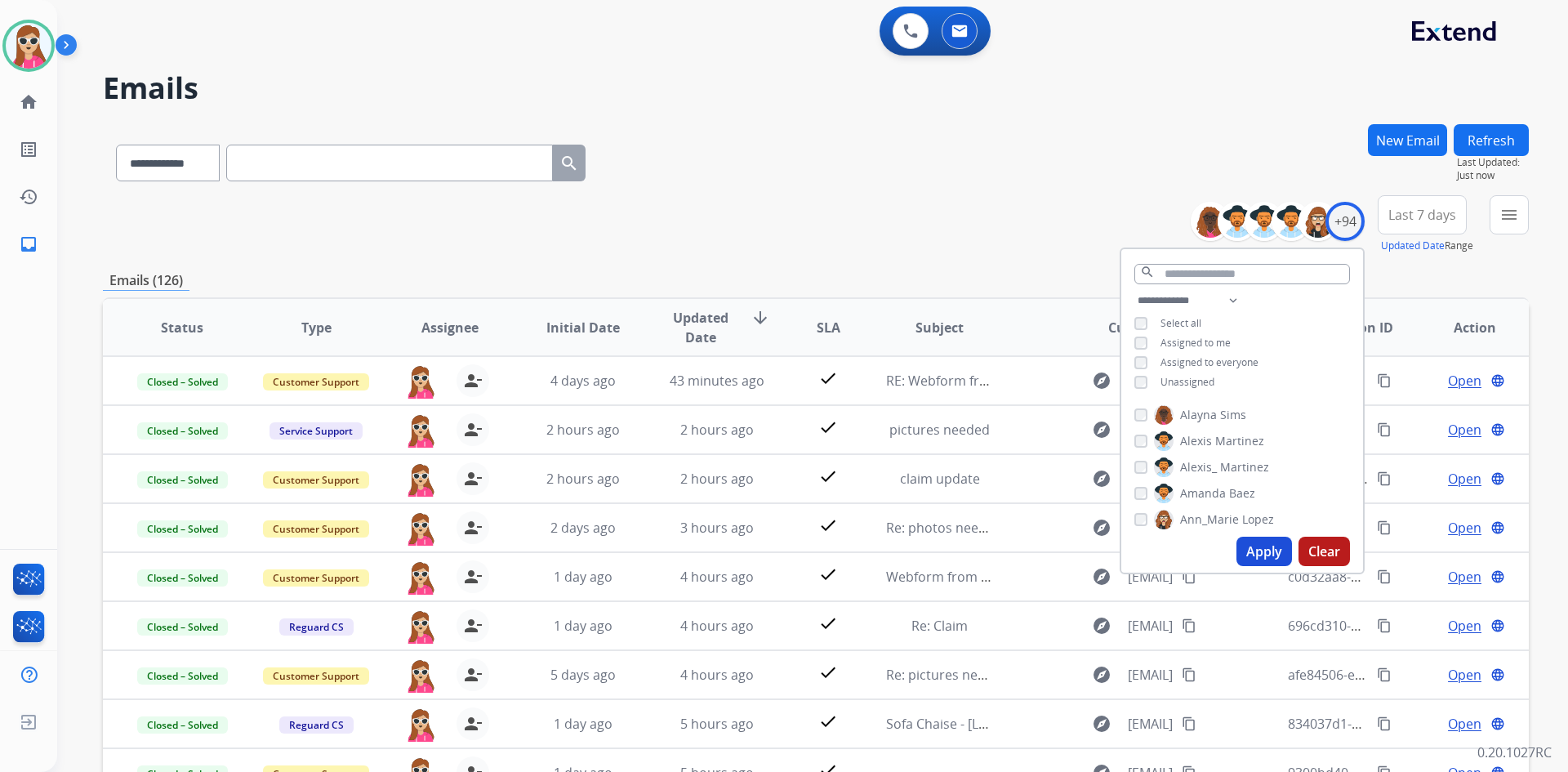 click on "**********" at bounding box center (816, 225) 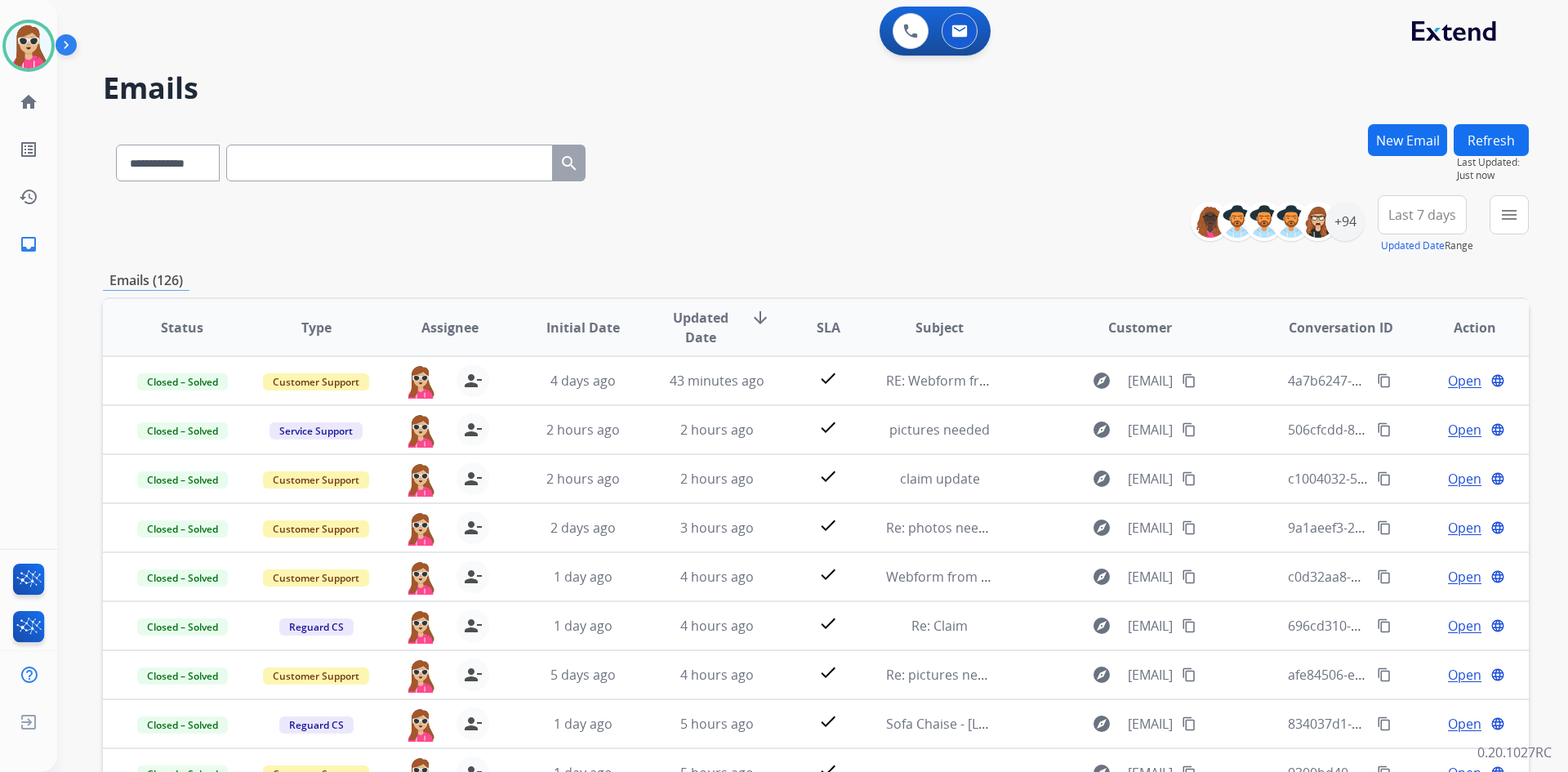 scroll, scrollTop: 2, scrollLeft: 0, axis: vertical 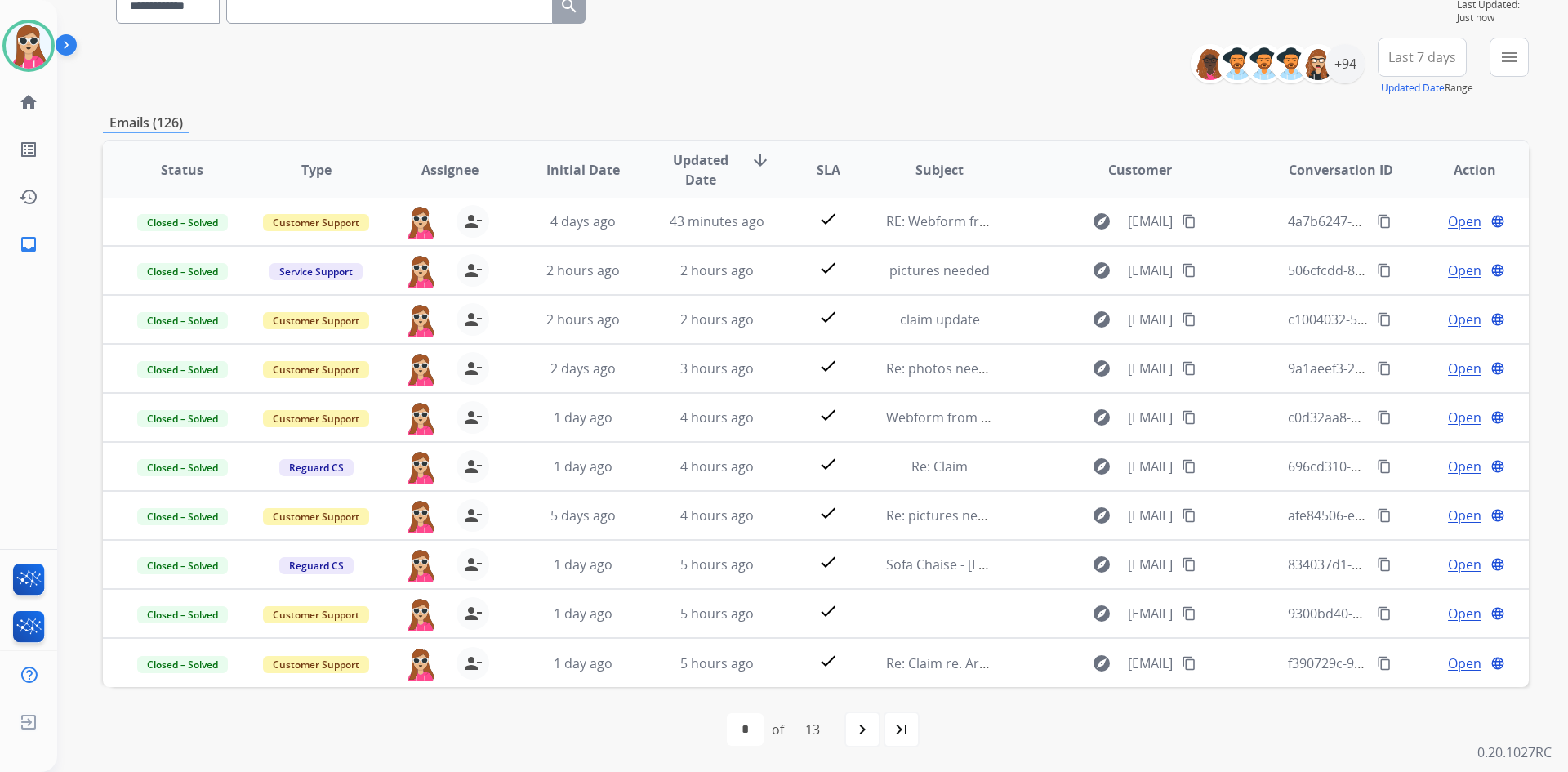 click on "navigate_next" at bounding box center (862, 730) 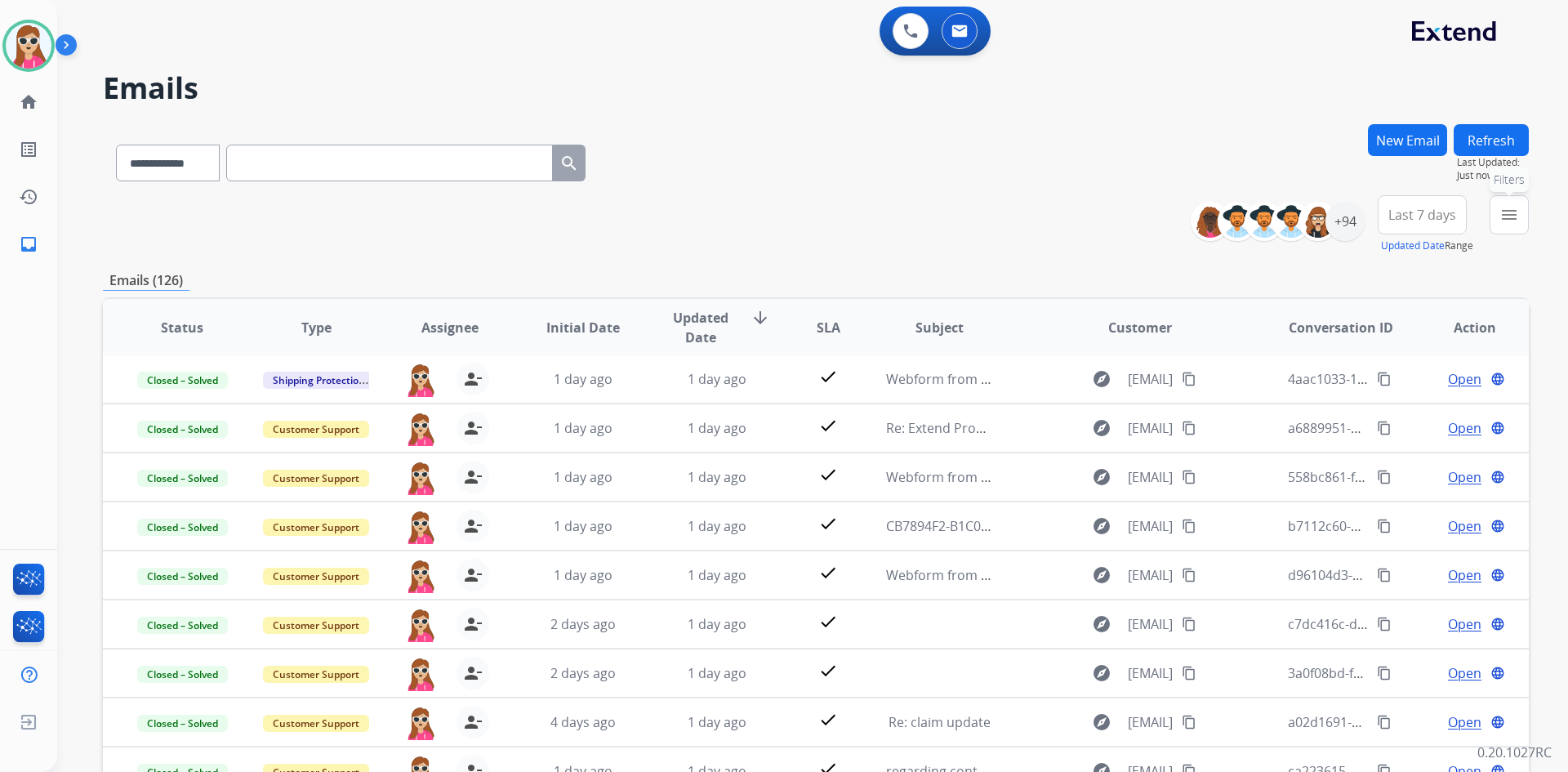 click on "menu" at bounding box center [1509, 215] 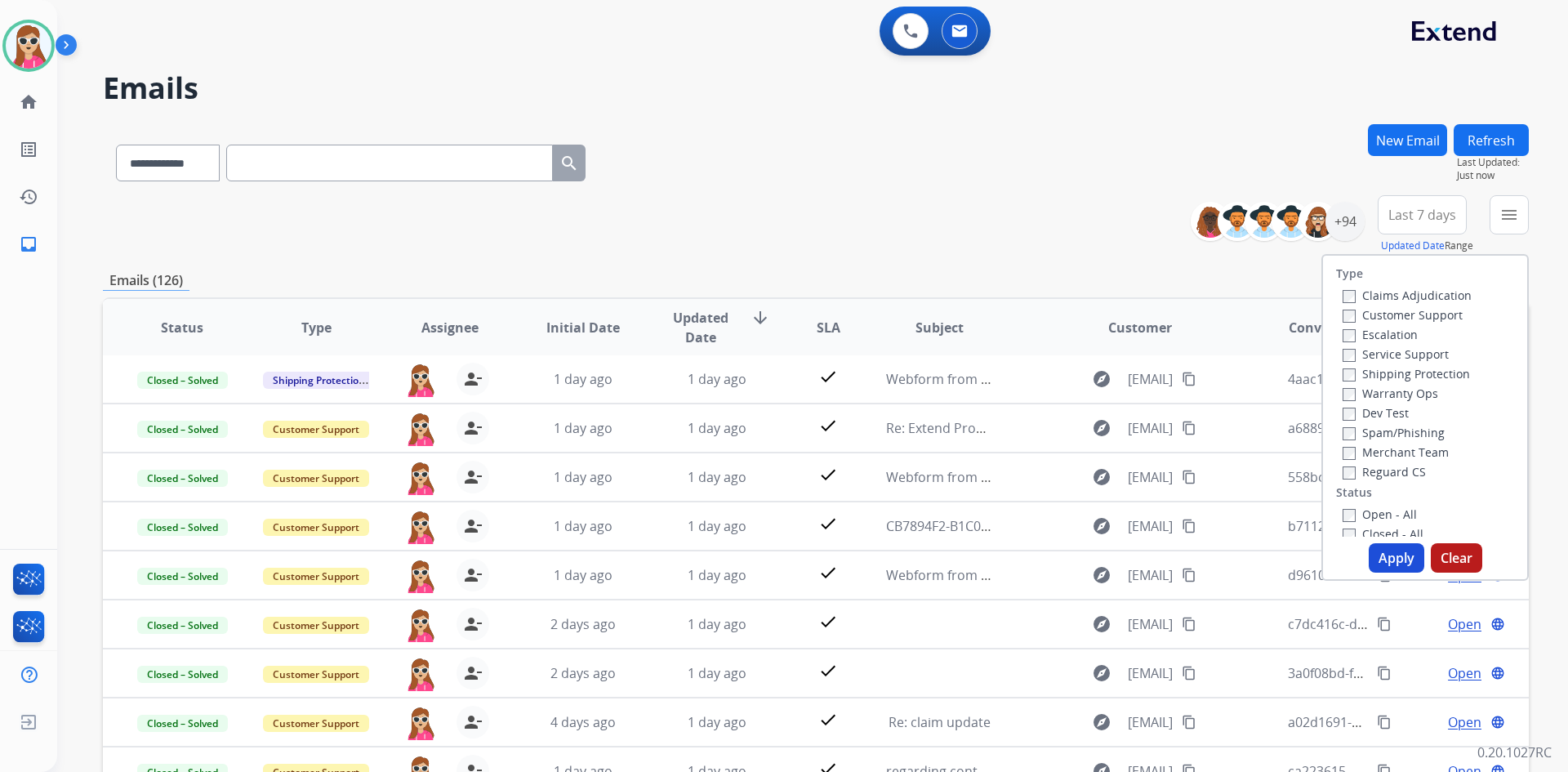 click on "Customer Support" at bounding box center [1402, 315] 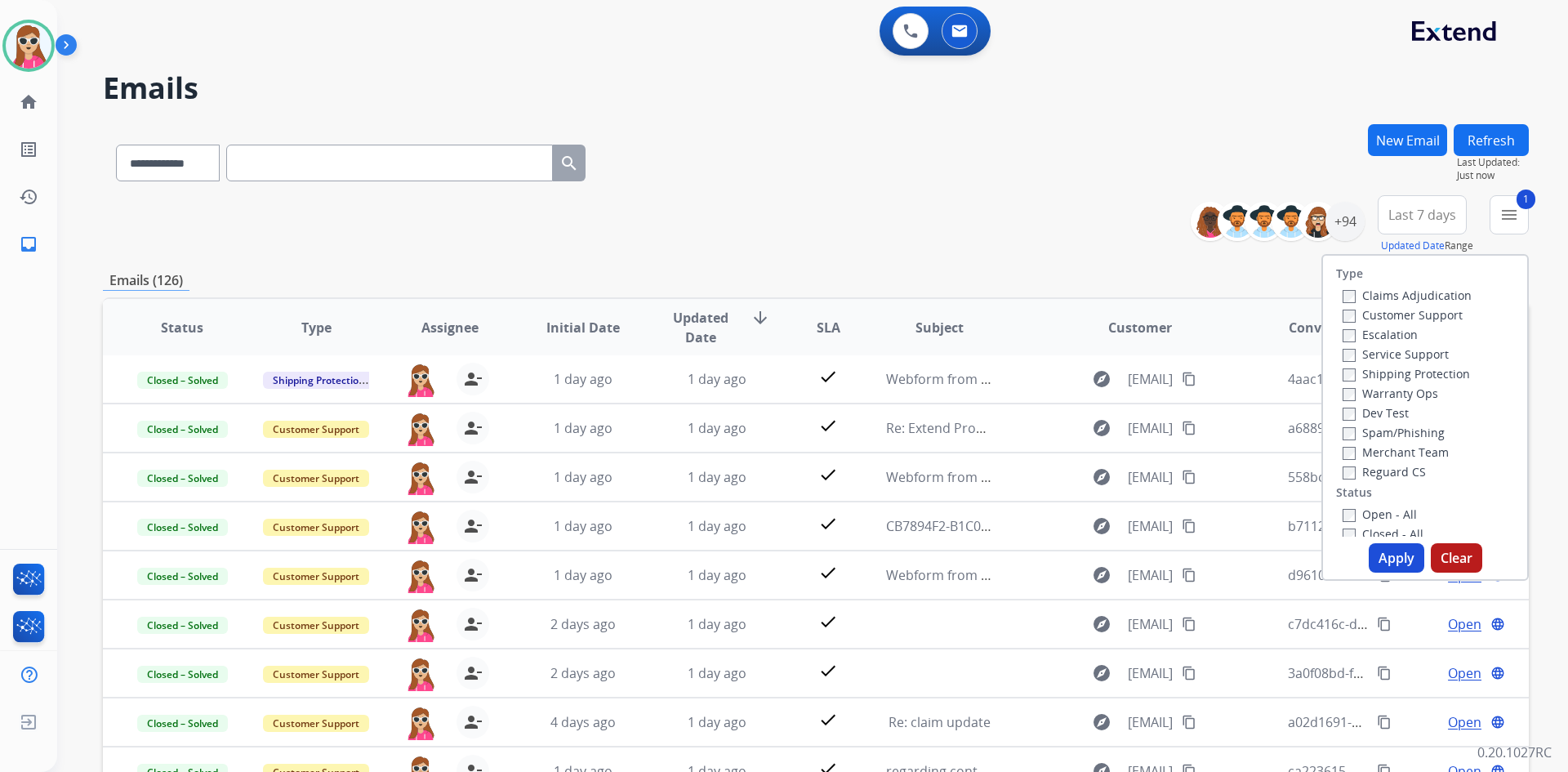 click on "Customer Support" at bounding box center (1402, 315) 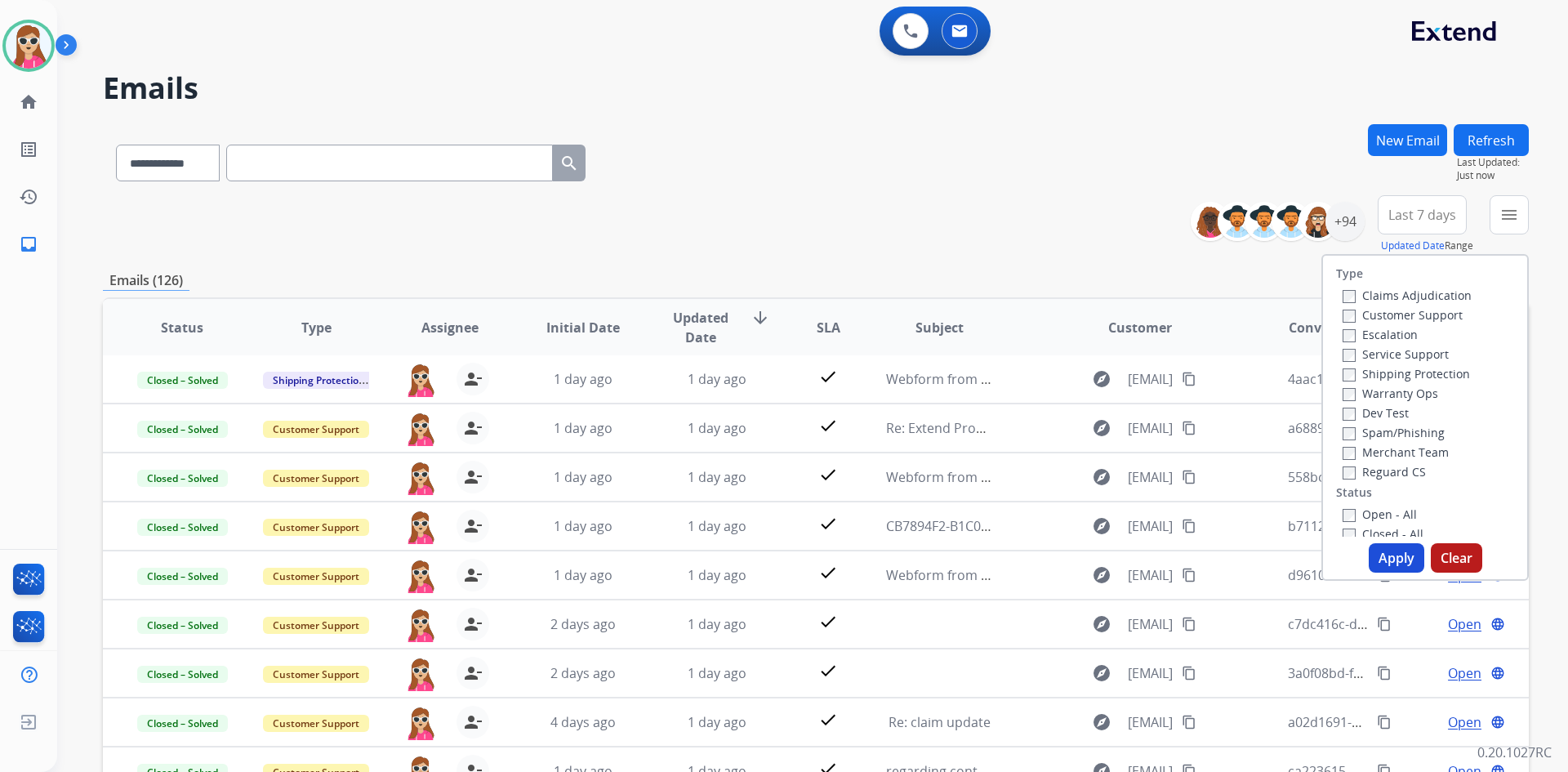 click on "Claims Adjudication" at bounding box center (1407, 295) 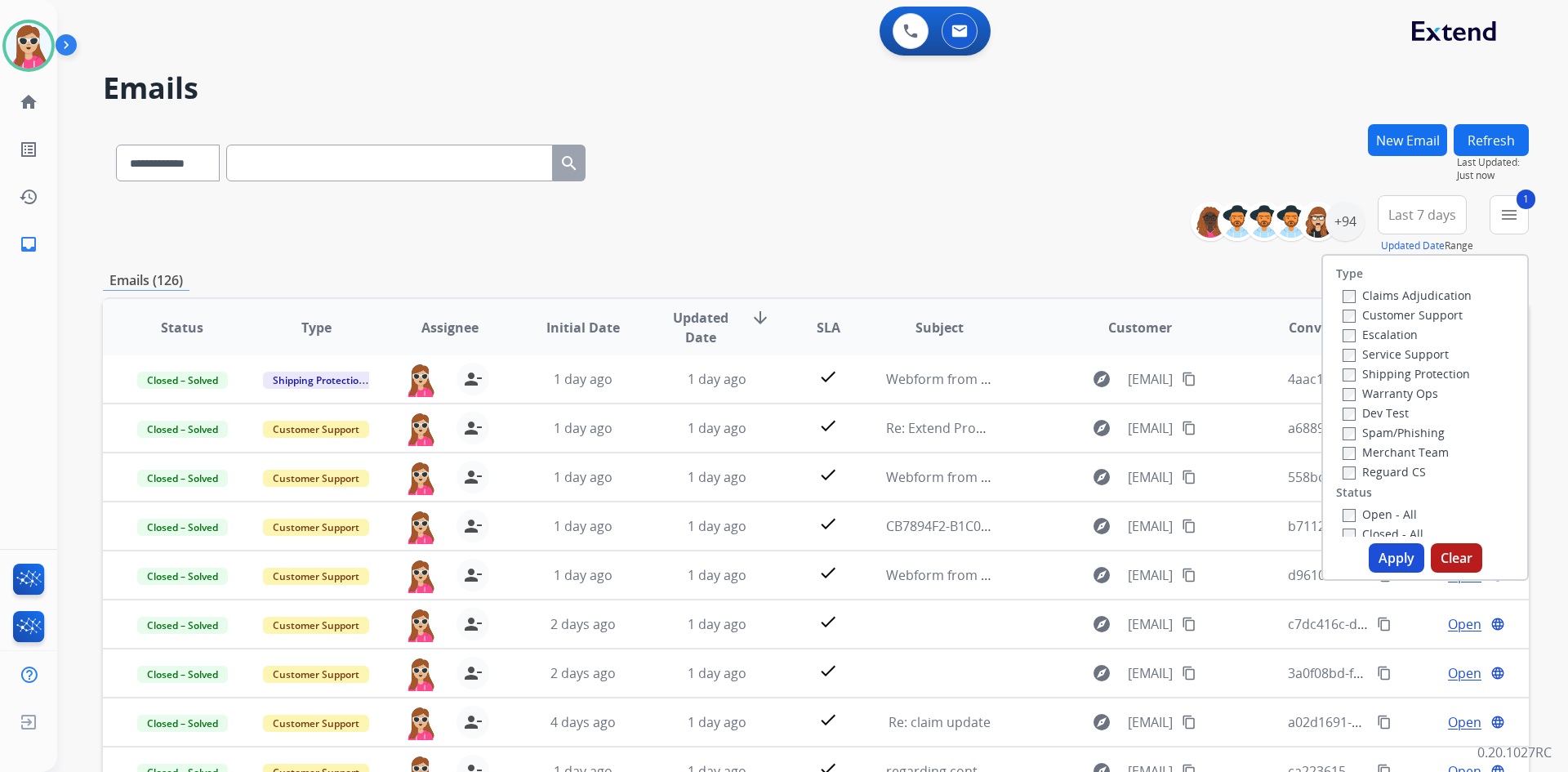 click on "Shipping Protection" at bounding box center (1406, 373) 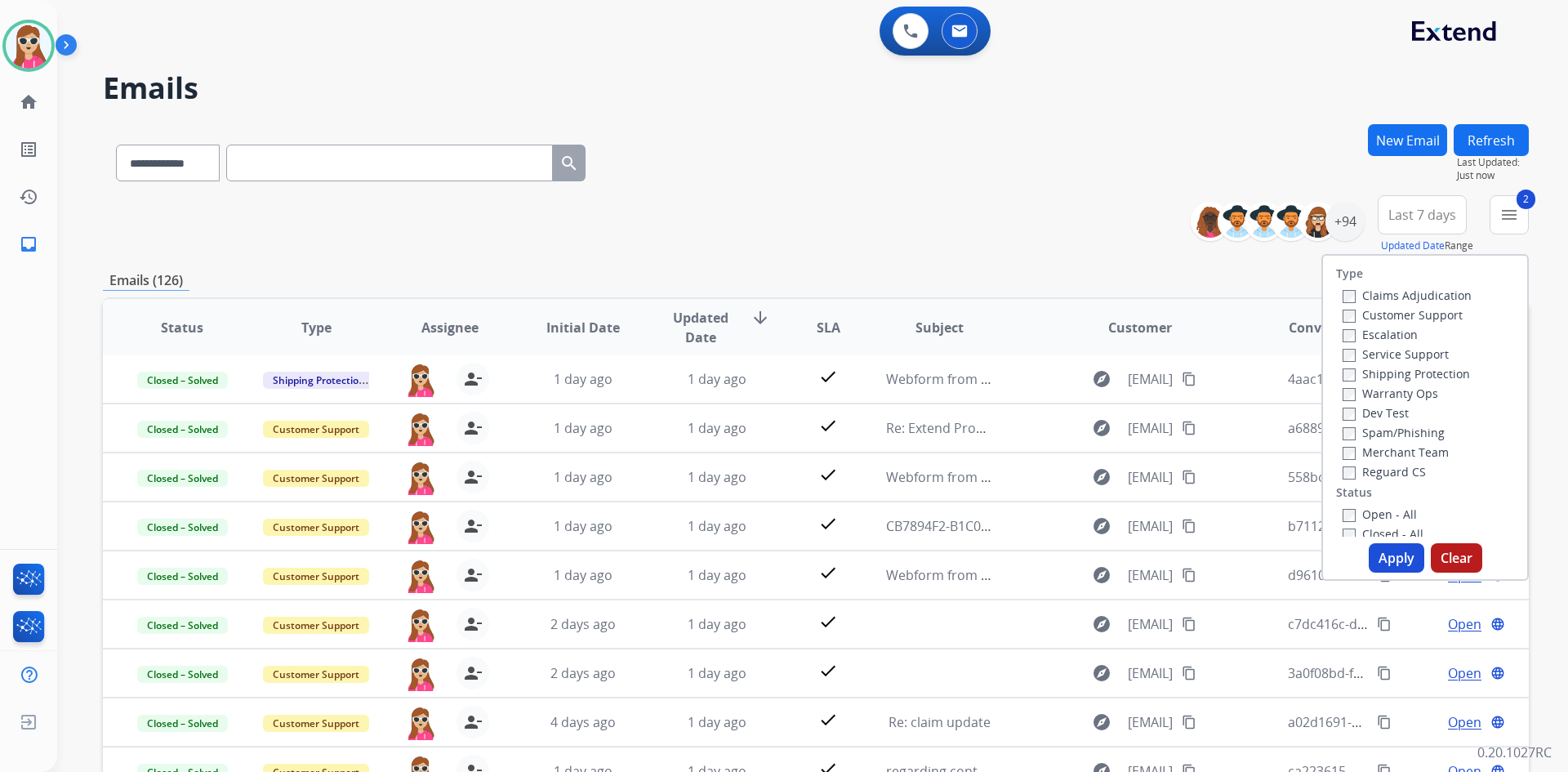 click on "Reguard CS" at bounding box center (1384, 471) 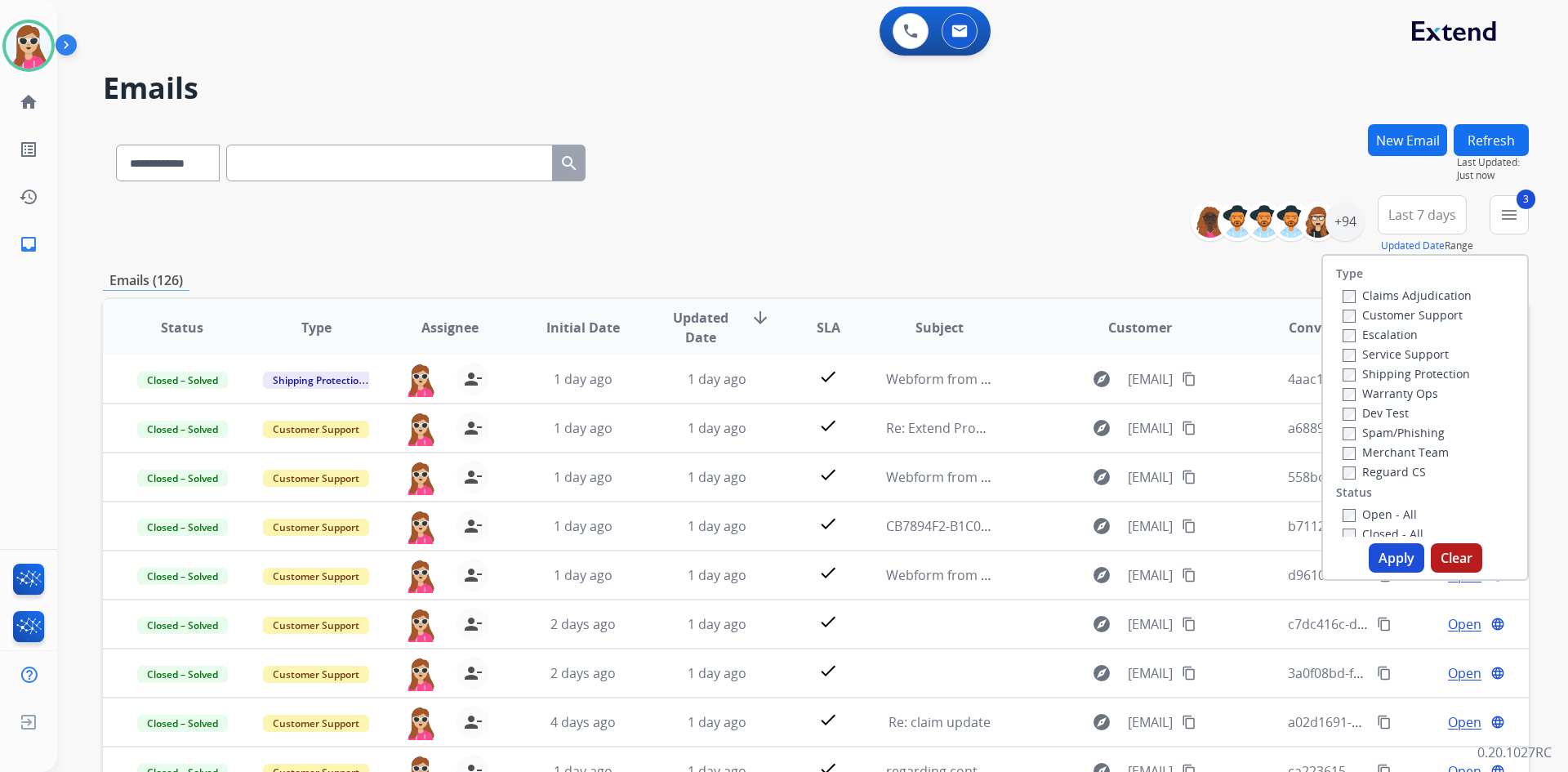 click on "Open - All" at bounding box center (1379, 514) 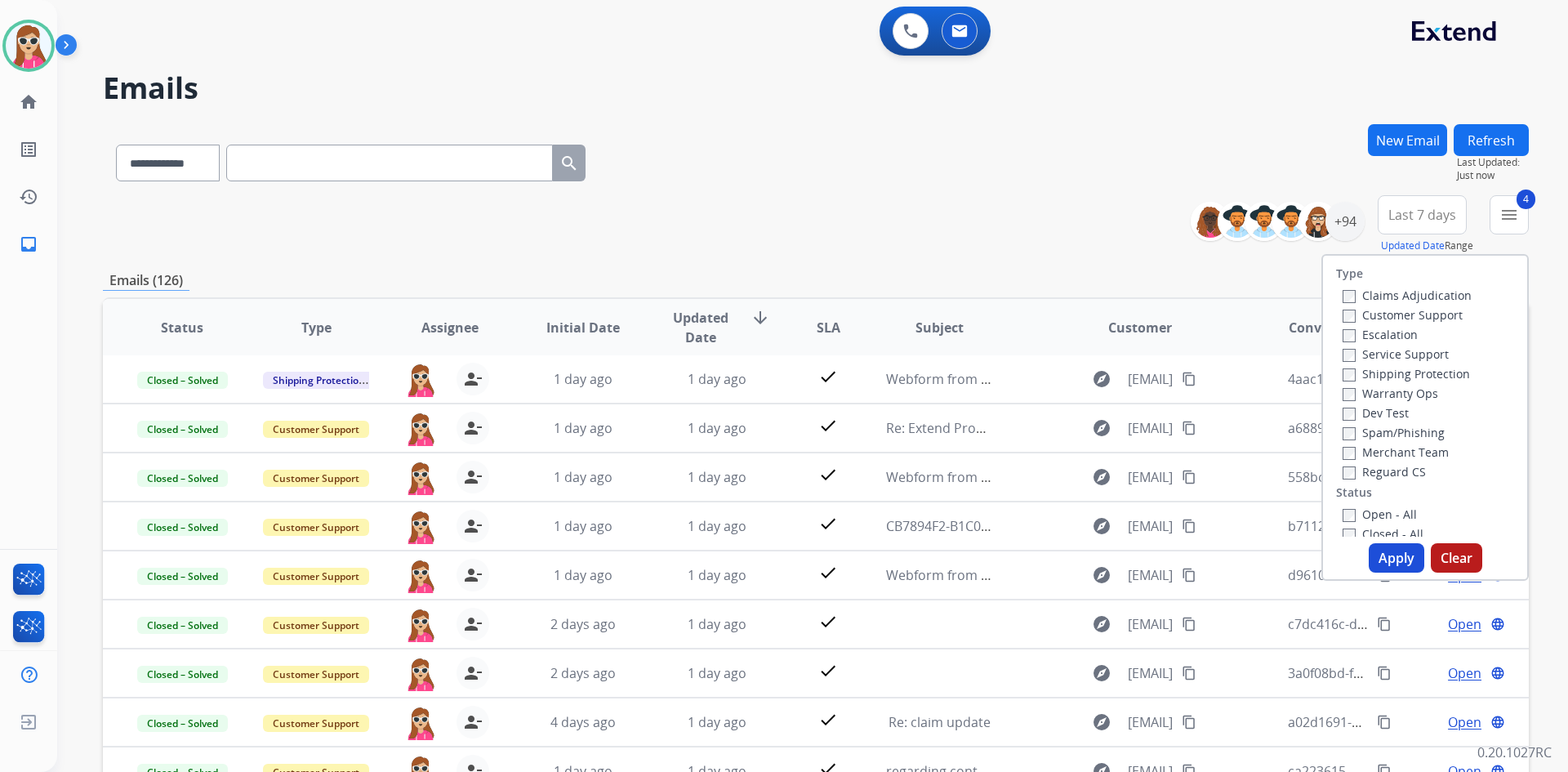 click on "Apply" at bounding box center (1396, 558) 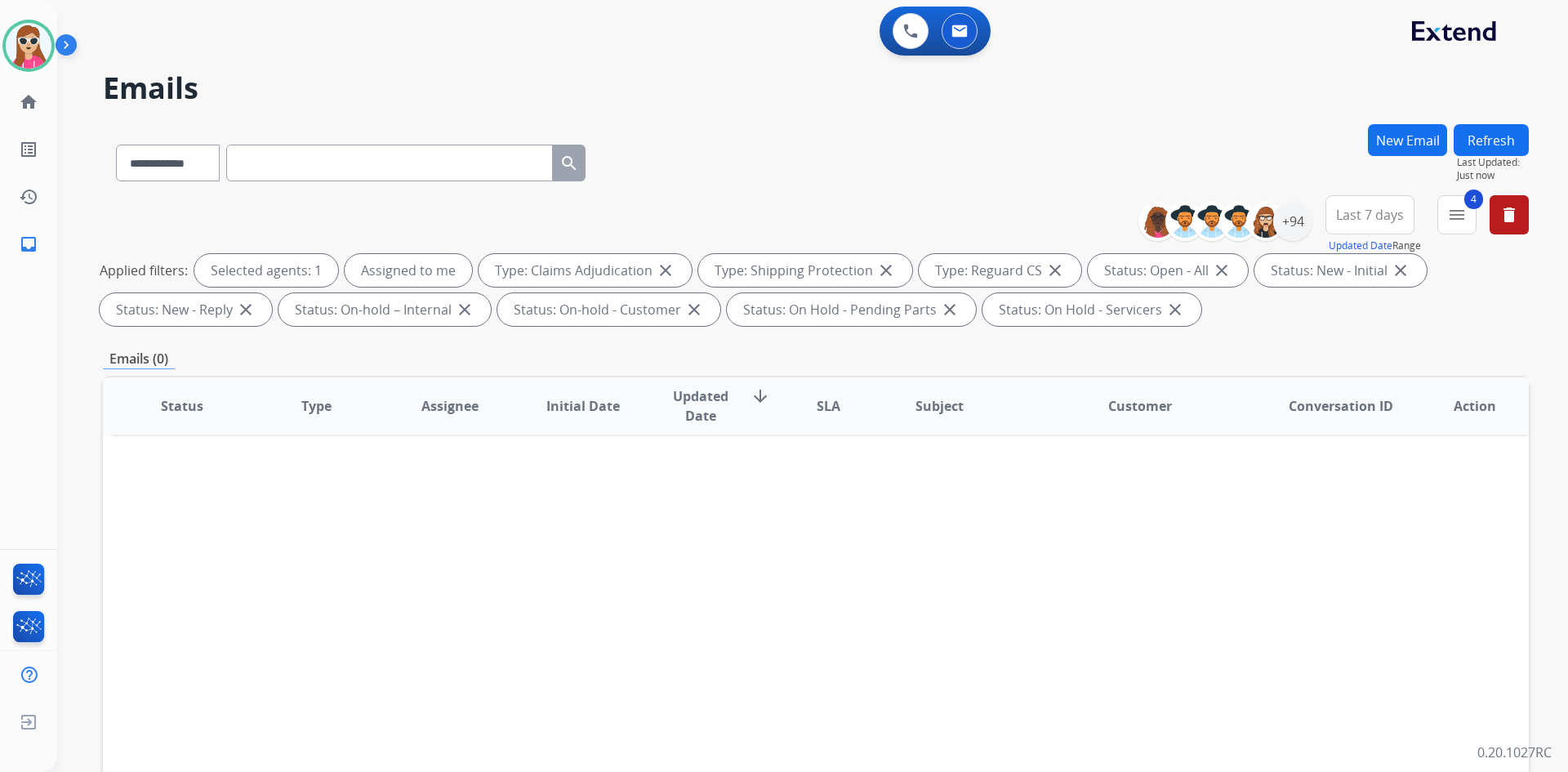 scroll, scrollTop: 0, scrollLeft: 0, axis: both 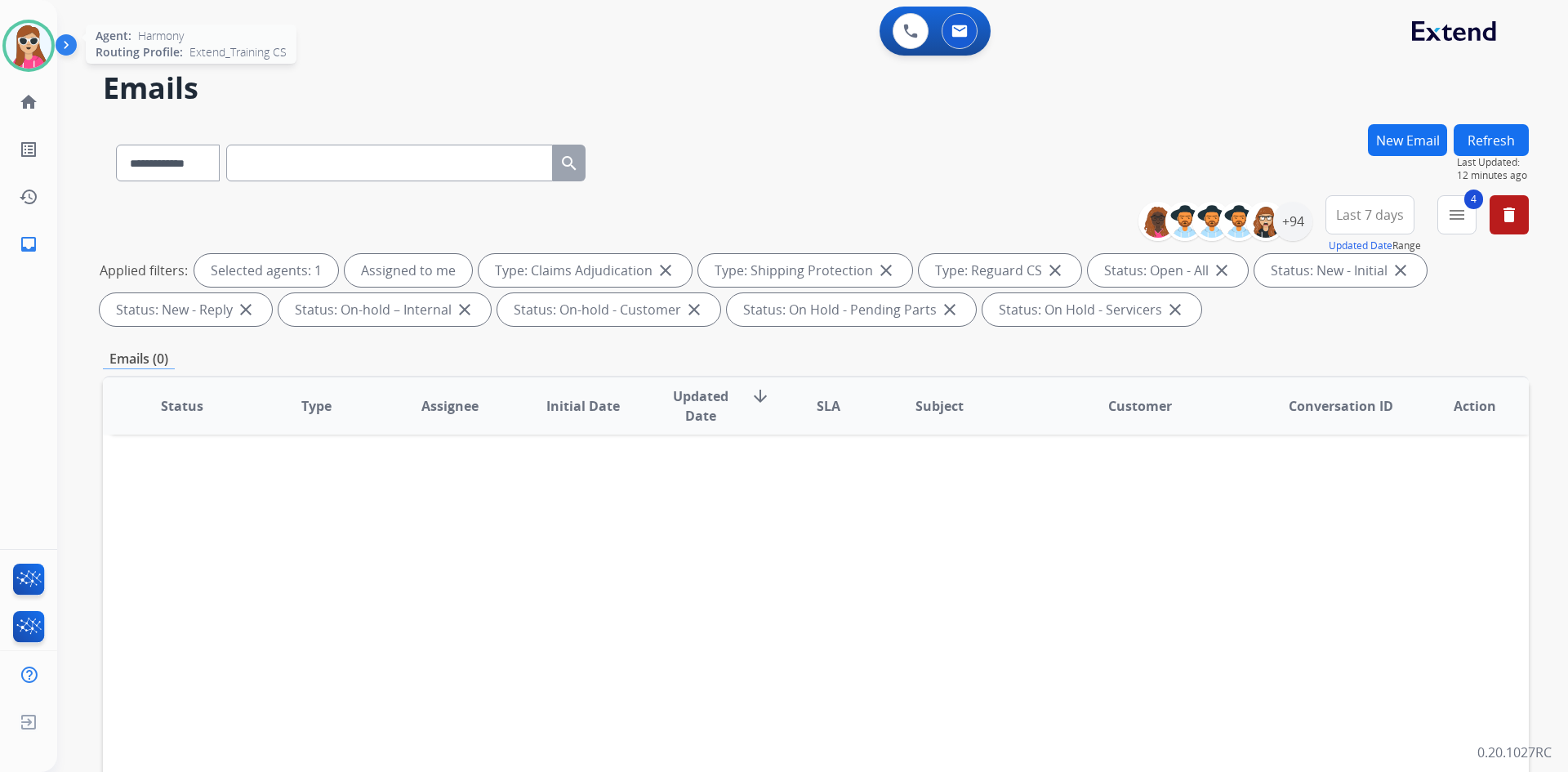 click at bounding box center (29, 46) 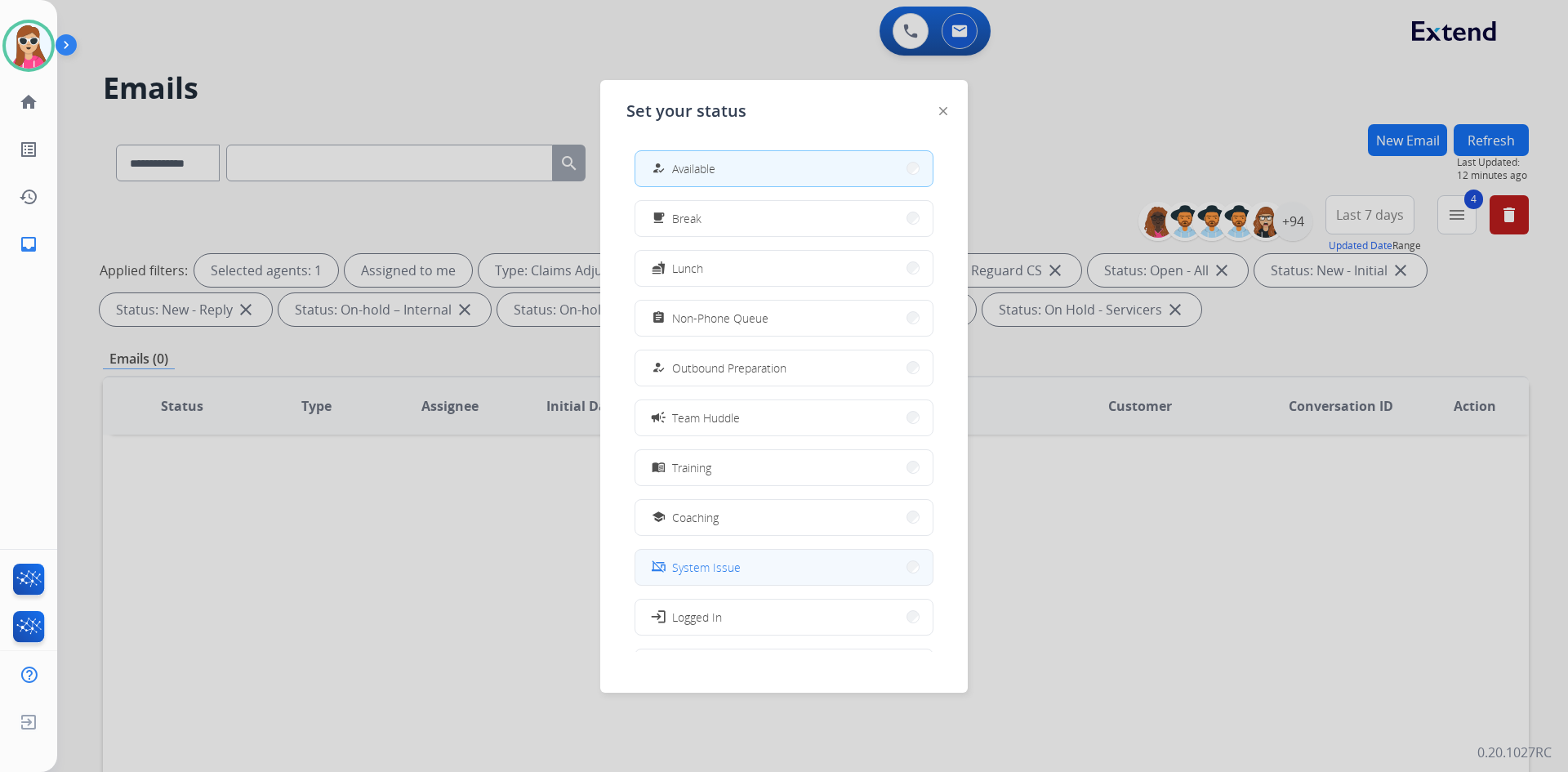 scroll, scrollTop: 55, scrollLeft: 0, axis: vertical 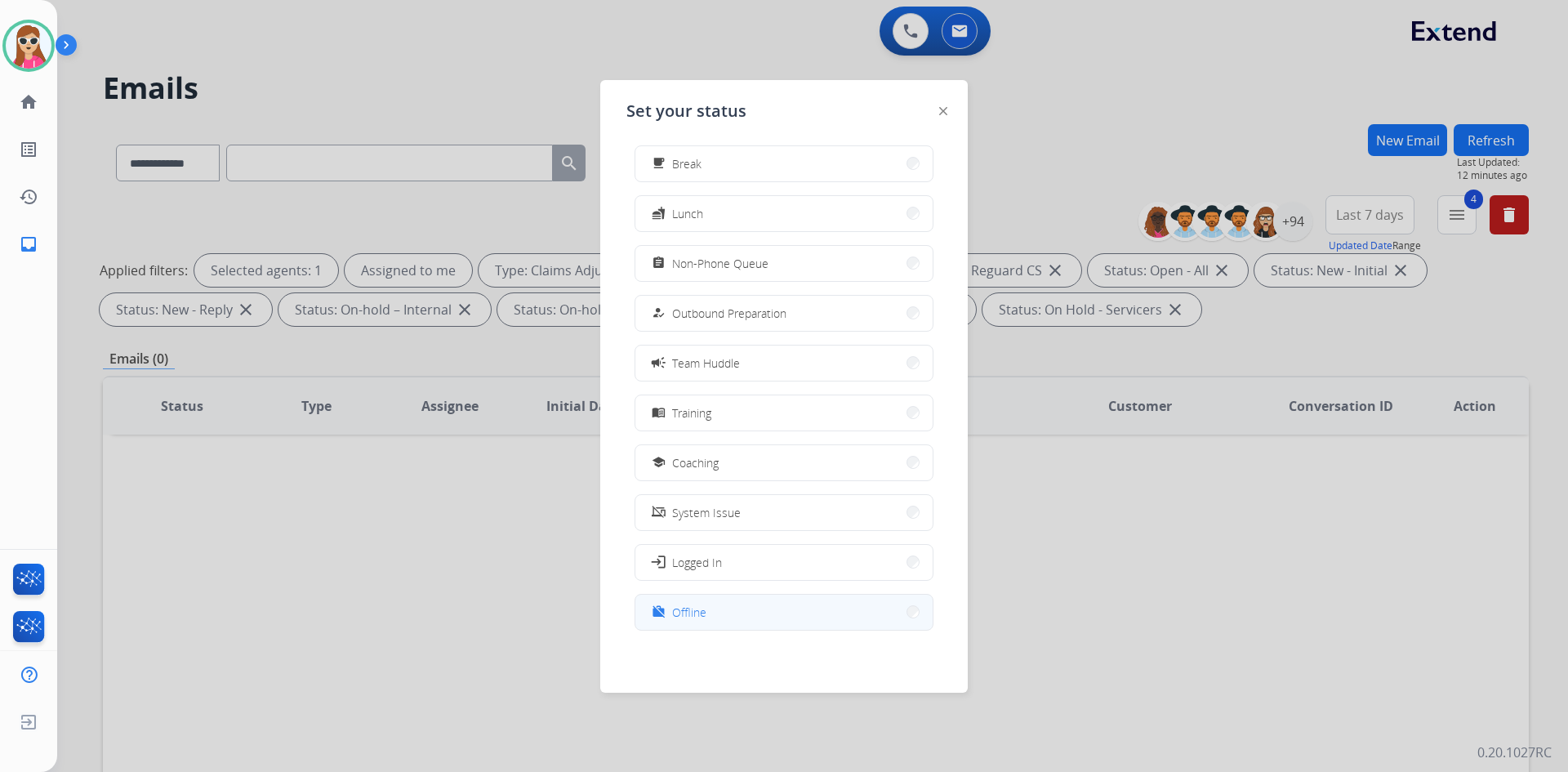 click on "work_off Offline" at bounding box center [784, 612] 